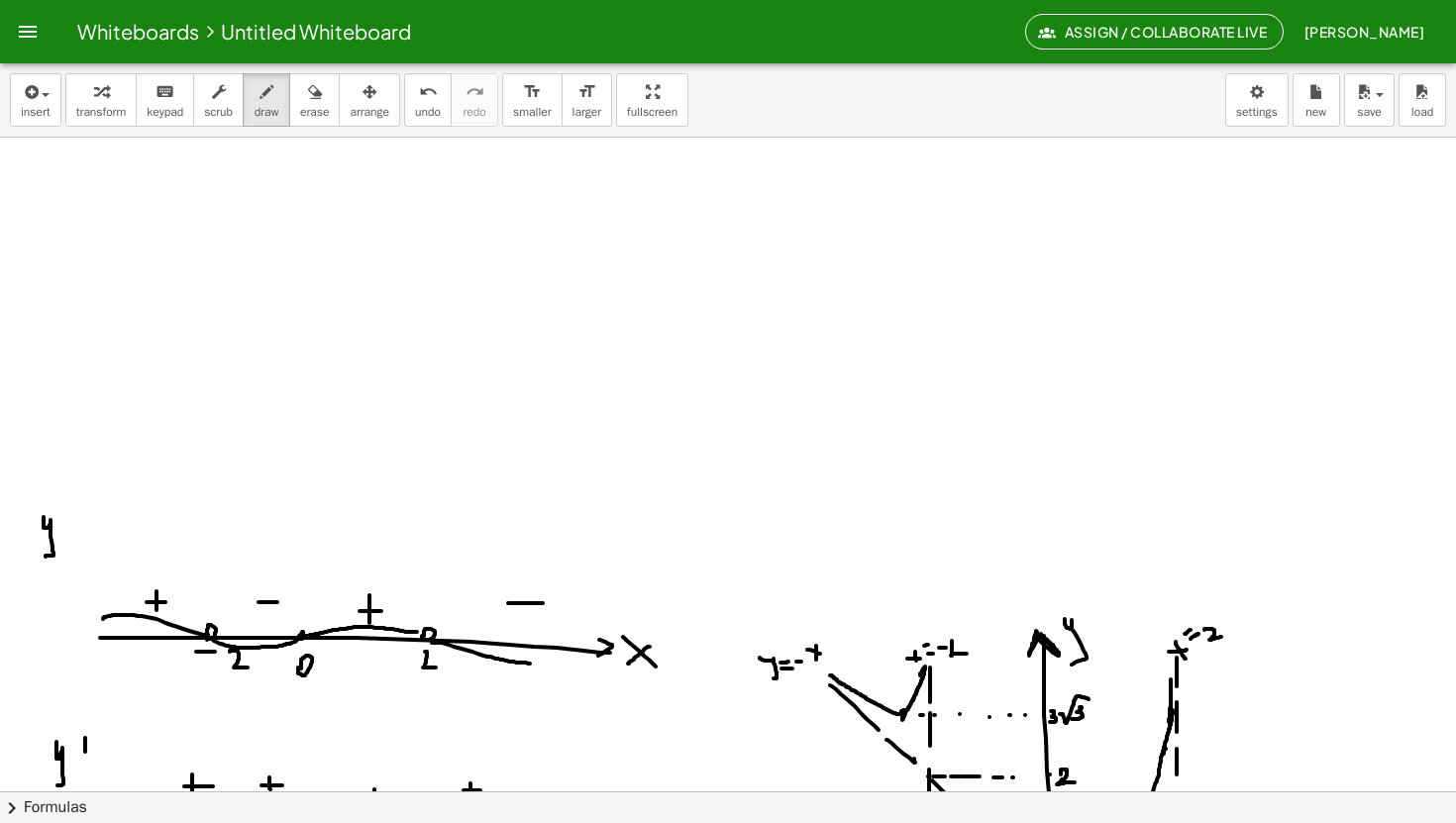 scroll, scrollTop: 0, scrollLeft: 0, axis: both 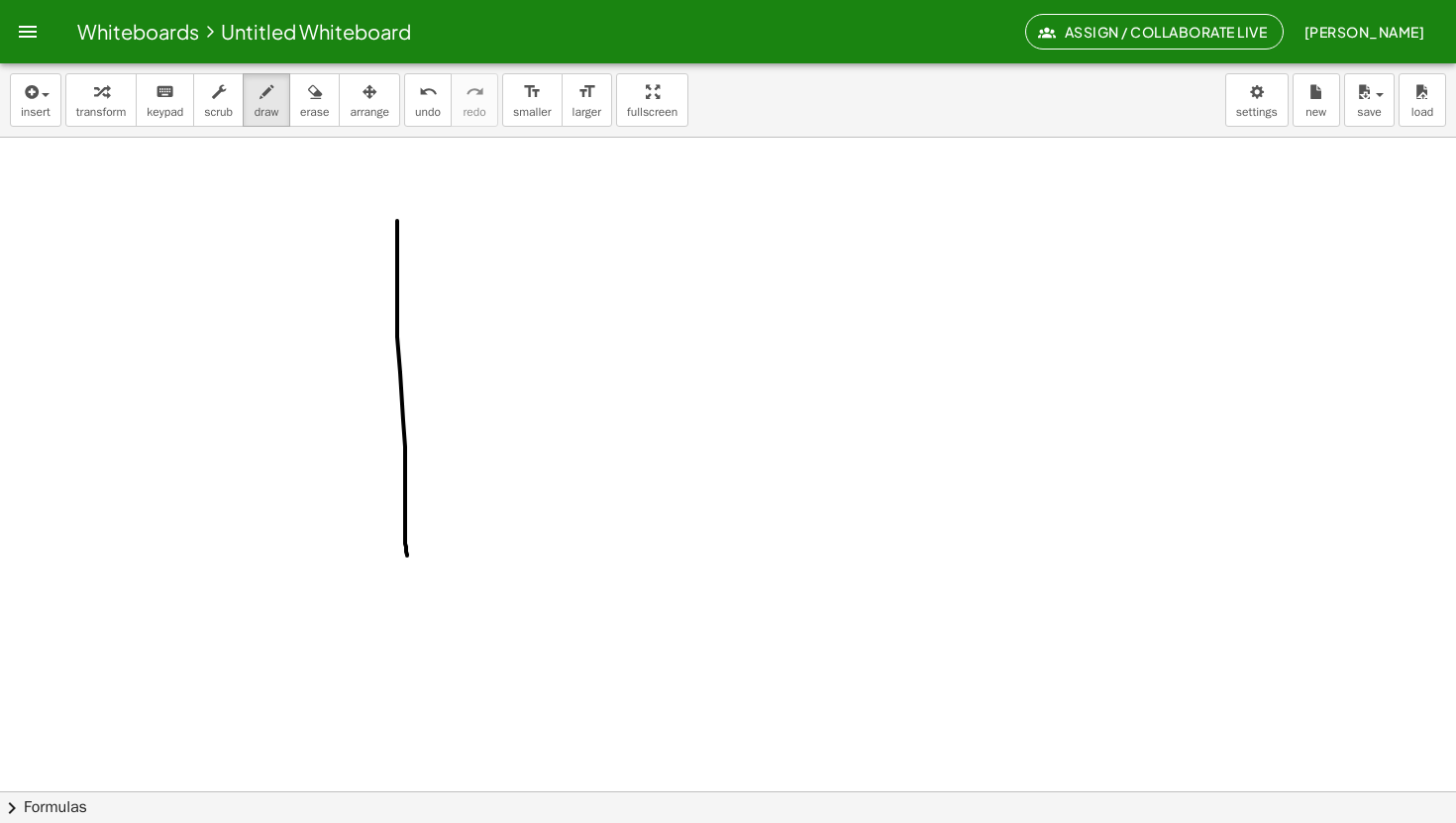 drag, startPoint x: 397, startPoint y: 221, endPoint x: 408, endPoint y: 557, distance: 336.18 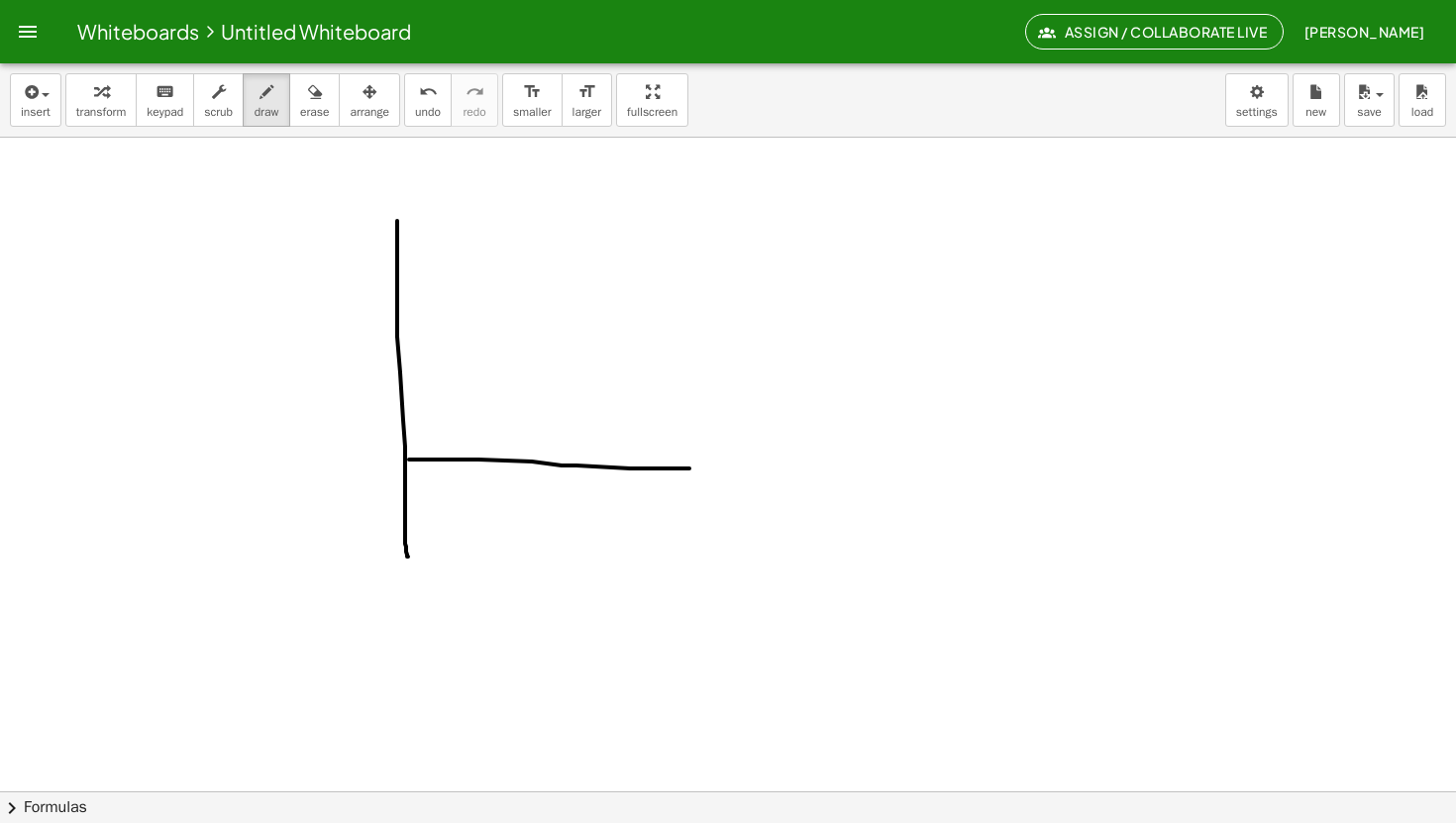 drag, startPoint x: 409, startPoint y: 460, endPoint x: 689, endPoint y: 468, distance: 280.11426 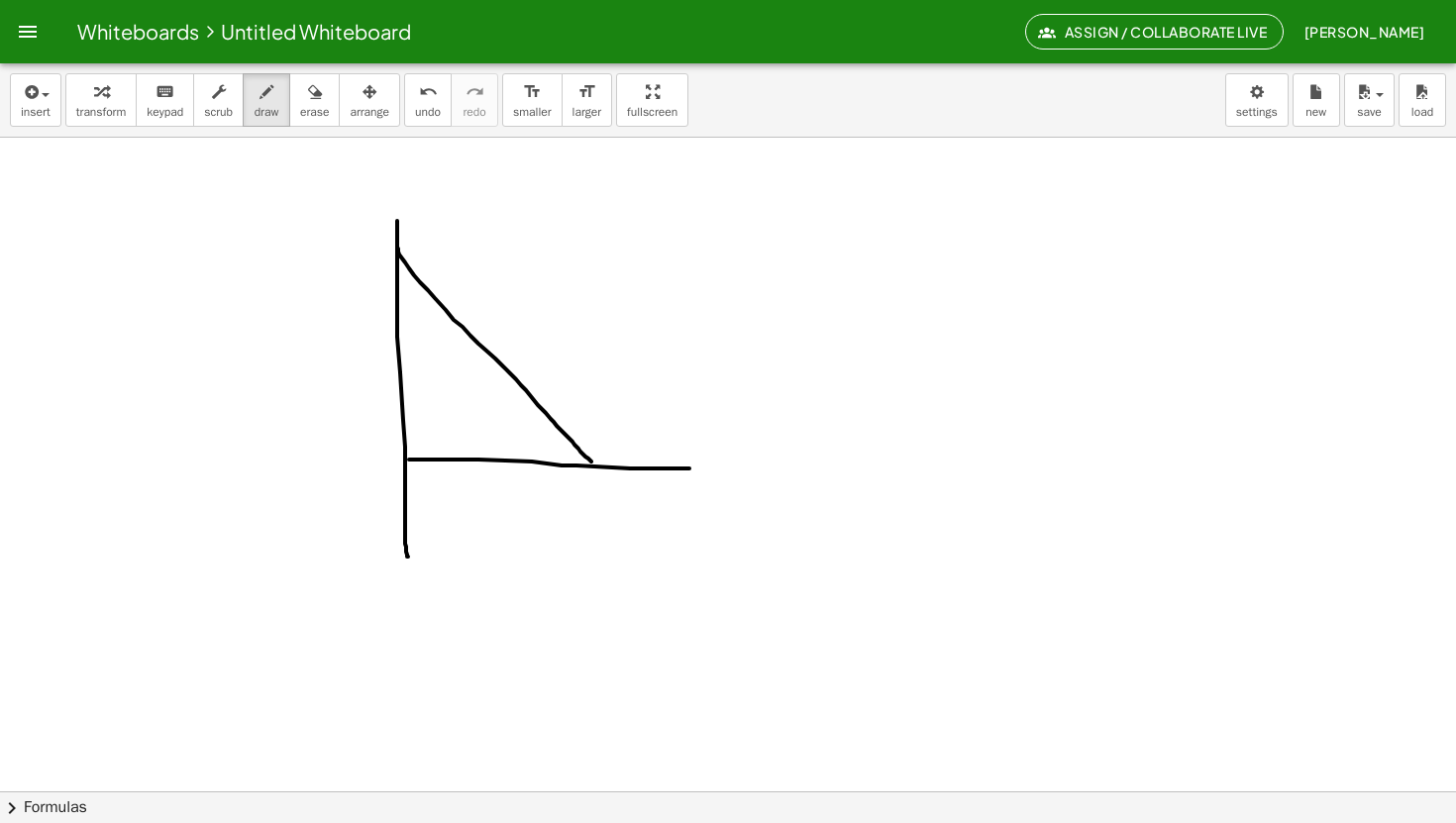 drag, startPoint x: 398, startPoint y: 249, endPoint x: 593, endPoint y: 463, distance: 289.51857 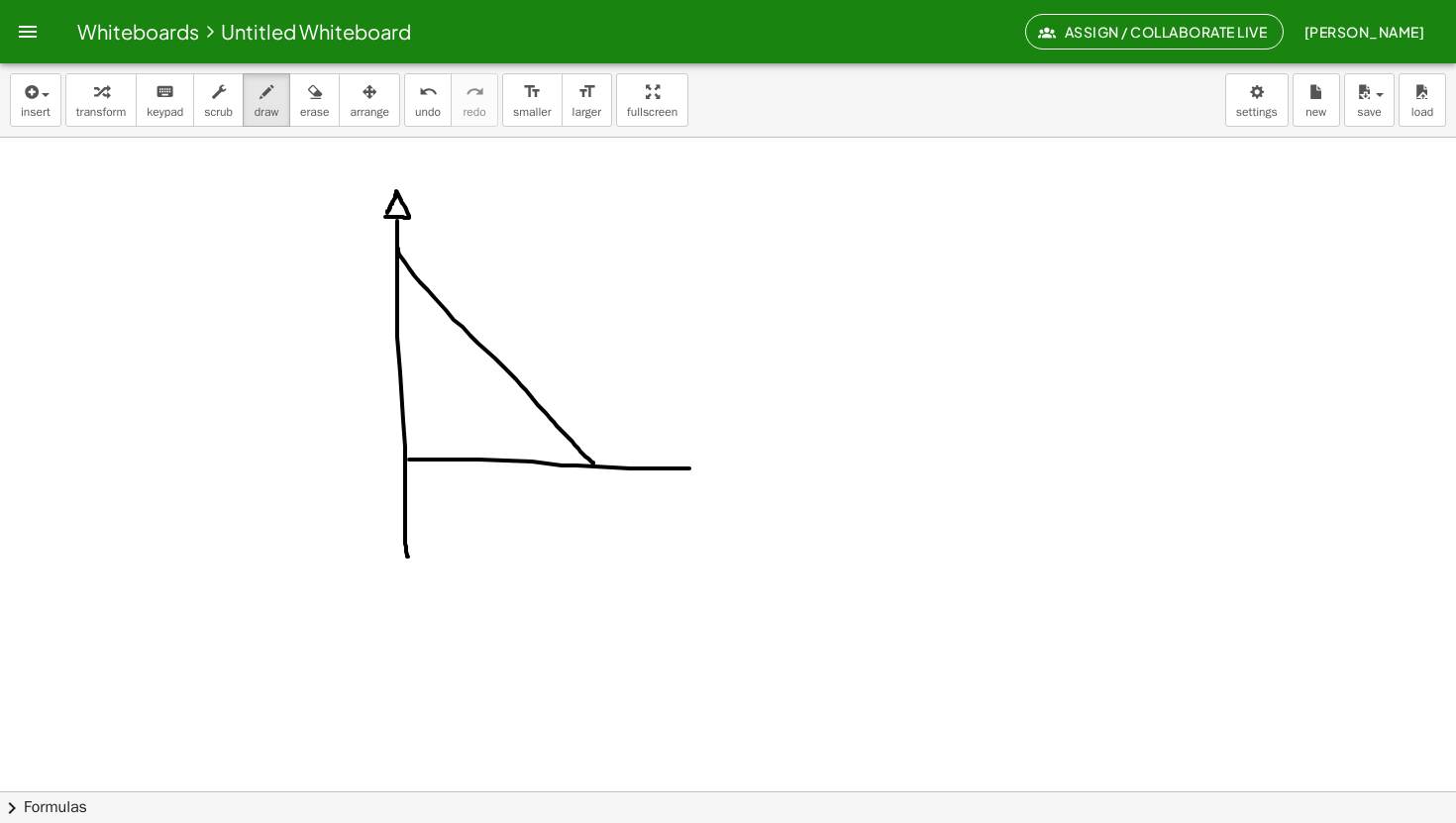 click at bounding box center (728, 5) 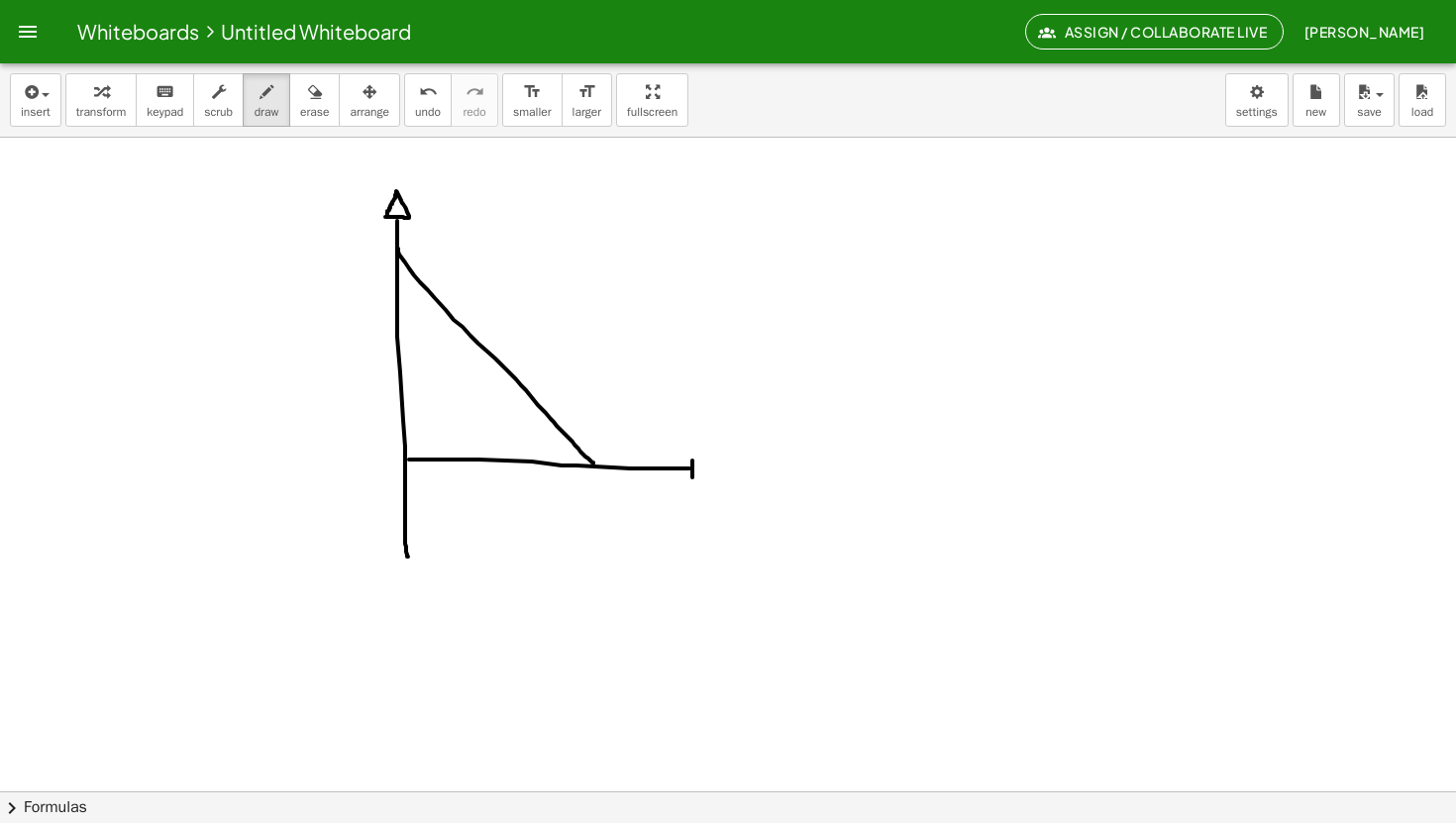 drag, startPoint x: 692, startPoint y: 461, endPoint x: 692, endPoint y: 478, distance: 17 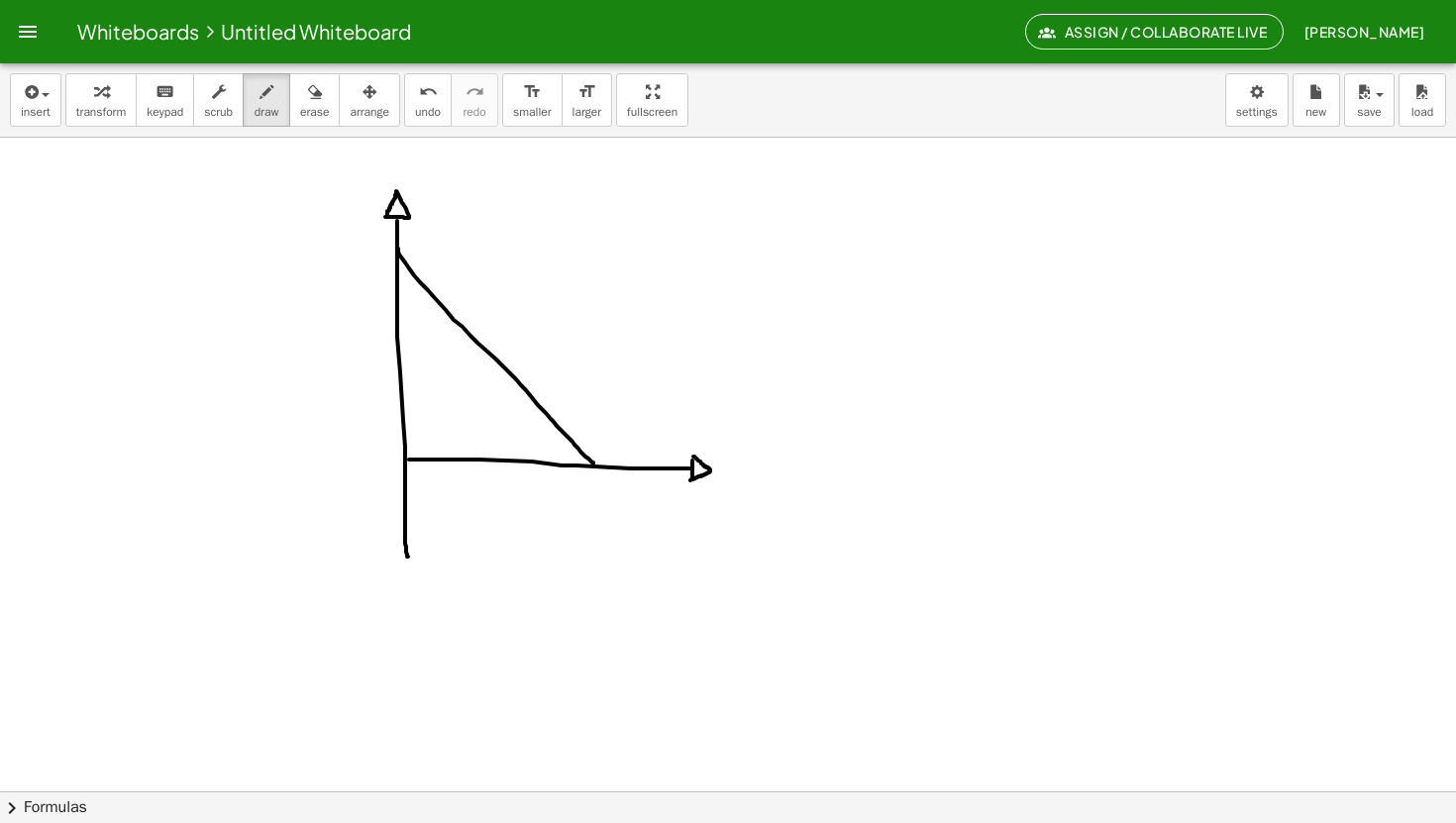 drag, startPoint x: 693, startPoint y: 457, endPoint x: 689, endPoint y: 478, distance: 21.37756 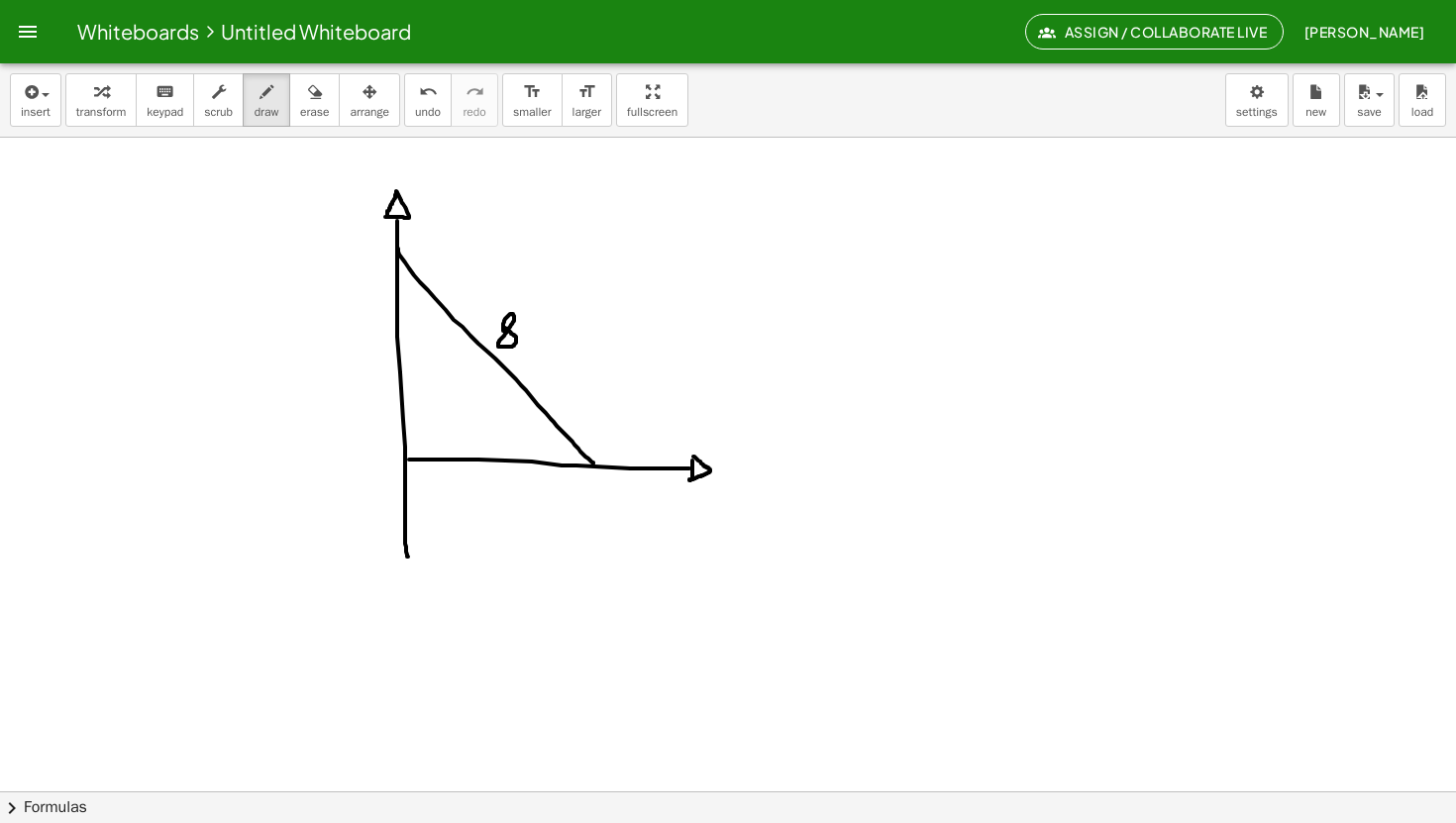 click at bounding box center (728, 5) 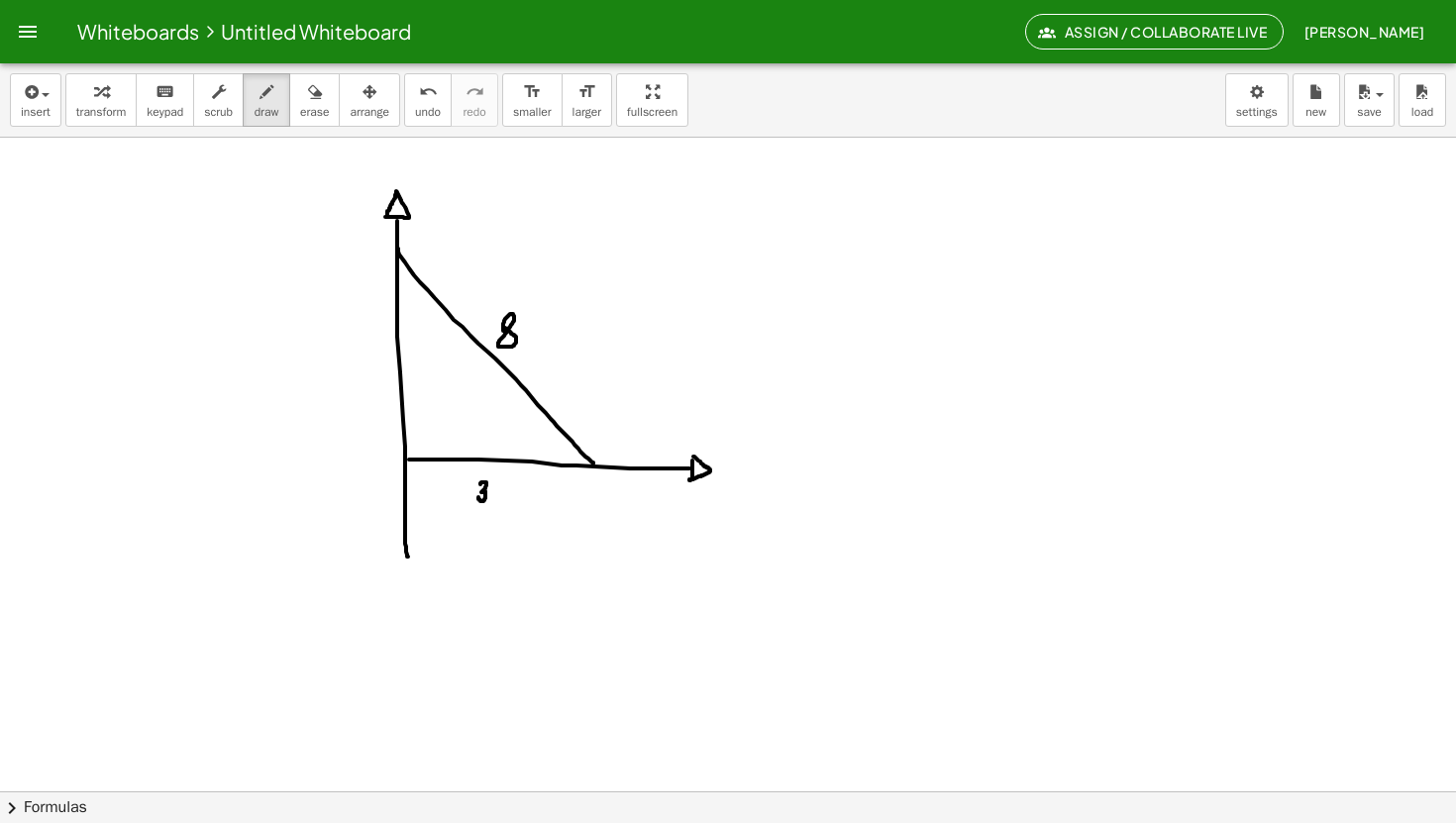 drag, startPoint x: 480, startPoint y: 484, endPoint x: 478, endPoint y: 494, distance: 10.198039 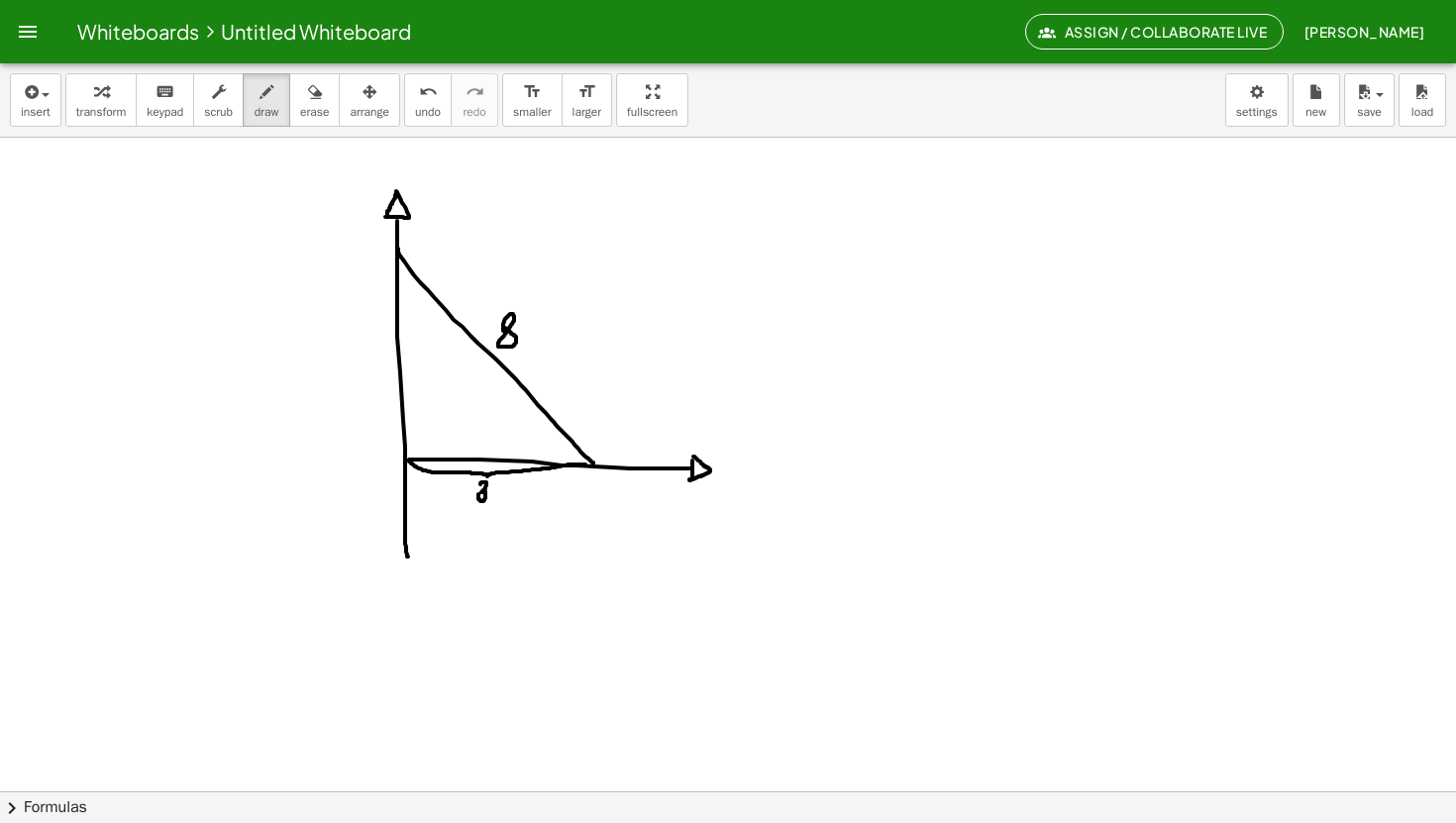 drag, startPoint x: 409, startPoint y: 461, endPoint x: 590, endPoint y: 463, distance: 181.01105 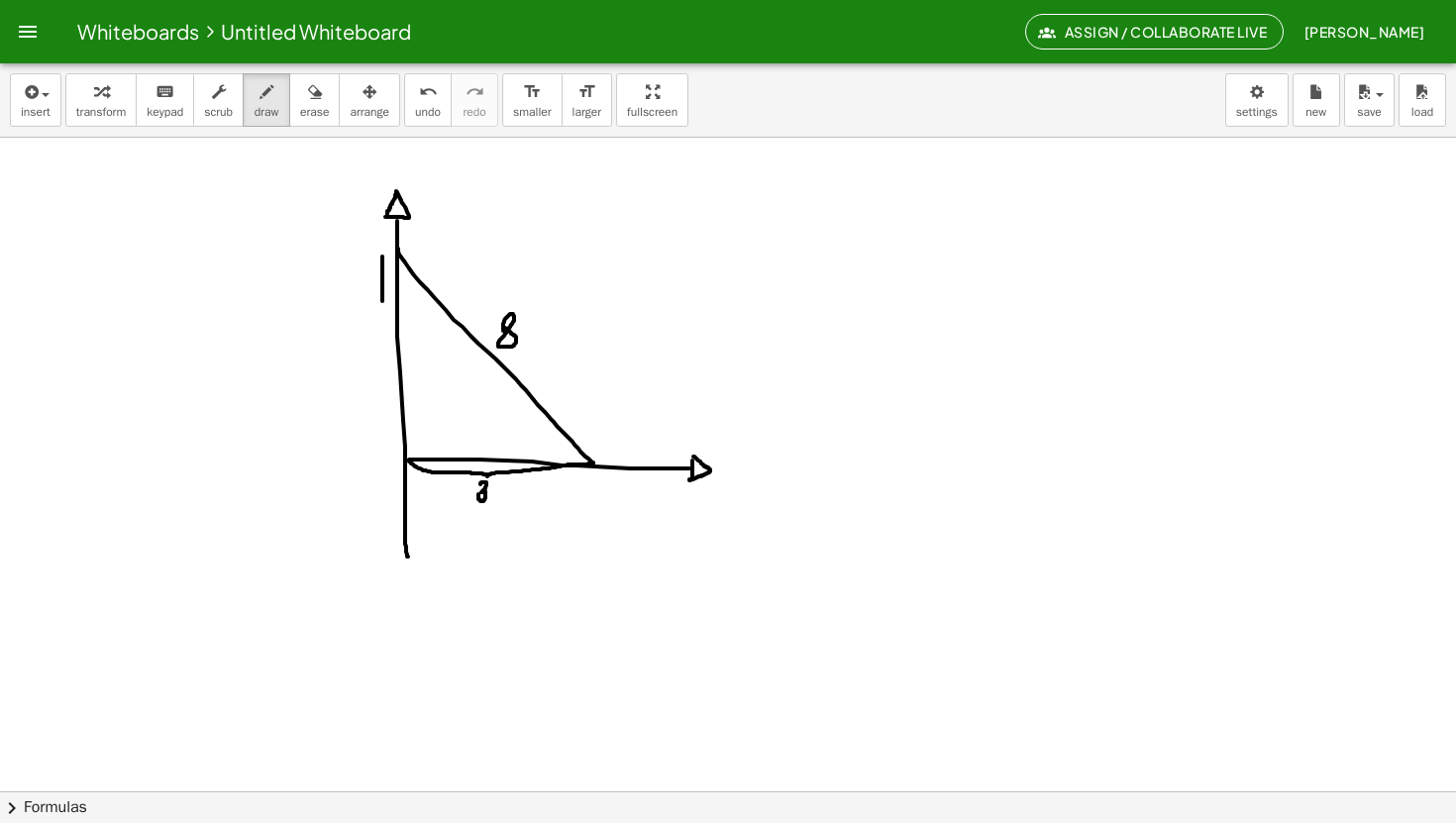 drag, startPoint x: 382, startPoint y: 257, endPoint x: 380, endPoint y: 290, distance: 33.060551 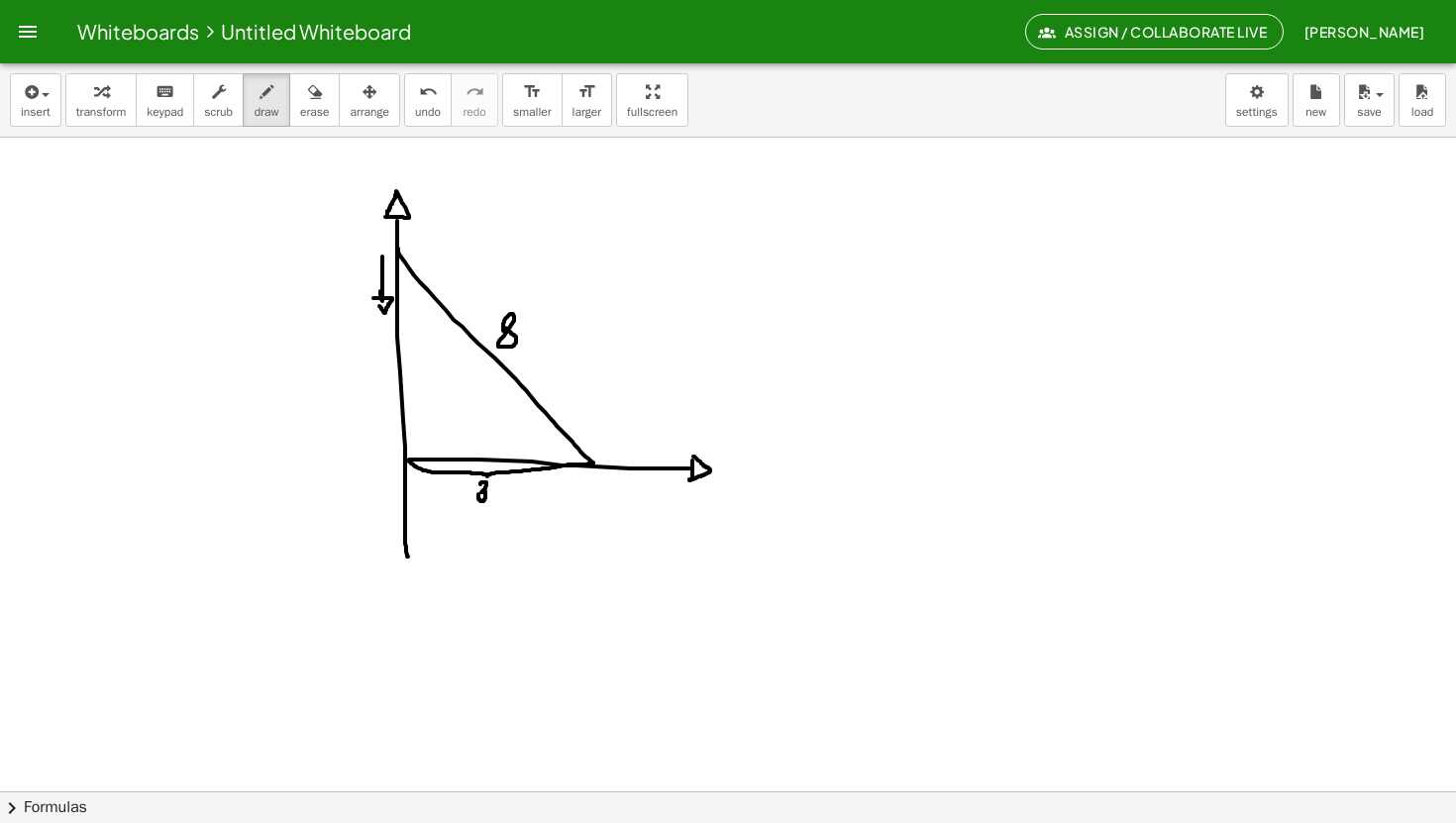 click at bounding box center [728, 5] 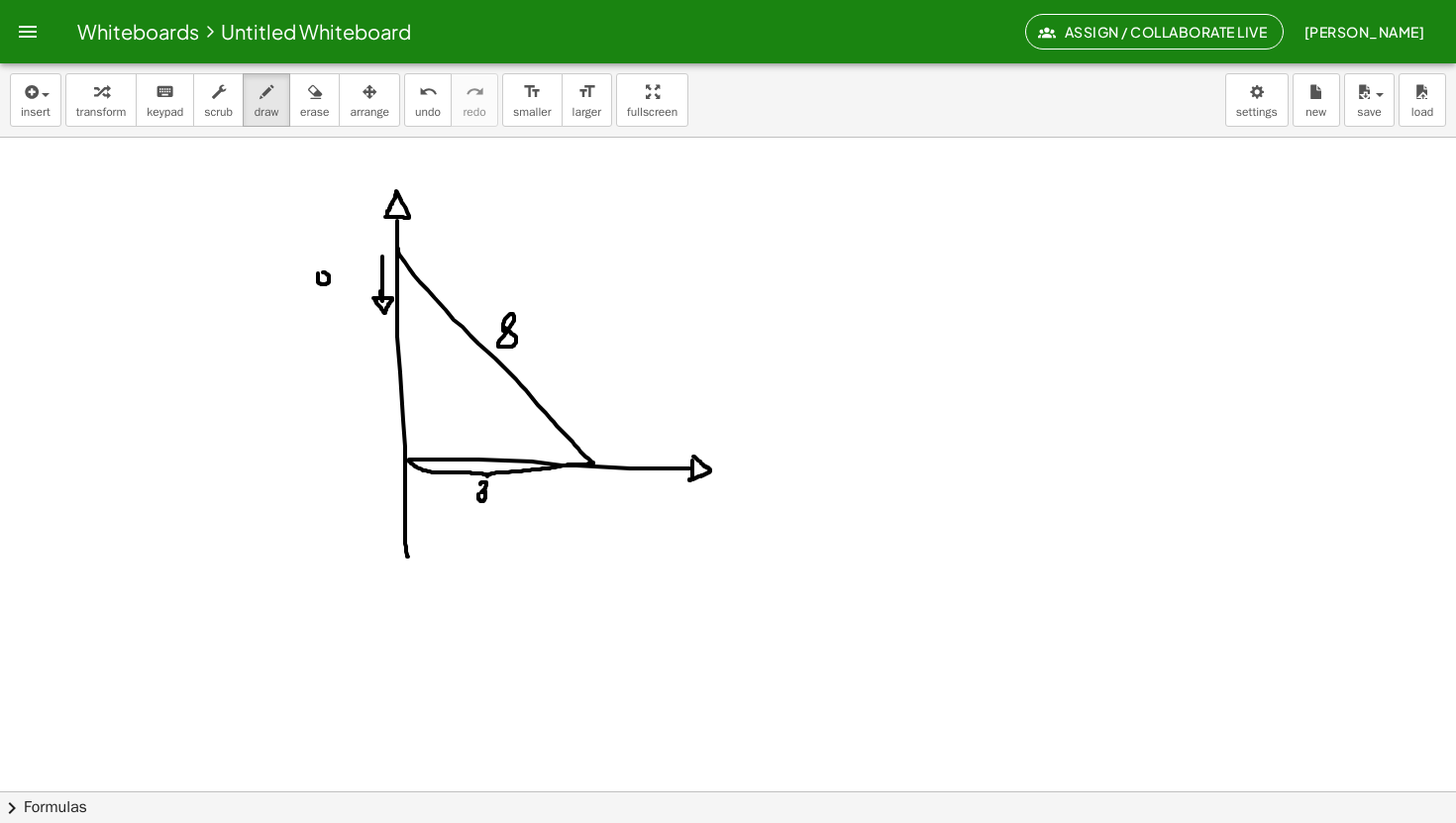 click at bounding box center [728, 5] 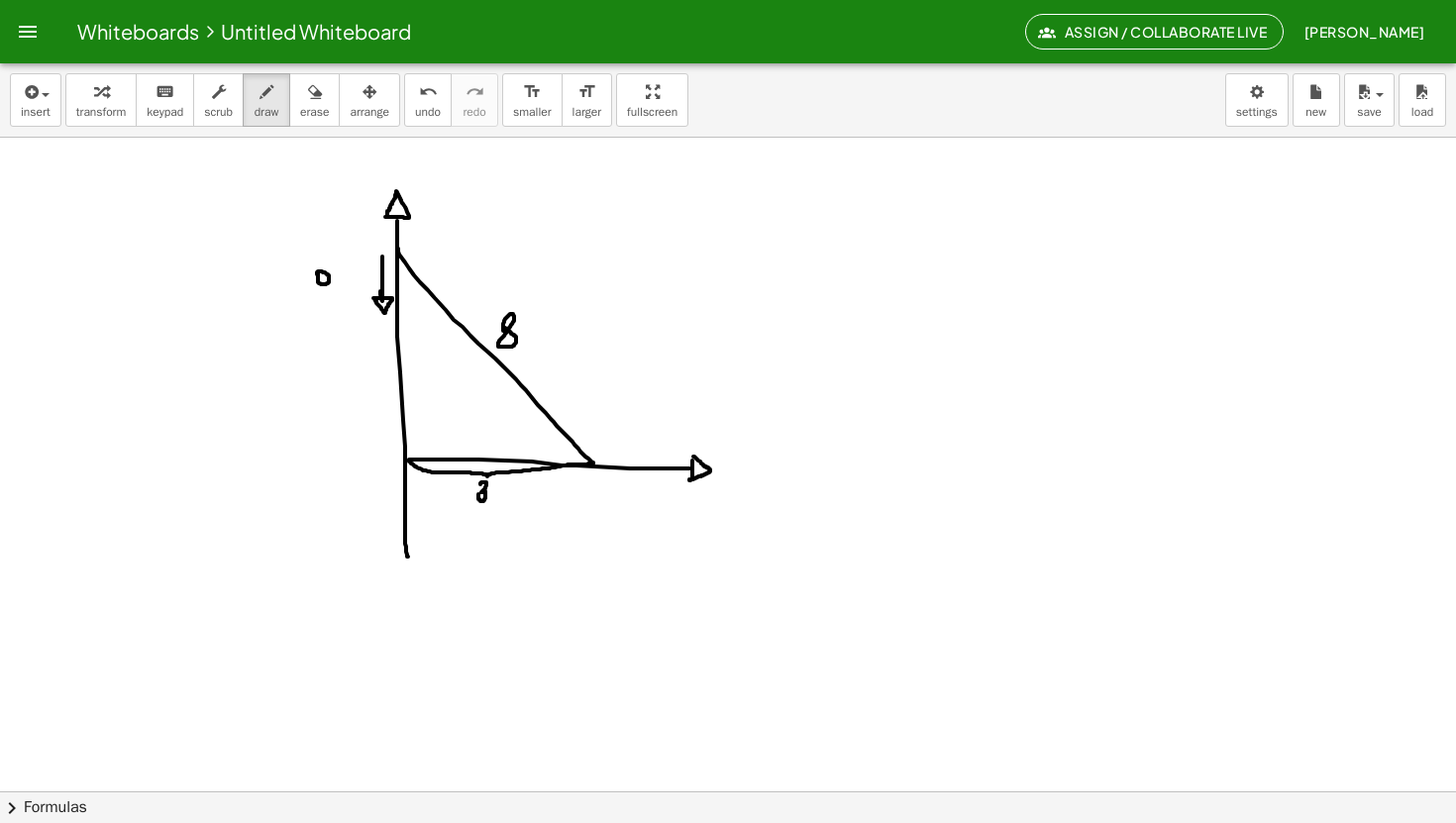click at bounding box center [728, 5] 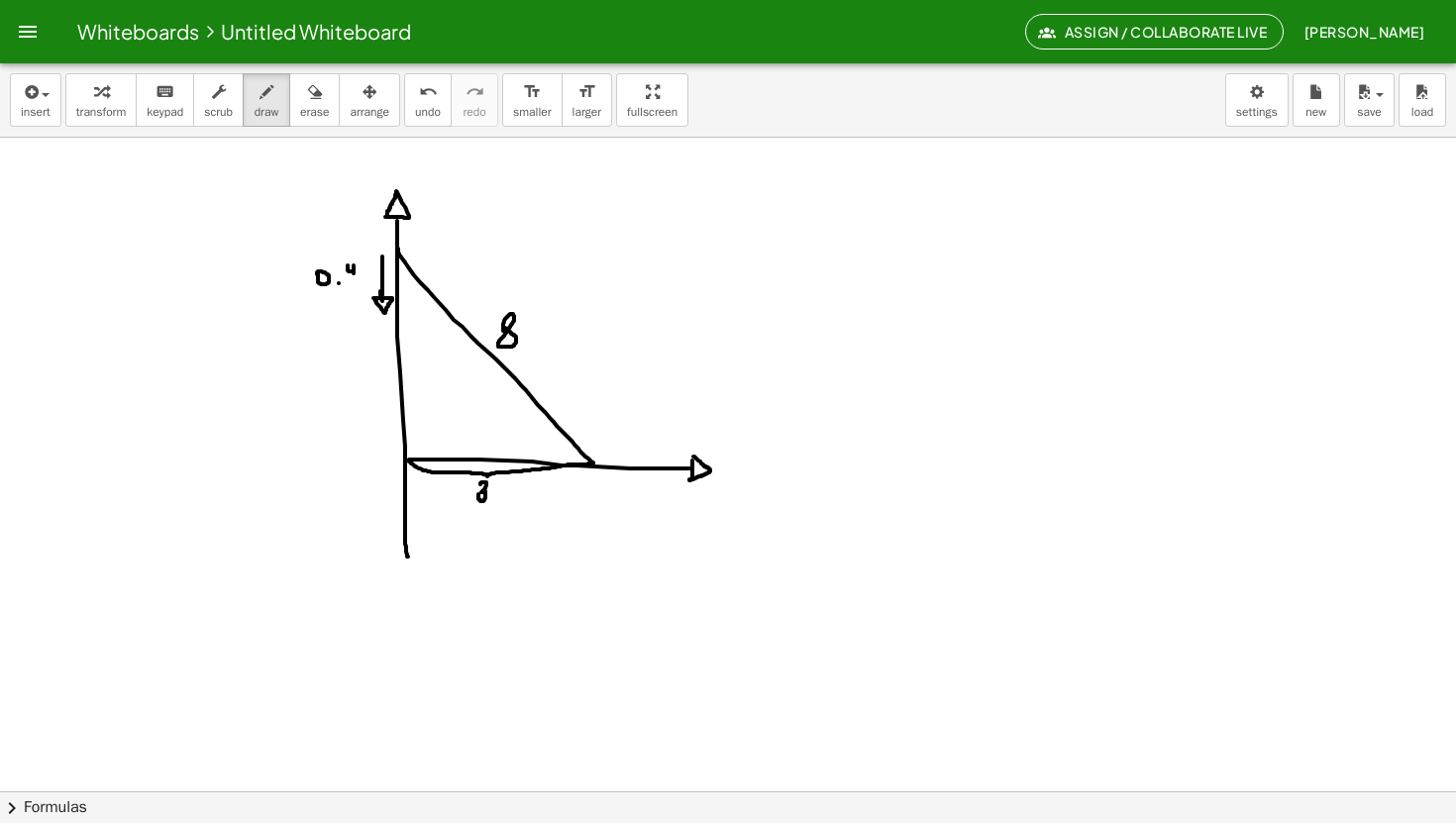 drag, startPoint x: 348, startPoint y: 265, endPoint x: 357, endPoint y: 288, distance: 24.698178 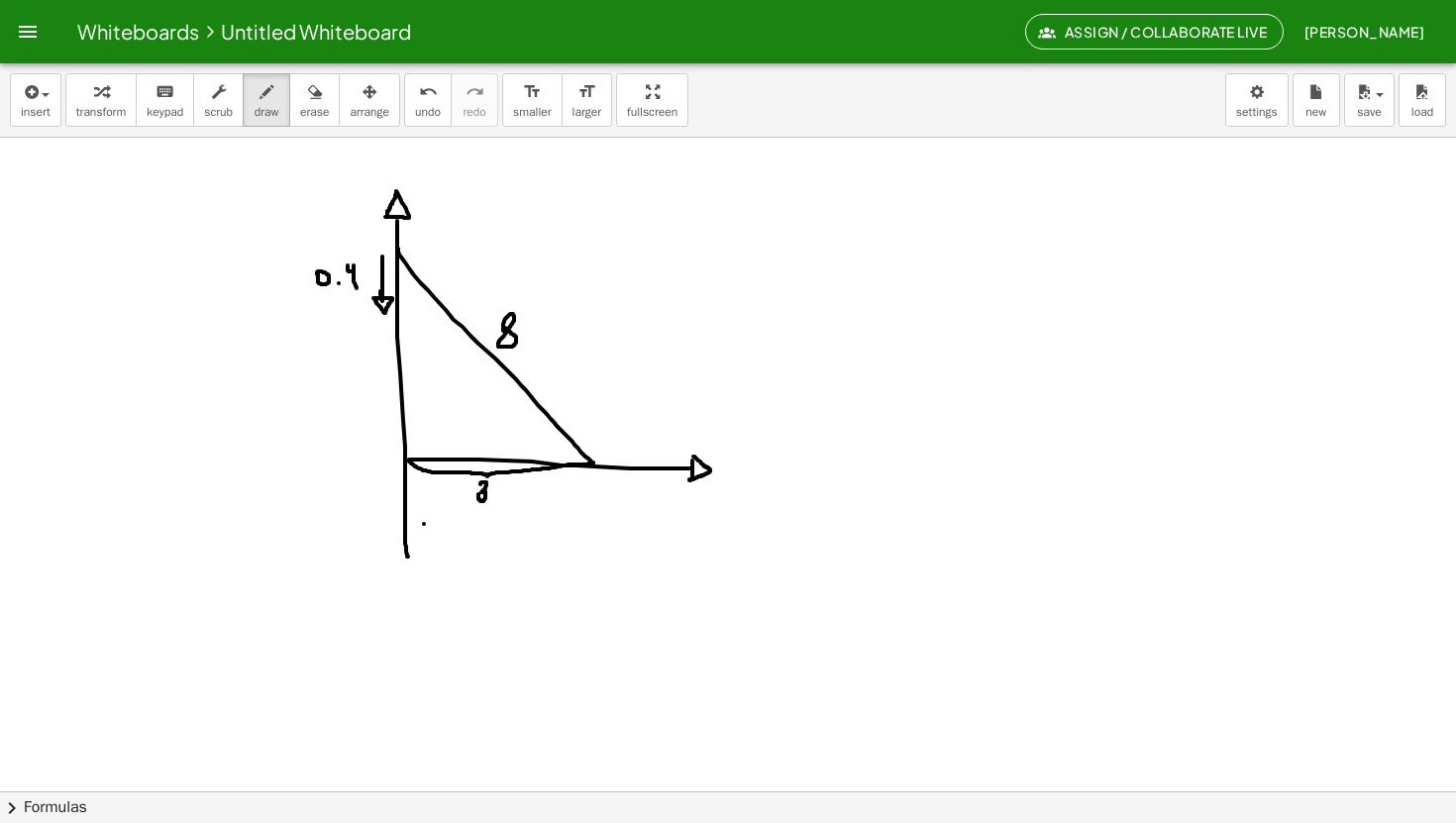 drag, startPoint x: 424, startPoint y: 524, endPoint x: 474, endPoint y: 524, distance: 50 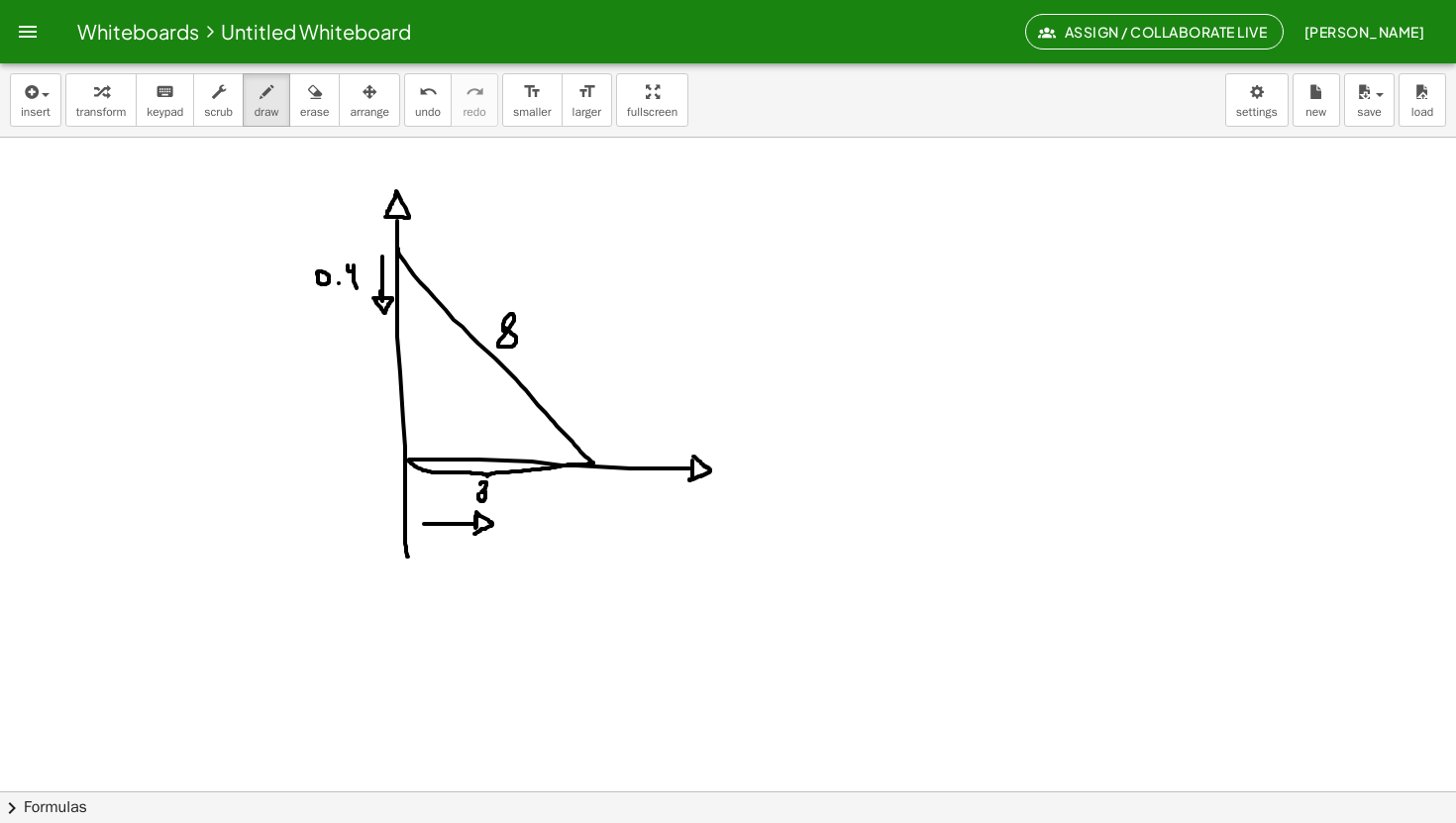 drag, startPoint x: 475, startPoint y: 516, endPoint x: 474, endPoint y: 534, distance: 18.027756 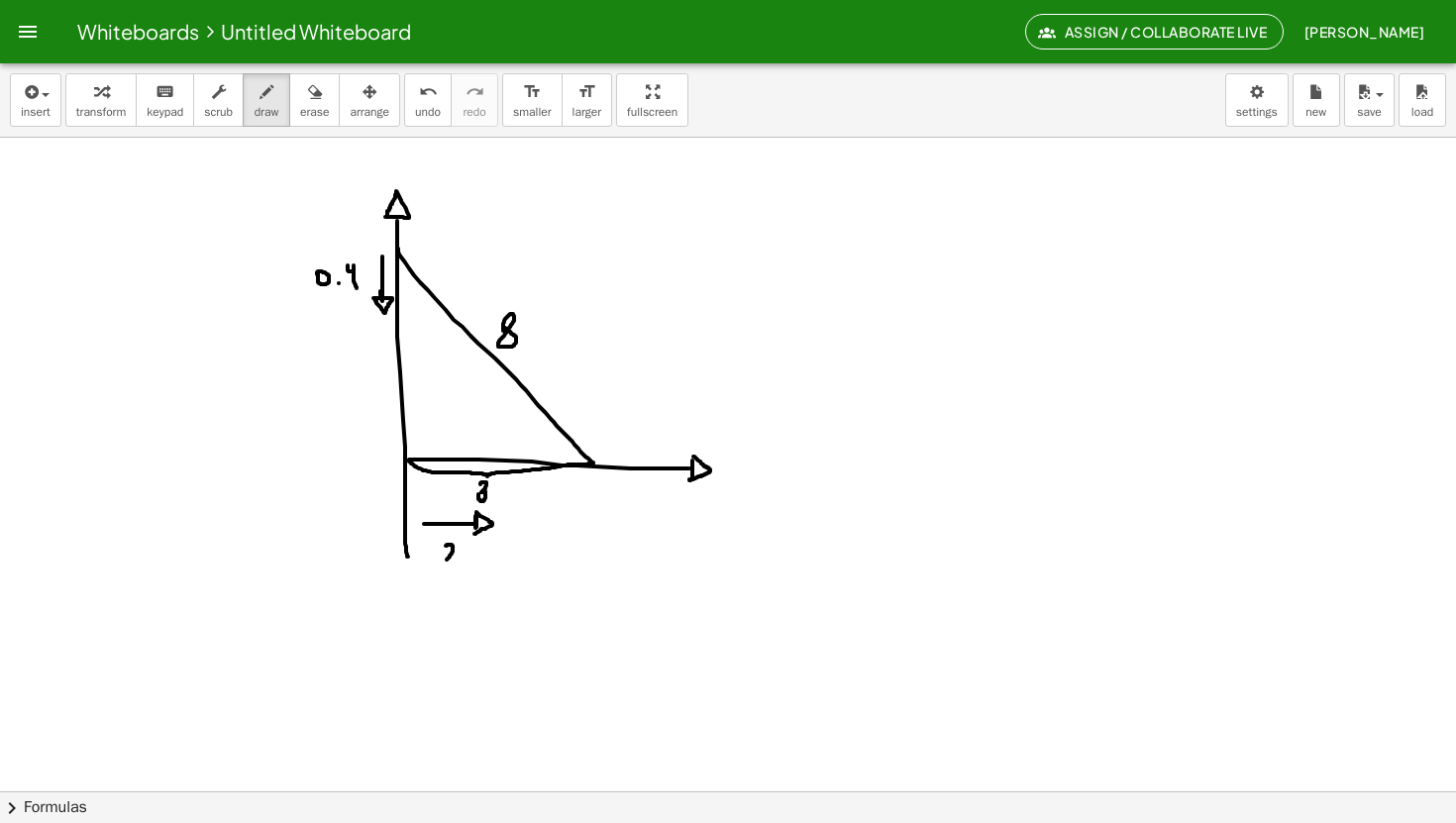 drag, startPoint x: 446, startPoint y: 546, endPoint x: 447, endPoint y: 560, distance: 14.035669 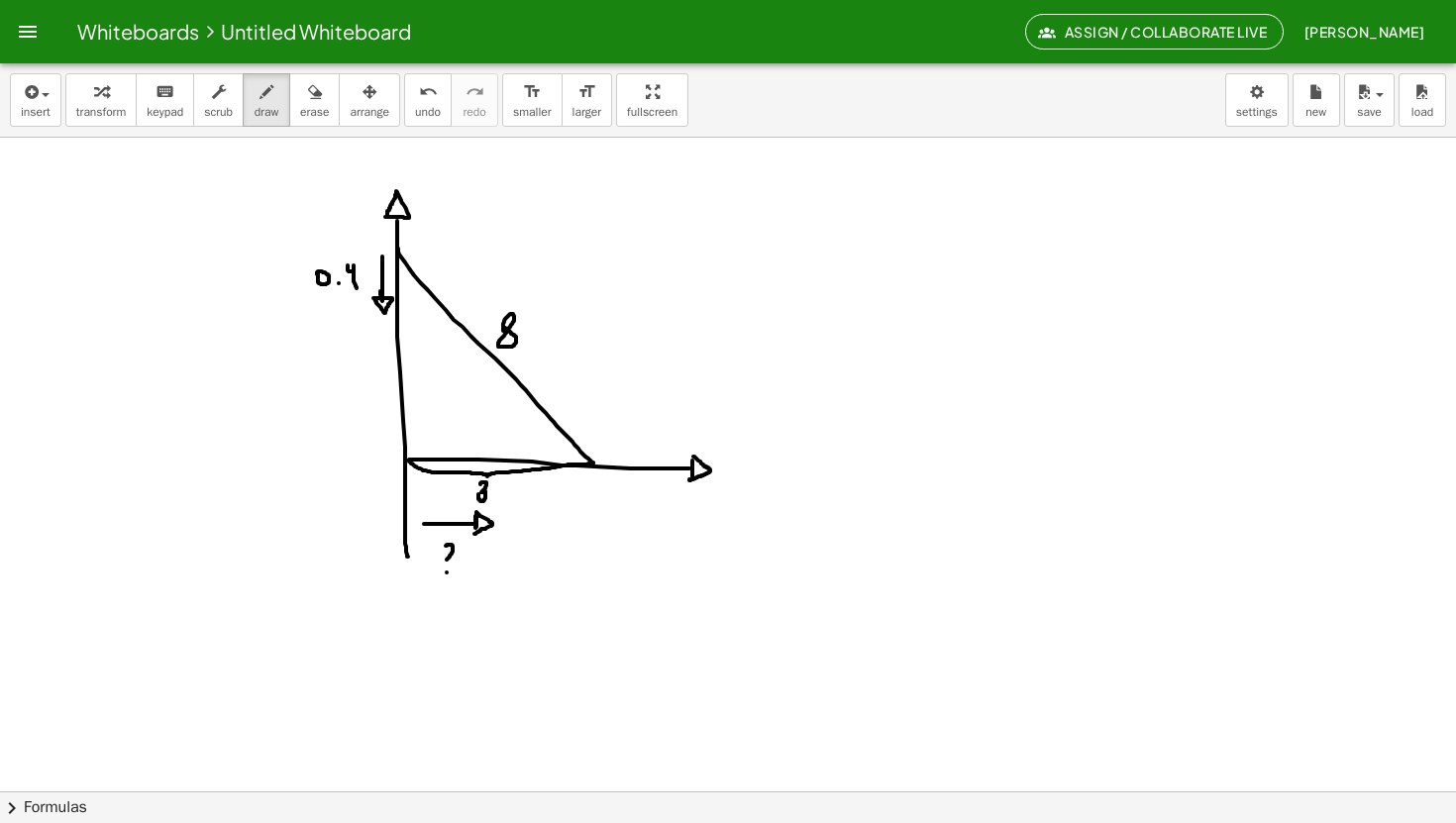 click at bounding box center [728, 5] 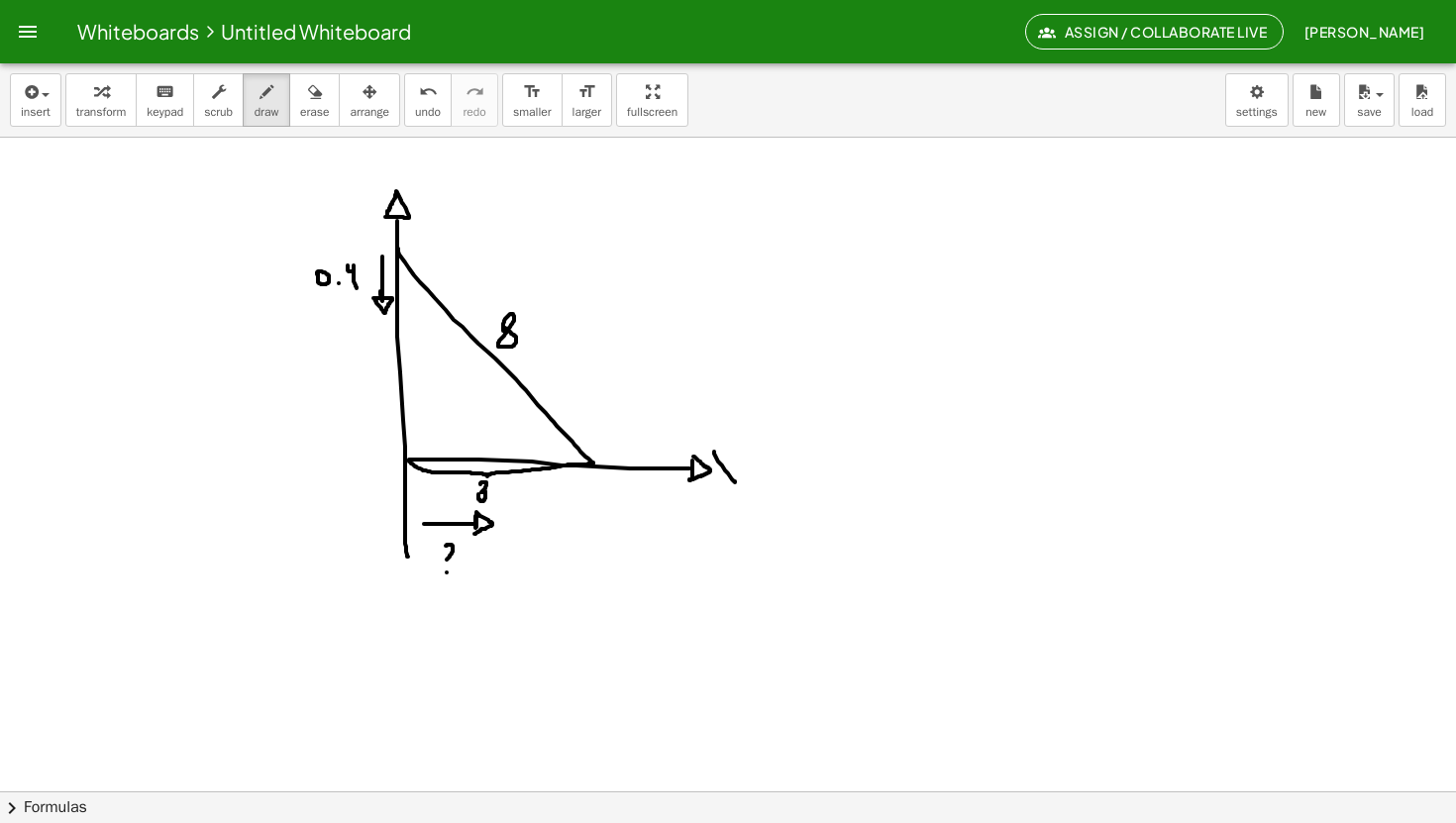 drag, startPoint x: 714, startPoint y: 452, endPoint x: 734, endPoint y: 476, distance: 31.241 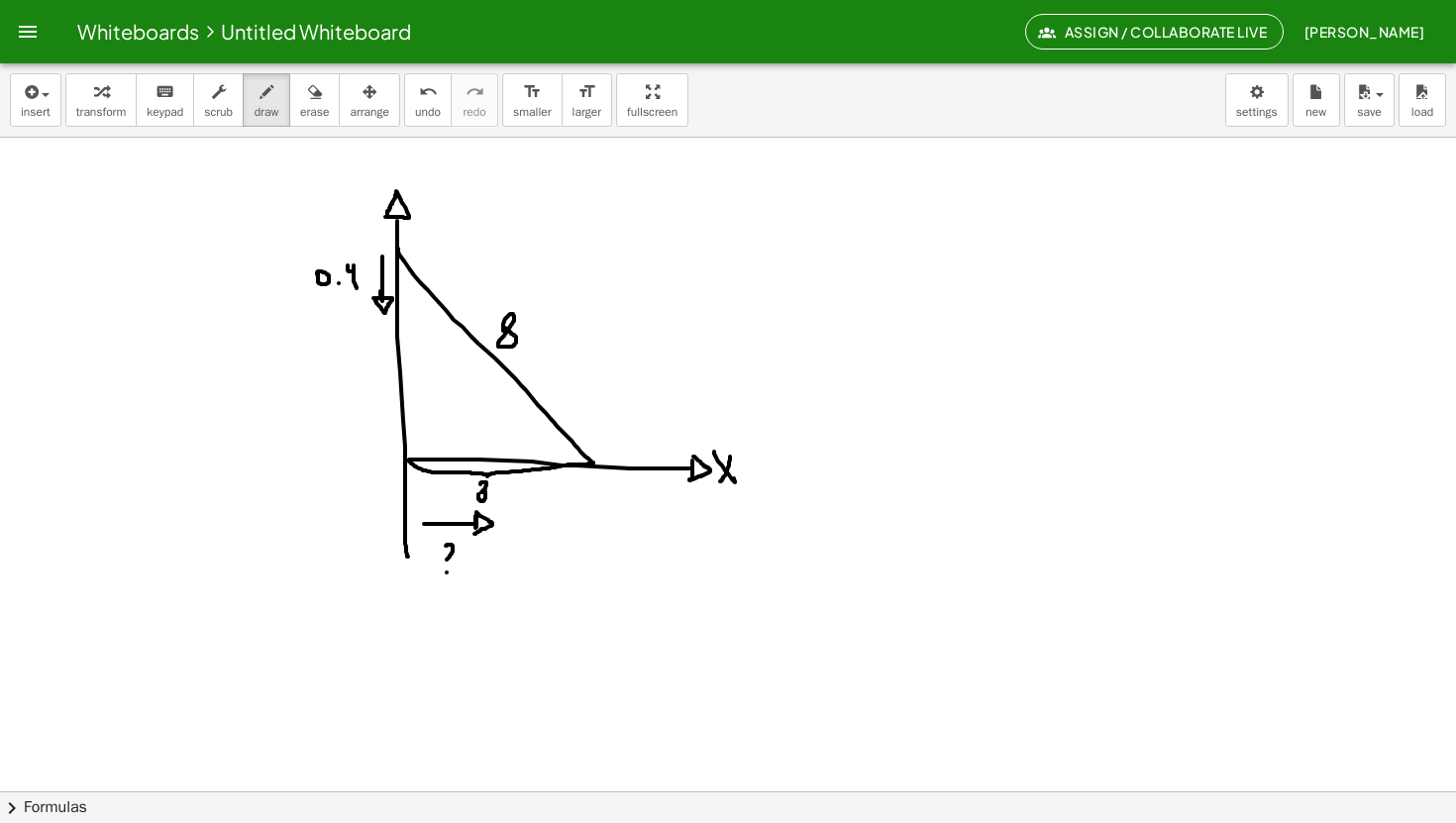 drag, startPoint x: 730, startPoint y: 457, endPoint x: 720, endPoint y: 481, distance: 26 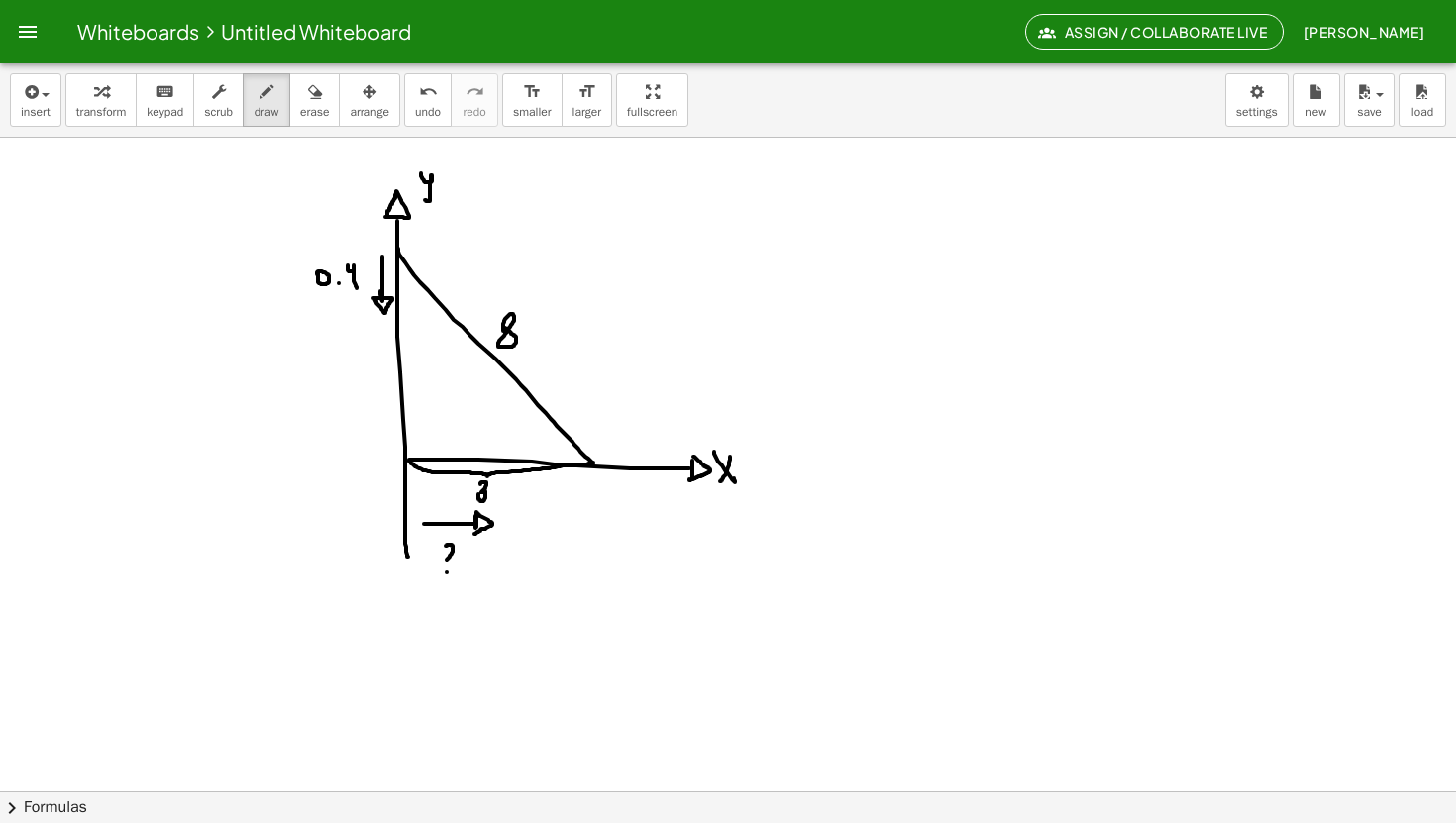 drag, startPoint x: 421, startPoint y: 173, endPoint x: 425, endPoint y: 199, distance: 26.305893 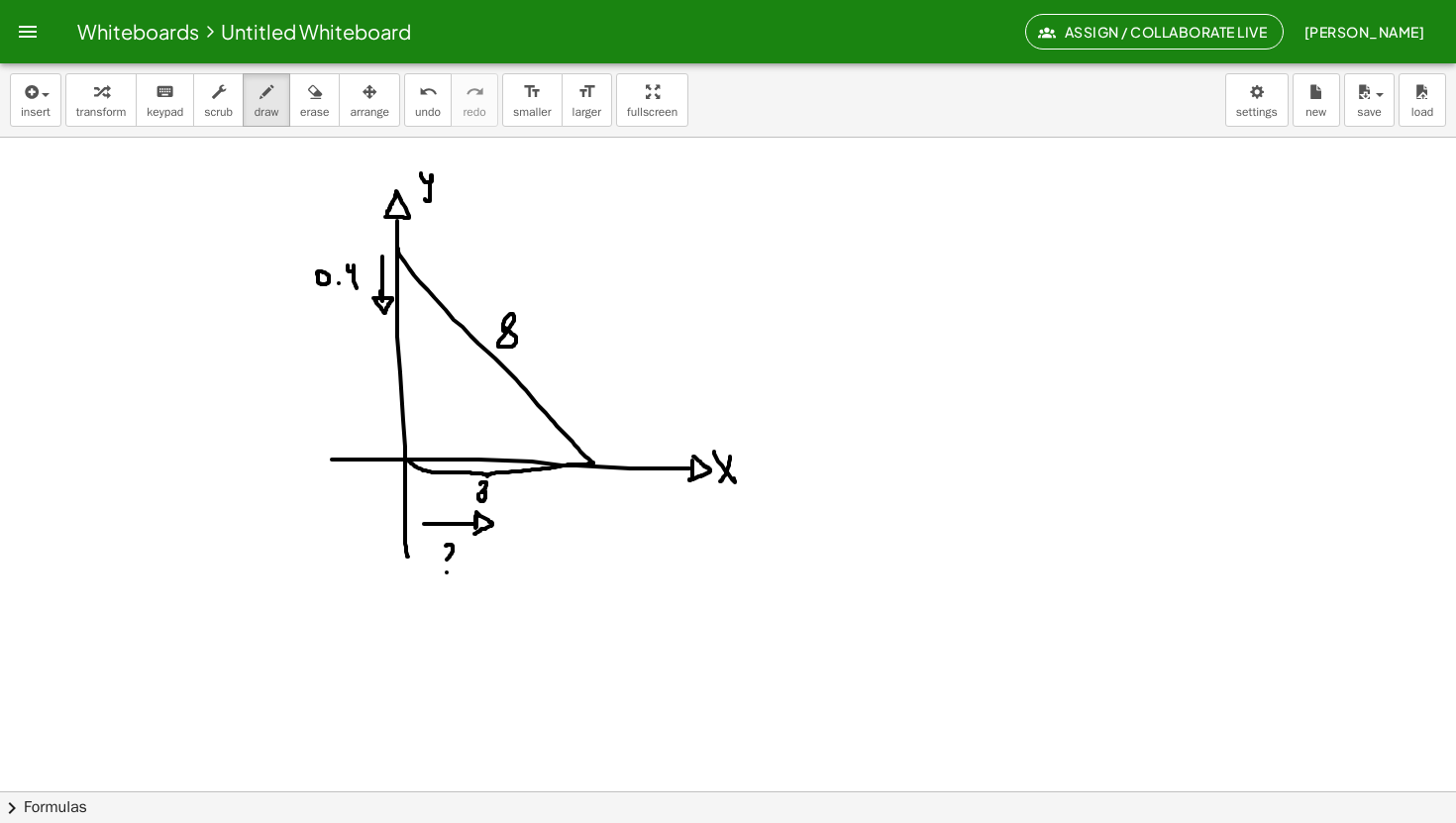 drag, startPoint x: 409, startPoint y: 460, endPoint x: 331, endPoint y: 456, distance: 78.102497 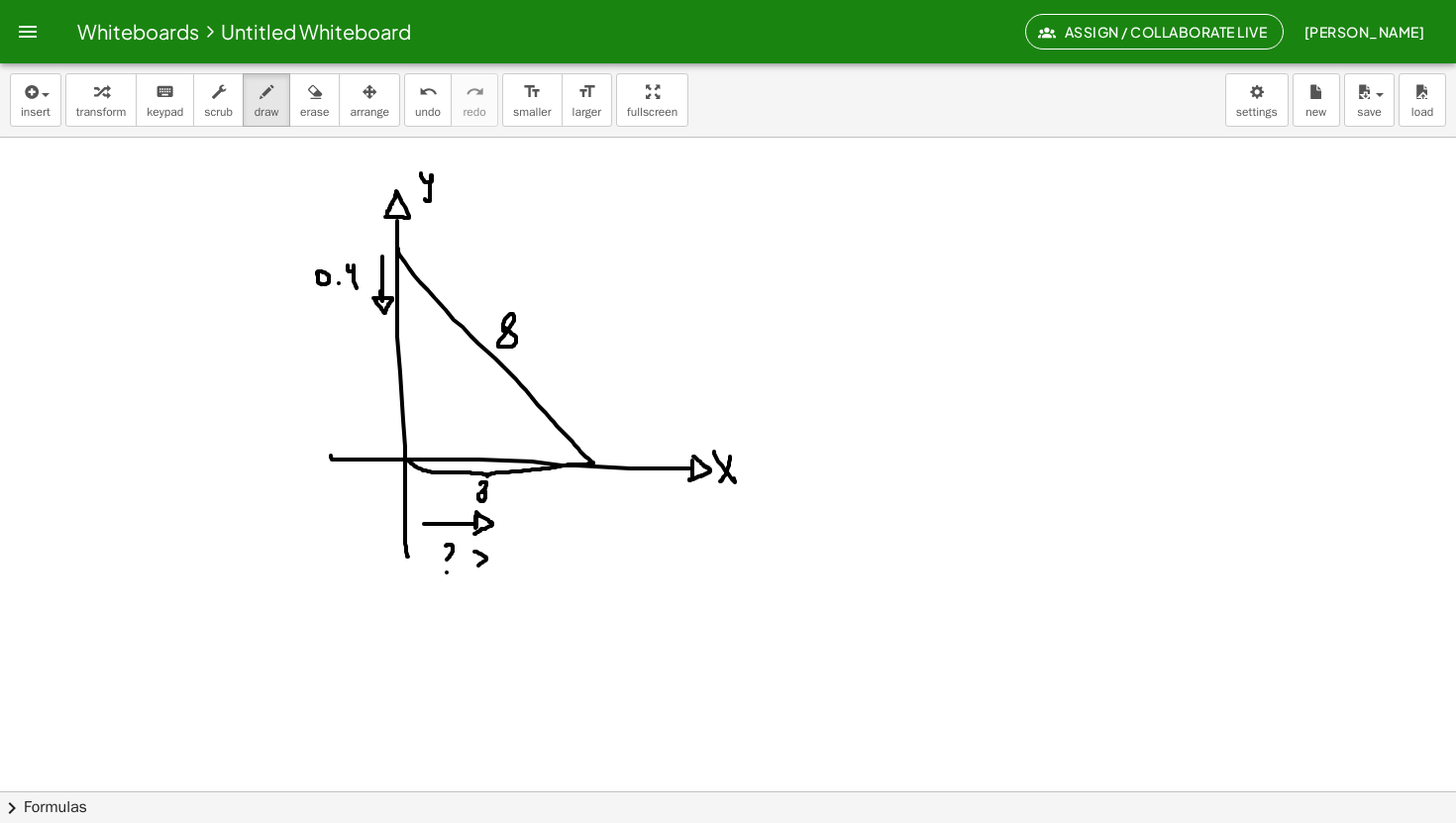 drag, startPoint x: 474, startPoint y: 552, endPoint x: 475, endPoint y: 566, distance: 14.035669 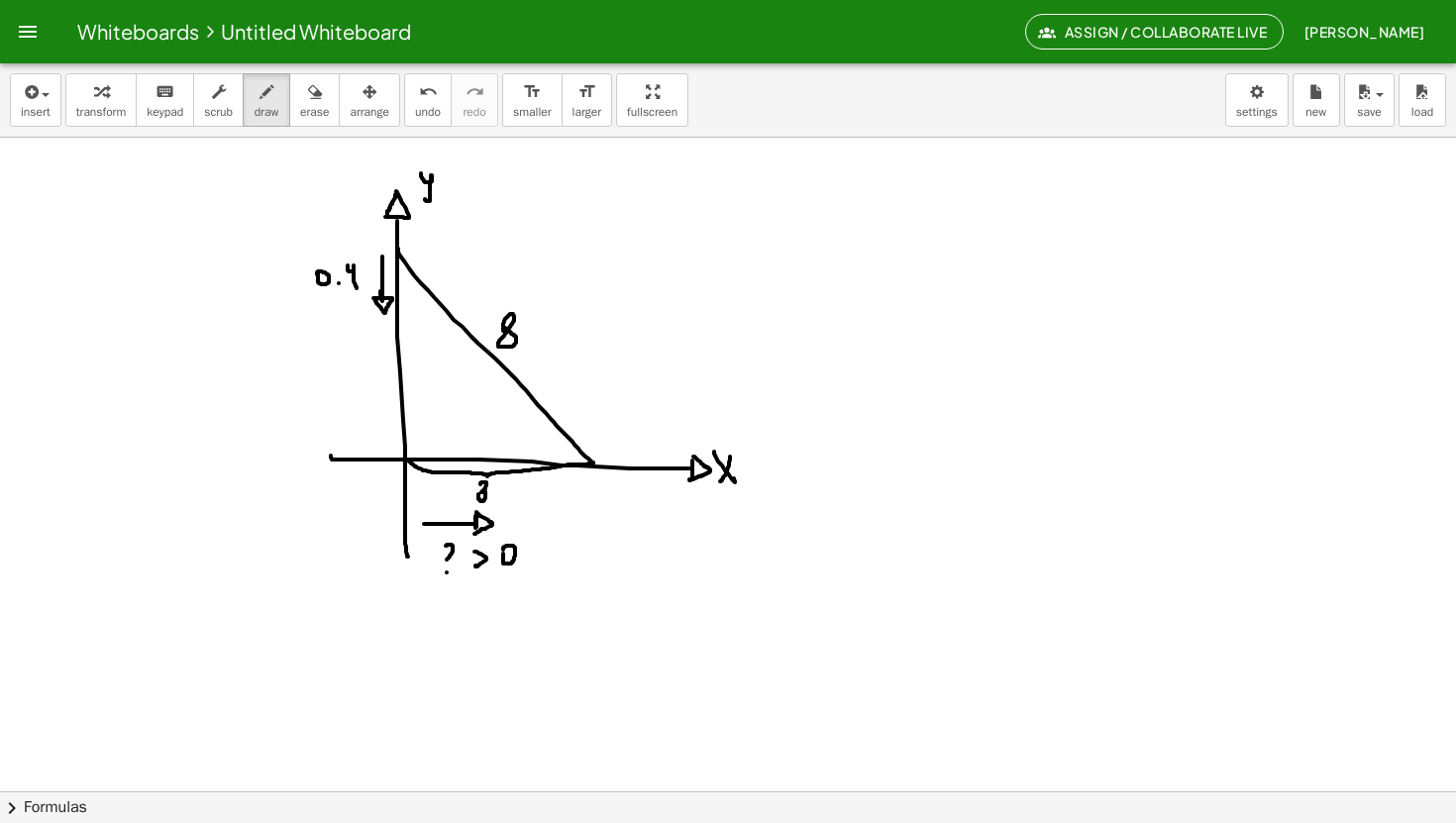 click at bounding box center (728, 5) 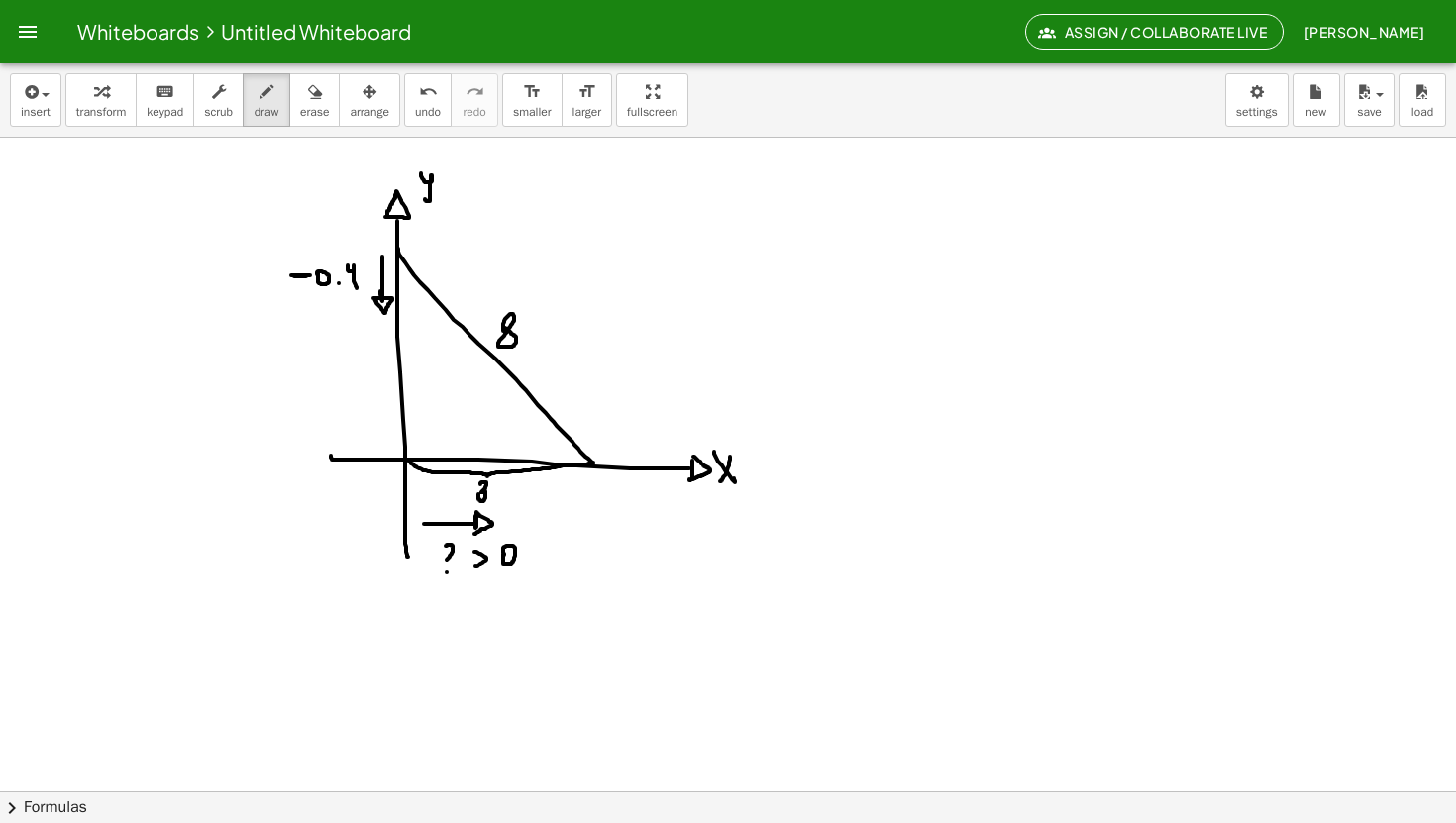 drag, startPoint x: 291, startPoint y: 275, endPoint x: 308, endPoint y: 276, distance: 17.029386 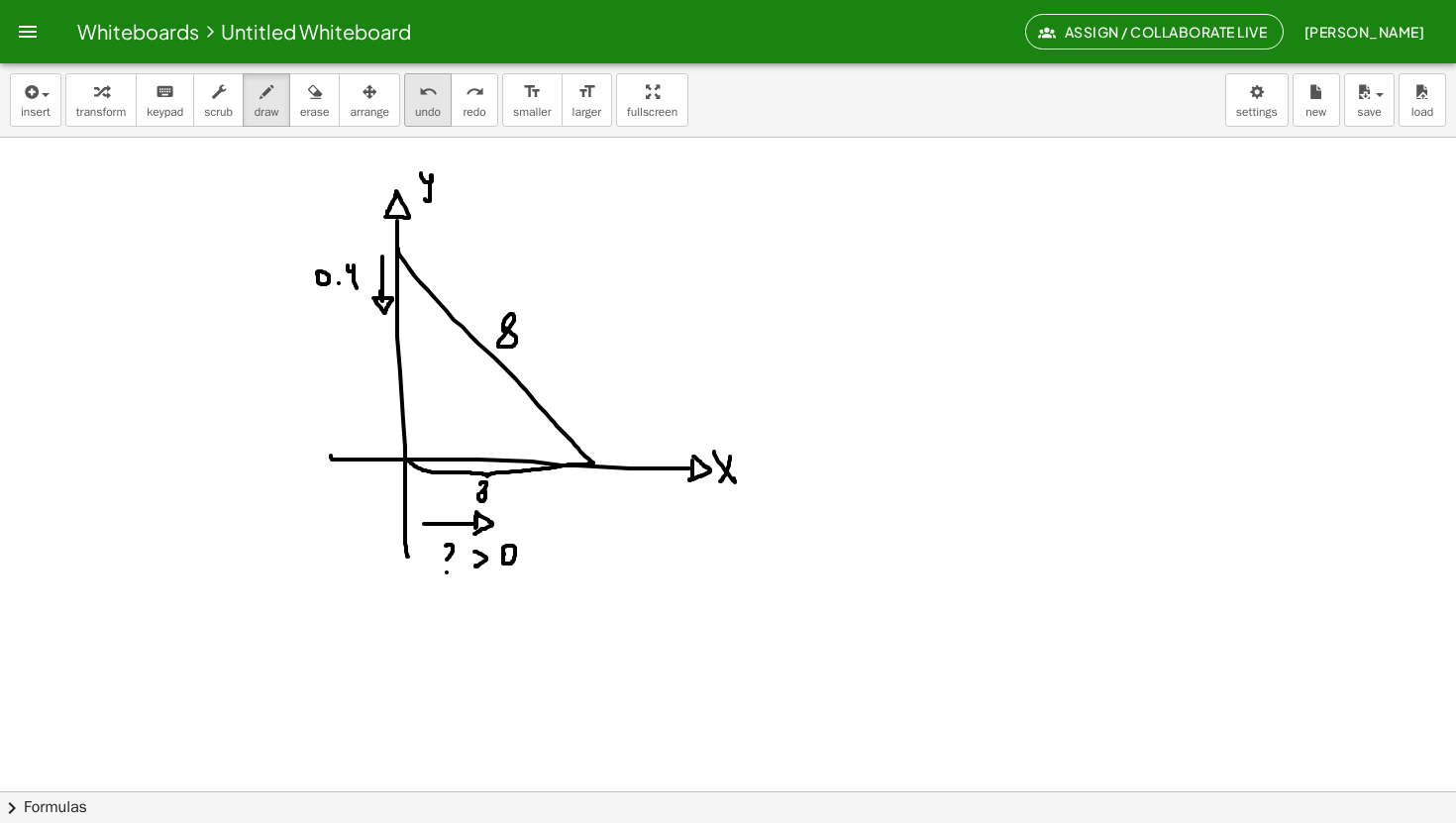 click on "undo" at bounding box center (428, 112) 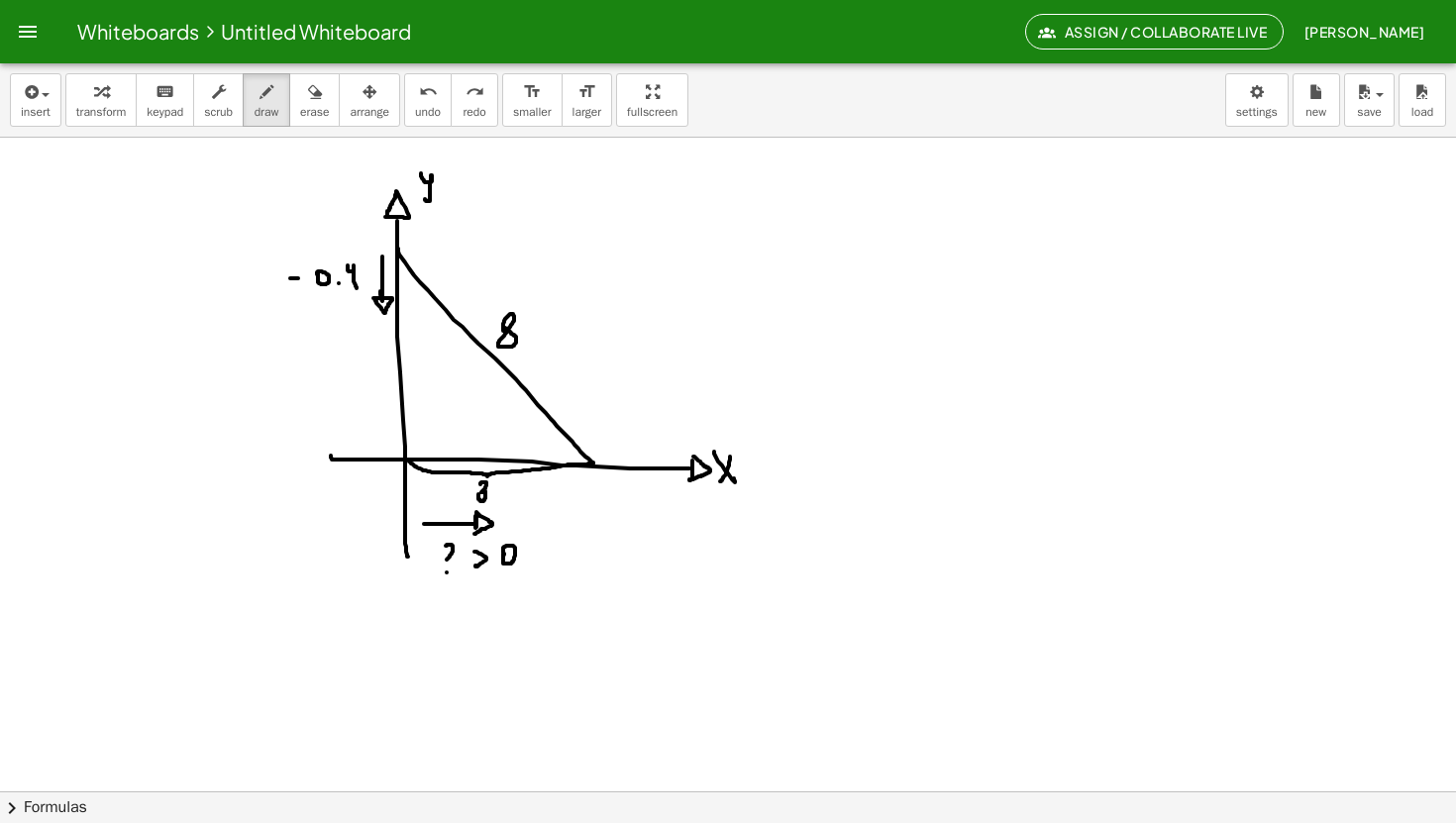 click at bounding box center [728, 5] 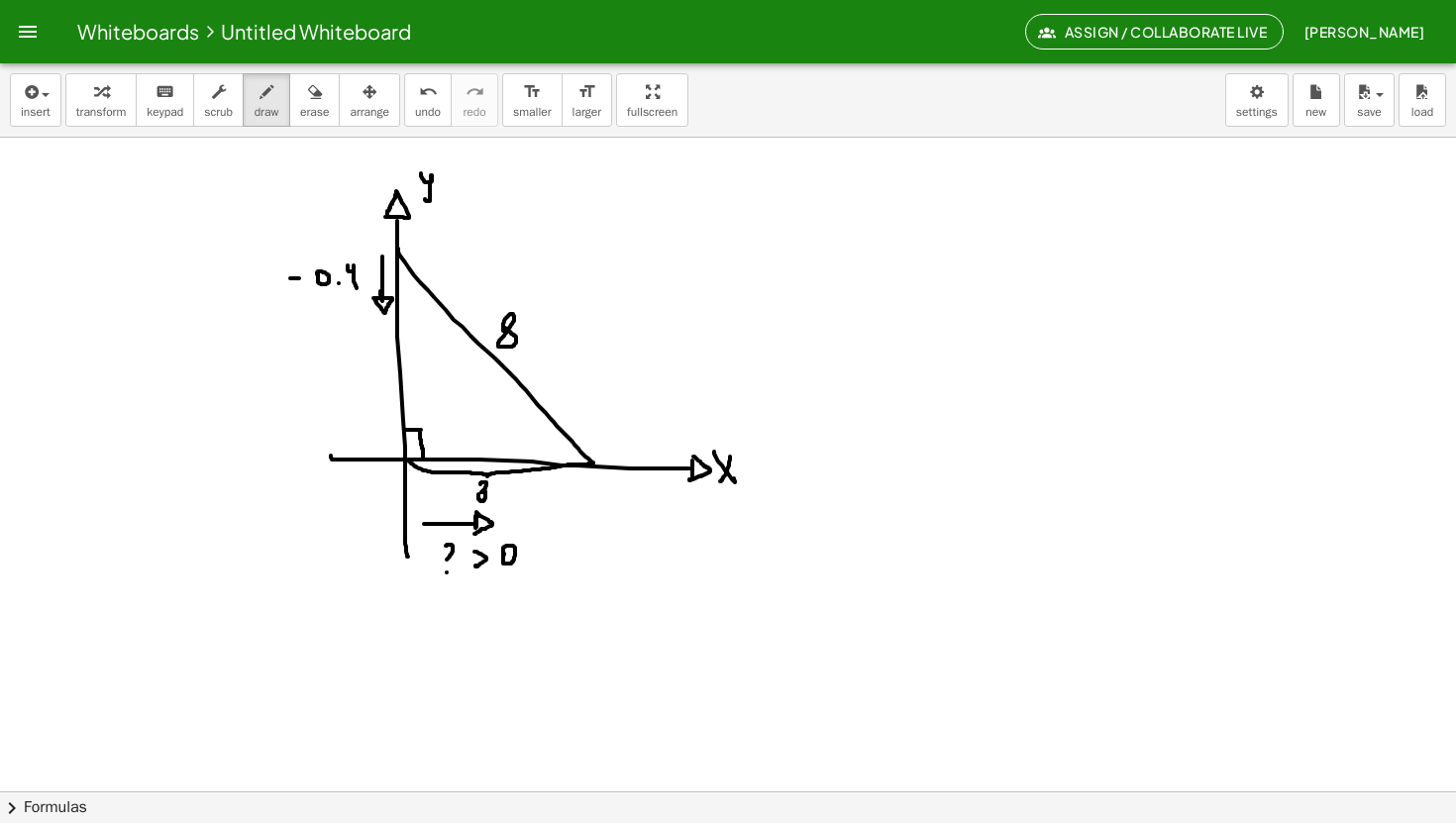 drag, startPoint x: 405, startPoint y: 430, endPoint x: 423, endPoint y: 452, distance: 28.42534 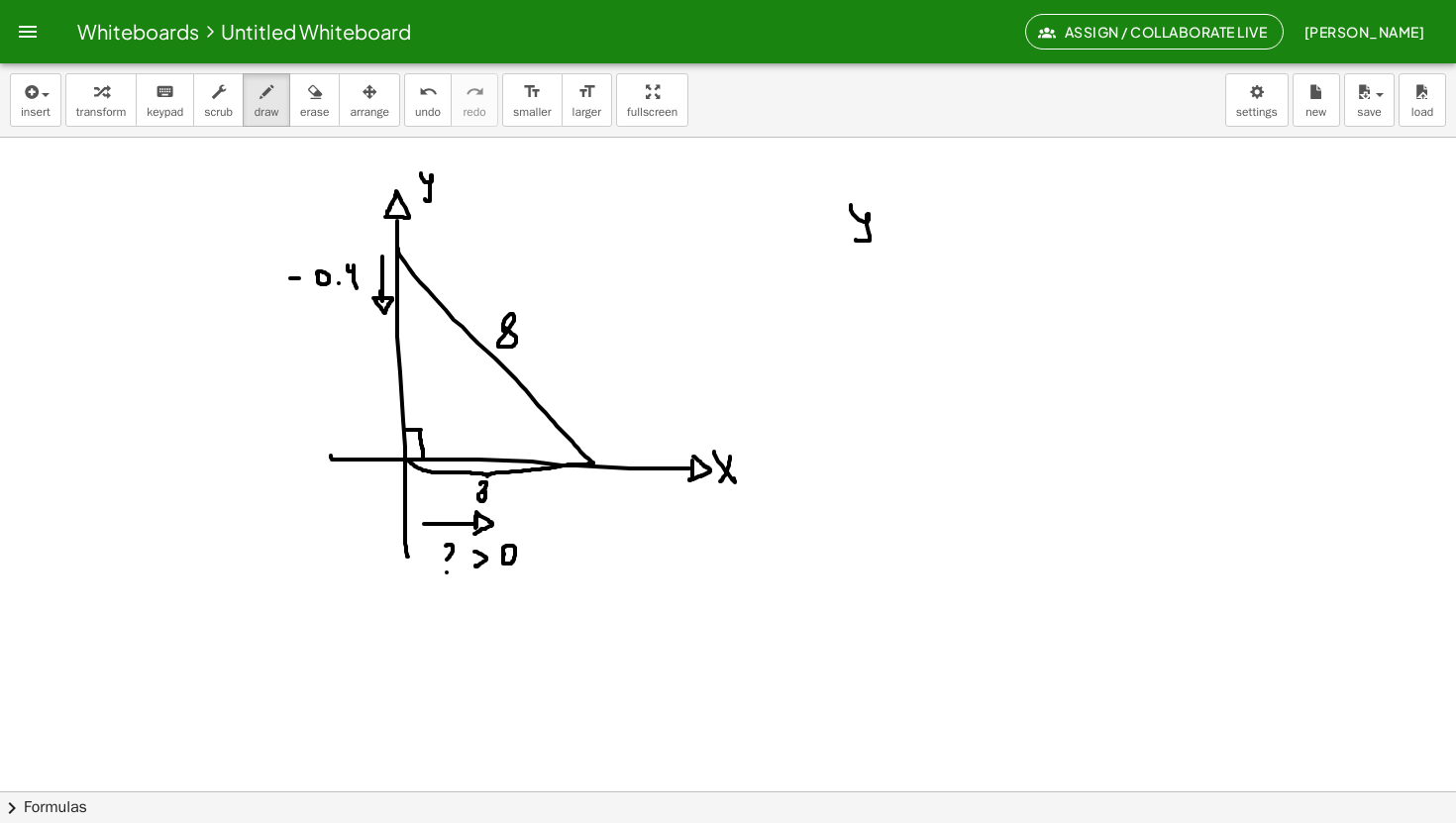 drag, startPoint x: 851, startPoint y: 205, endPoint x: 858, endPoint y: 239, distance: 34.71311 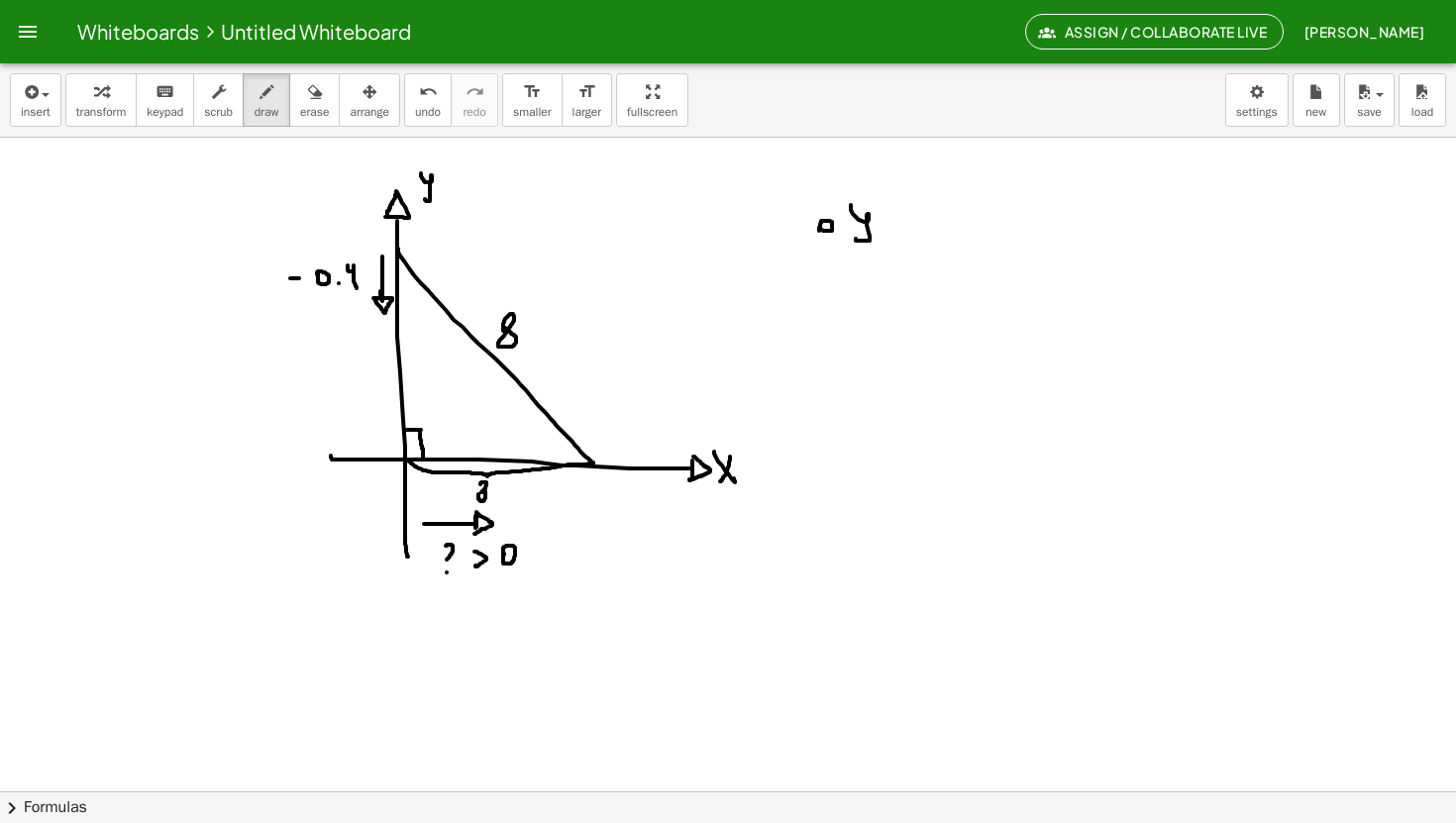 click at bounding box center (728, 5) 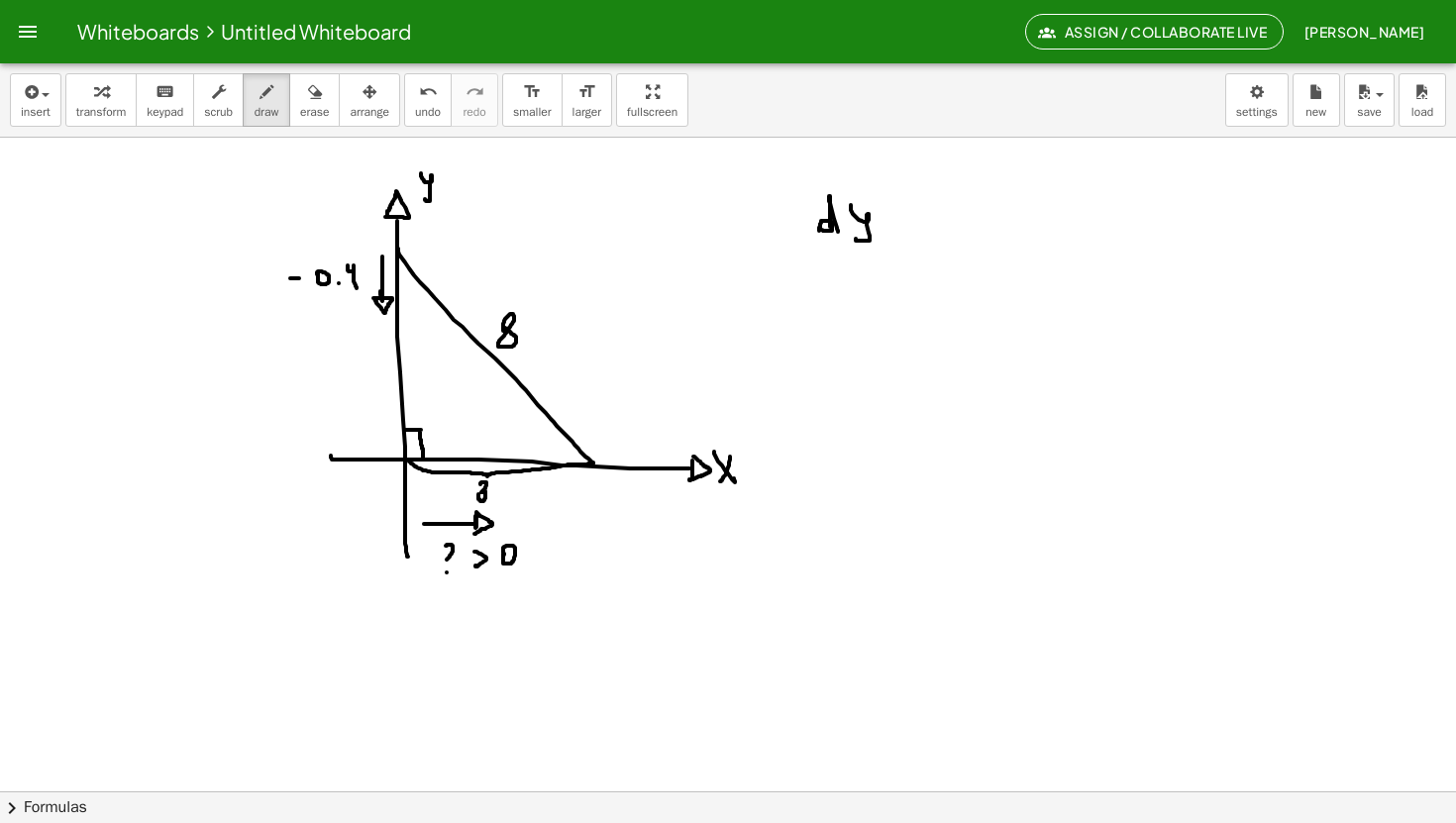 click at bounding box center (728, 5) 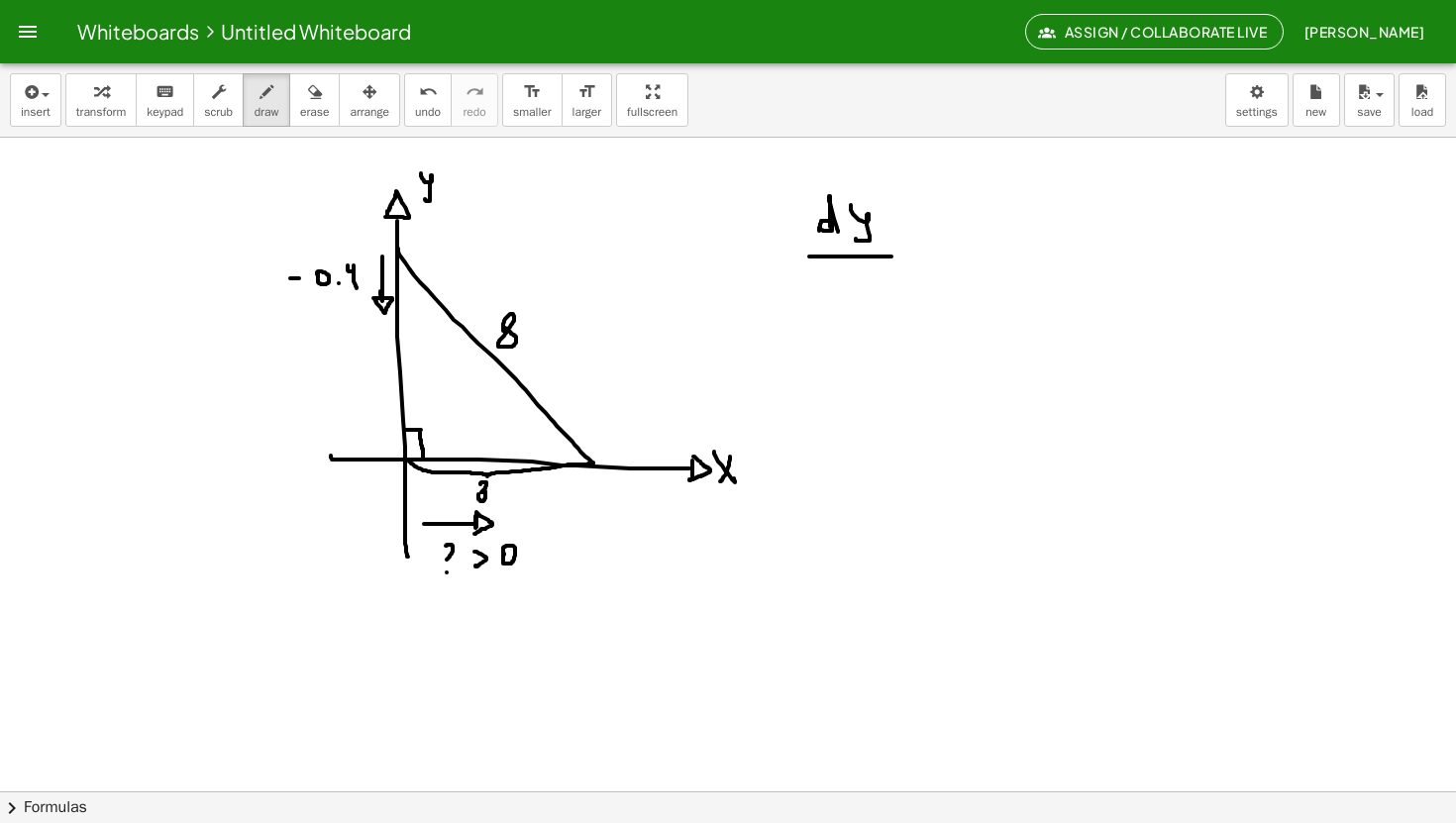 drag, startPoint x: 809, startPoint y: 257, endPoint x: 891, endPoint y: 257, distance: 82 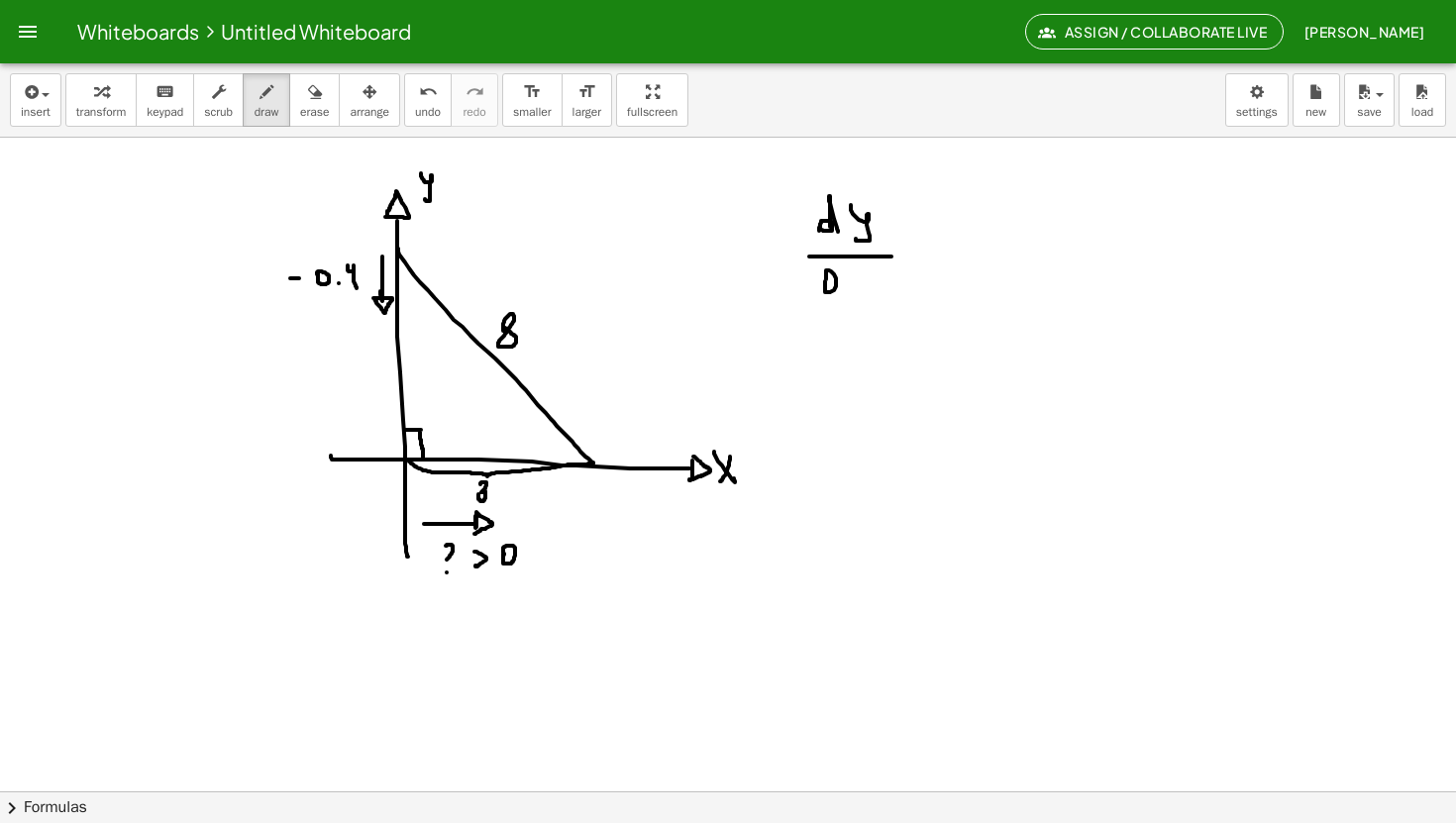 click at bounding box center (728, 5) 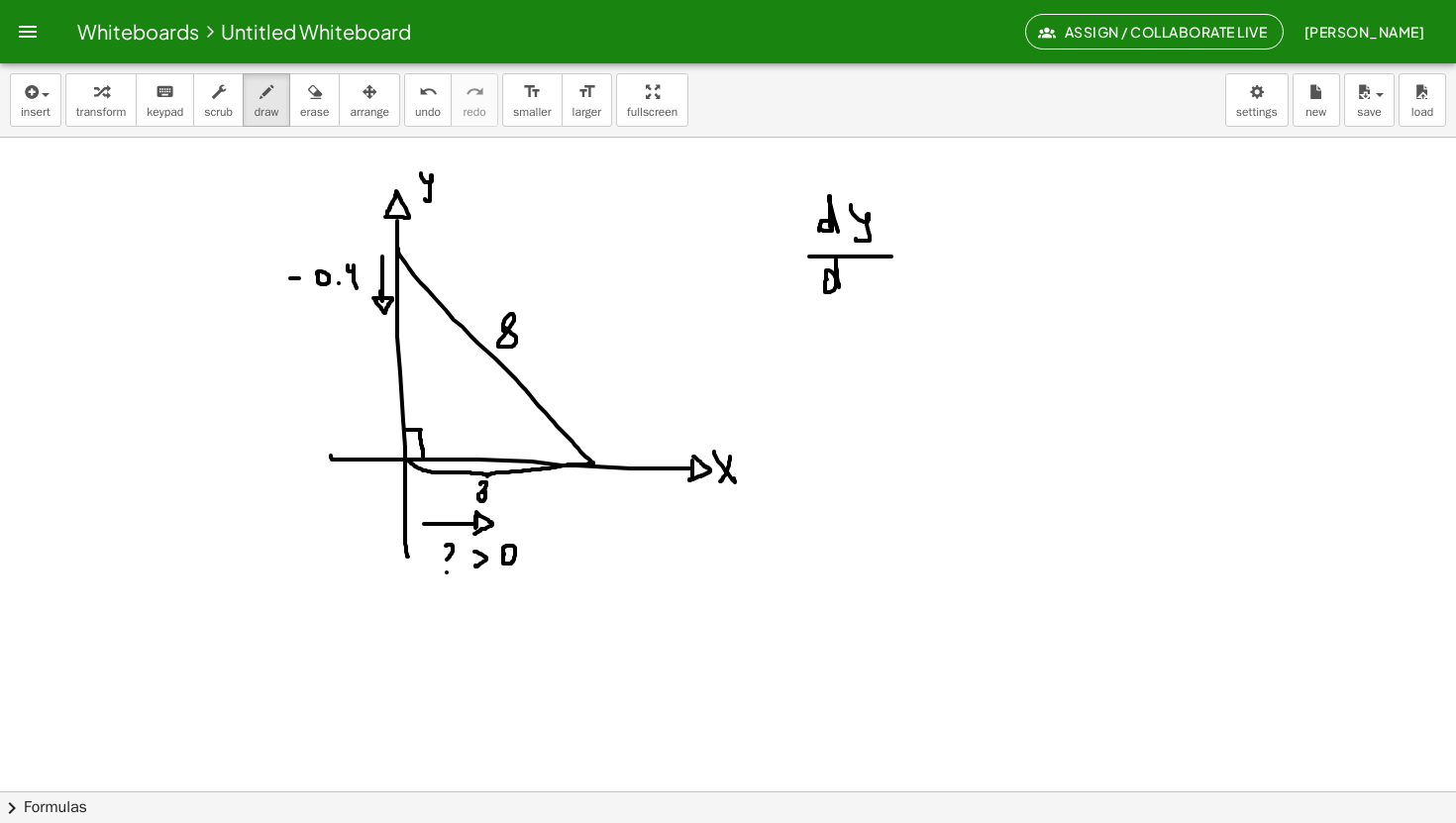 click at bounding box center (728, 5) 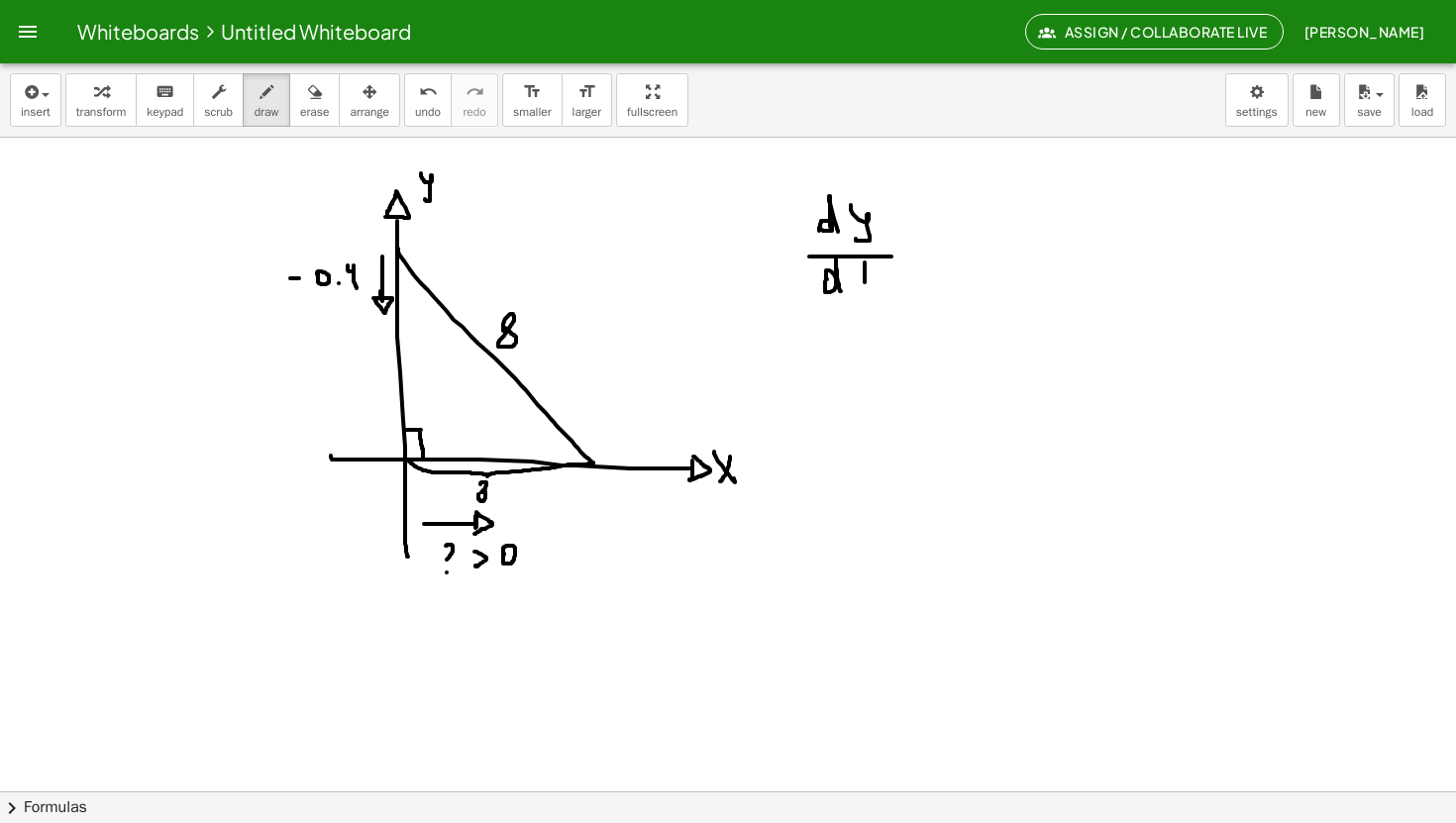 drag, startPoint x: 865, startPoint y: 262, endPoint x: 865, endPoint y: 287, distance: 25 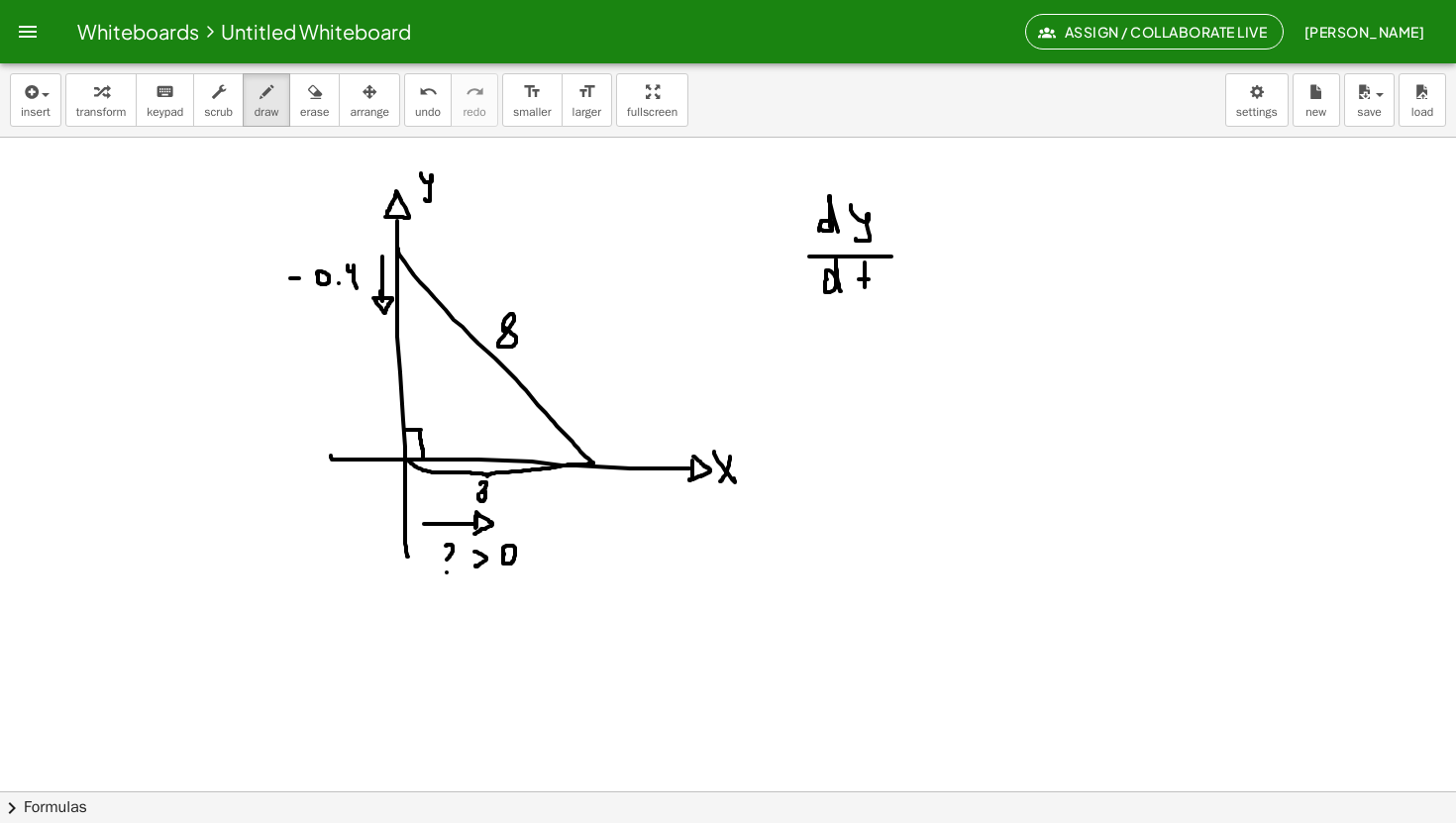 click at bounding box center (728, 5) 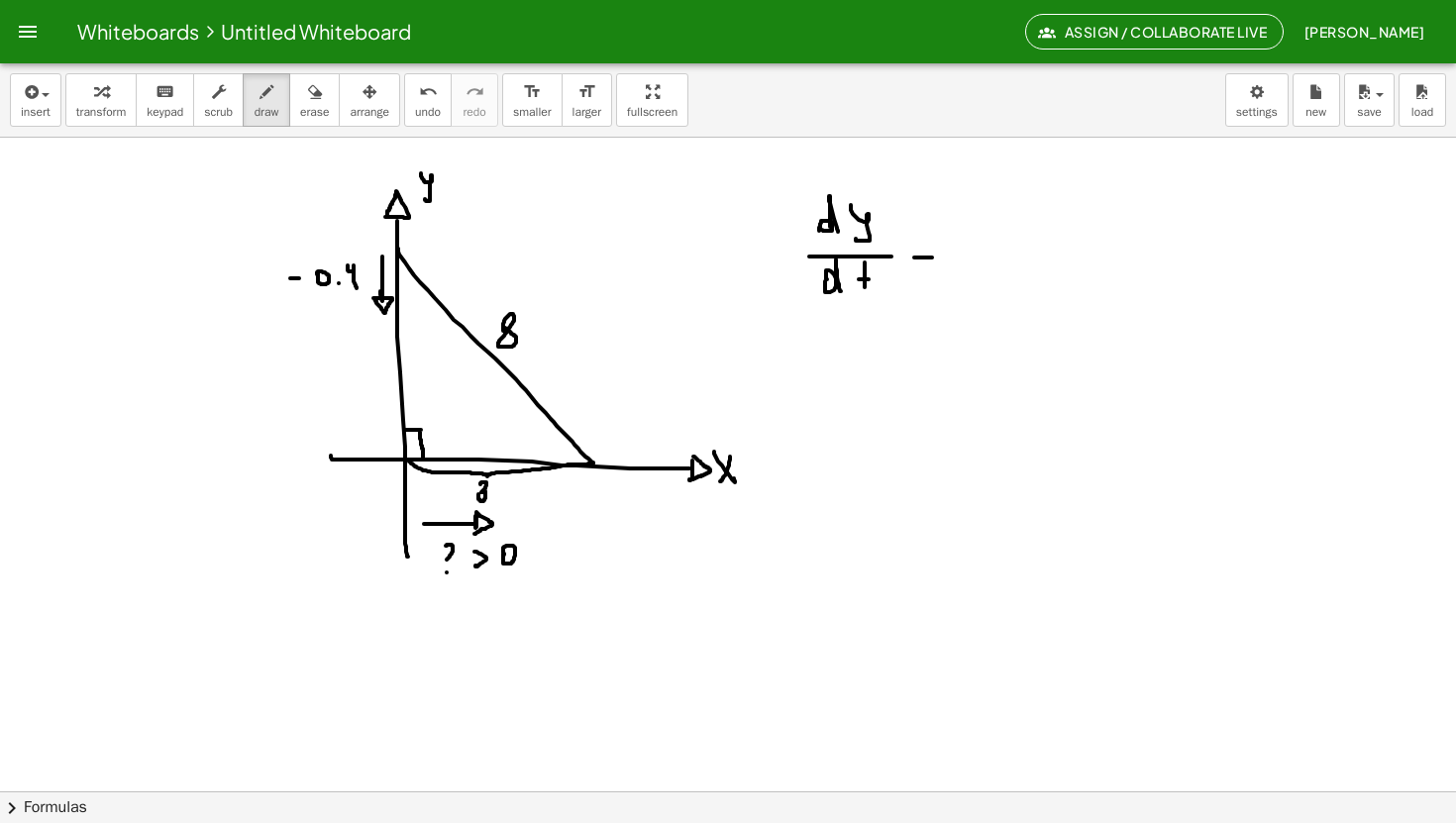 drag, startPoint x: 914, startPoint y: 257, endPoint x: 932, endPoint y: 257, distance: 18 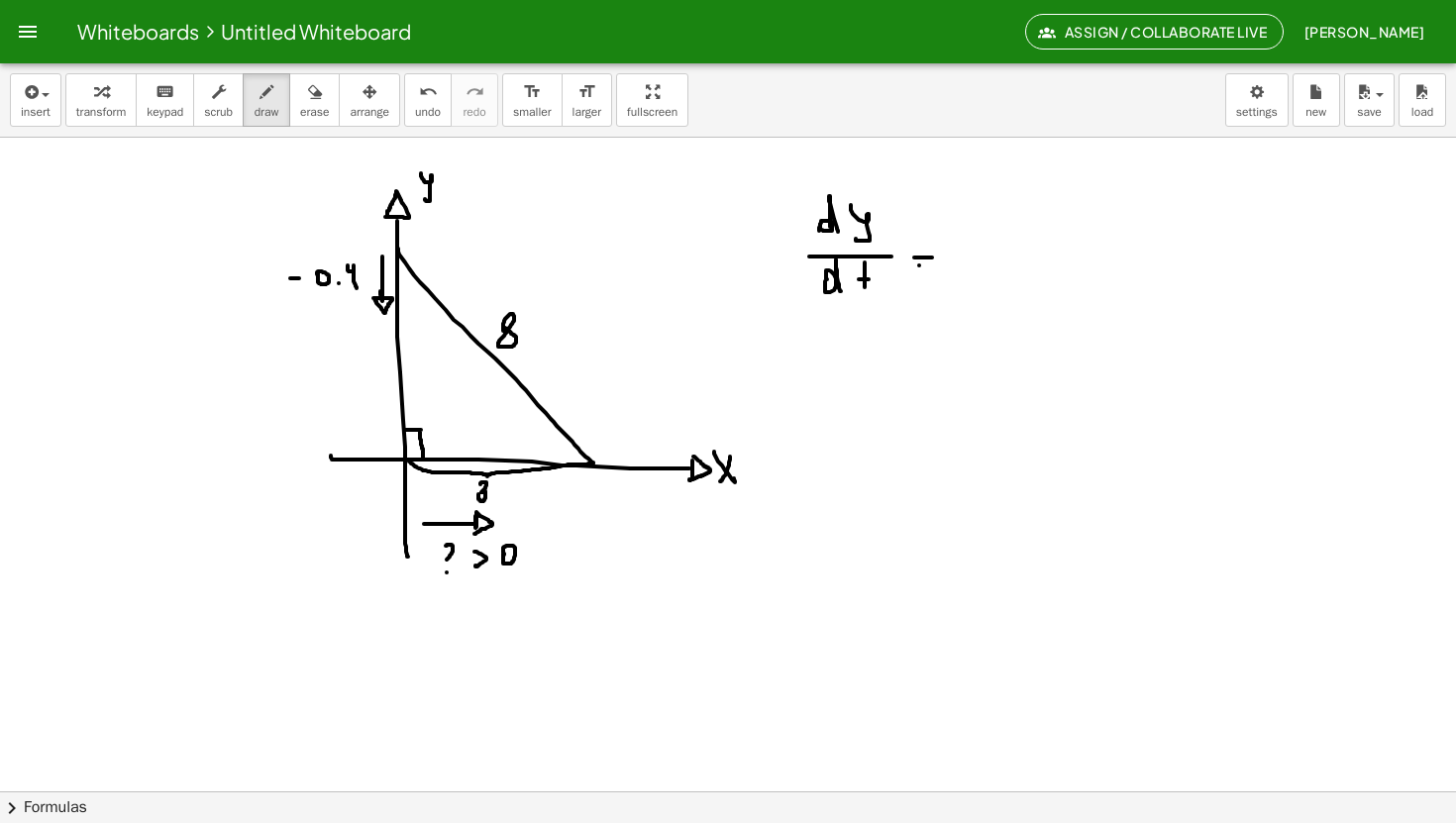drag, startPoint x: 919, startPoint y: 265, endPoint x: 940, endPoint y: 265, distance: 21 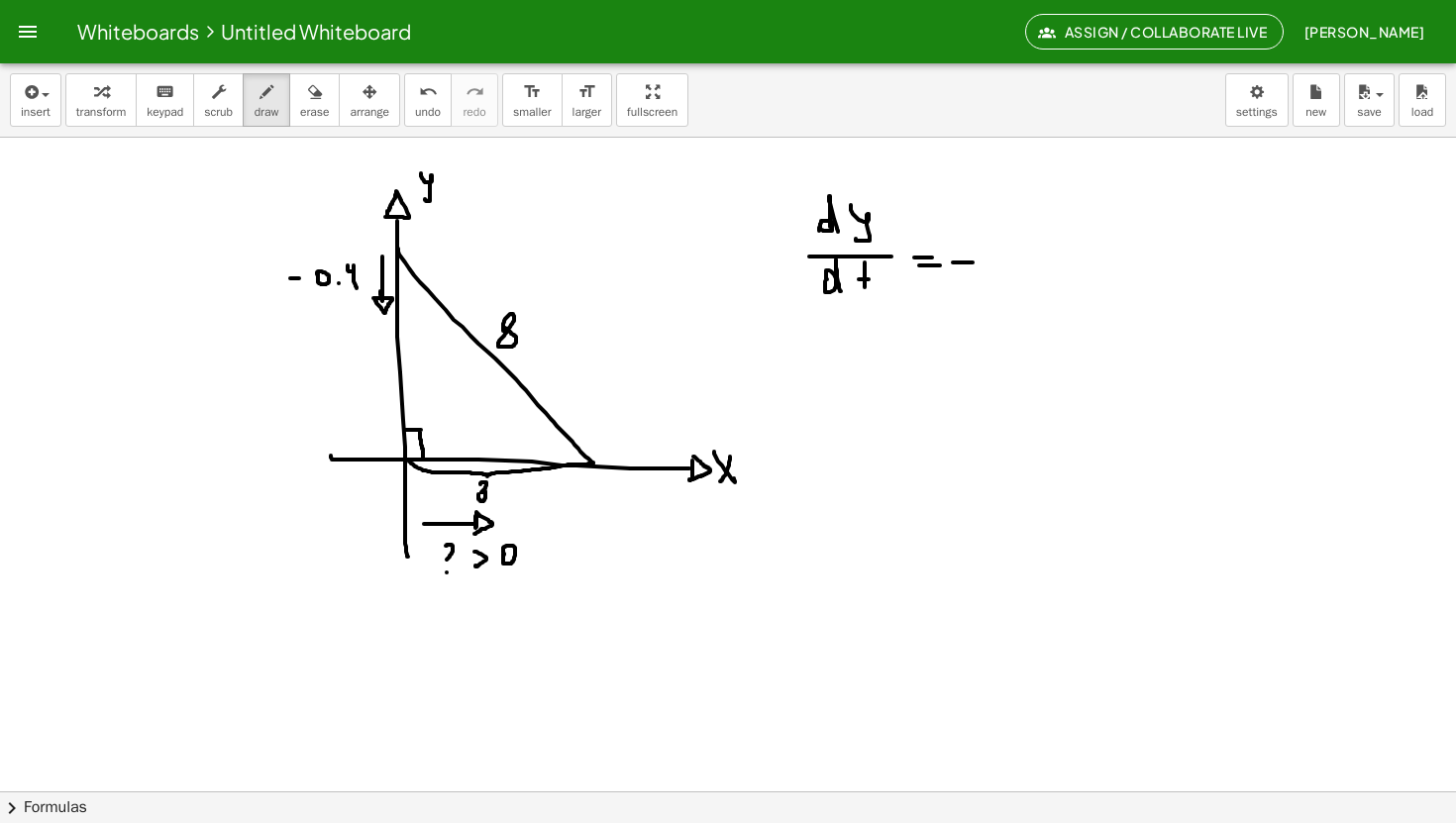 drag, startPoint x: 962, startPoint y: 262, endPoint x: 973, endPoint y: 262, distance: 11 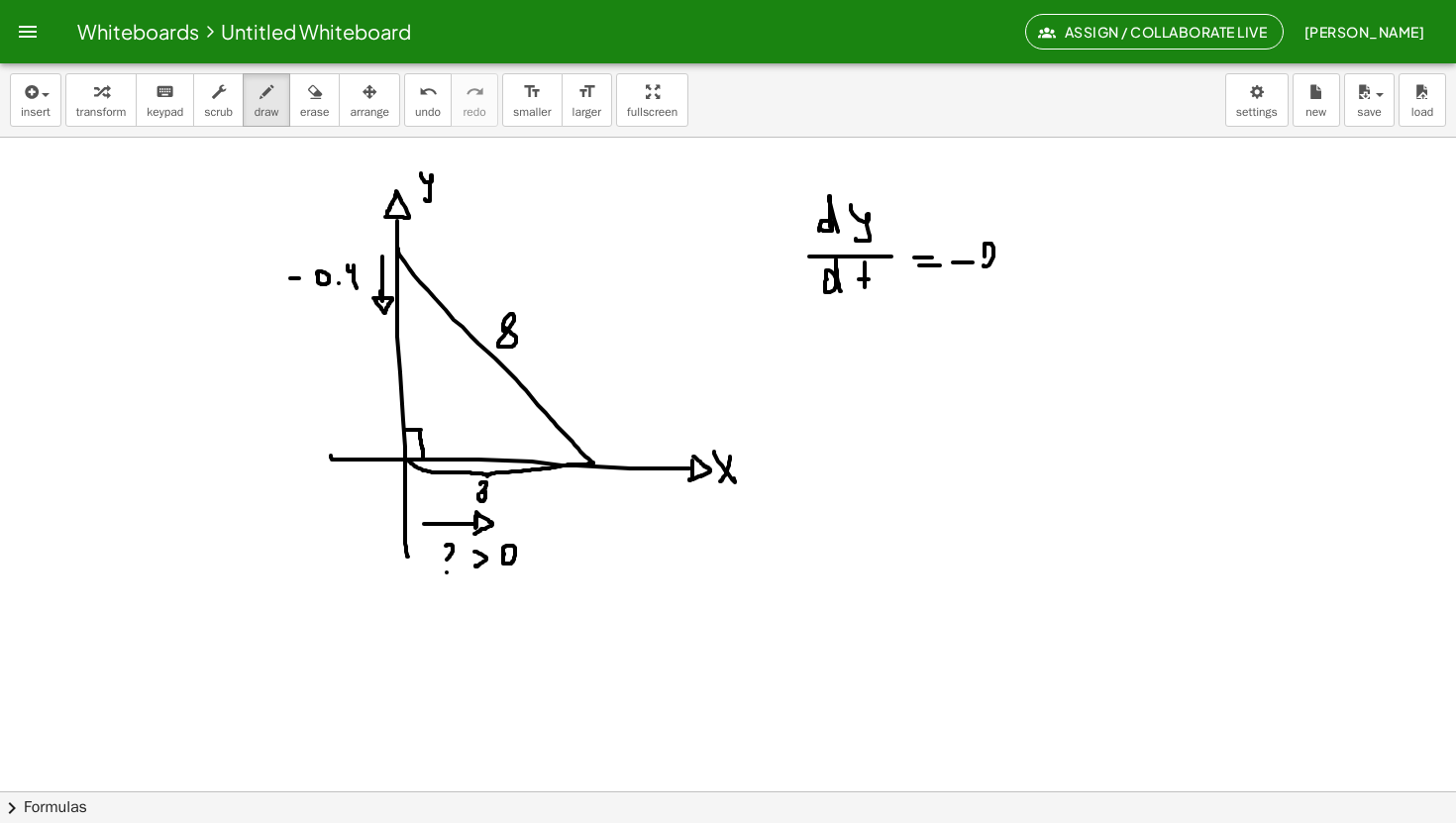 click at bounding box center [728, 5] 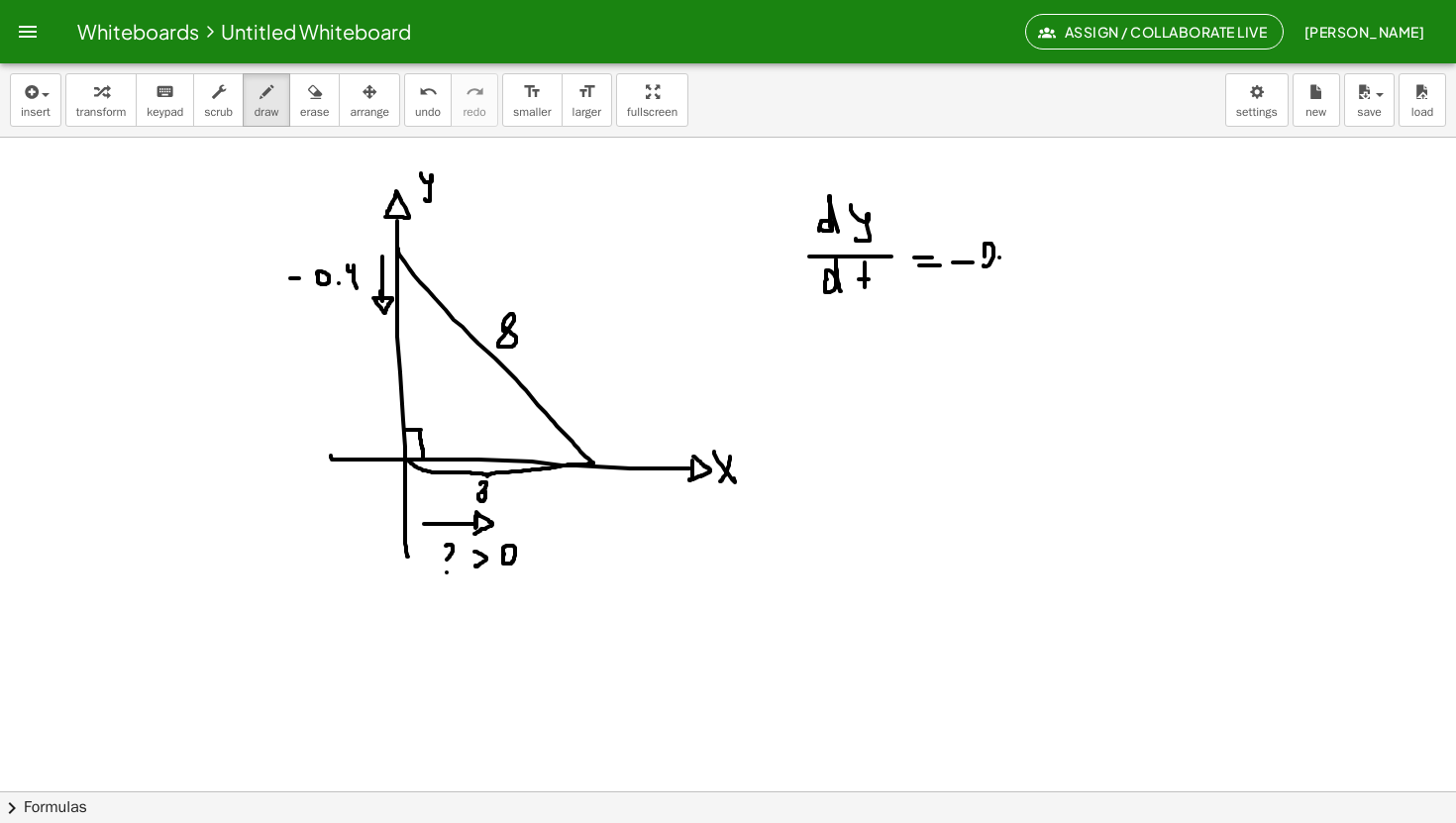 click at bounding box center (728, 5) 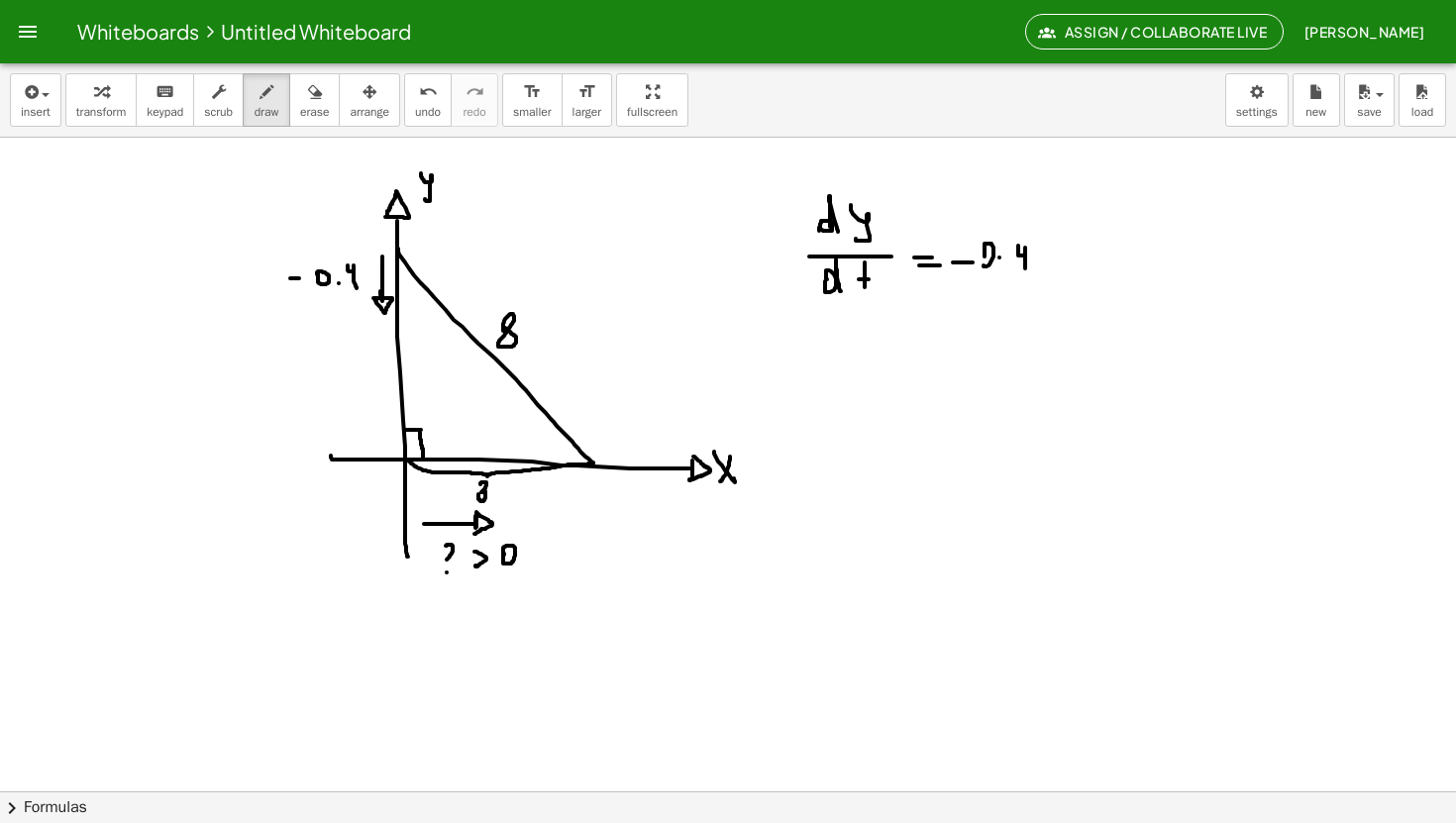 drag, startPoint x: 1018, startPoint y: 246, endPoint x: 1025, endPoint y: 266, distance: 21.18962 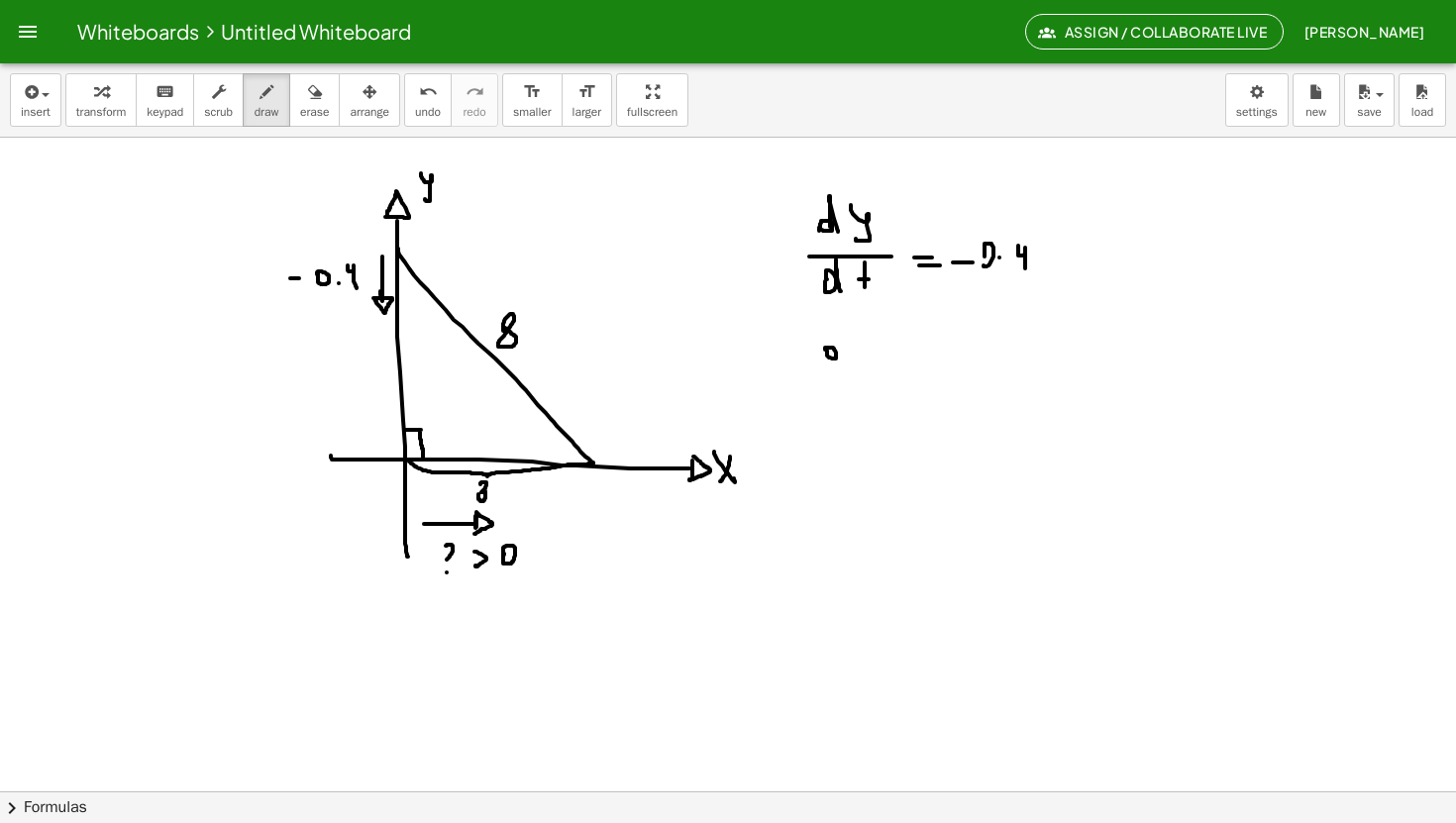 click at bounding box center [728, 5] 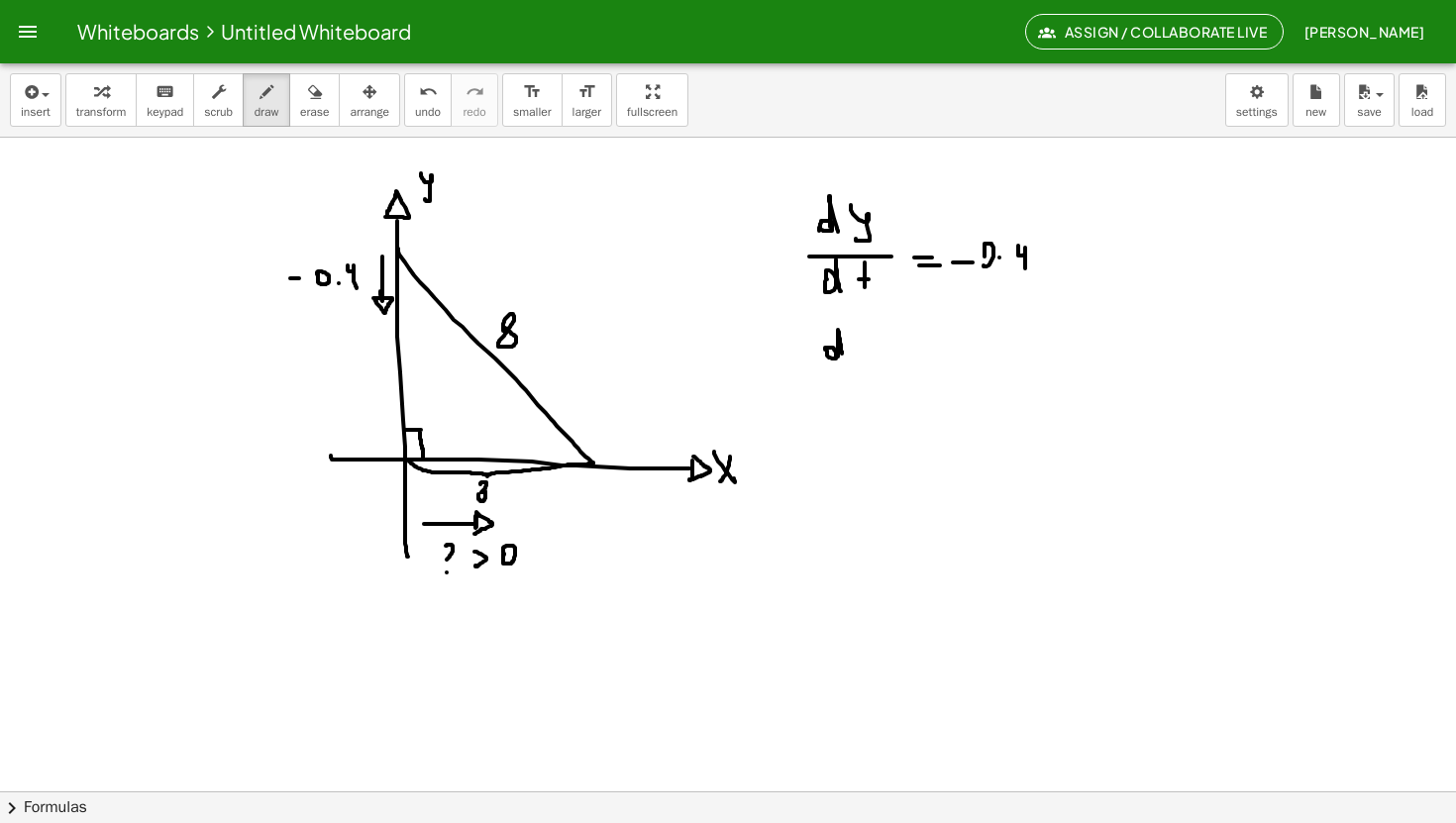 click at bounding box center [728, 5] 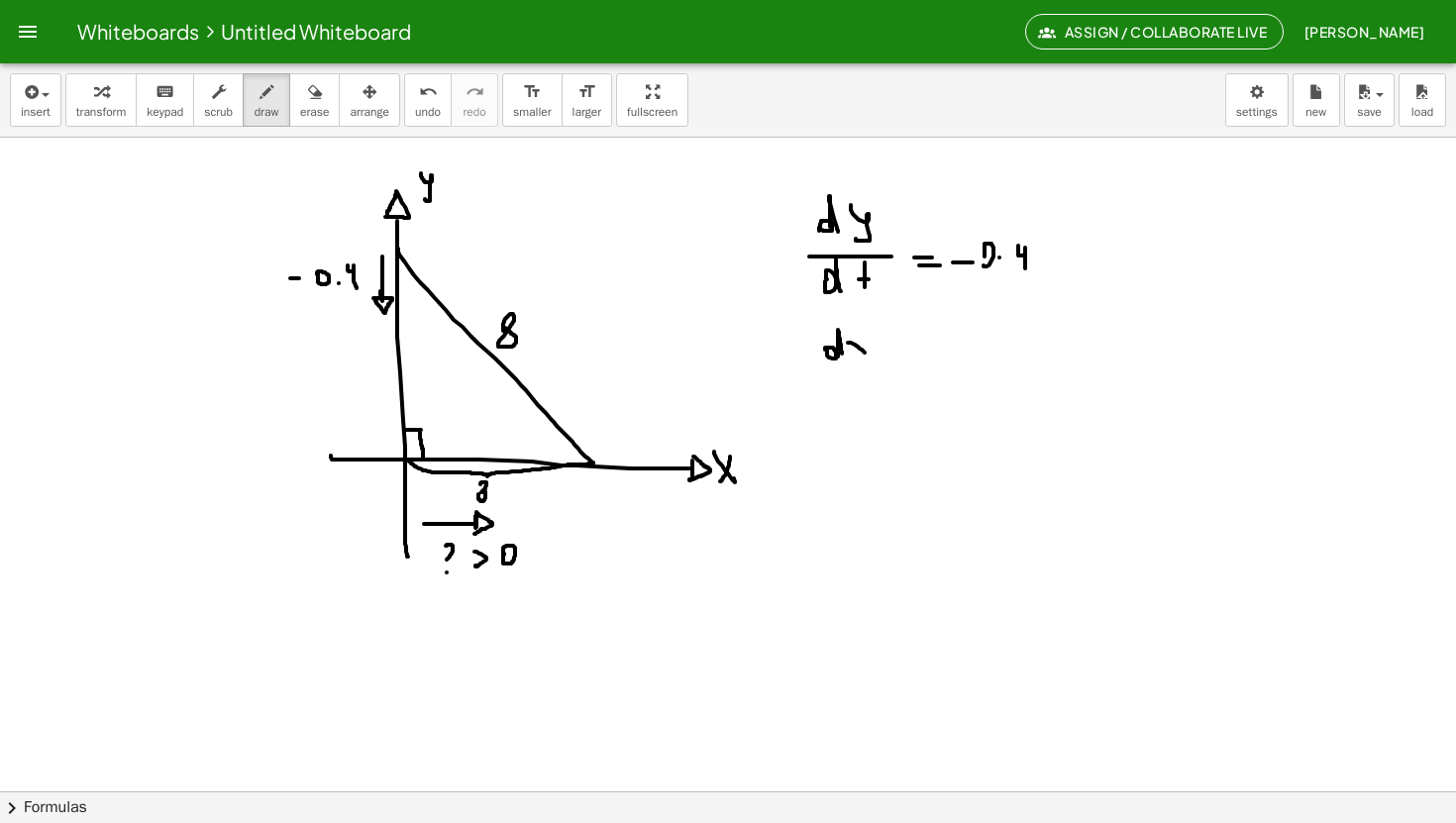 drag, startPoint x: 848, startPoint y: 343, endPoint x: 865, endPoint y: 353, distance: 19.723083 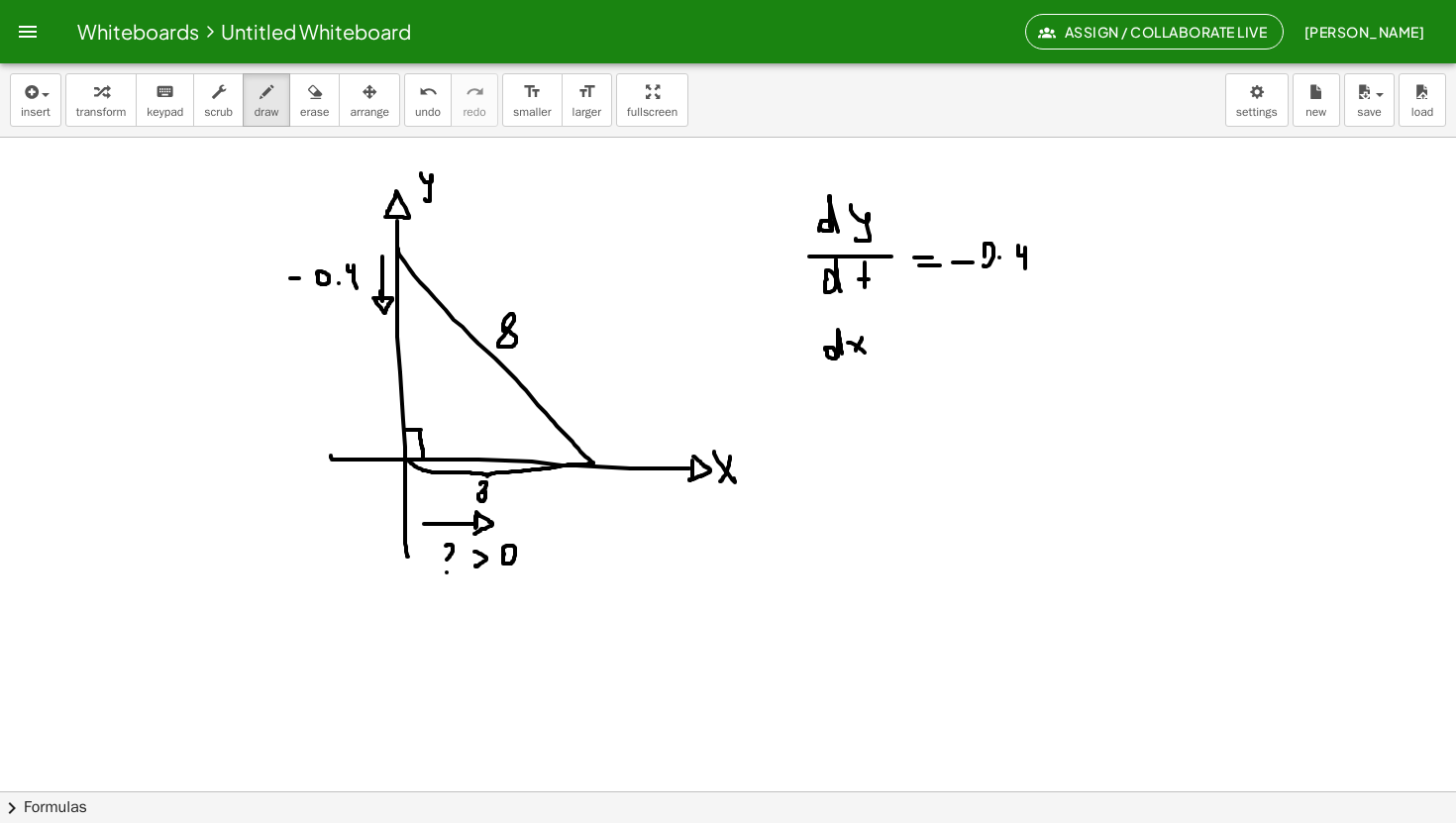 drag, startPoint x: 862, startPoint y: 338, endPoint x: 855, endPoint y: 352, distance: 15.652476 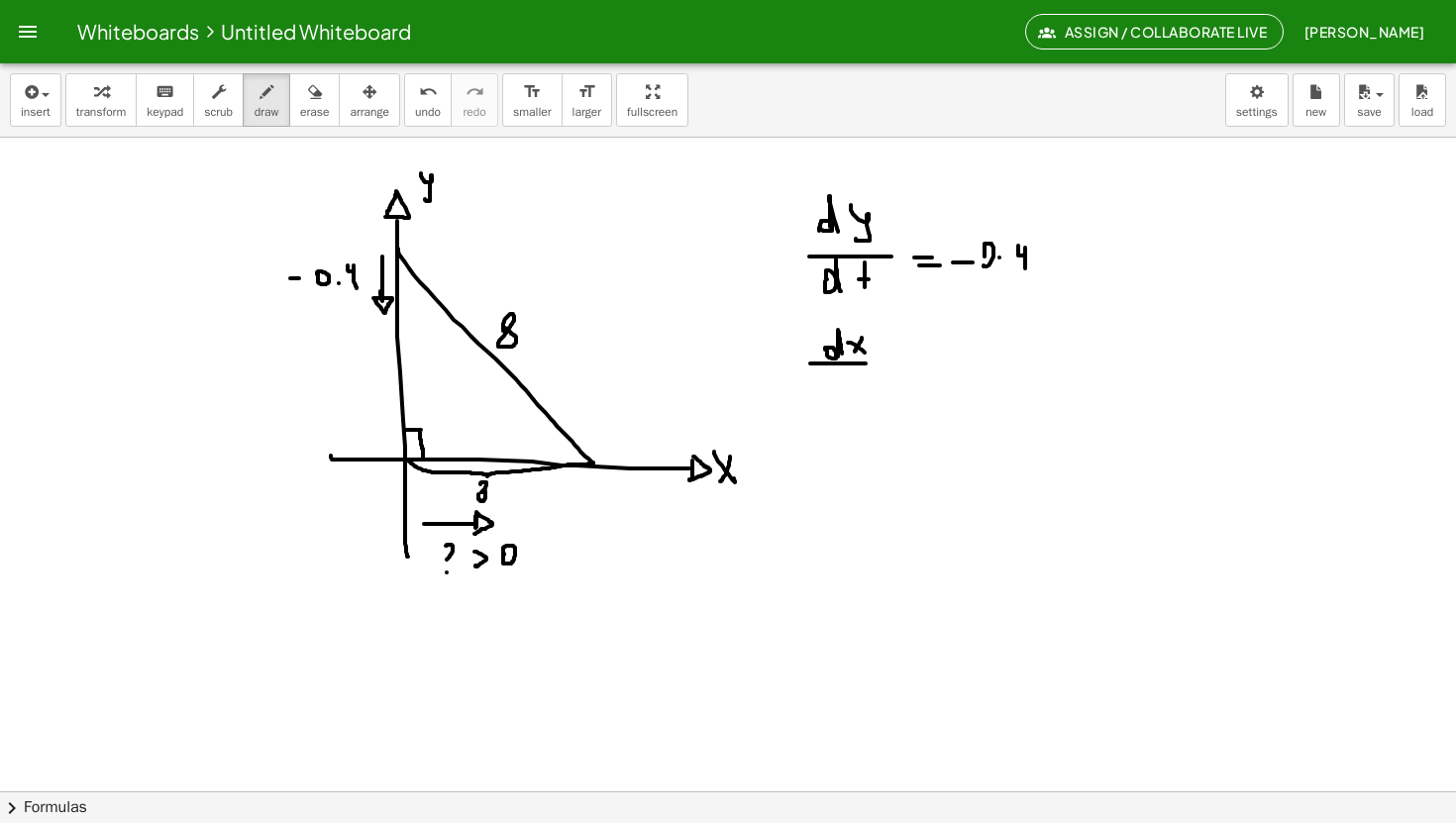 drag, startPoint x: 810, startPoint y: 363, endPoint x: 866, endPoint y: 363, distance: 56 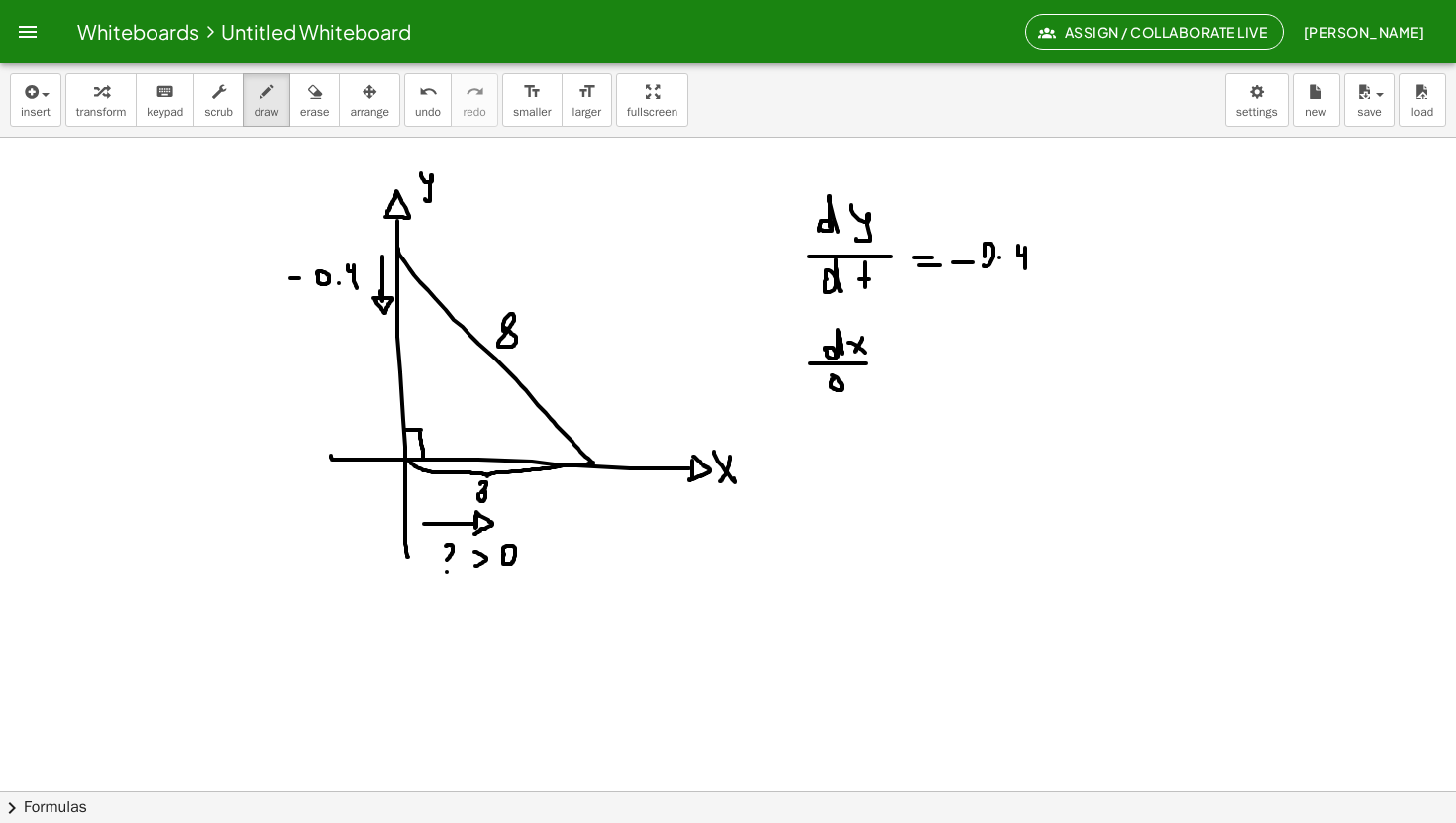 click at bounding box center (728, 5) 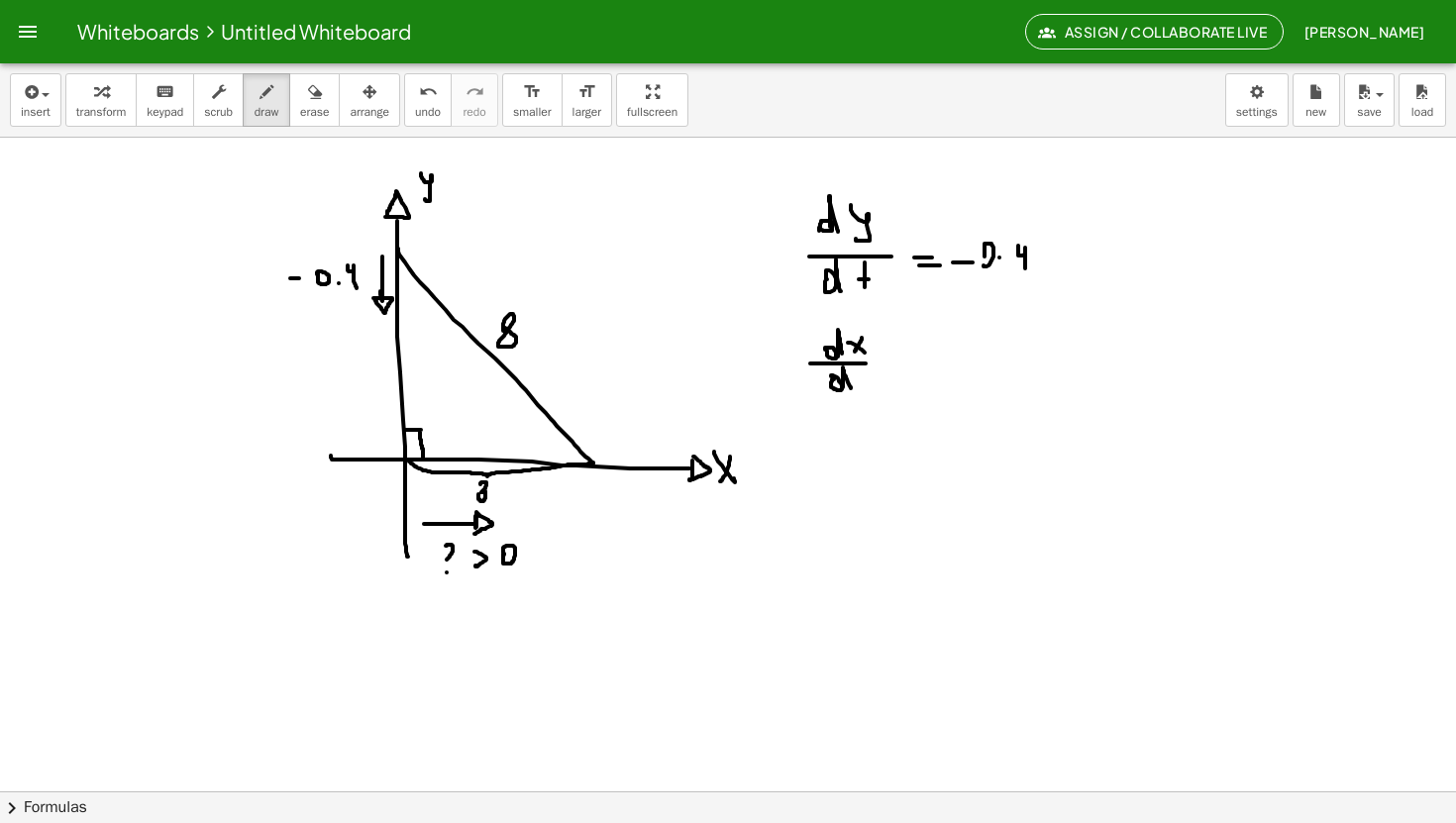 click at bounding box center [728, 5] 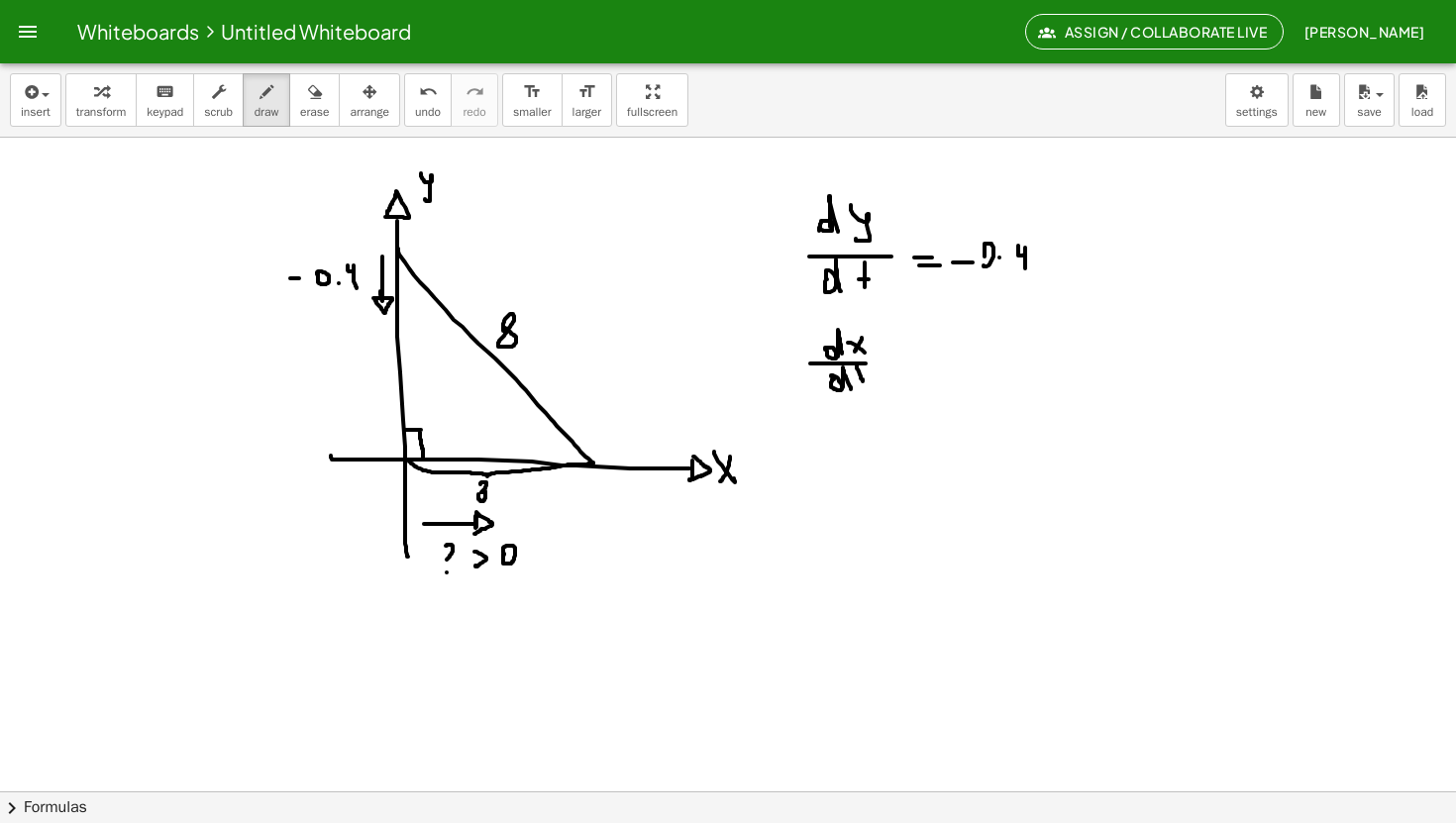 drag, startPoint x: 857, startPoint y: 363, endPoint x: 863, endPoint y: 381, distance: 18.973666 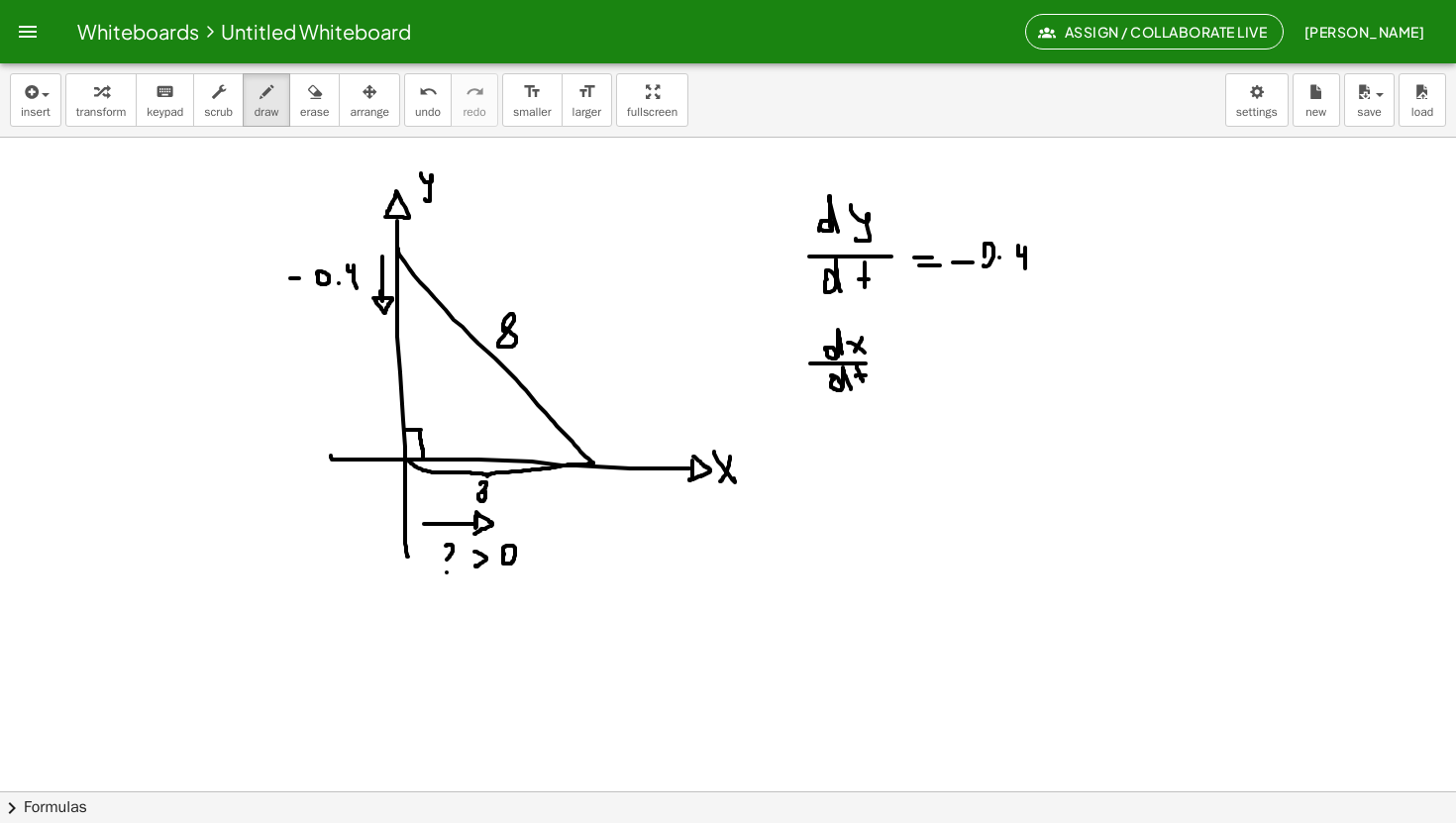 drag, startPoint x: 856, startPoint y: 376, endPoint x: 866, endPoint y: 375, distance: 10.049876 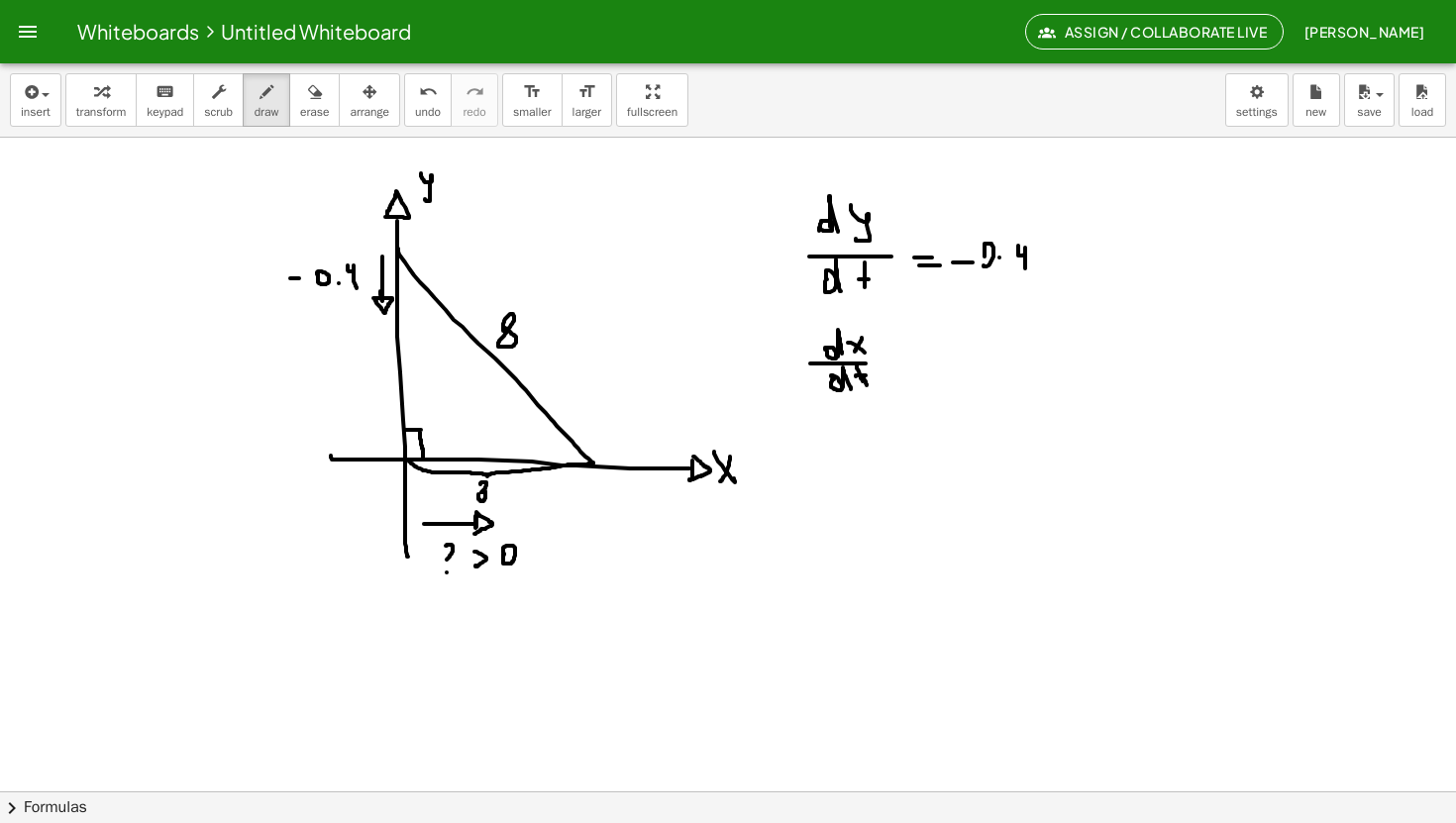 drag, startPoint x: 864, startPoint y: 375, endPoint x: 868, endPoint y: 389, distance: 14.56022 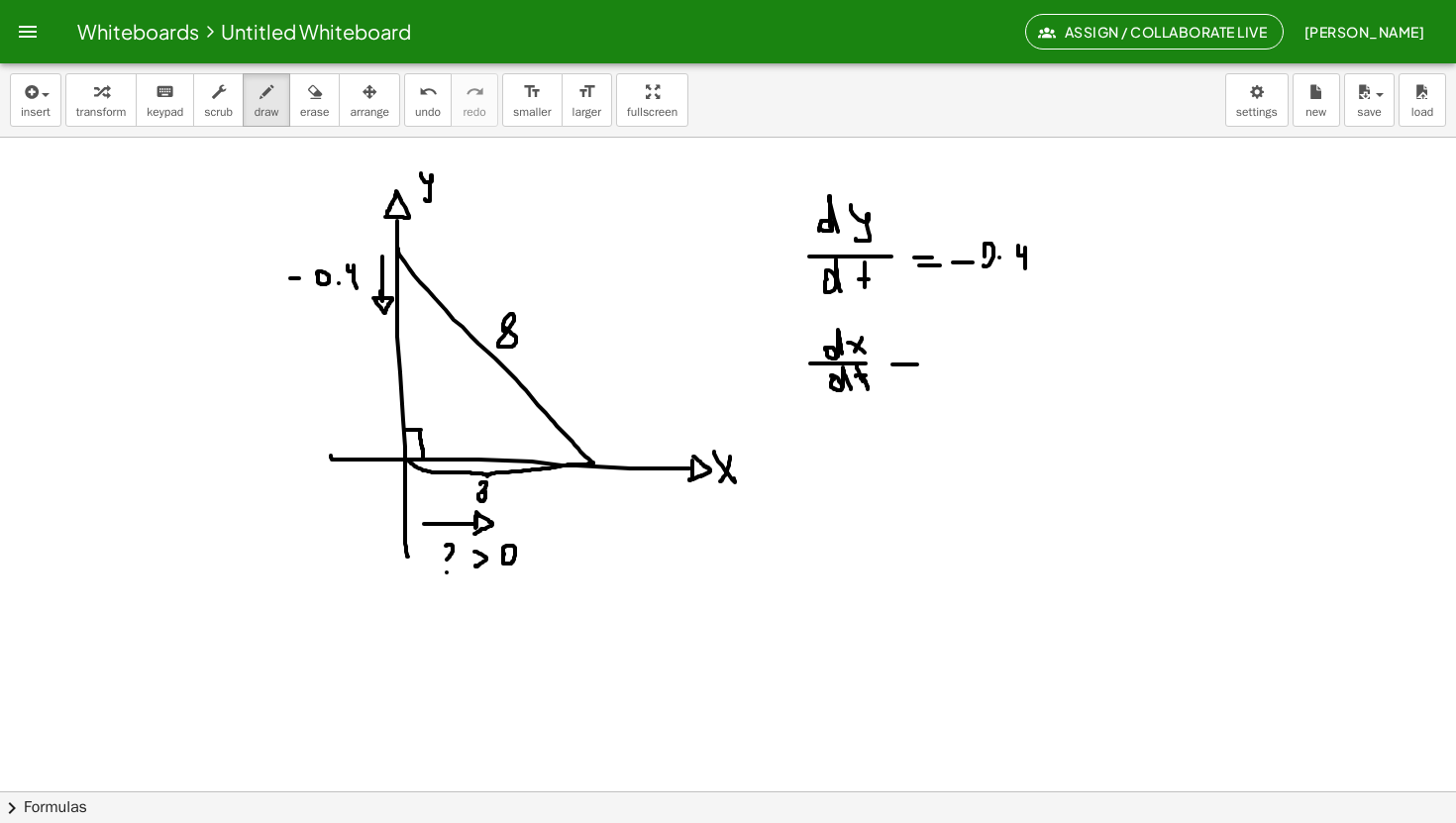 drag, startPoint x: 892, startPoint y: 364, endPoint x: 918, endPoint y: 364, distance: 26 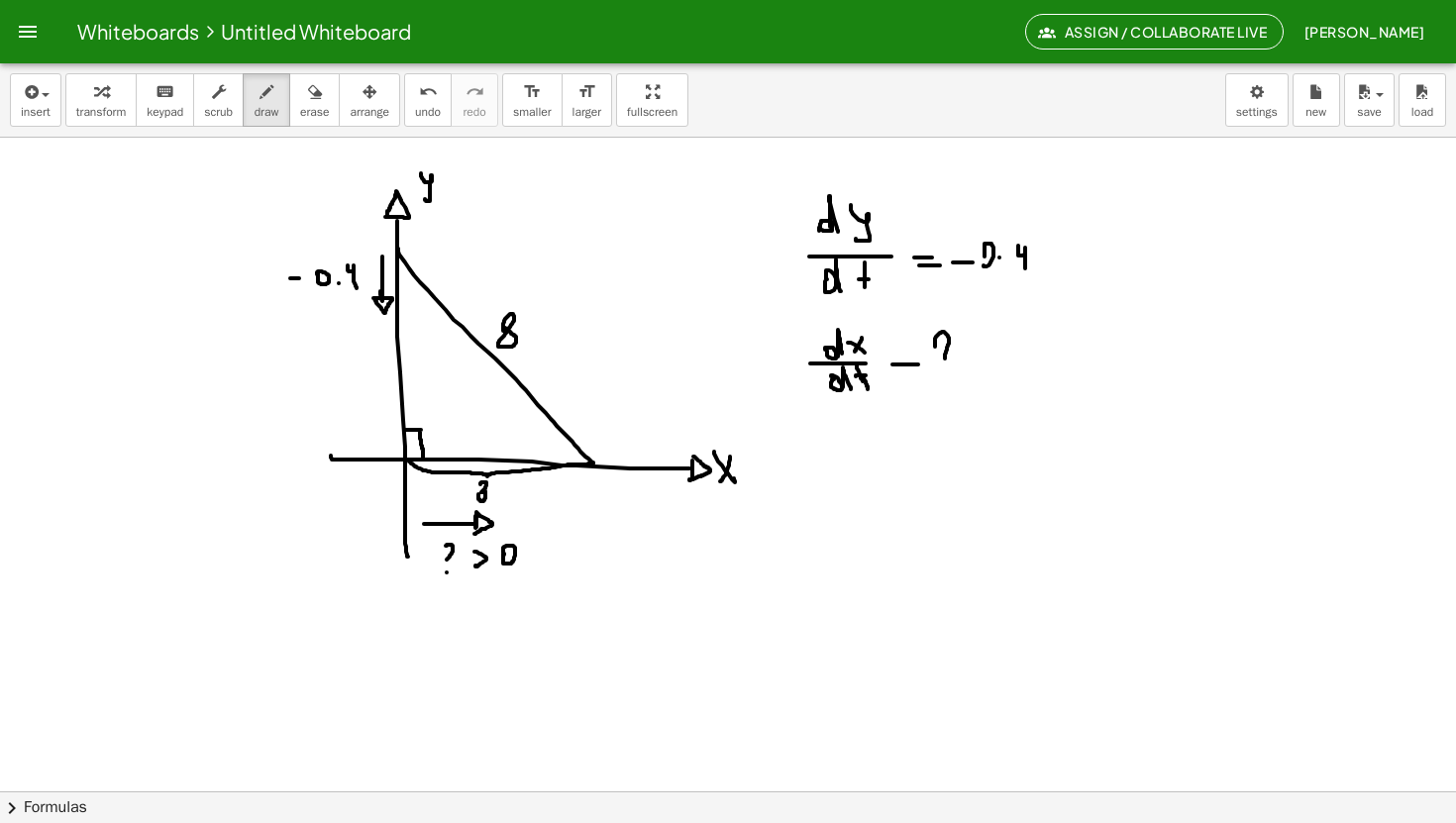 drag, startPoint x: 935, startPoint y: 347, endPoint x: 945, endPoint y: 362, distance: 18.027756 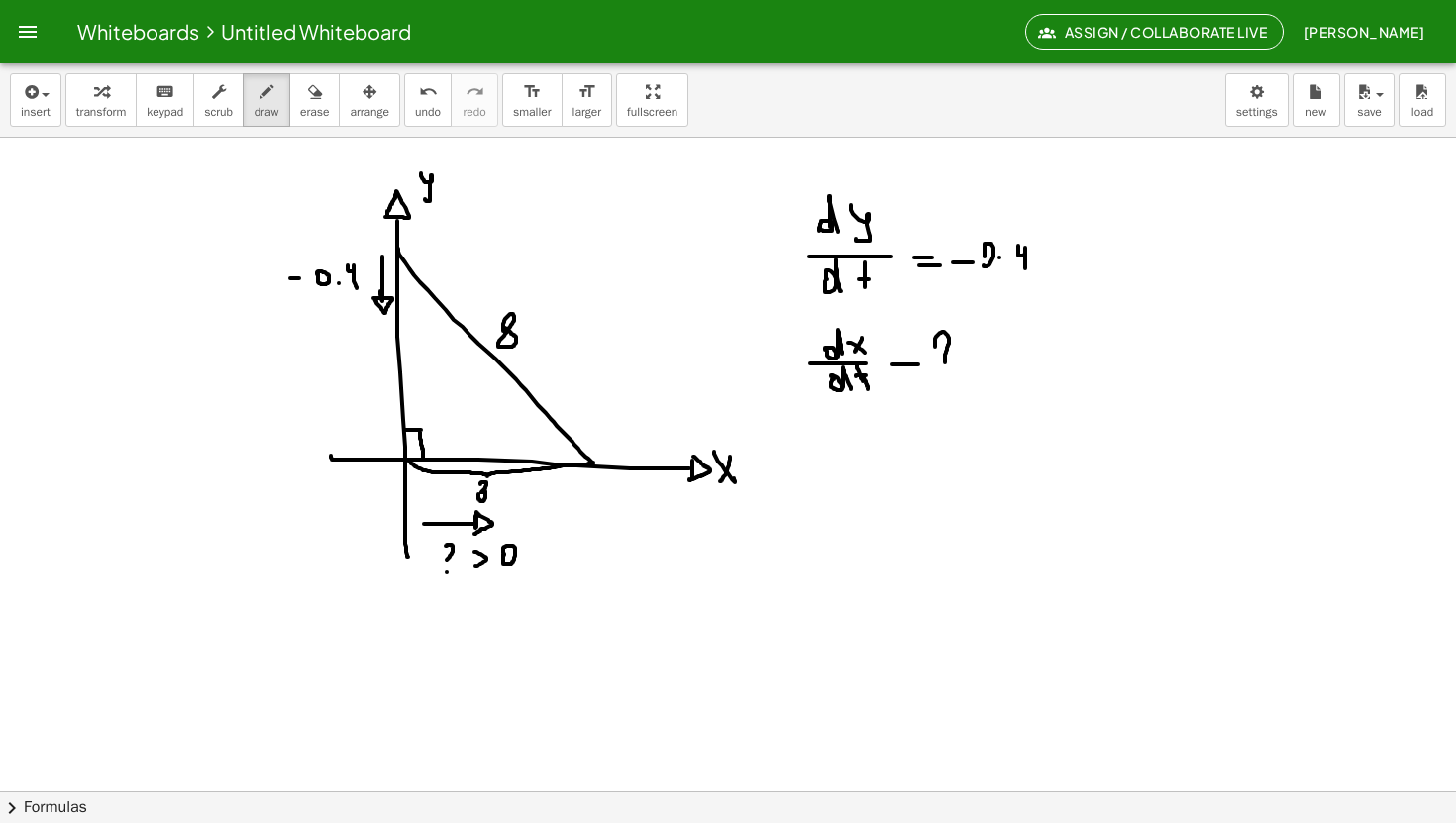 click at bounding box center (728, 5) 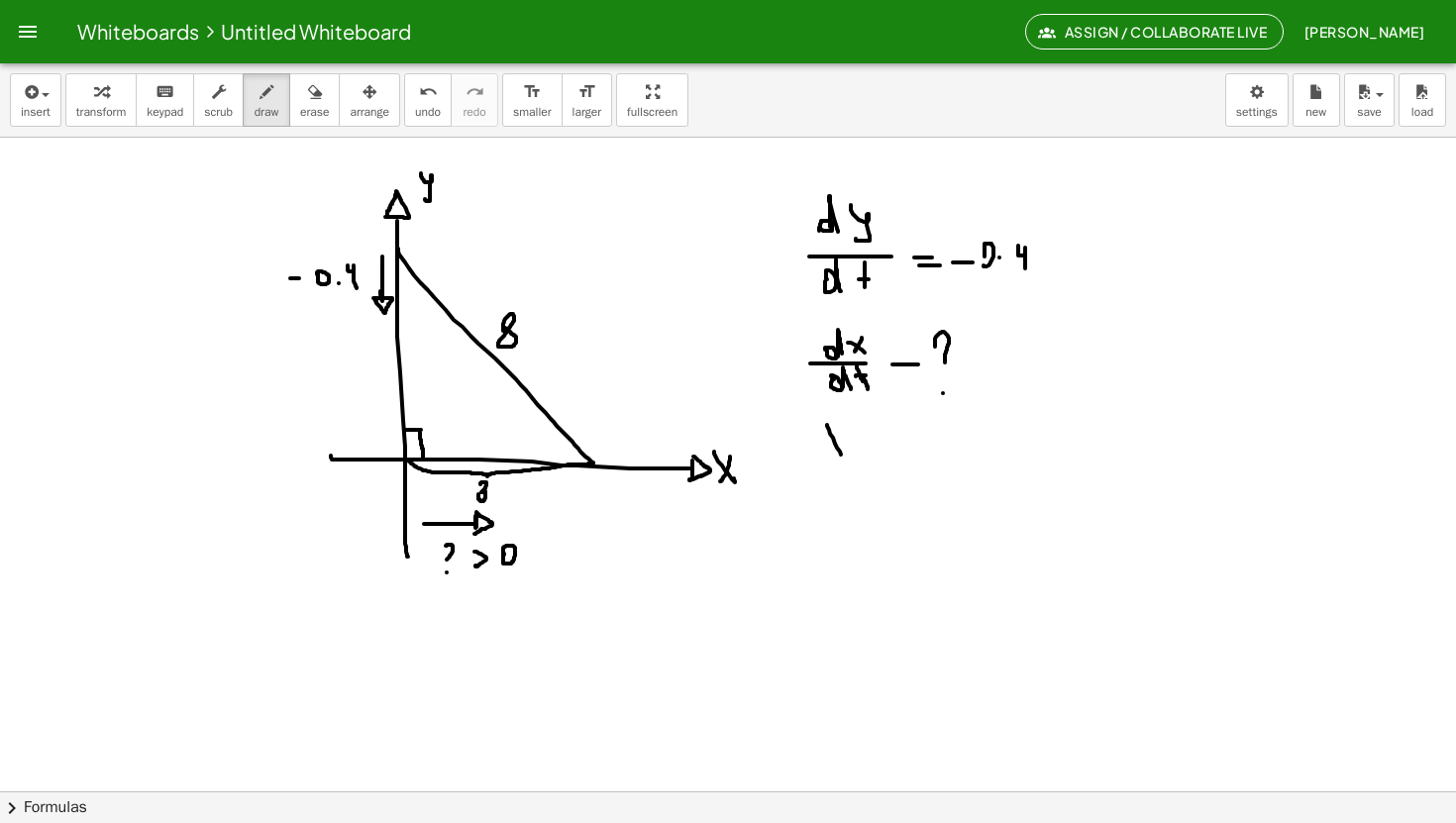 drag, startPoint x: 827, startPoint y: 425, endPoint x: 844, endPoint y: 456, distance: 35.35534 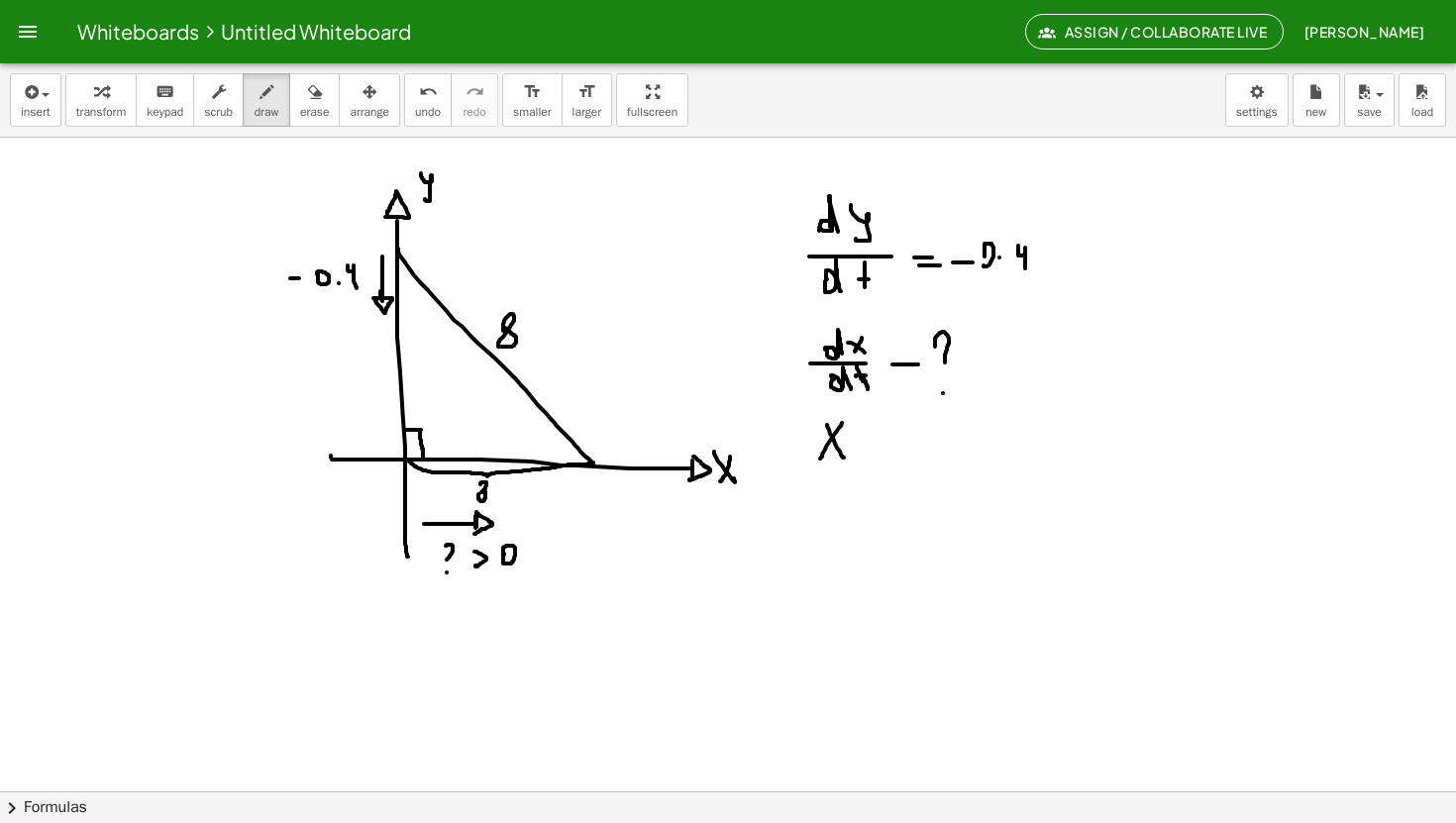 drag, startPoint x: 842, startPoint y: 423, endPoint x: 820, endPoint y: 459, distance: 42.190046 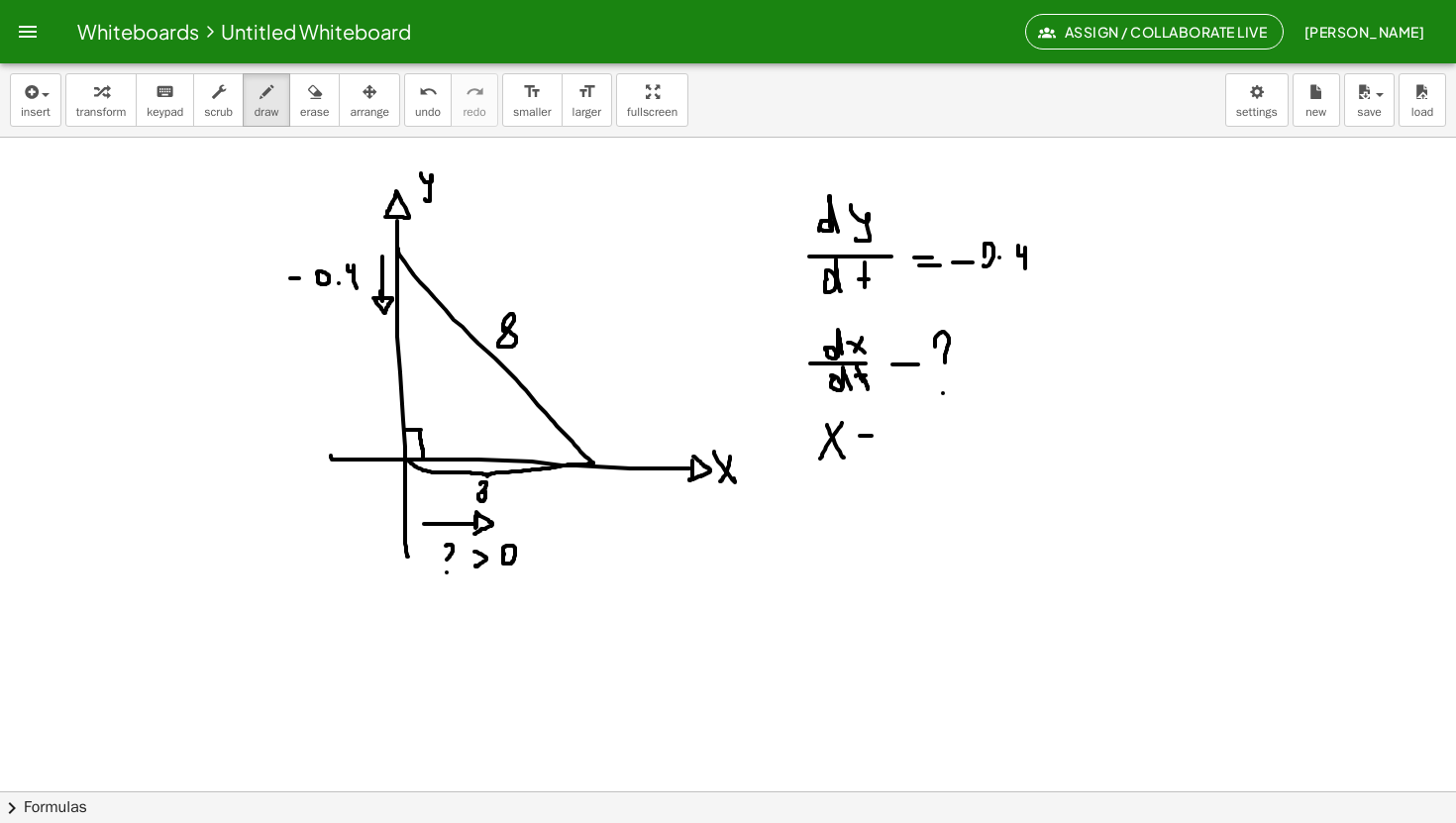 drag, startPoint x: 861, startPoint y: 436, endPoint x: 882, endPoint y: 436, distance: 21 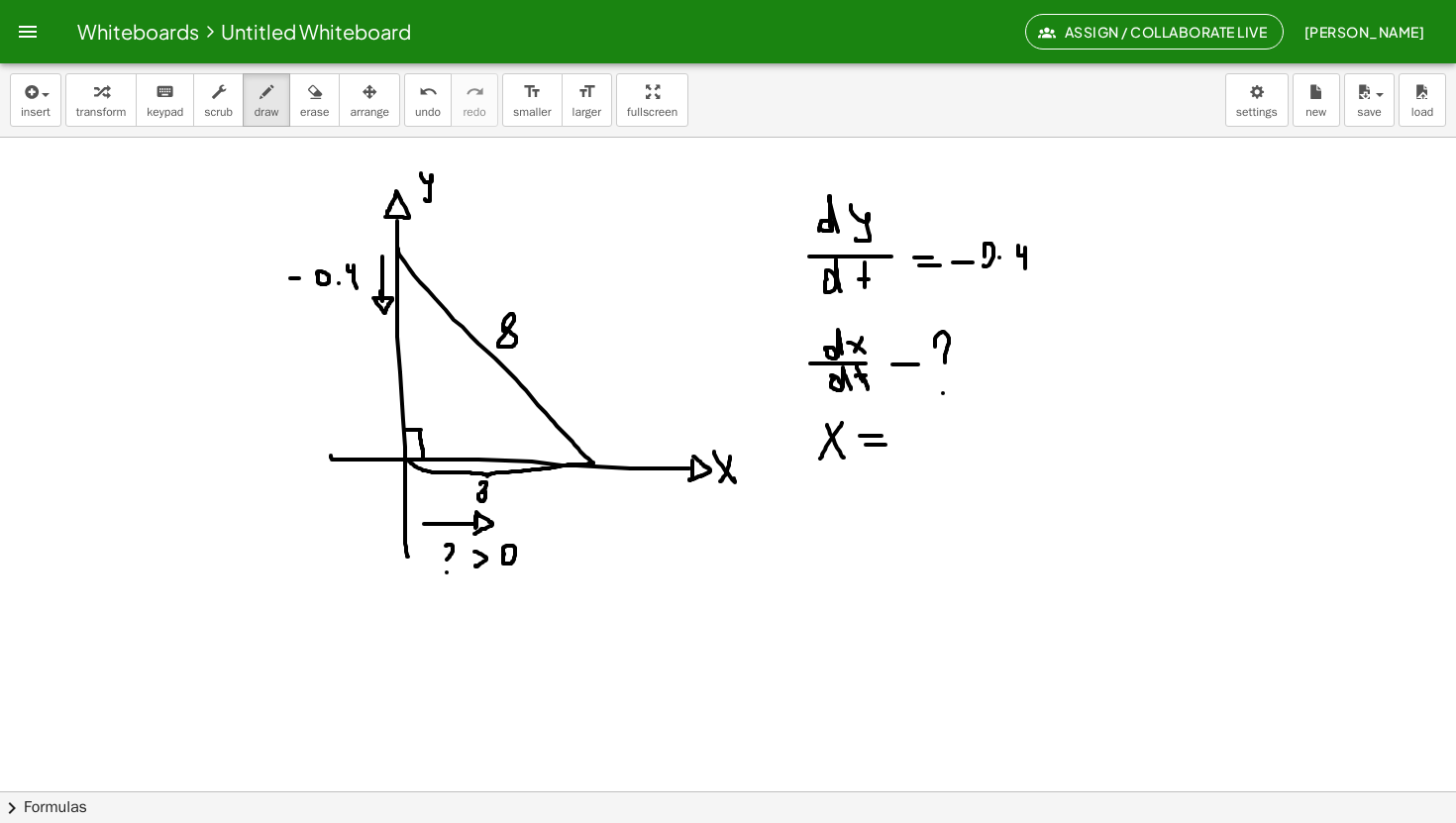 drag, startPoint x: 866, startPoint y: 445, endPoint x: 886, endPoint y: 445, distance: 20 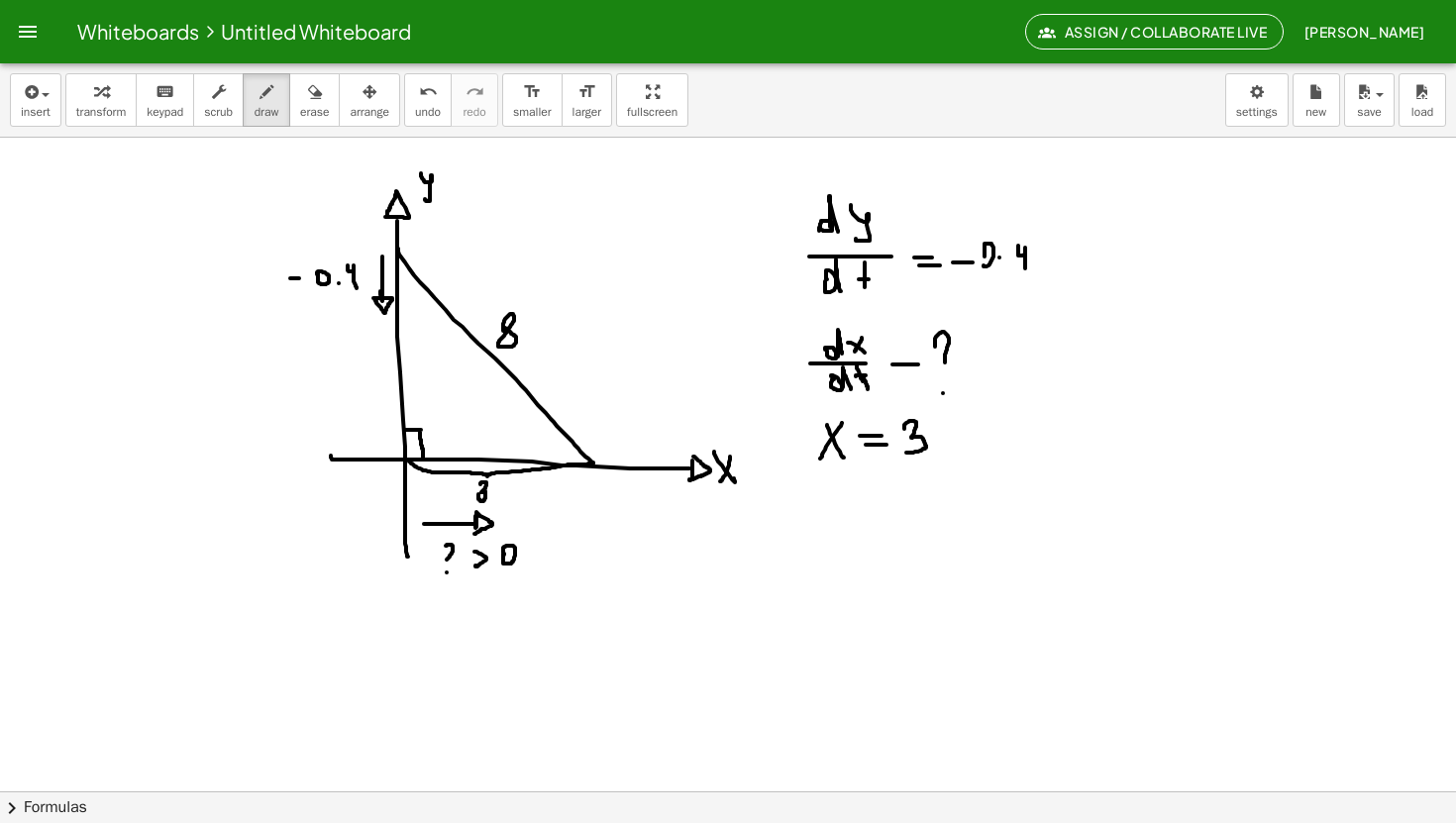 drag, startPoint x: 904, startPoint y: 429, endPoint x: 906, endPoint y: 453, distance: 24.083189 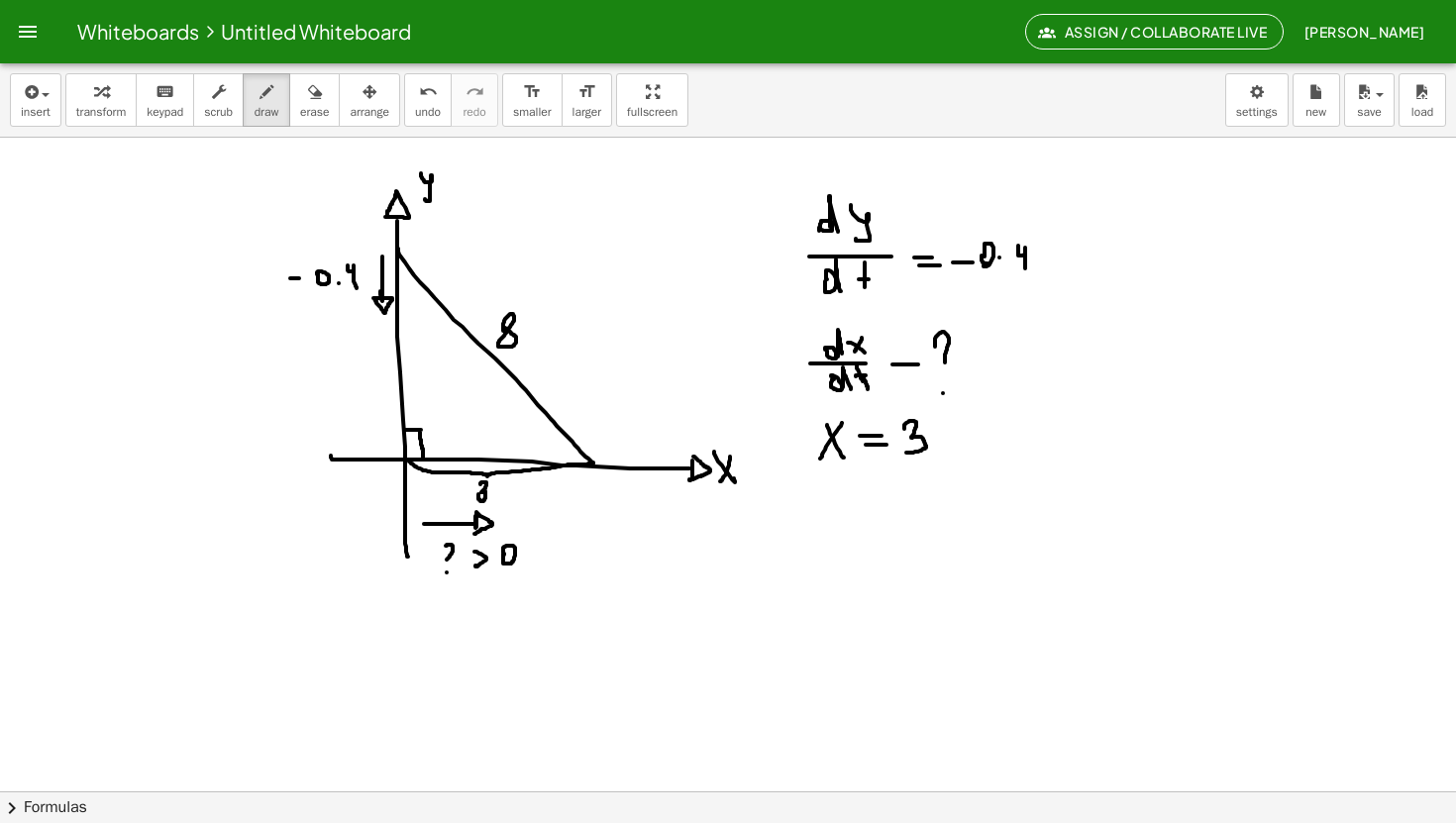 click at bounding box center (728, 5) 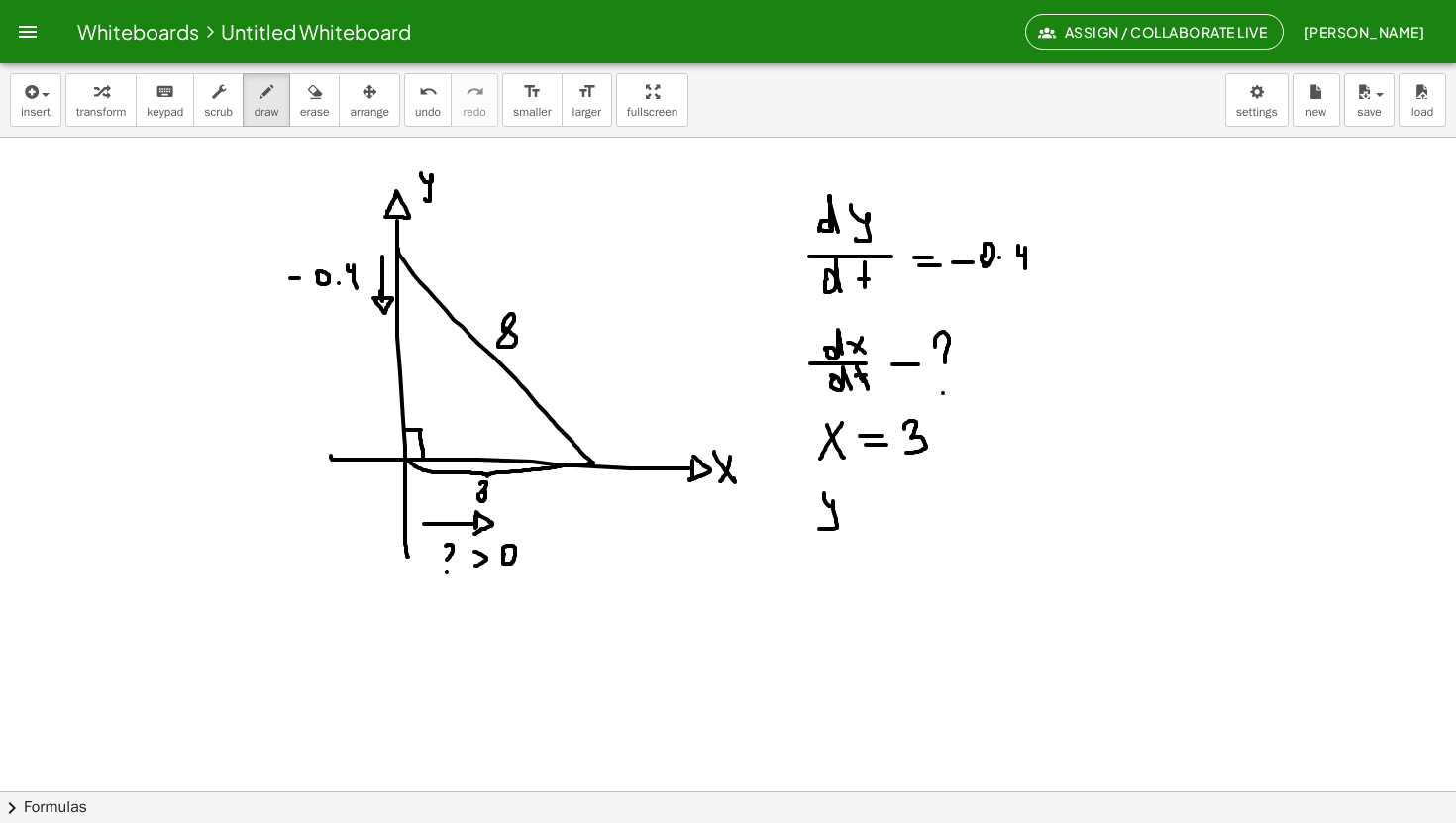 drag, startPoint x: 824, startPoint y: 493, endPoint x: 816, endPoint y: 526, distance: 33.955854 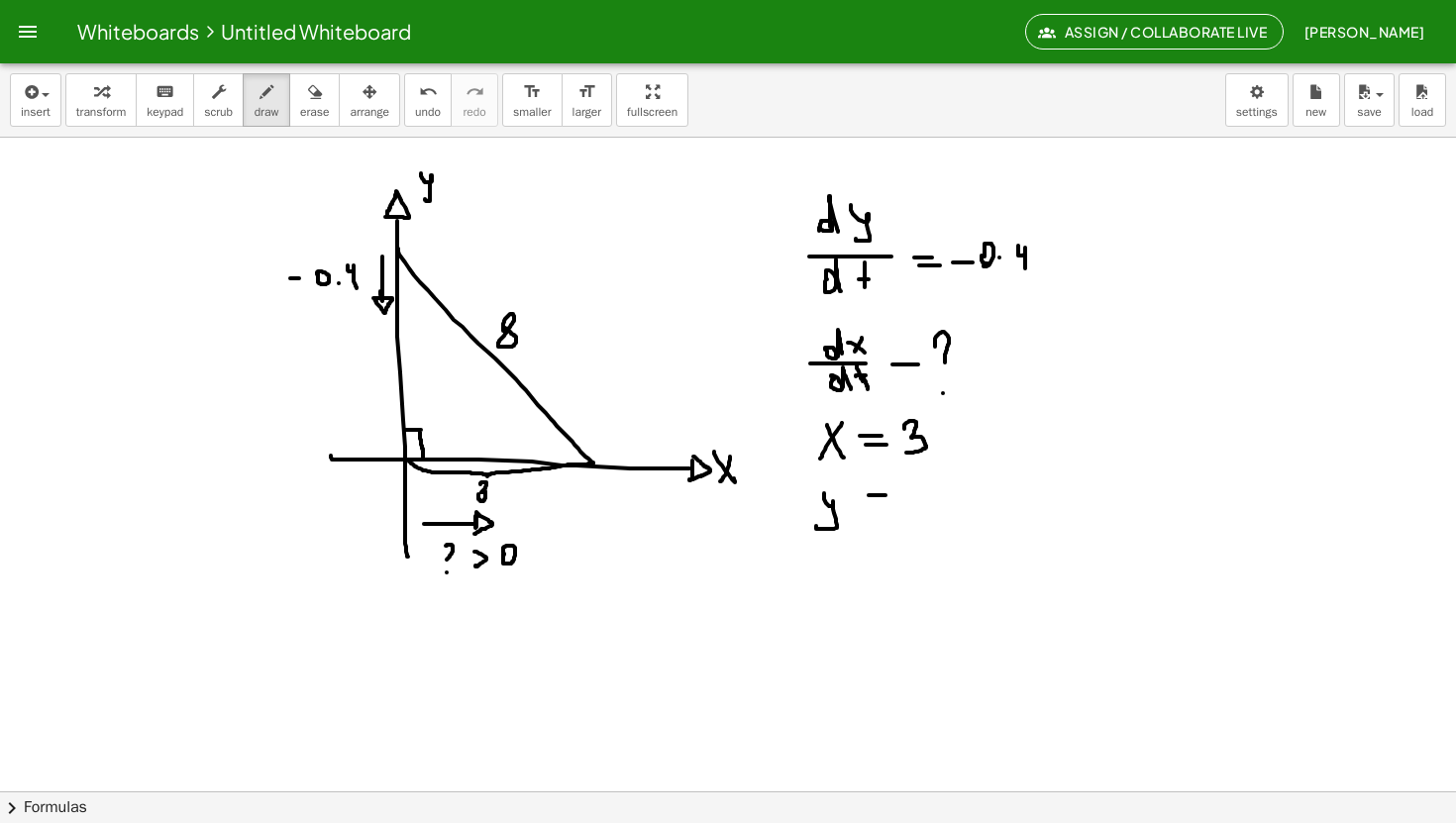 drag, startPoint x: 869, startPoint y: 495, endPoint x: 885, endPoint y: 495, distance: 16 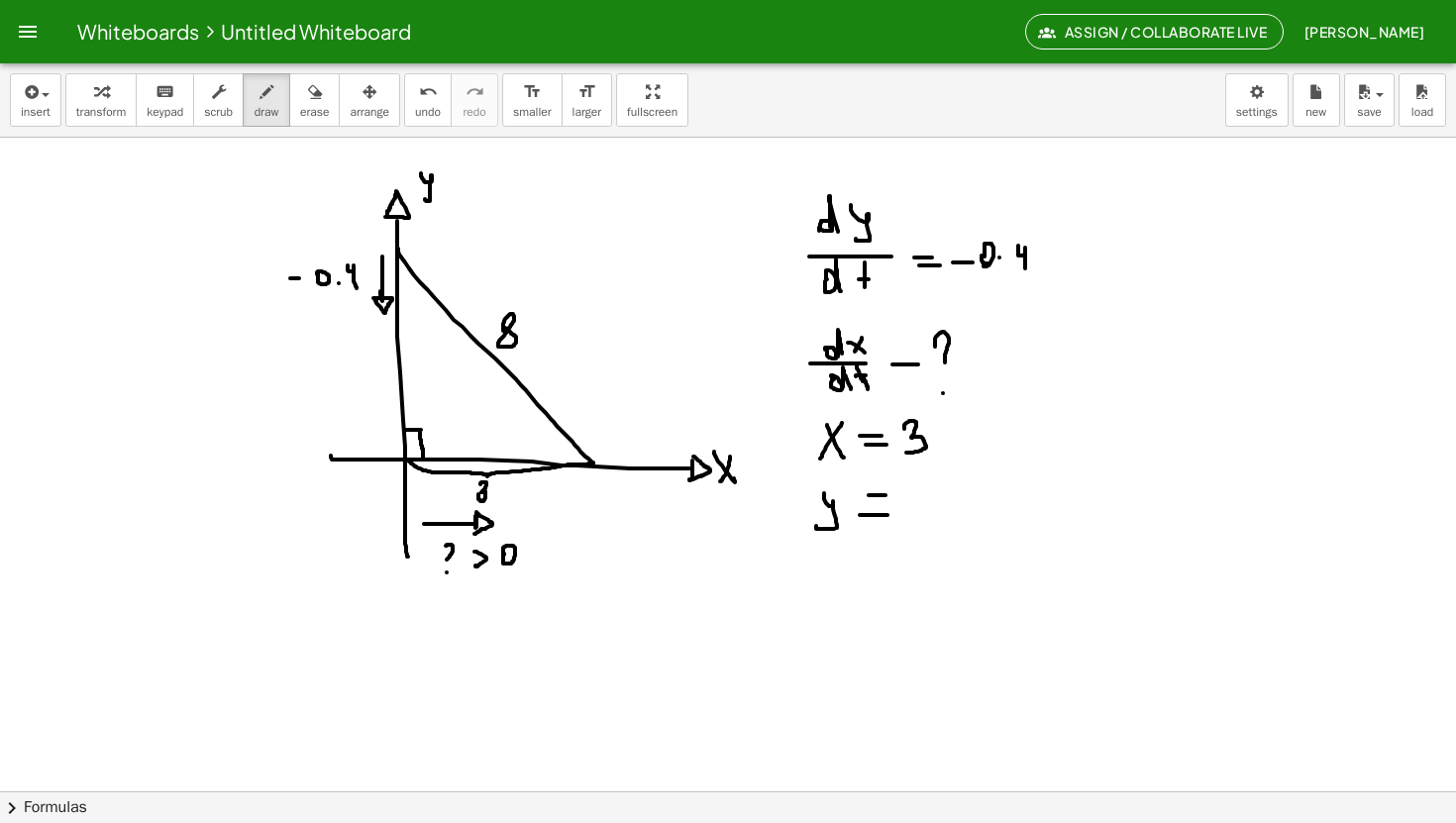 drag, startPoint x: 860, startPoint y: 515, endPoint x: 887, endPoint y: 515, distance: 27 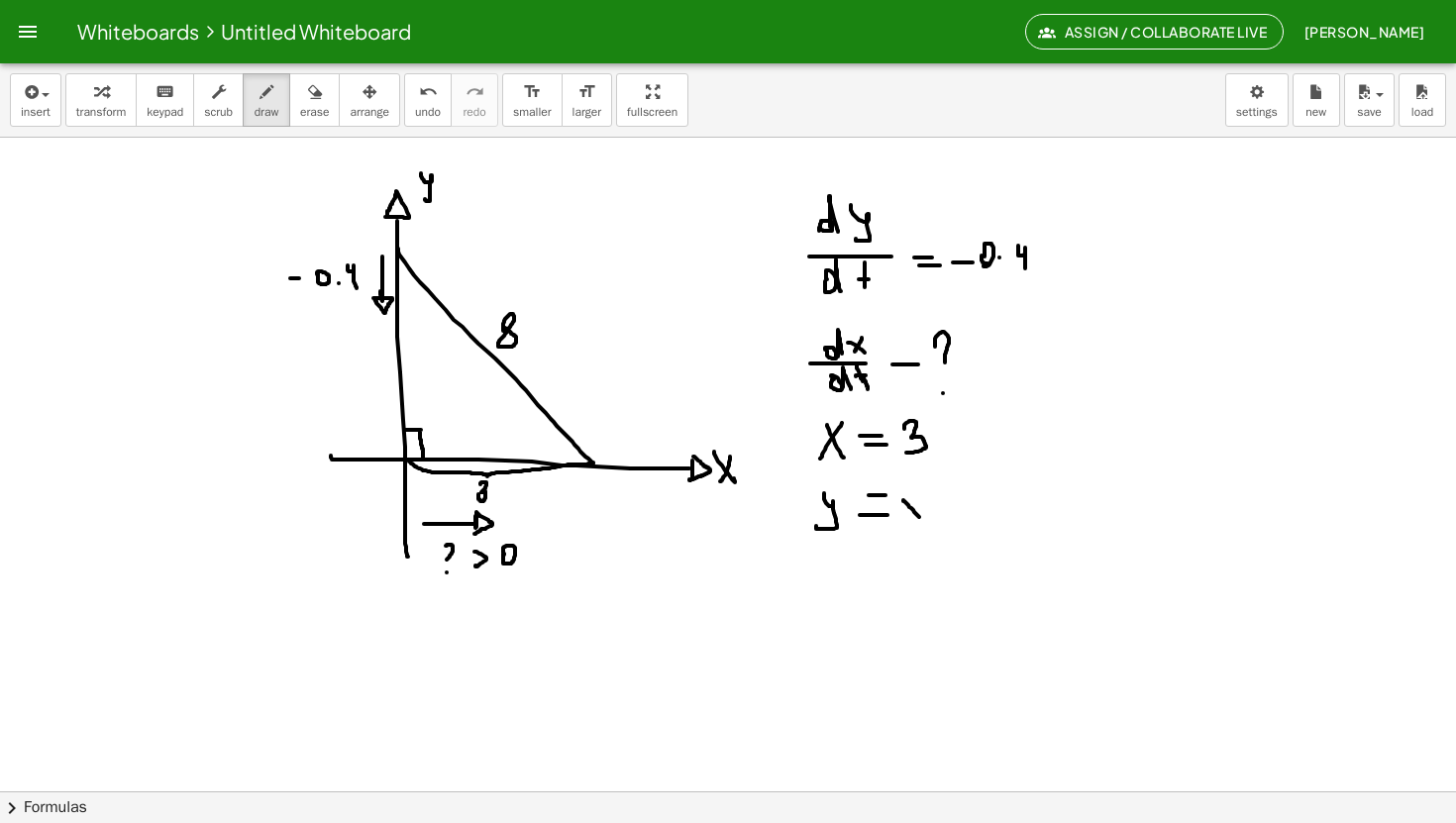 drag, startPoint x: 903, startPoint y: 500, endPoint x: 919, endPoint y: 517, distance: 23.345235 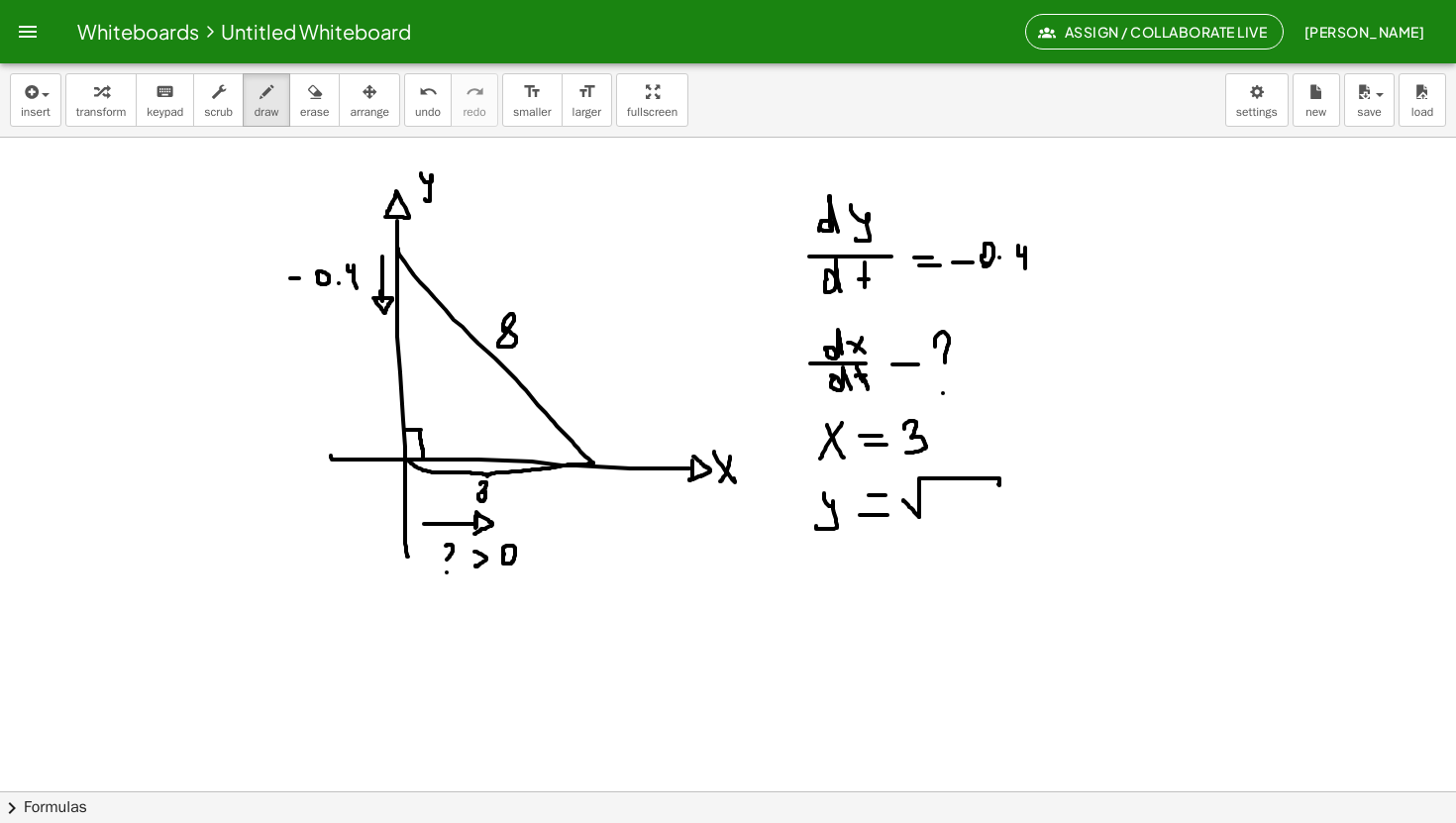 drag, startPoint x: 919, startPoint y: 517, endPoint x: 998, endPoint y: 484, distance: 85.61542 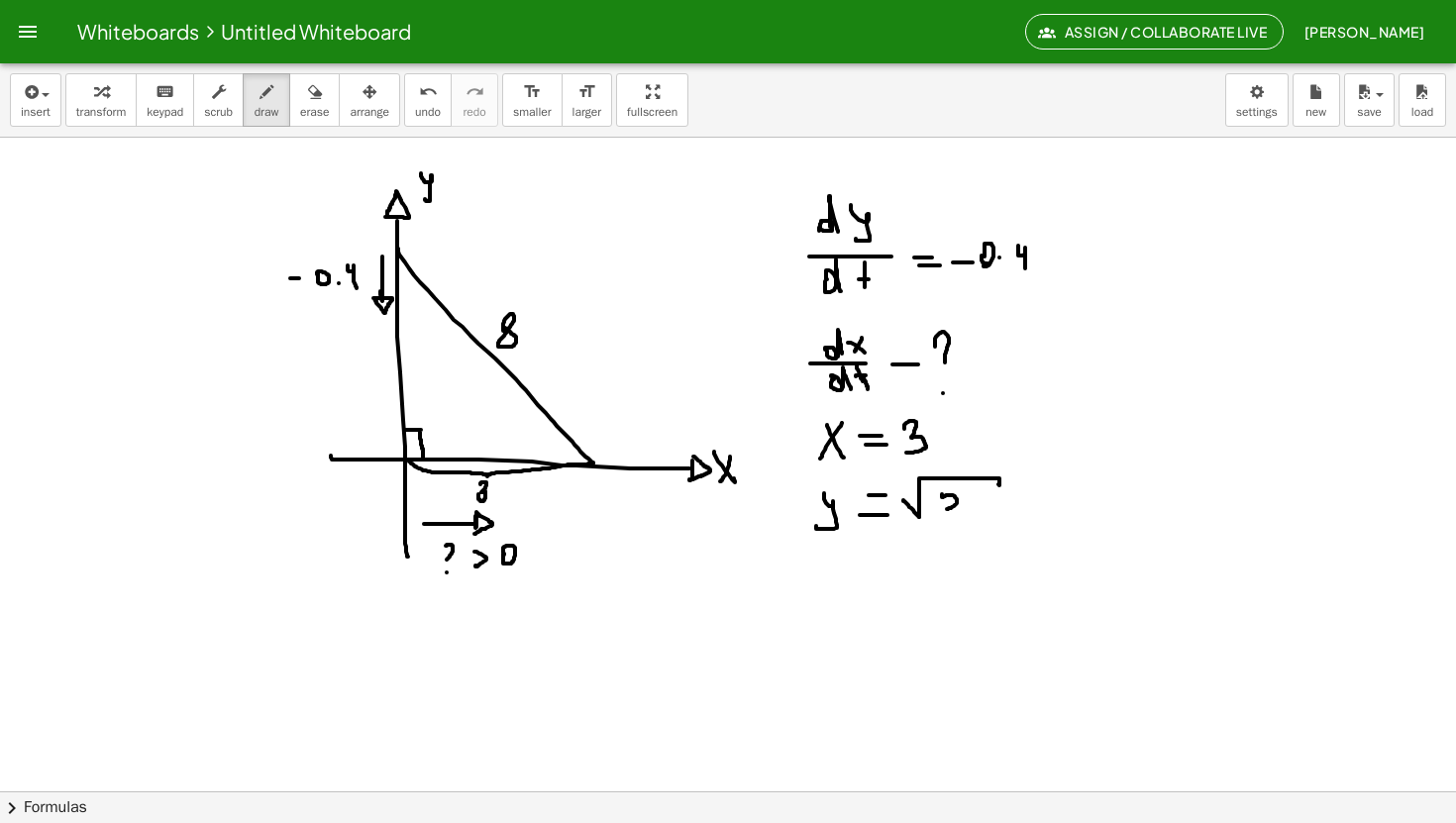 drag, startPoint x: 942, startPoint y: 494, endPoint x: 943, endPoint y: 507, distance: 13.038405 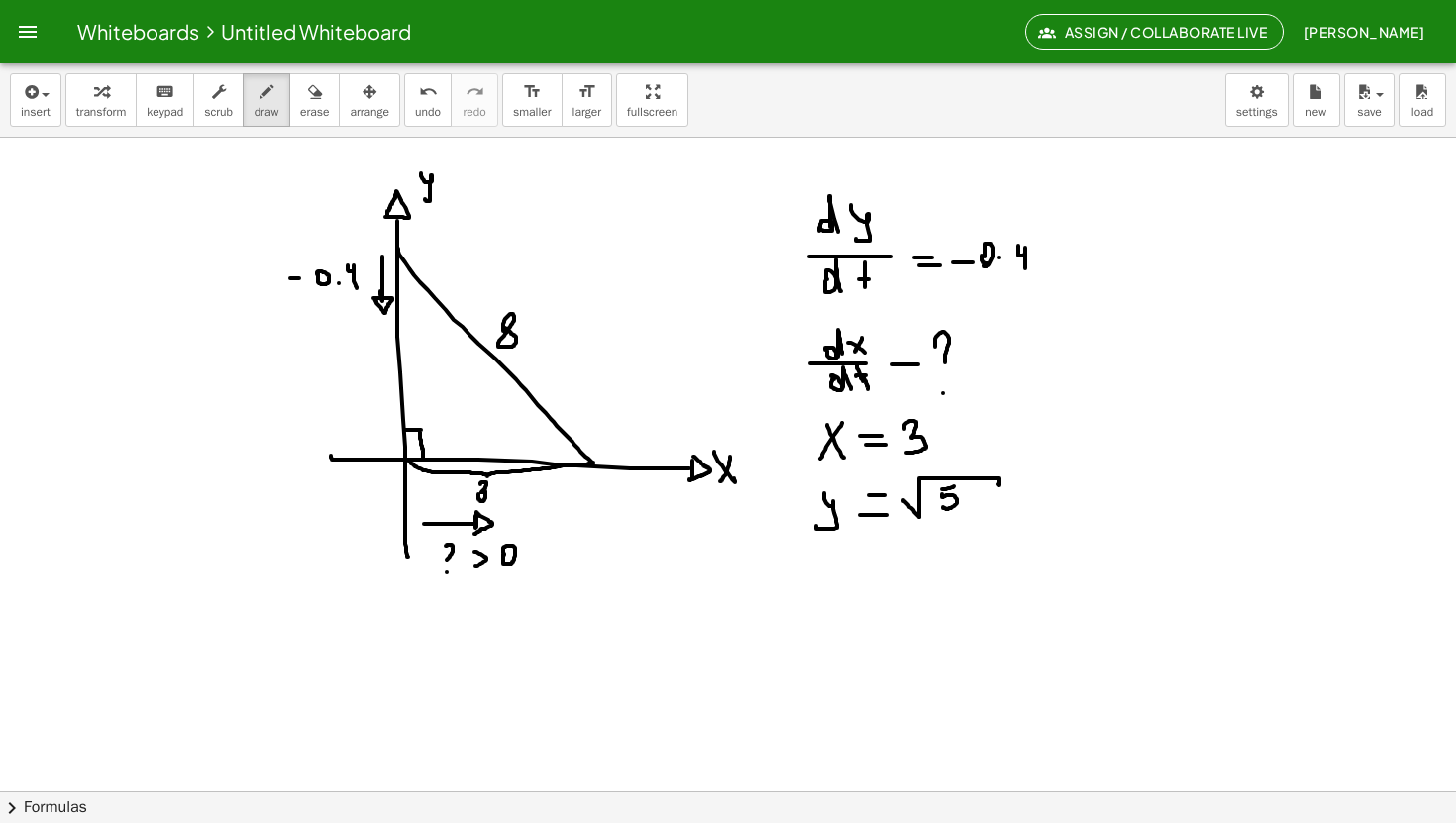 drag, startPoint x: 942, startPoint y: 489, endPoint x: 955, endPoint y: 486, distance: 13.341664 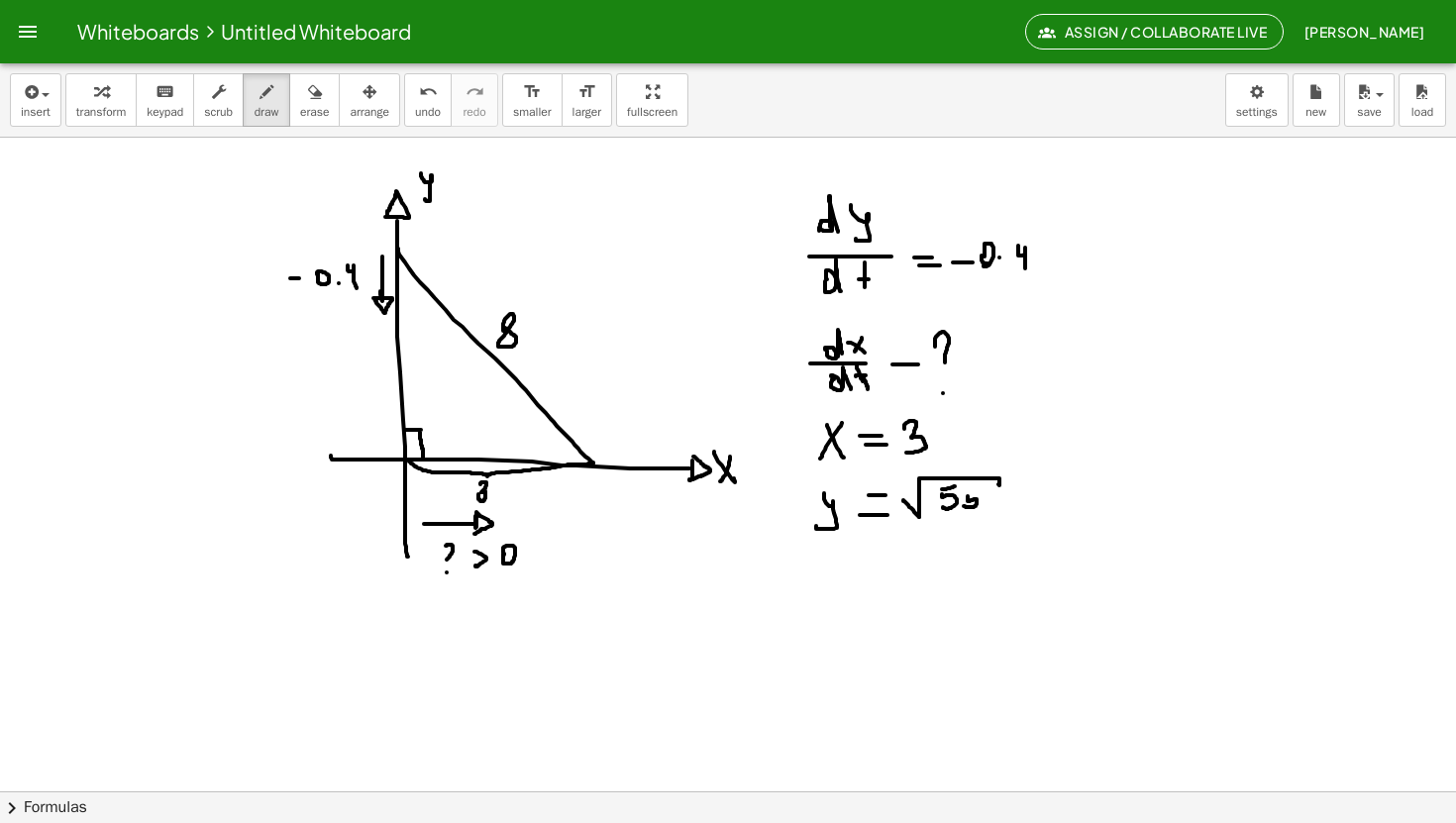 drag, startPoint x: 968, startPoint y: 496, endPoint x: 964, endPoint y: 506, distance: 10.77033 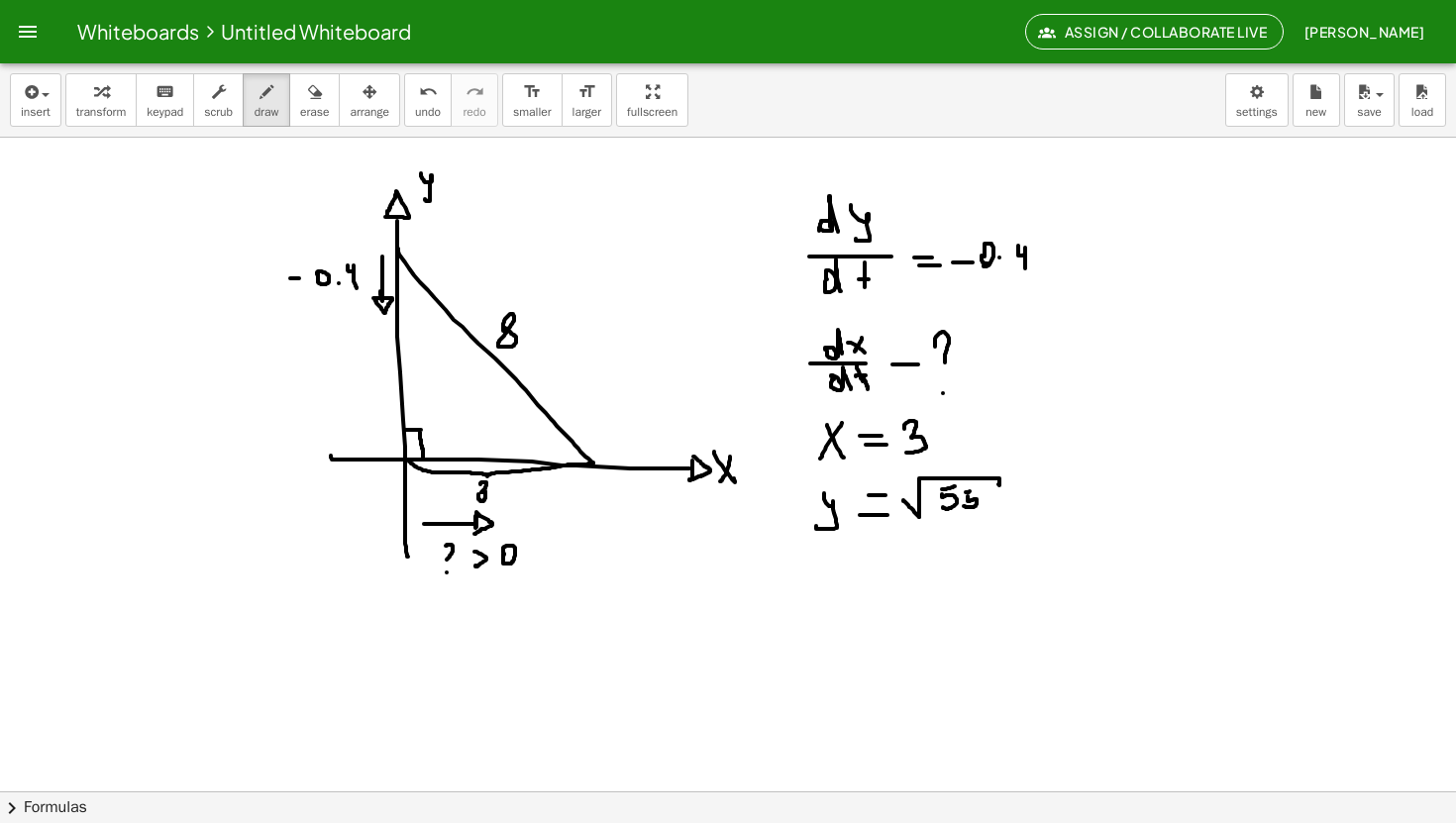 click at bounding box center (728, 5) 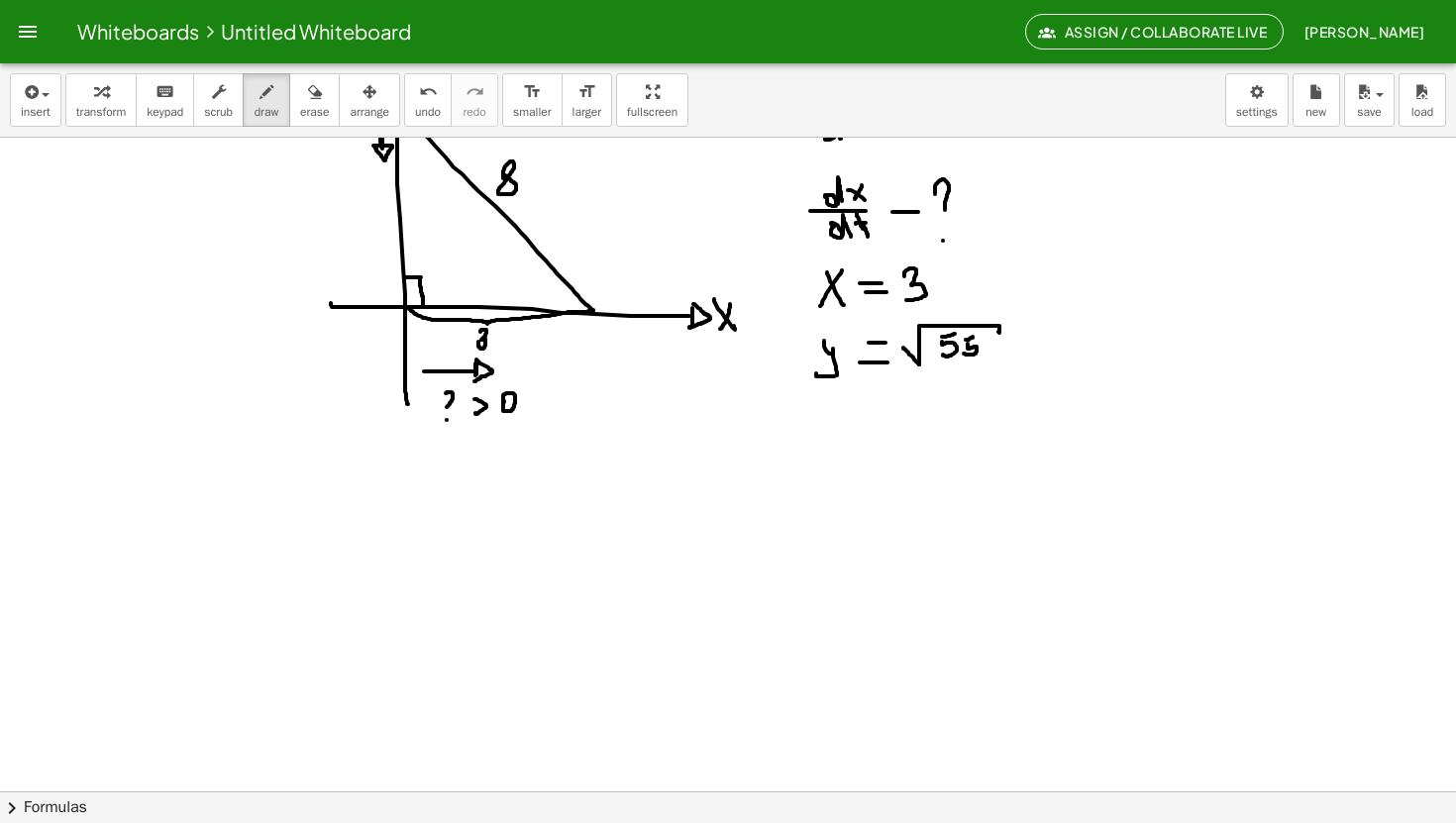 scroll, scrollTop: 1609, scrollLeft: 0, axis: vertical 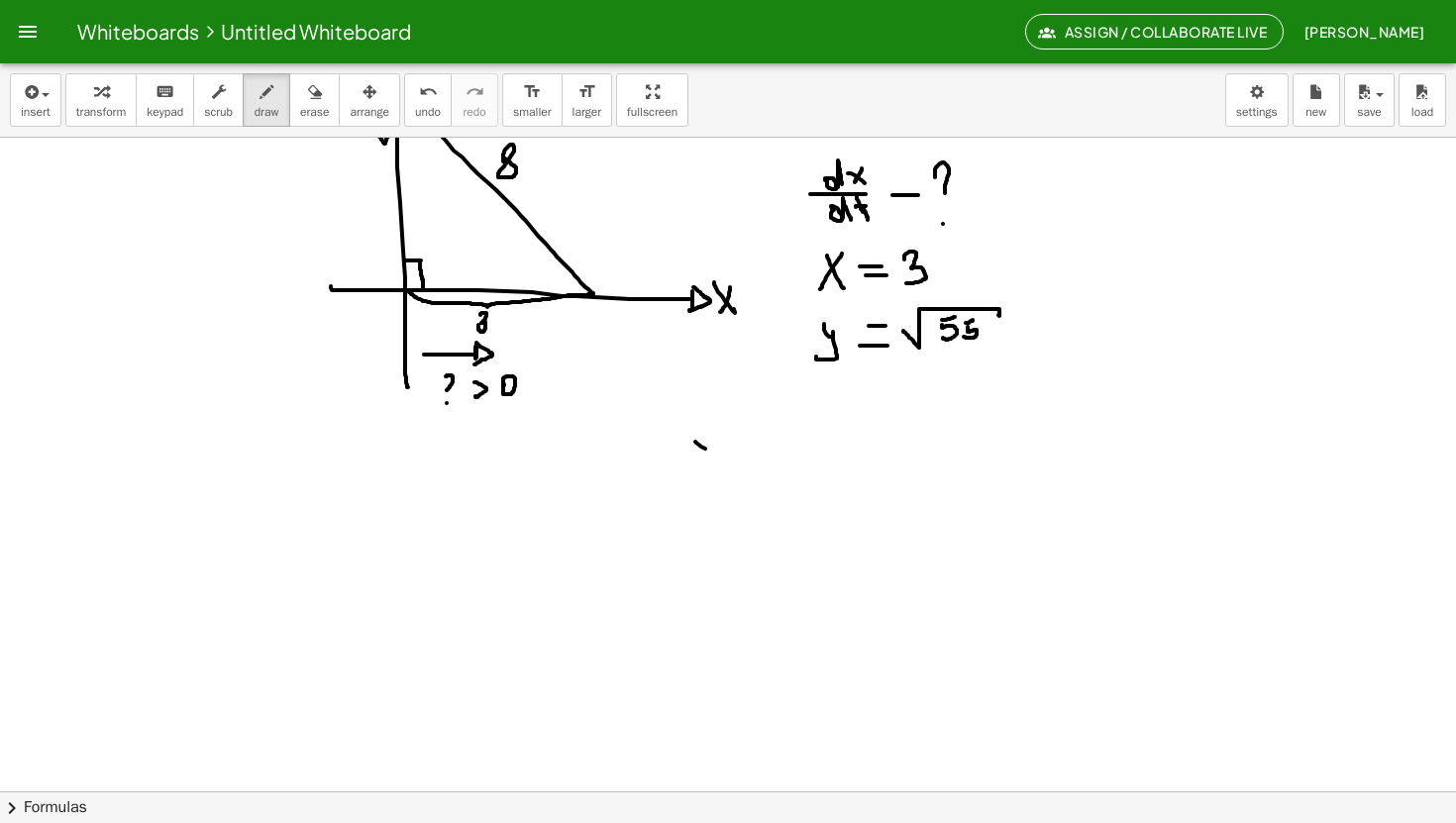 drag, startPoint x: 695, startPoint y: 442, endPoint x: 723, endPoint y: 465, distance: 36.235342 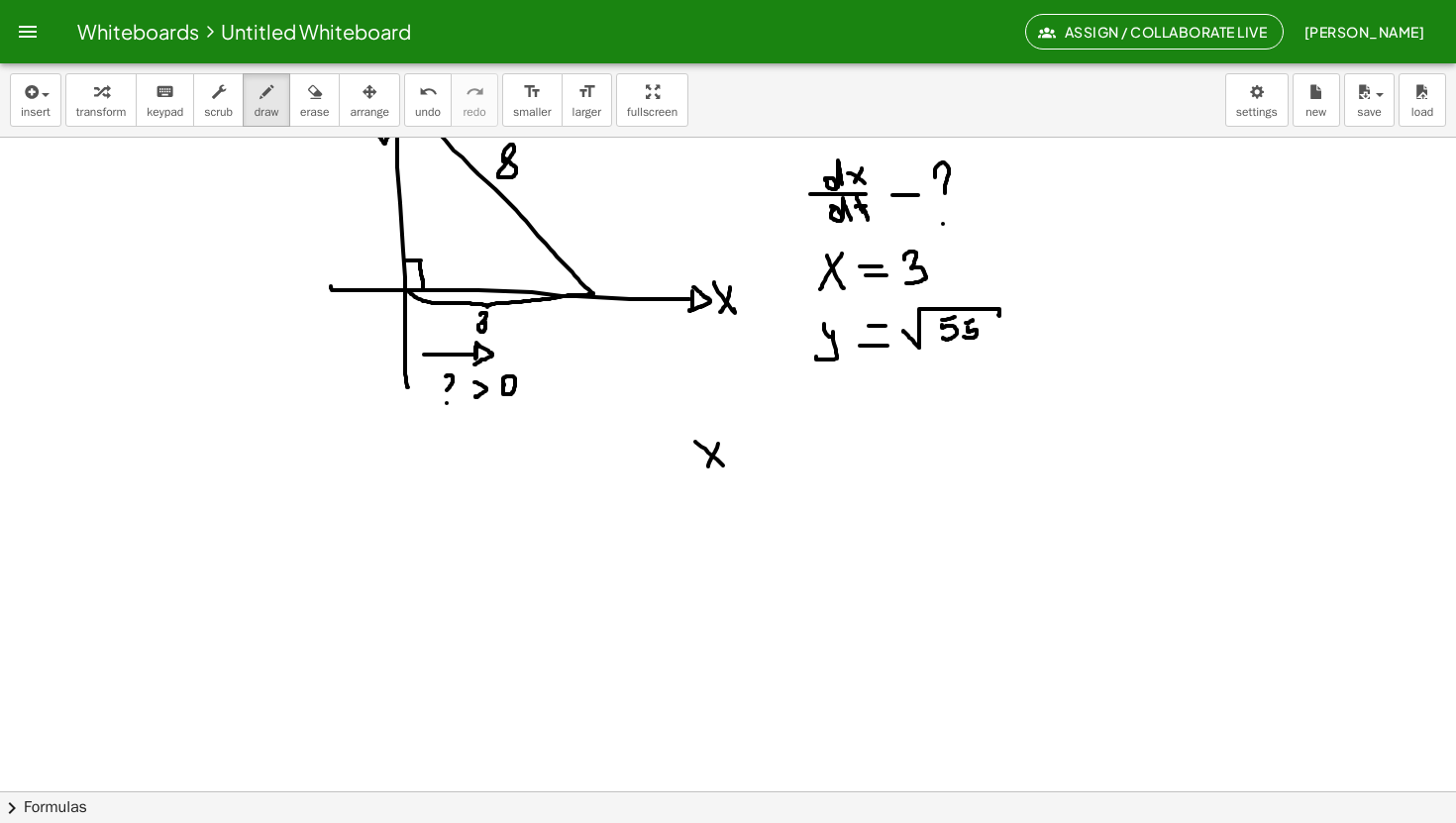 drag, startPoint x: 718, startPoint y: 444, endPoint x: 708, endPoint y: 463, distance: 21.47091 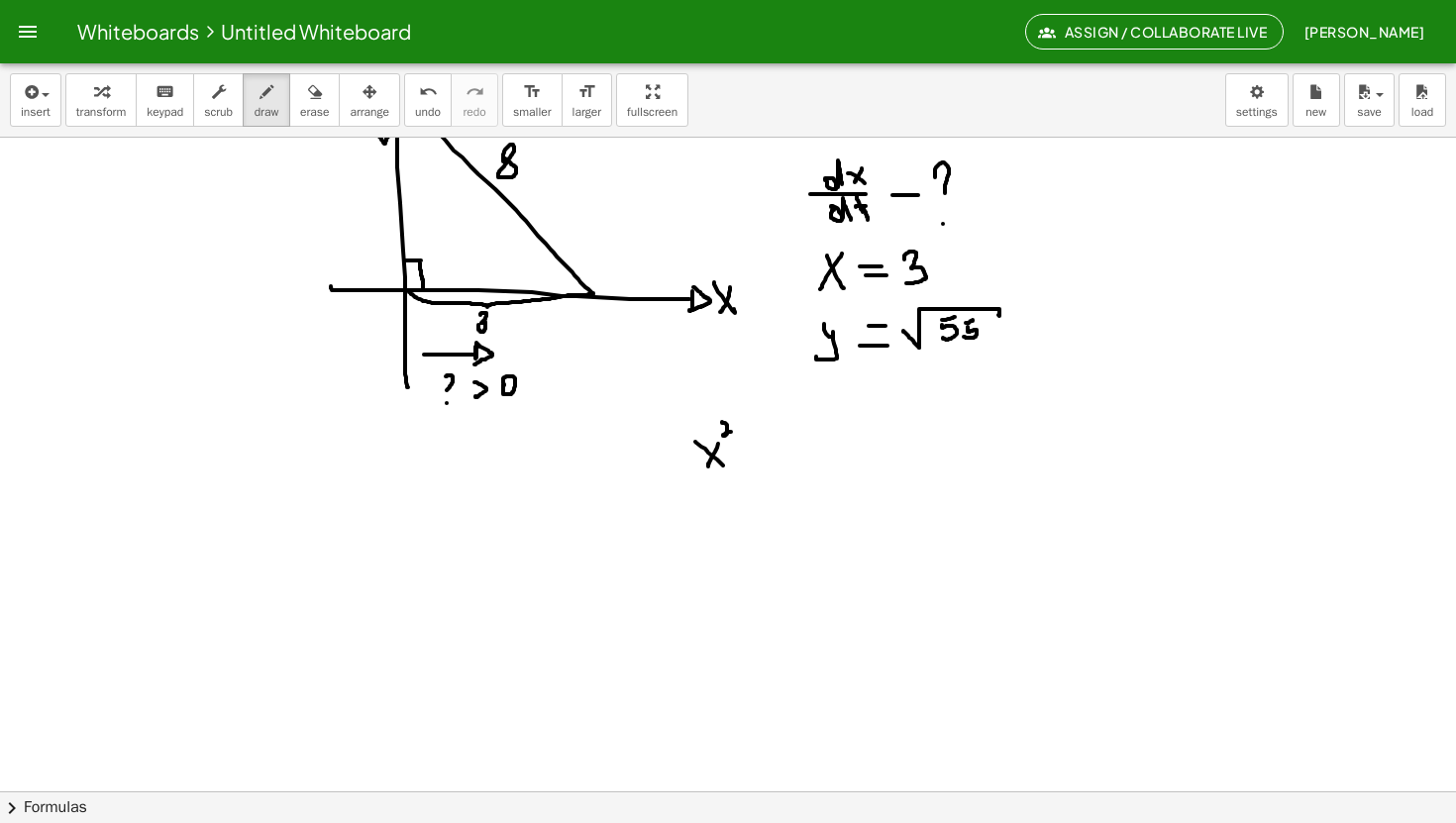 drag, startPoint x: 722, startPoint y: 423, endPoint x: 732, endPoint y: 432, distance: 13.453624 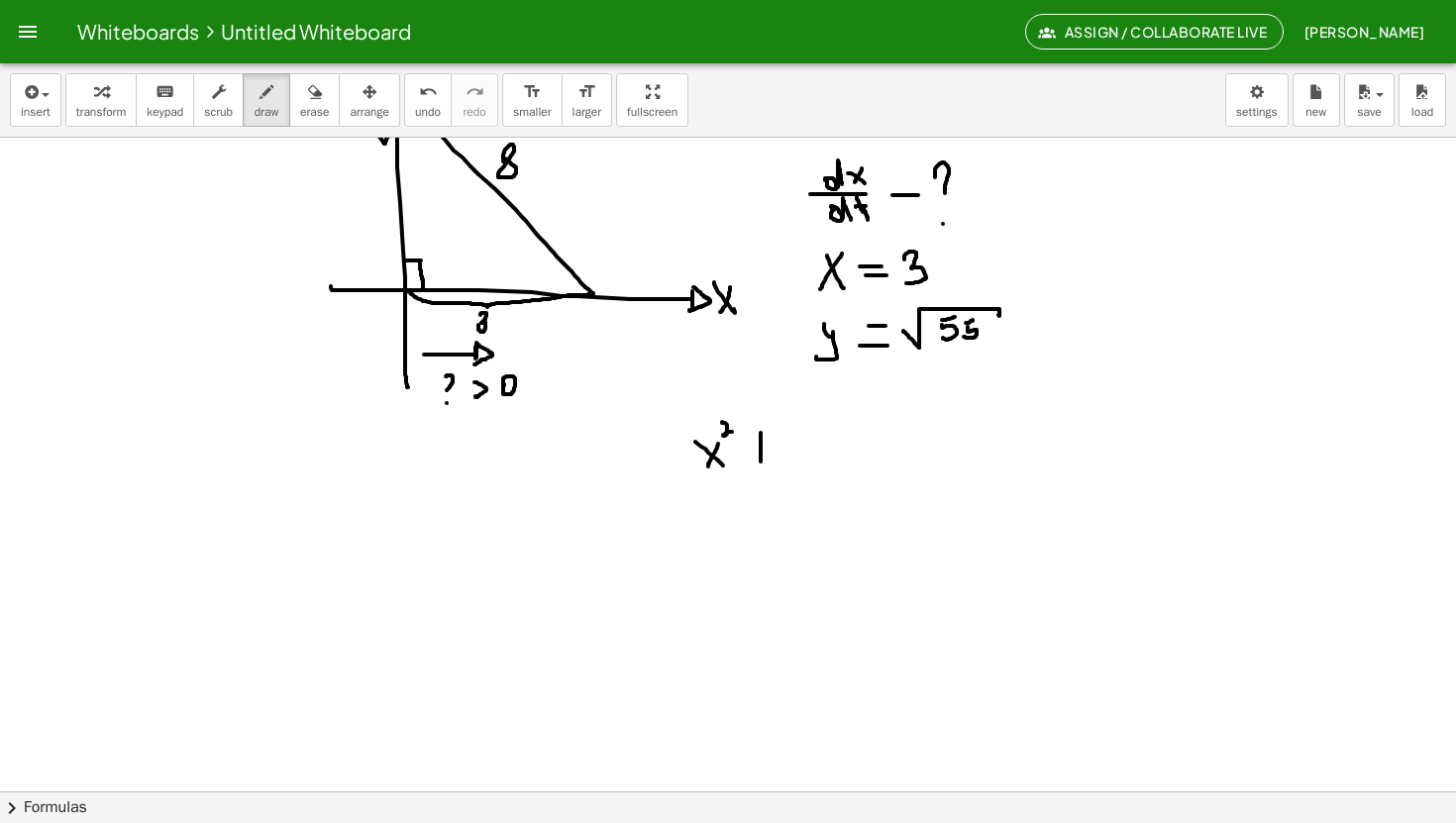 drag, startPoint x: 761, startPoint y: 433, endPoint x: 761, endPoint y: 465, distance: 32 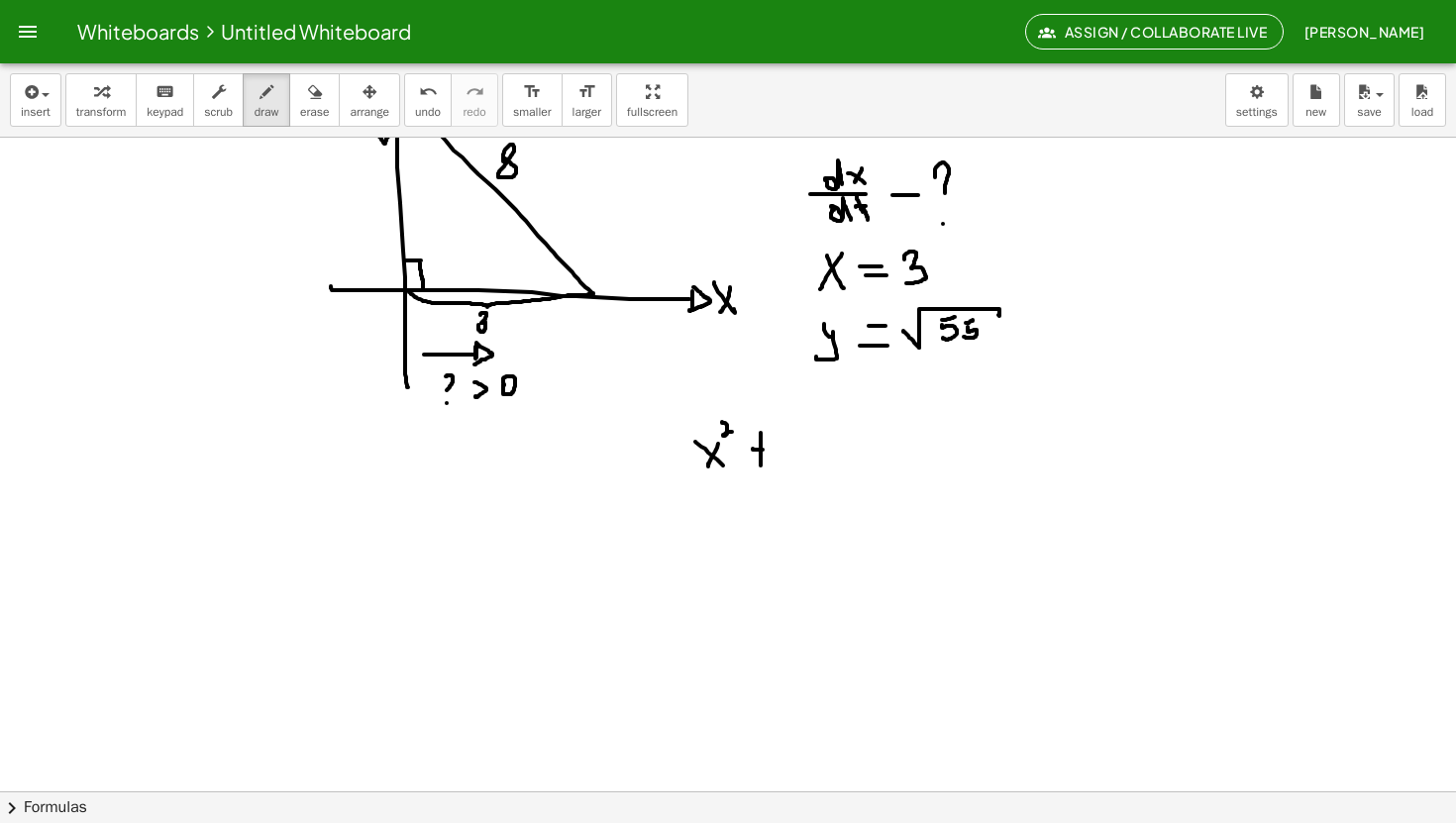 drag, startPoint x: 753, startPoint y: 450, endPoint x: 776, endPoint y: 450, distance: 23 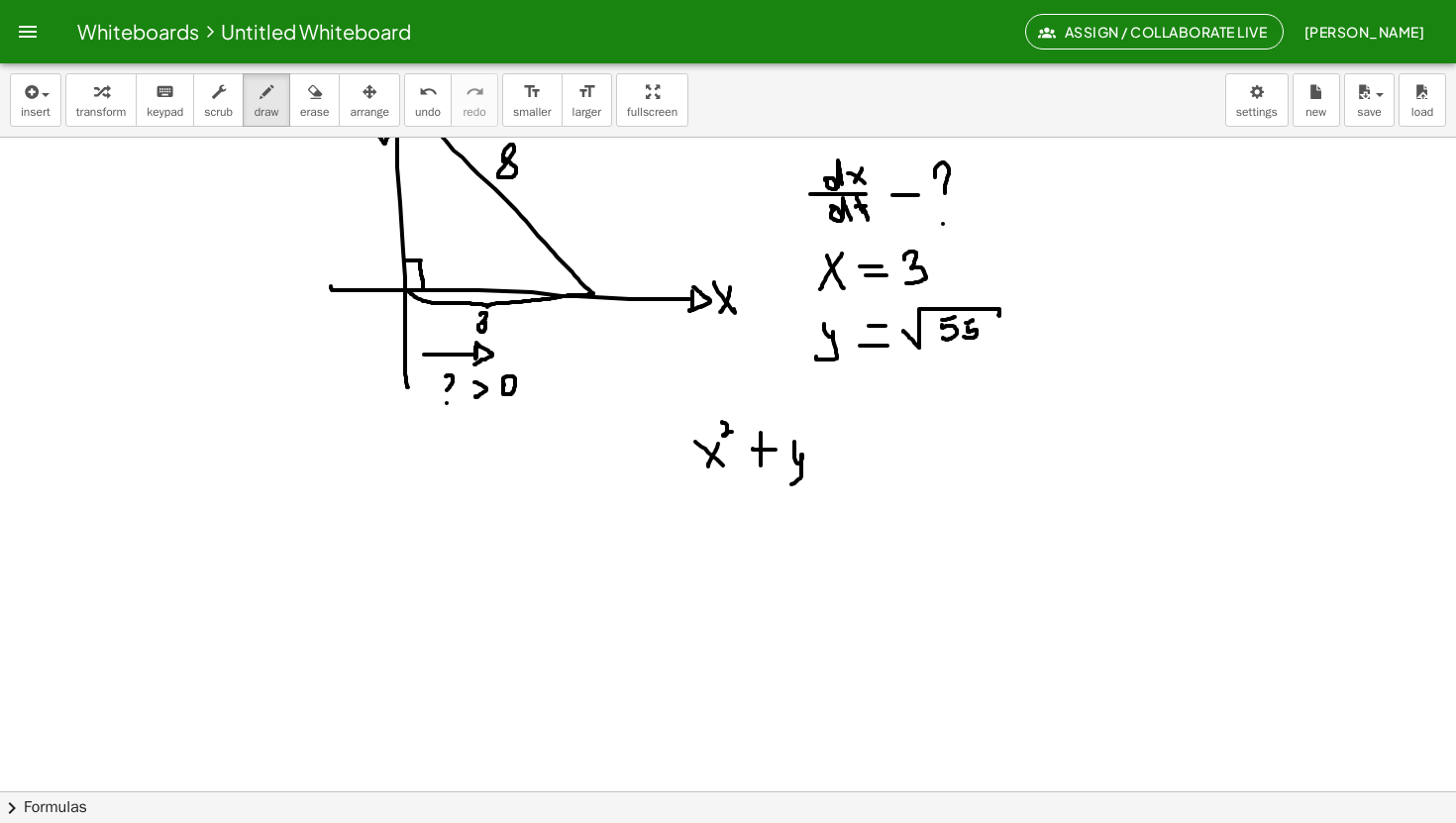 drag, startPoint x: 794, startPoint y: 442, endPoint x: 783, endPoint y: 484, distance: 43.41659 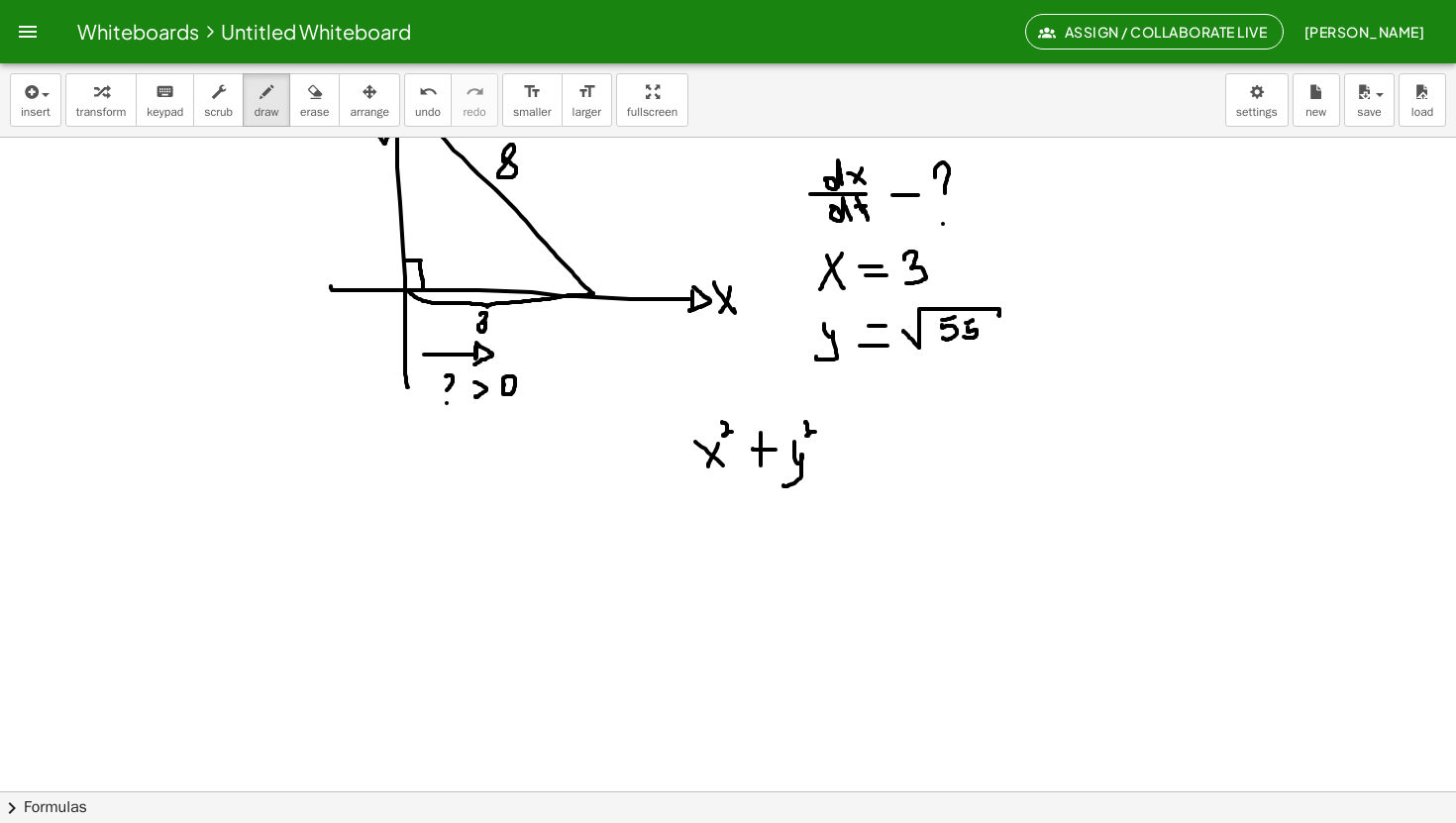 drag, startPoint x: 805, startPoint y: 423, endPoint x: 819, endPoint y: 432, distance: 16.643317 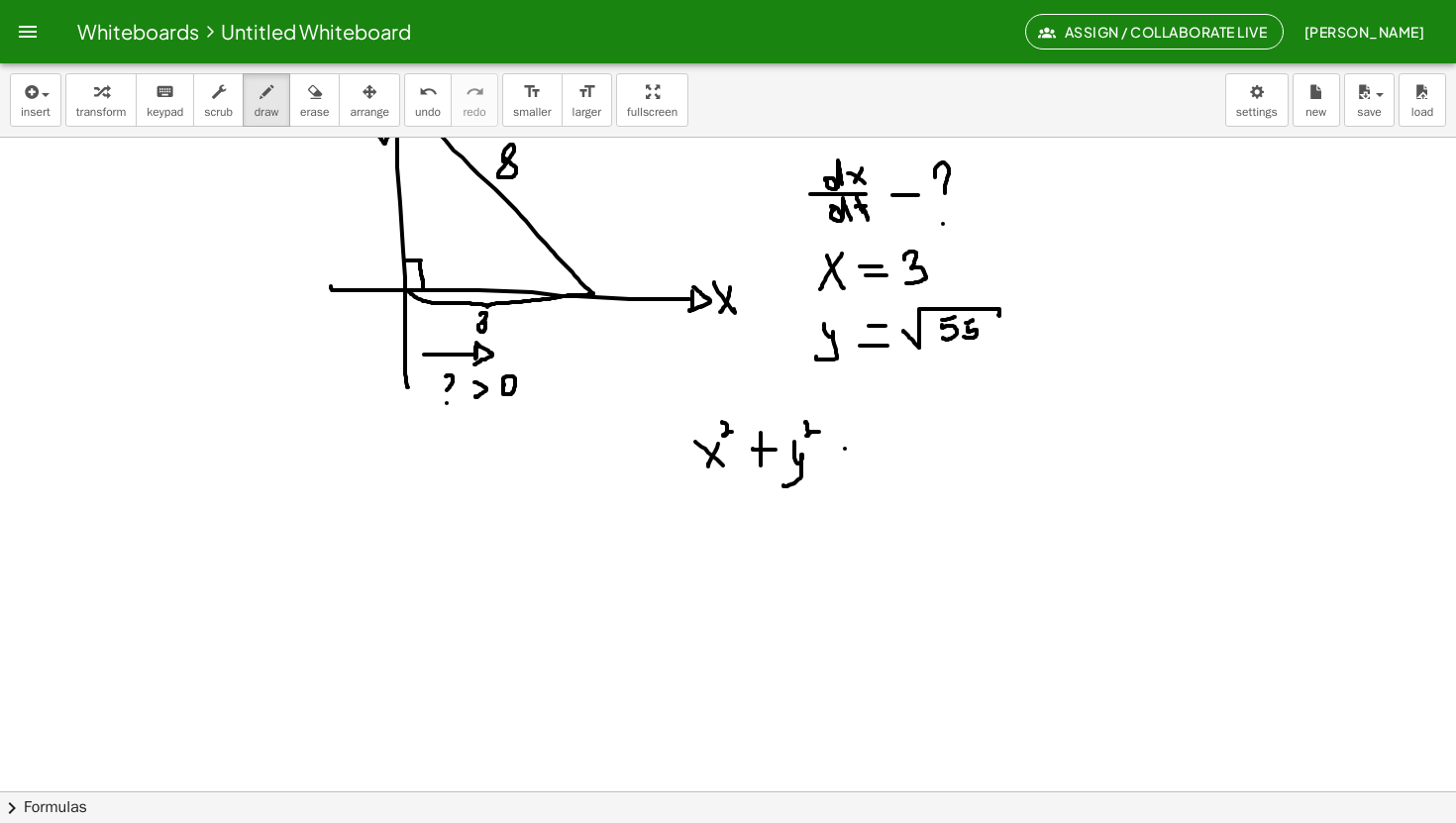 drag, startPoint x: 845, startPoint y: 449, endPoint x: 865, endPoint y: 449, distance: 20 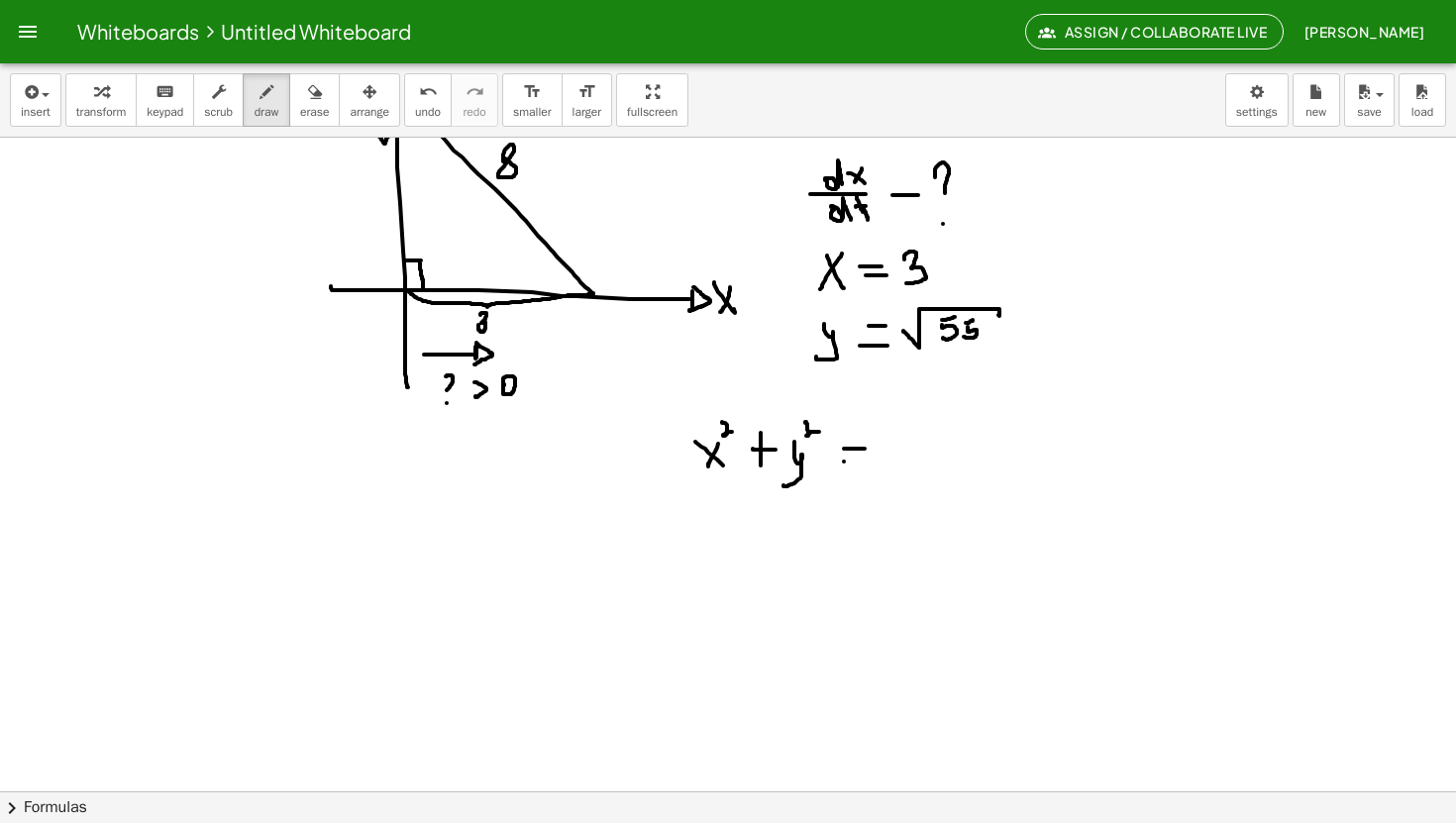 drag, startPoint x: 844, startPoint y: 462, endPoint x: 866, endPoint y: 462, distance: 22 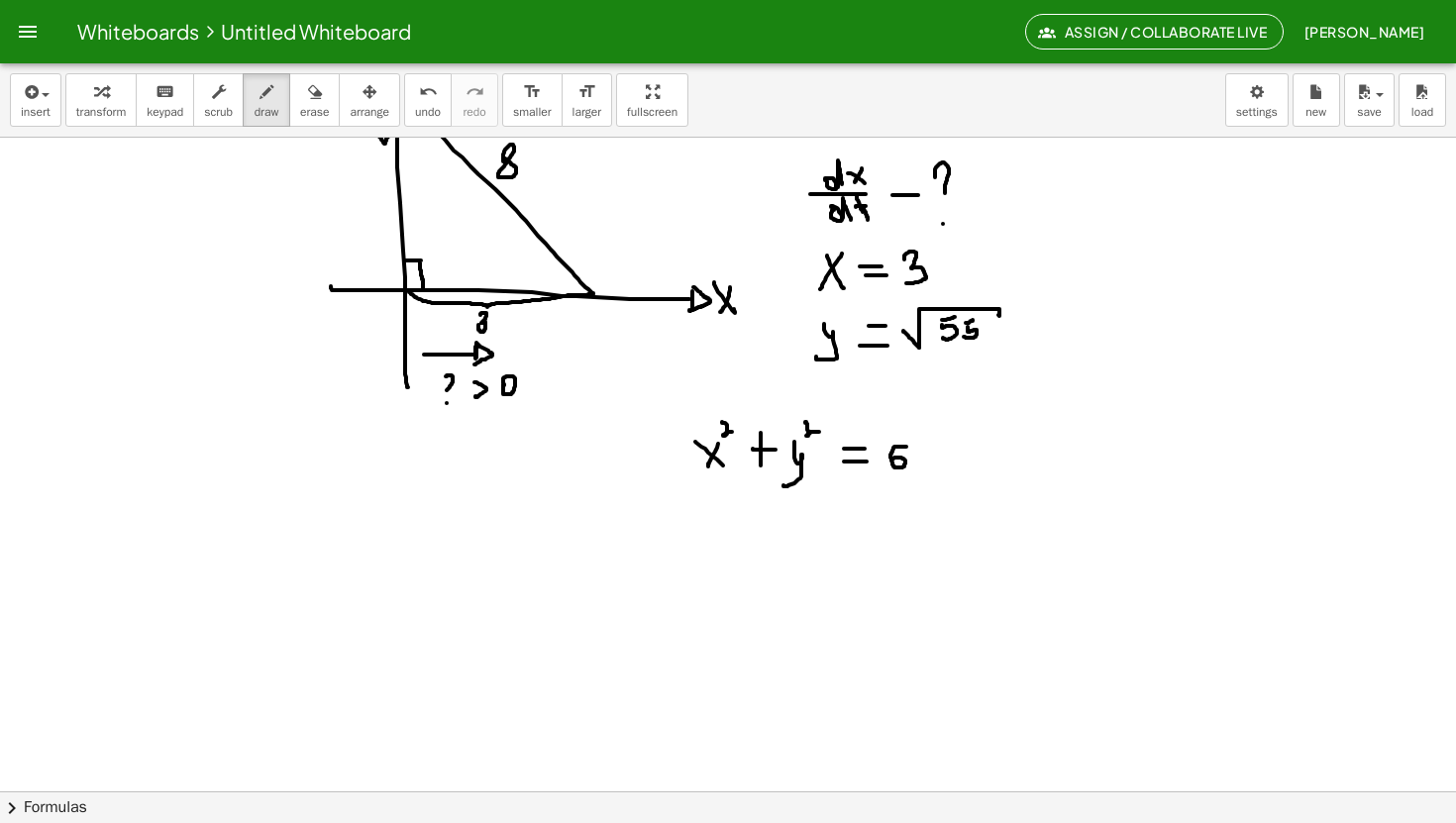 drag, startPoint x: 906, startPoint y: 447, endPoint x: 893, endPoint y: 462, distance: 19.849433 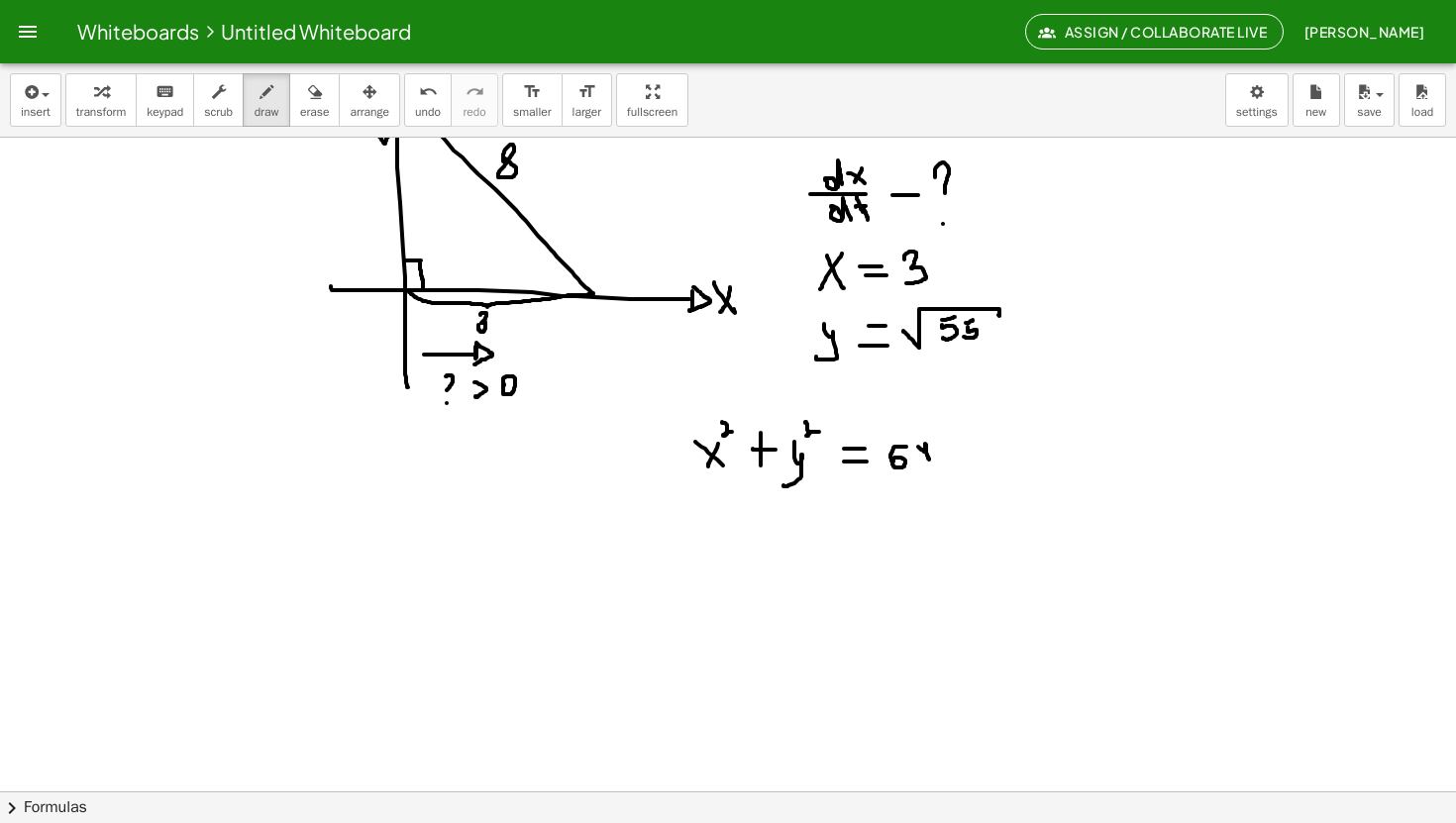 drag, startPoint x: 918, startPoint y: 447, endPoint x: 931, endPoint y: 463, distance: 20.615528 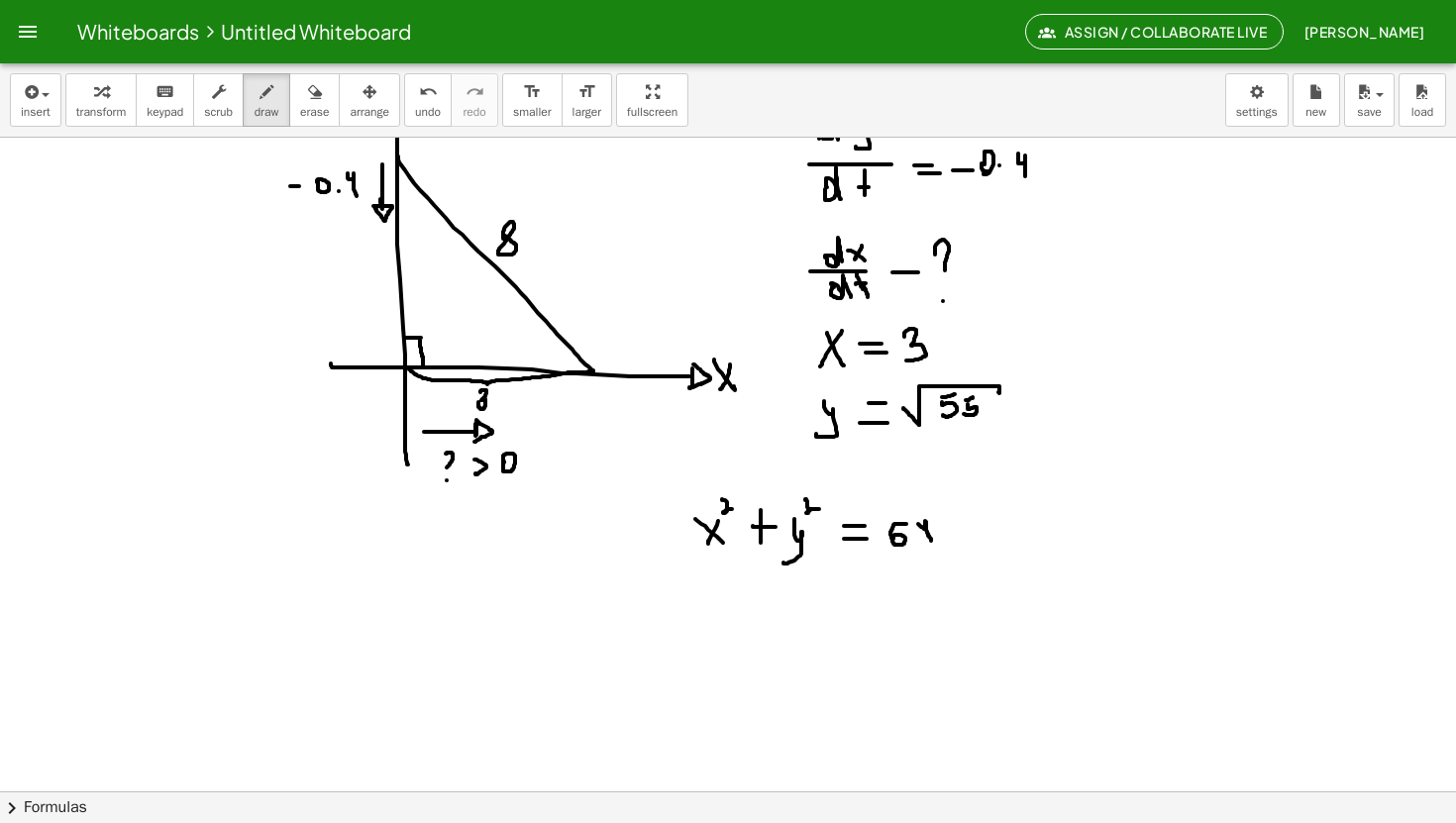 scroll, scrollTop: 1566, scrollLeft: 0, axis: vertical 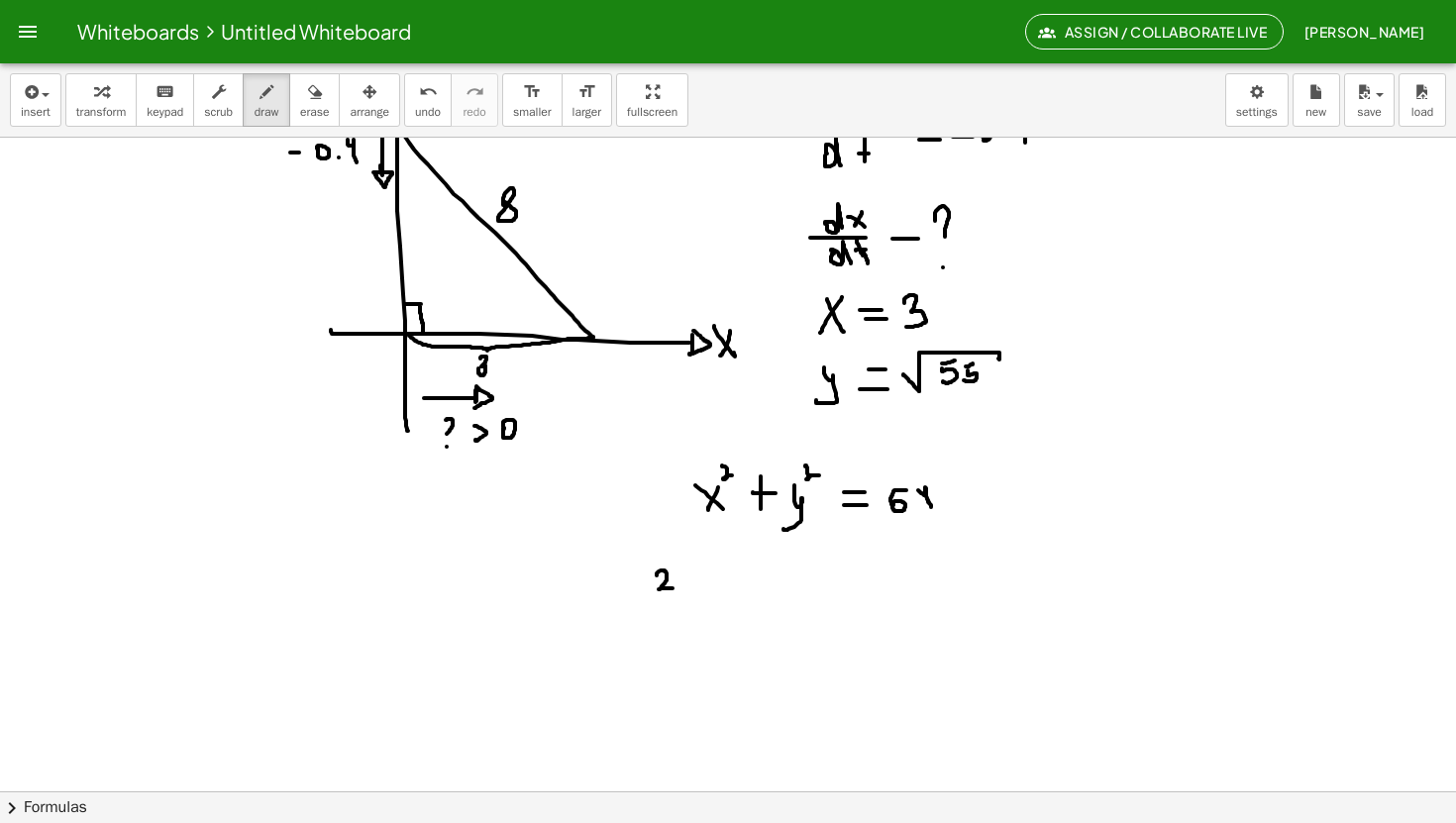 drag, startPoint x: 657, startPoint y: 575, endPoint x: 673, endPoint y: 588, distance: 20.615528 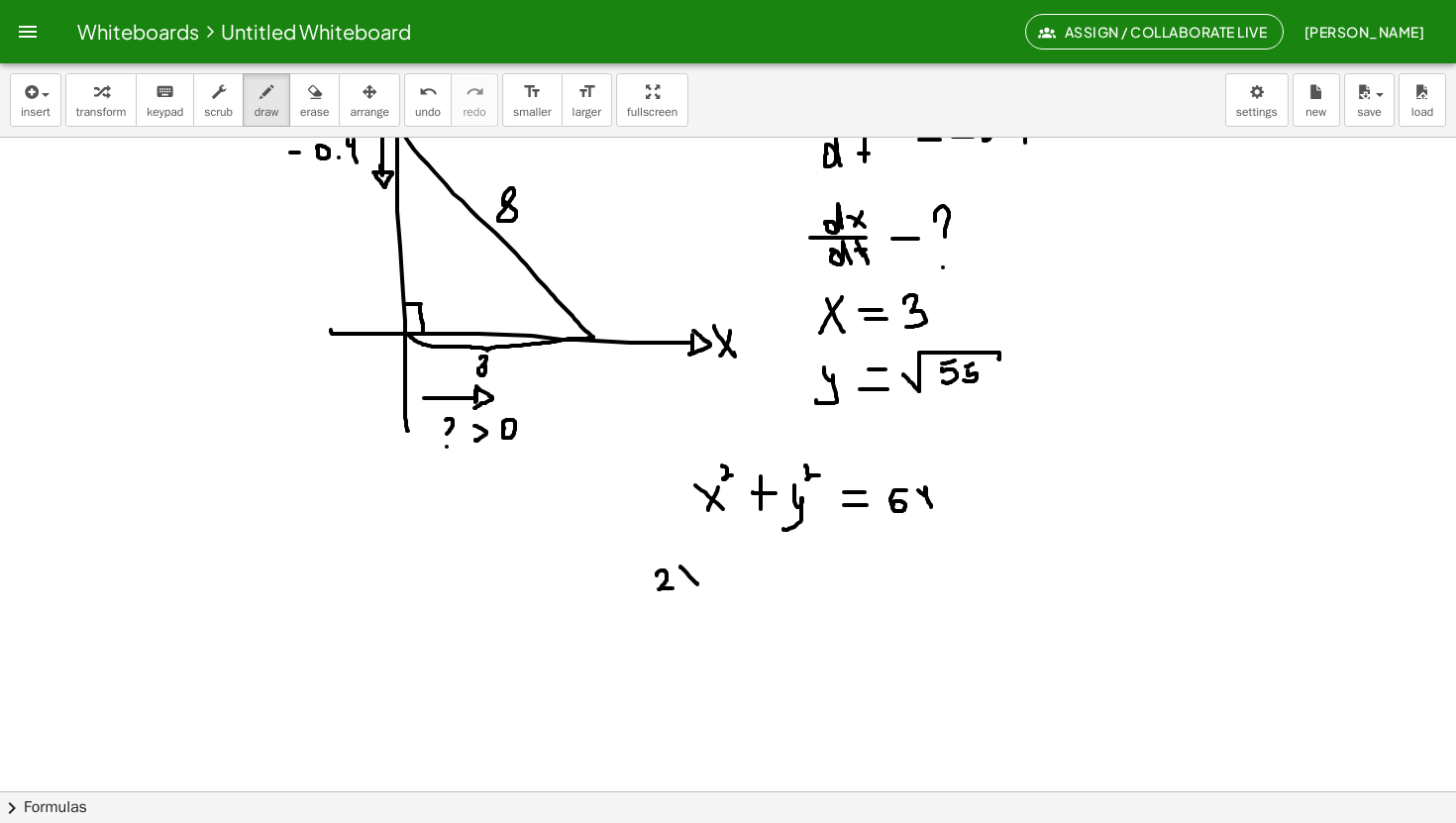 drag, startPoint x: 680, startPoint y: 566, endPoint x: 697, endPoint y: 584, distance: 24.758837 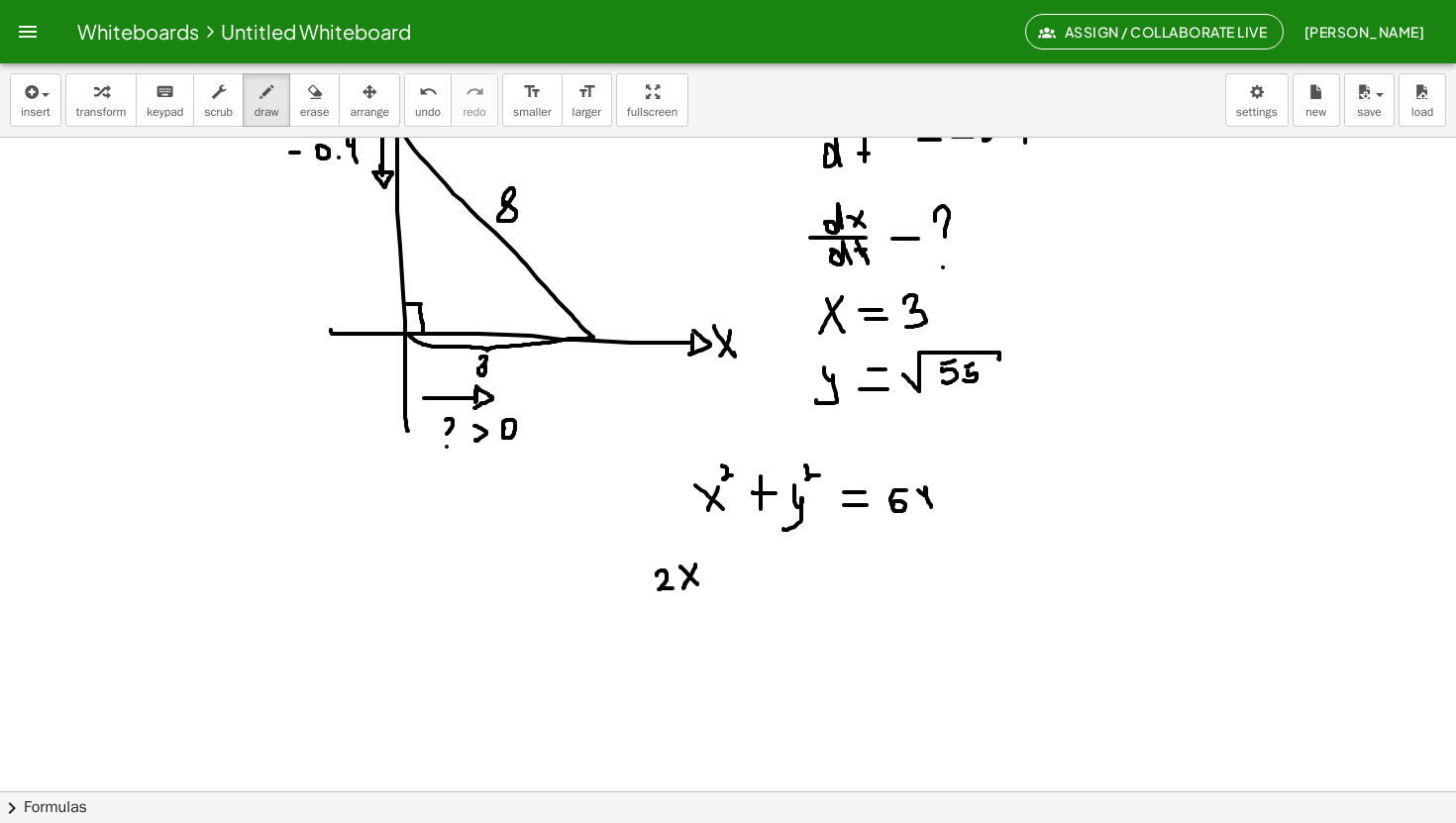 drag, startPoint x: 695, startPoint y: 565, endPoint x: 680, endPoint y: 591, distance: 30.01666 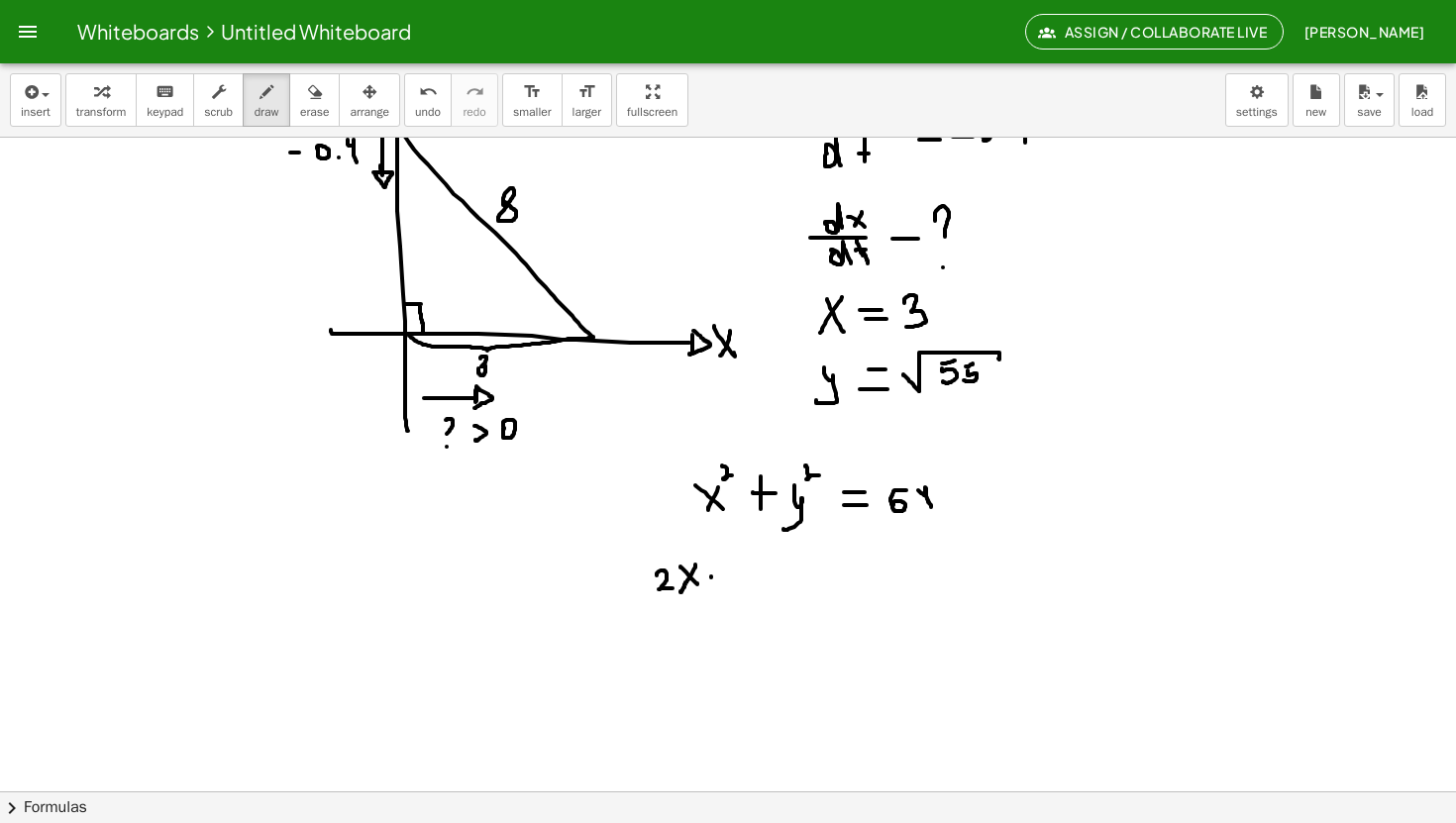 click at bounding box center (728, -121) 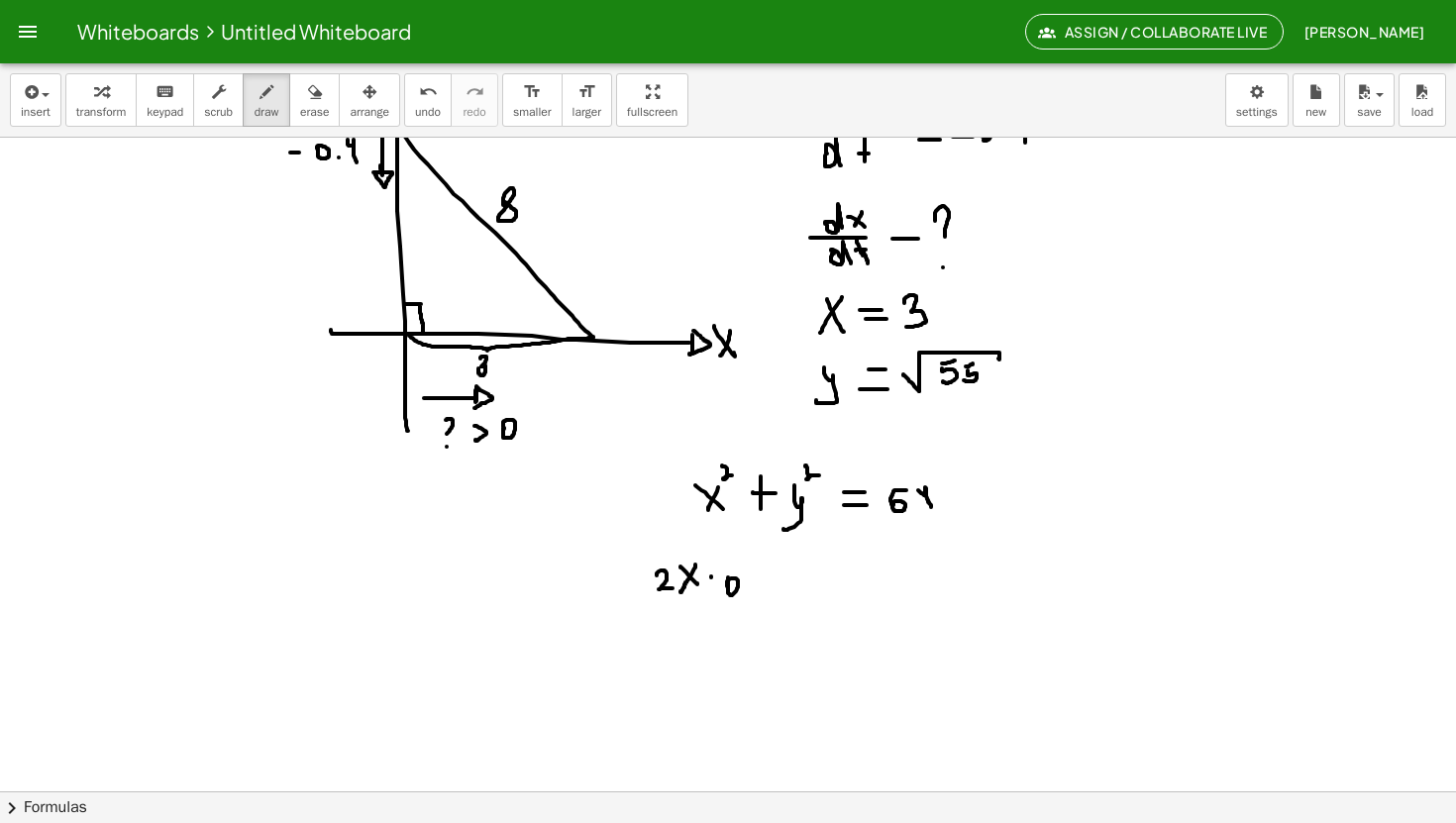 click at bounding box center (728, -121) 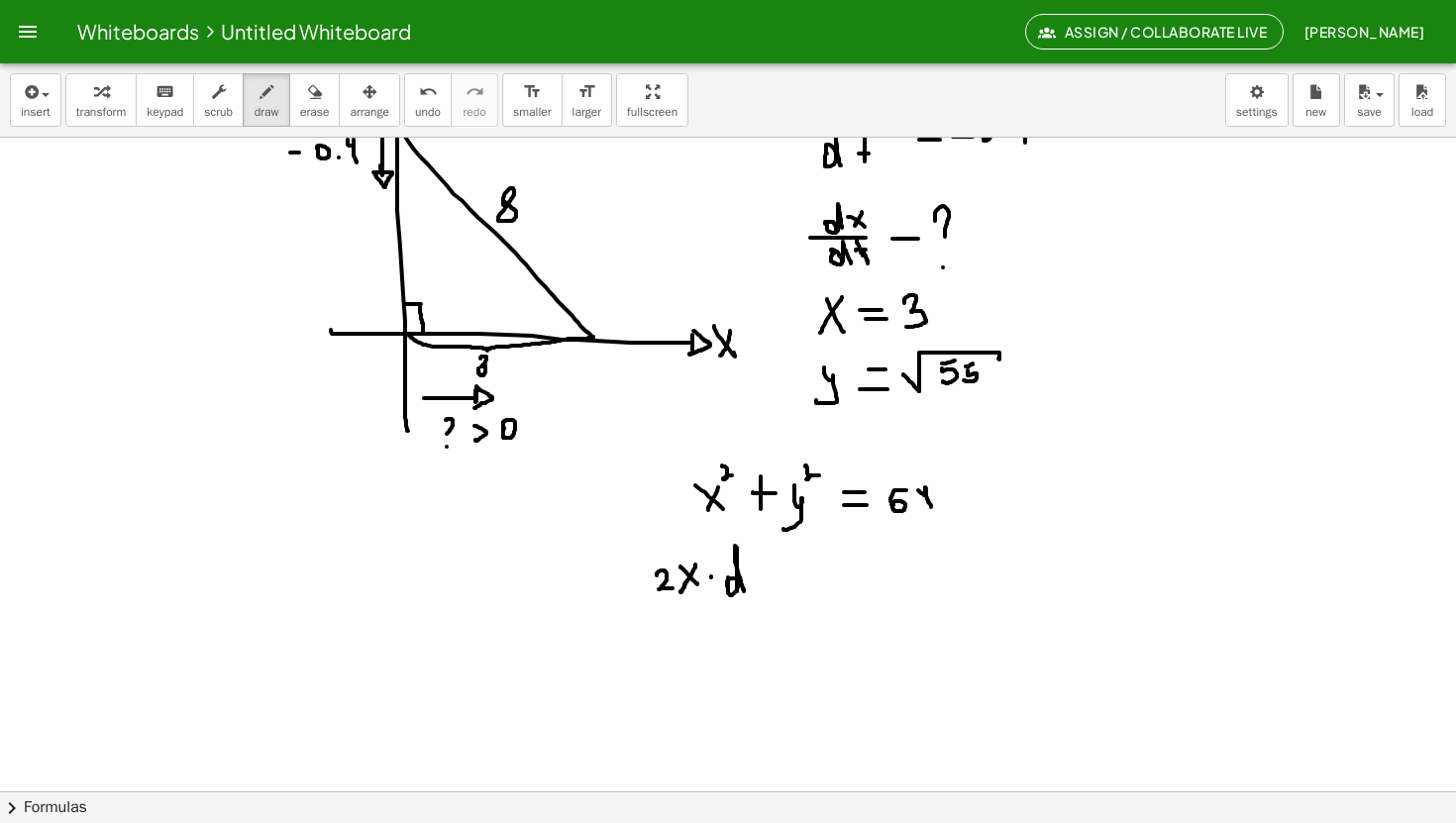 click at bounding box center (728, -121) 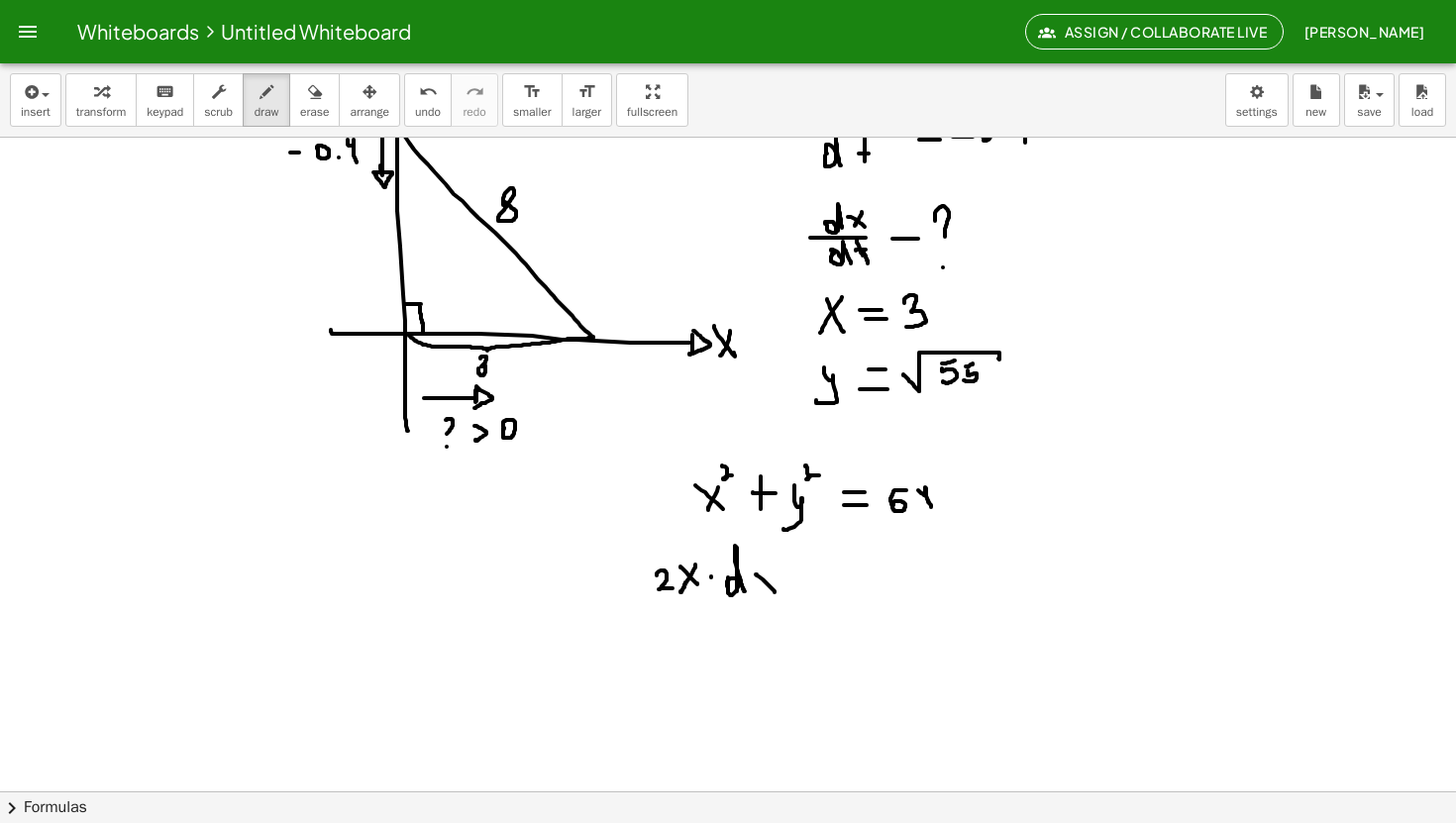 drag, startPoint x: 757, startPoint y: 574, endPoint x: 773, endPoint y: 585, distance: 19.416488 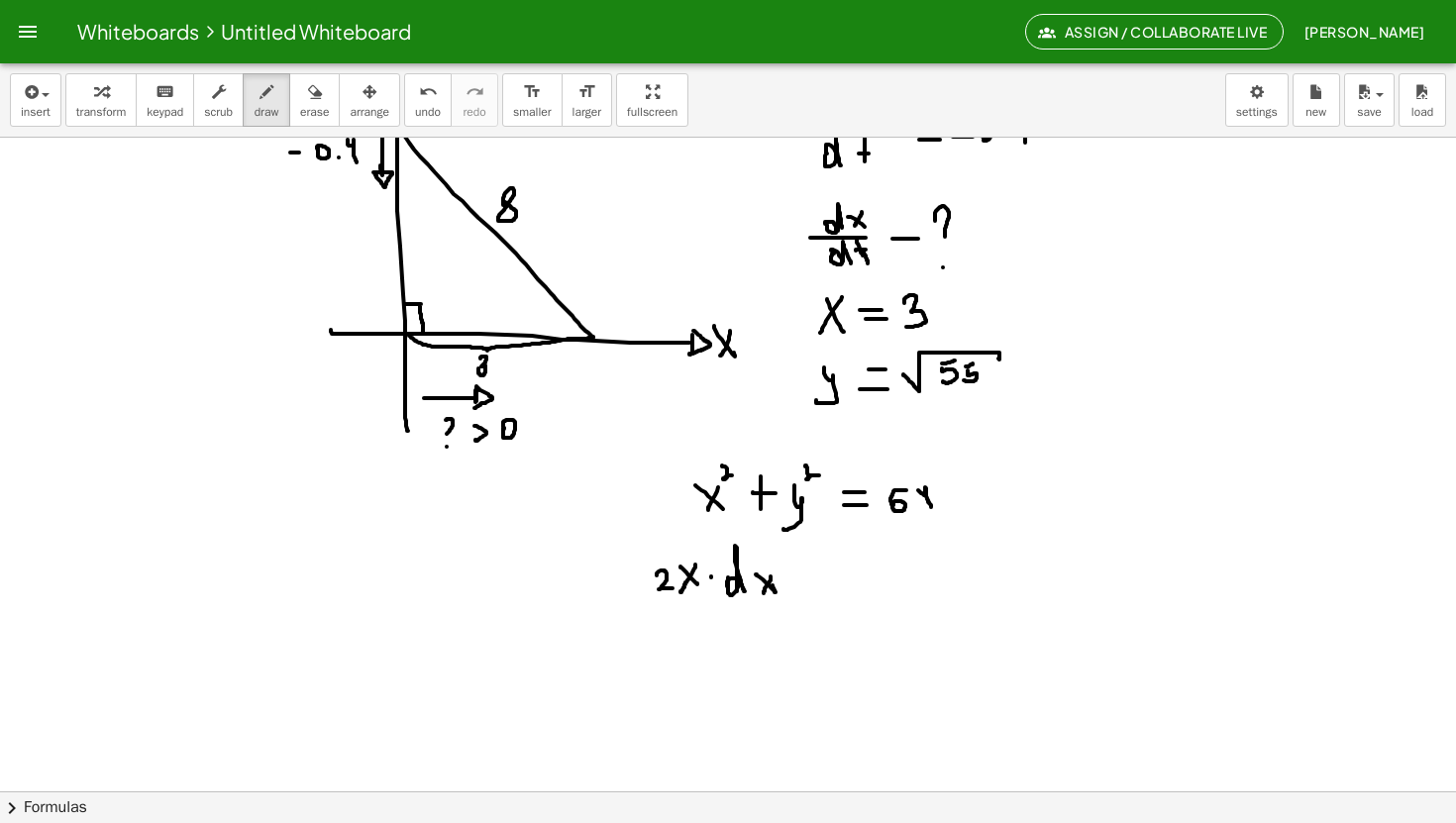 drag, startPoint x: 771, startPoint y: 576, endPoint x: 763, endPoint y: 592, distance: 17.888544 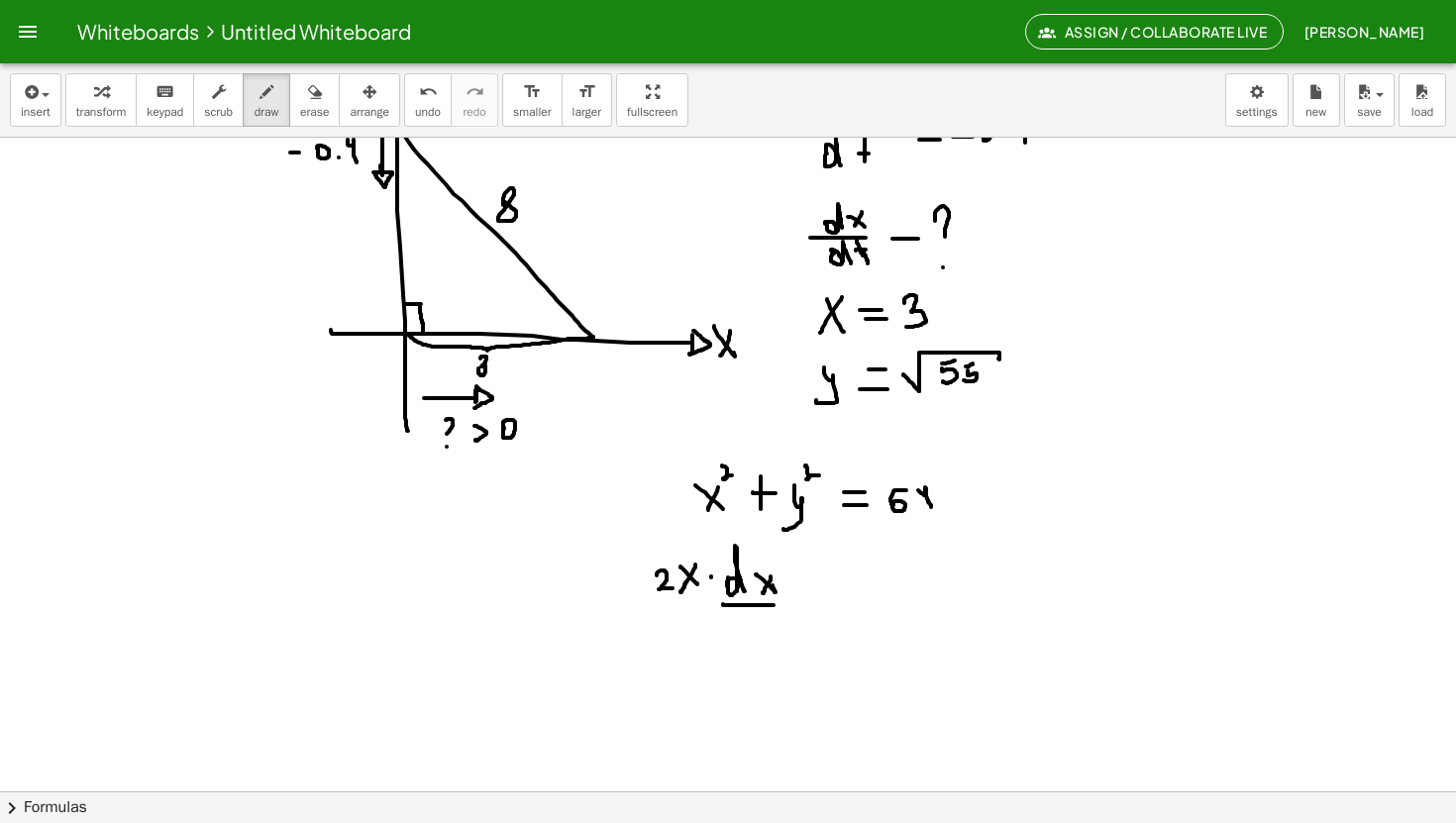 drag, startPoint x: 723, startPoint y: 604, endPoint x: 780, endPoint y: 602, distance: 57.035077 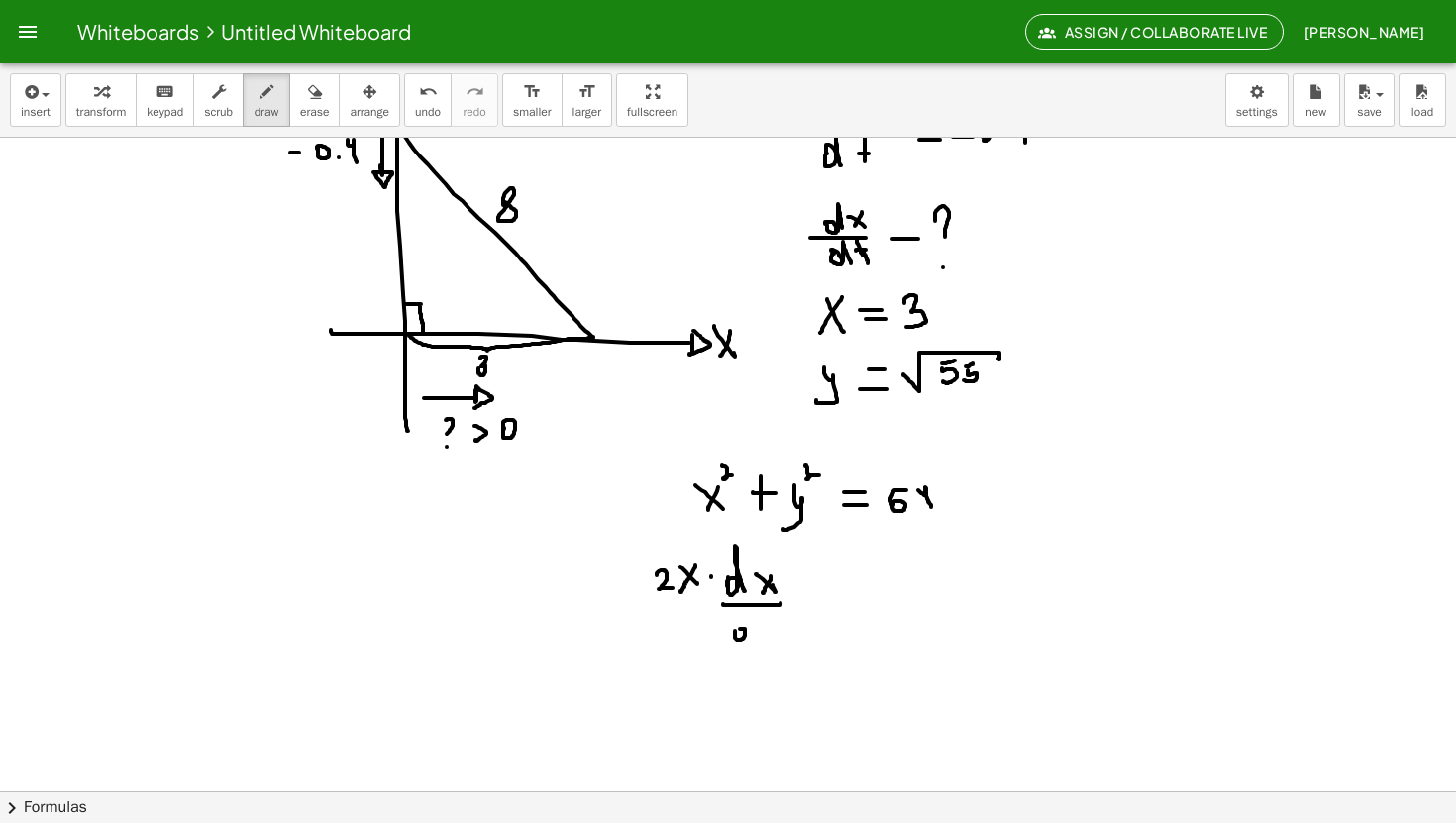 click at bounding box center (728, -121) 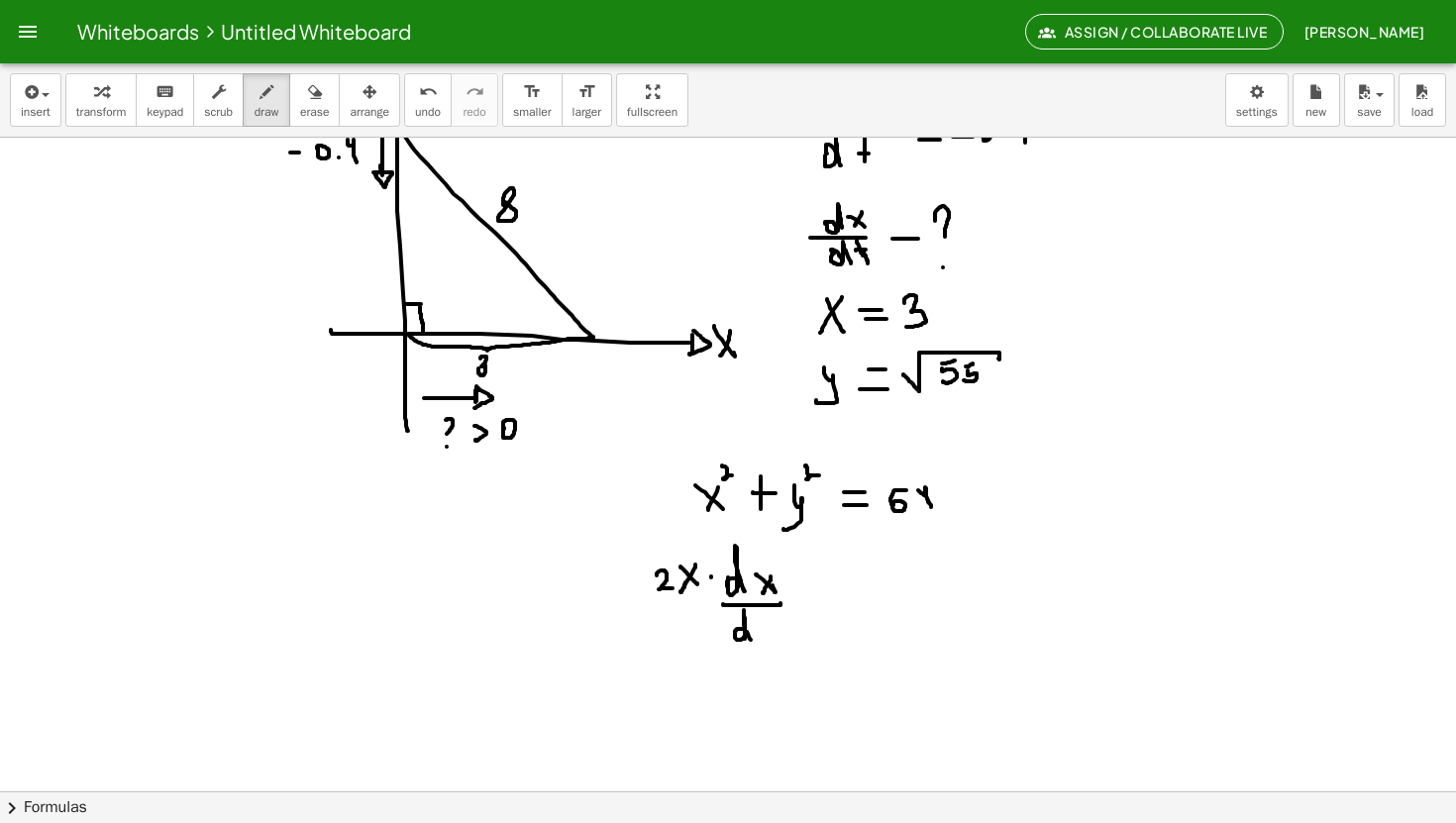 click at bounding box center (728, -121) 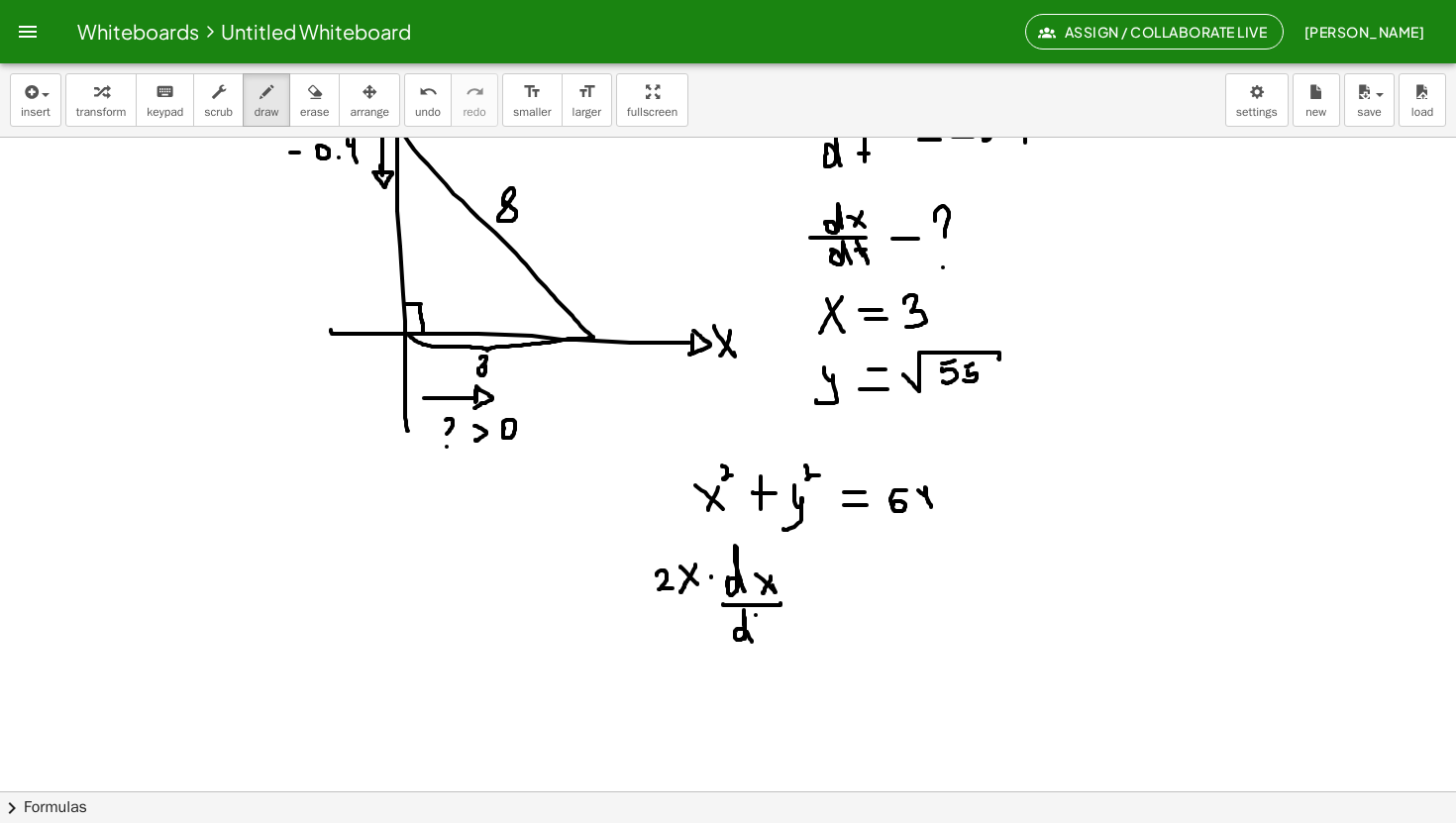 drag, startPoint x: 756, startPoint y: 615, endPoint x: 756, endPoint y: 633, distance: 18 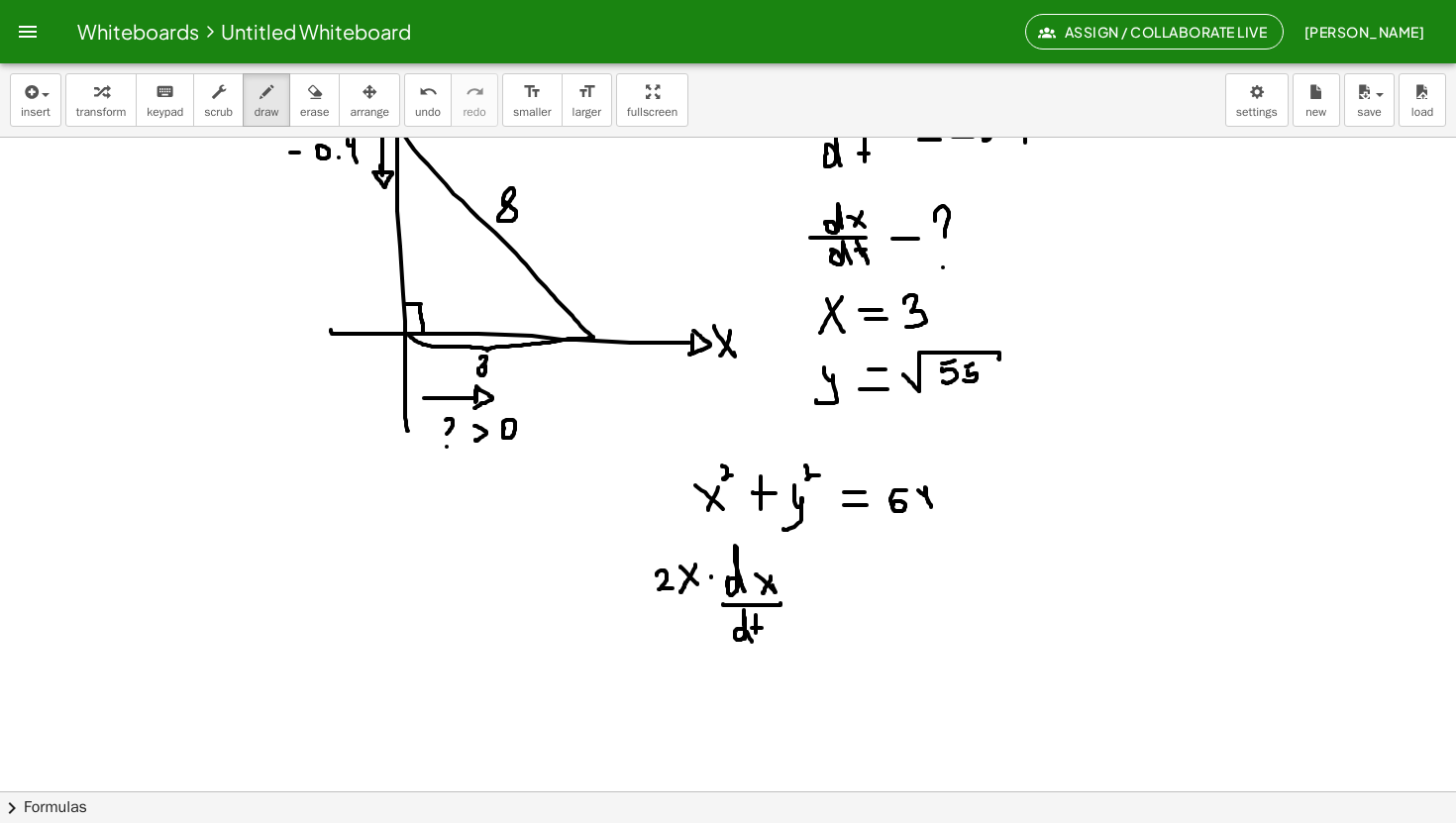 drag, startPoint x: 752, startPoint y: 628, endPoint x: 763, endPoint y: 628, distance: 11 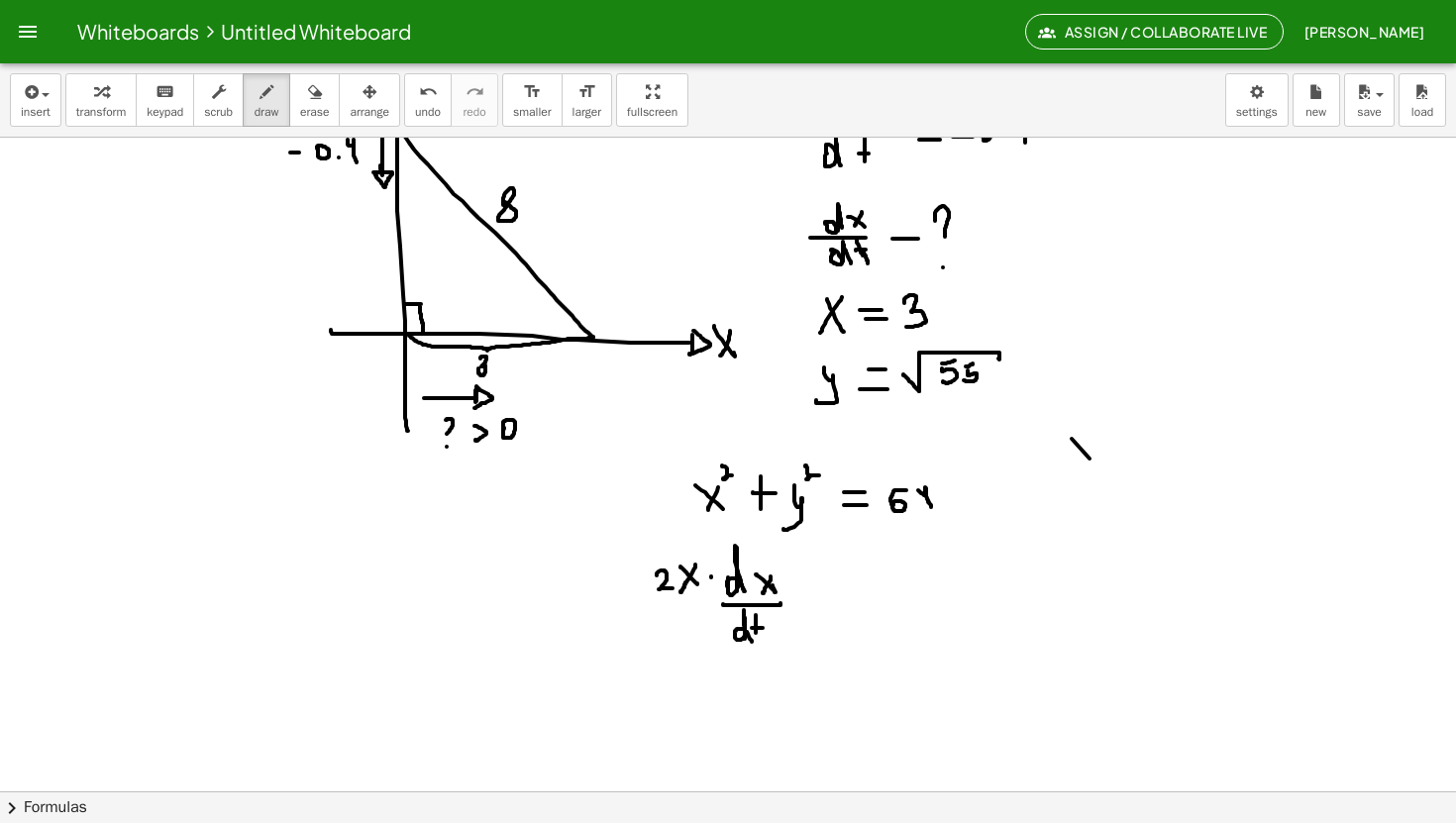 drag, startPoint x: 1072, startPoint y: 439, endPoint x: 1090, endPoint y: 459, distance: 26.907248 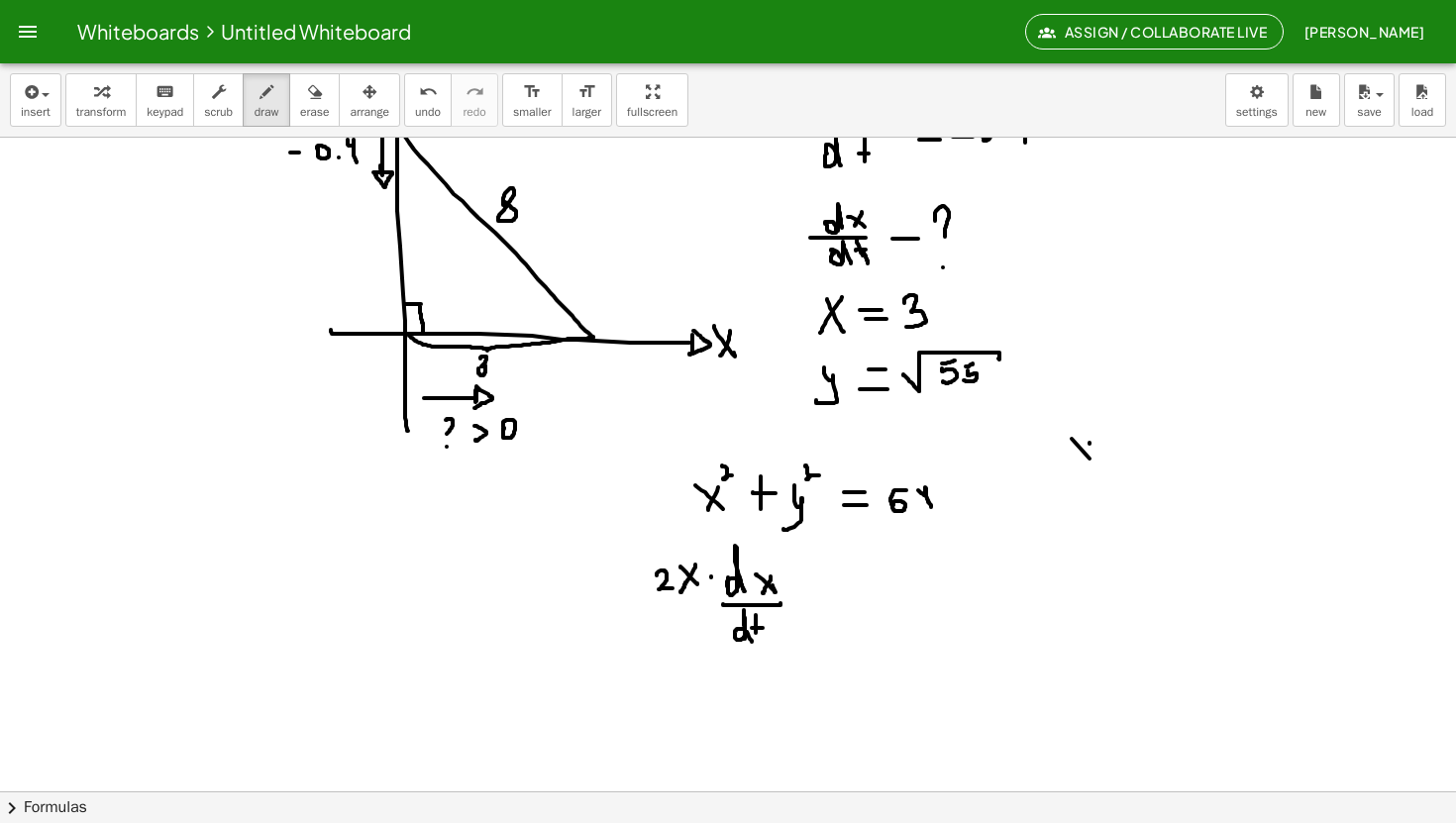 drag, startPoint x: 1090, startPoint y: 443, endPoint x: 1080, endPoint y: 457, distance: 17.20465 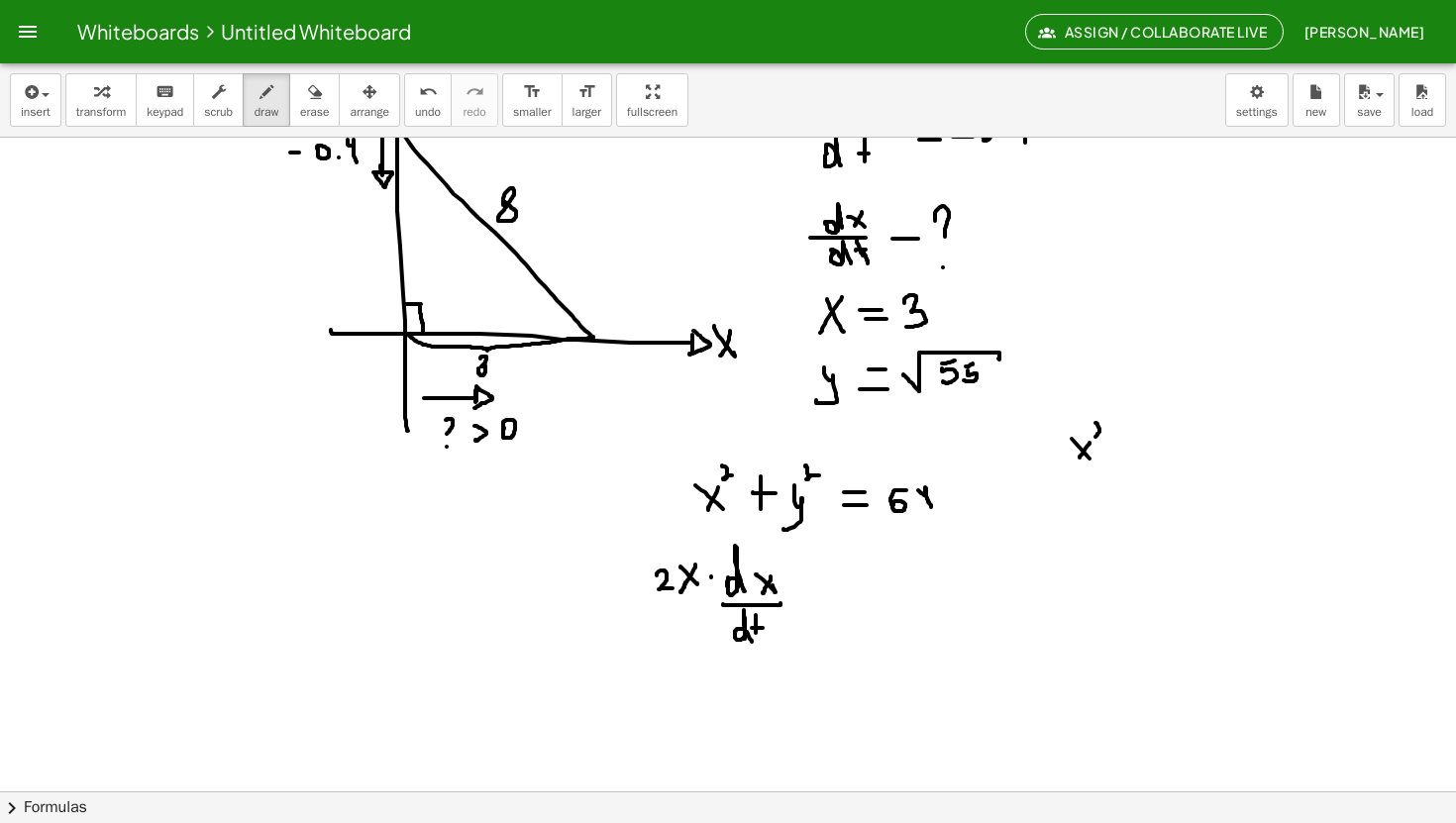 drag, startPoint x: 1095, startPoint y: 423, endPoint x: 1105, endPoint y: 436, distance: 16.40122 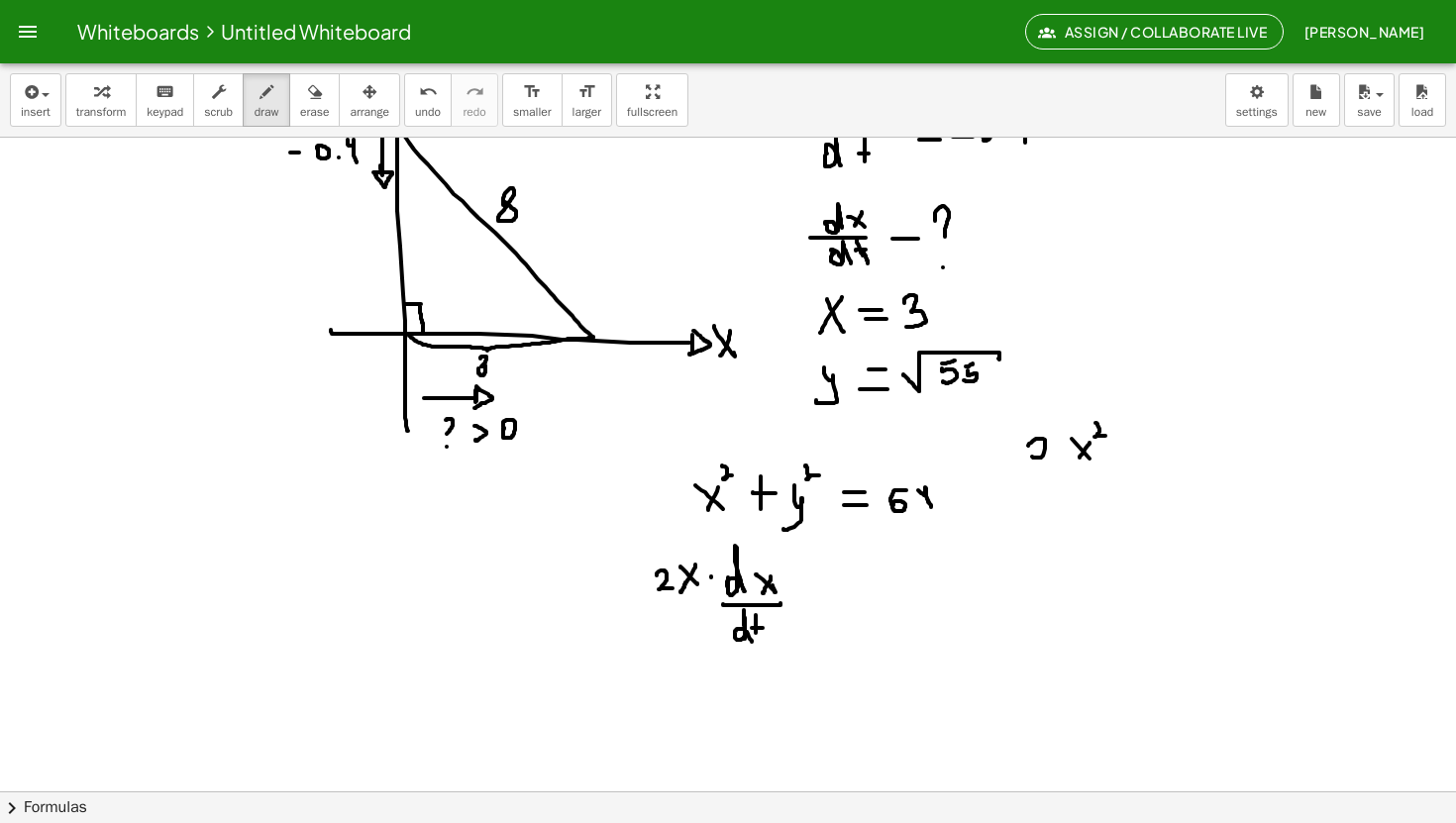 click at bounding box center [728, -121] 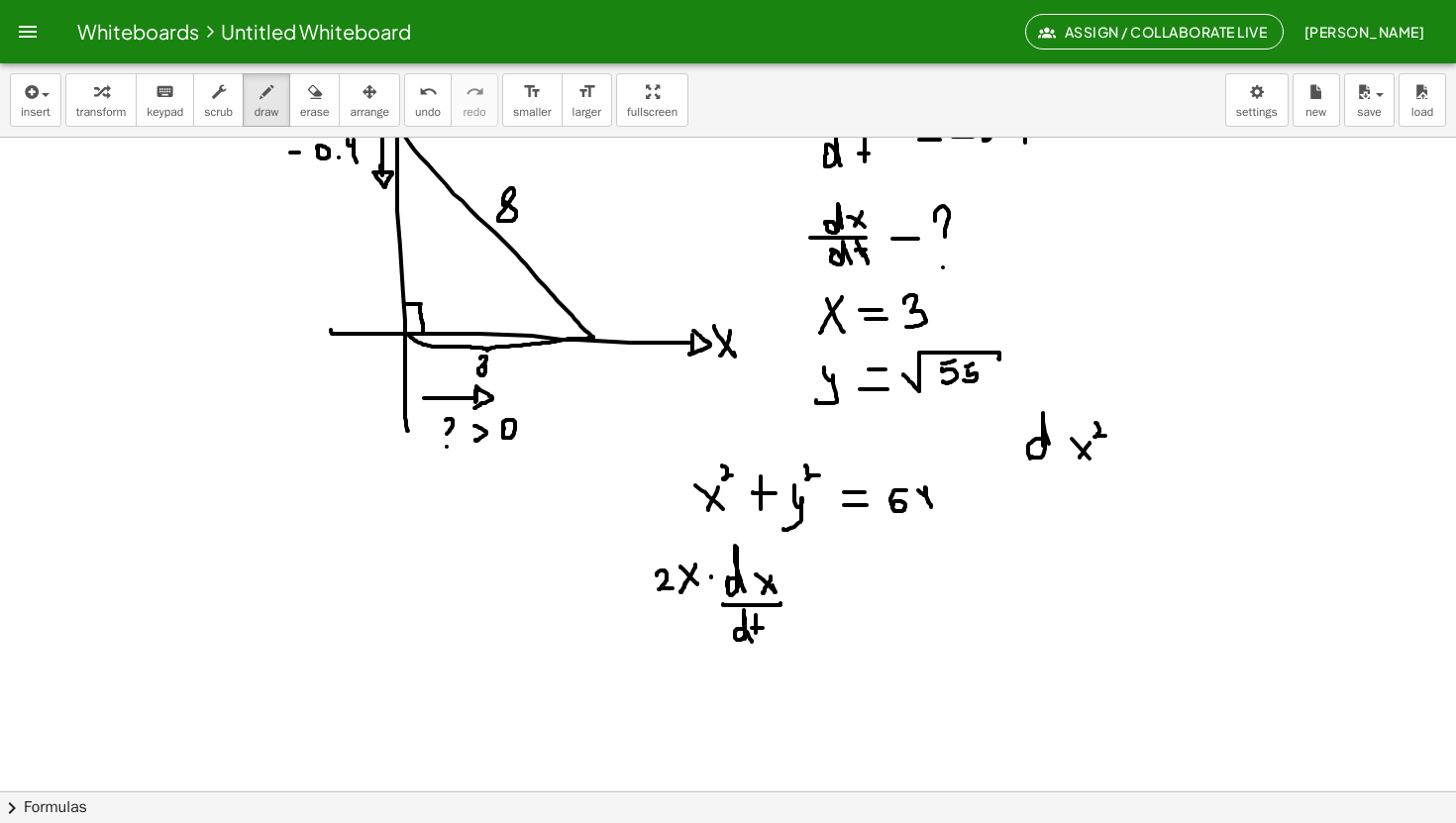 drag, startPoint x: 1043, startPoint y: 446, endPoint x: 1053, endPoint y: 452, distance: 11.661904 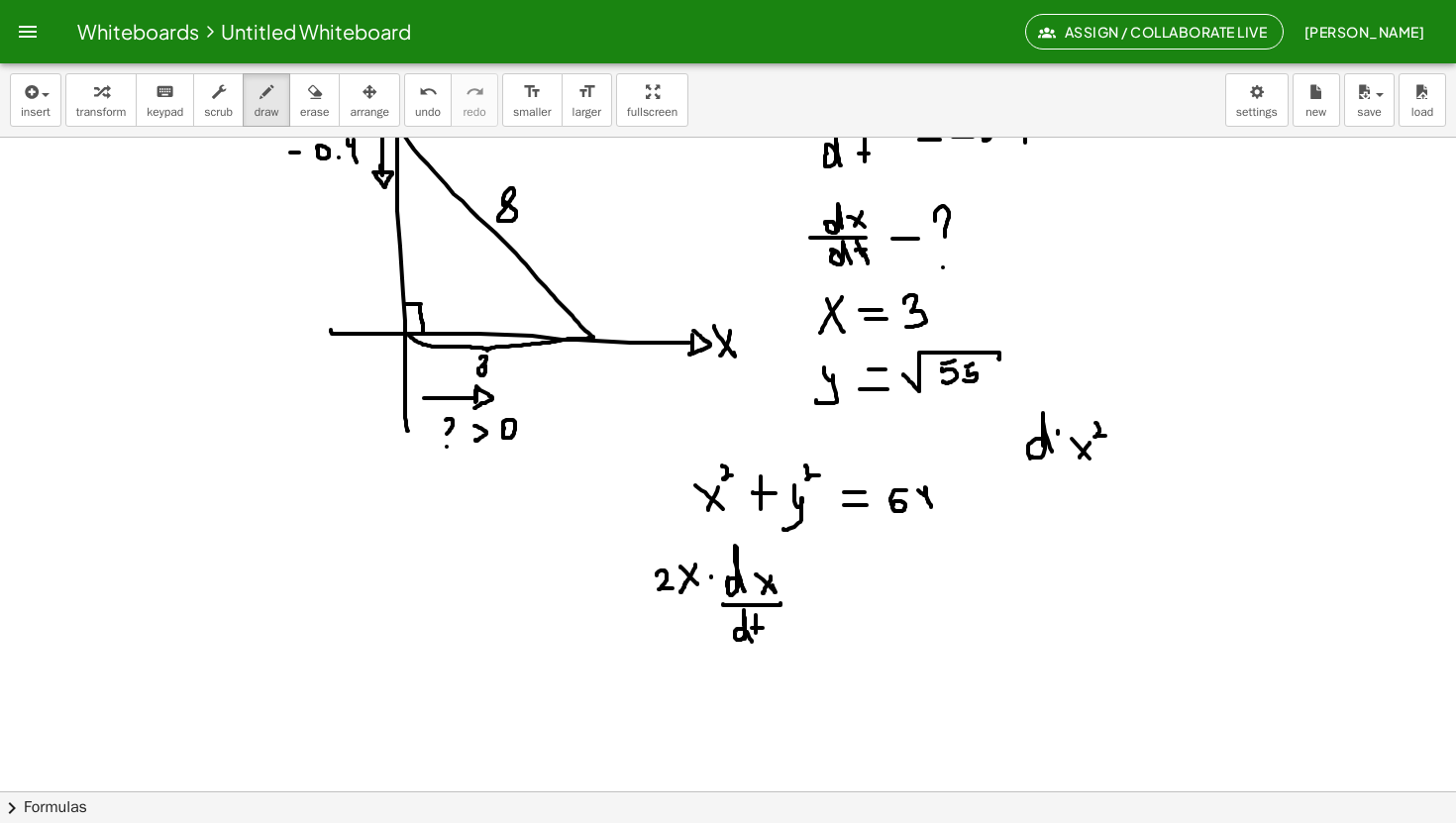 drag, startPoint x: 1058, startPoint y: 431, endPoint x: 1062, endPoint y: 455, distance: 24.33105 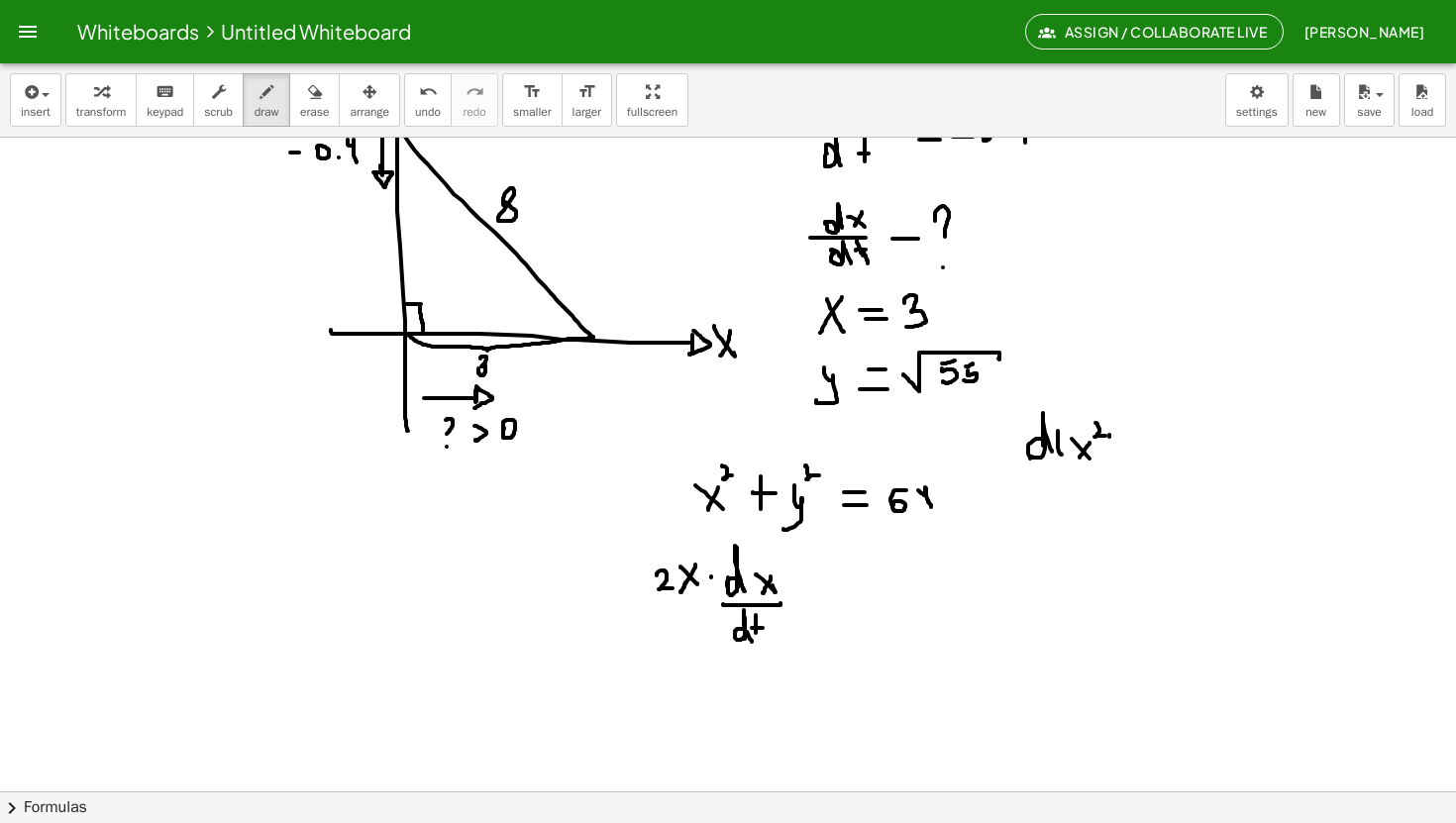 drag, startPoint x: 1109, startPoint y: 435, endPoint x: 1106, endPoint y: 464, distance: 29.154759 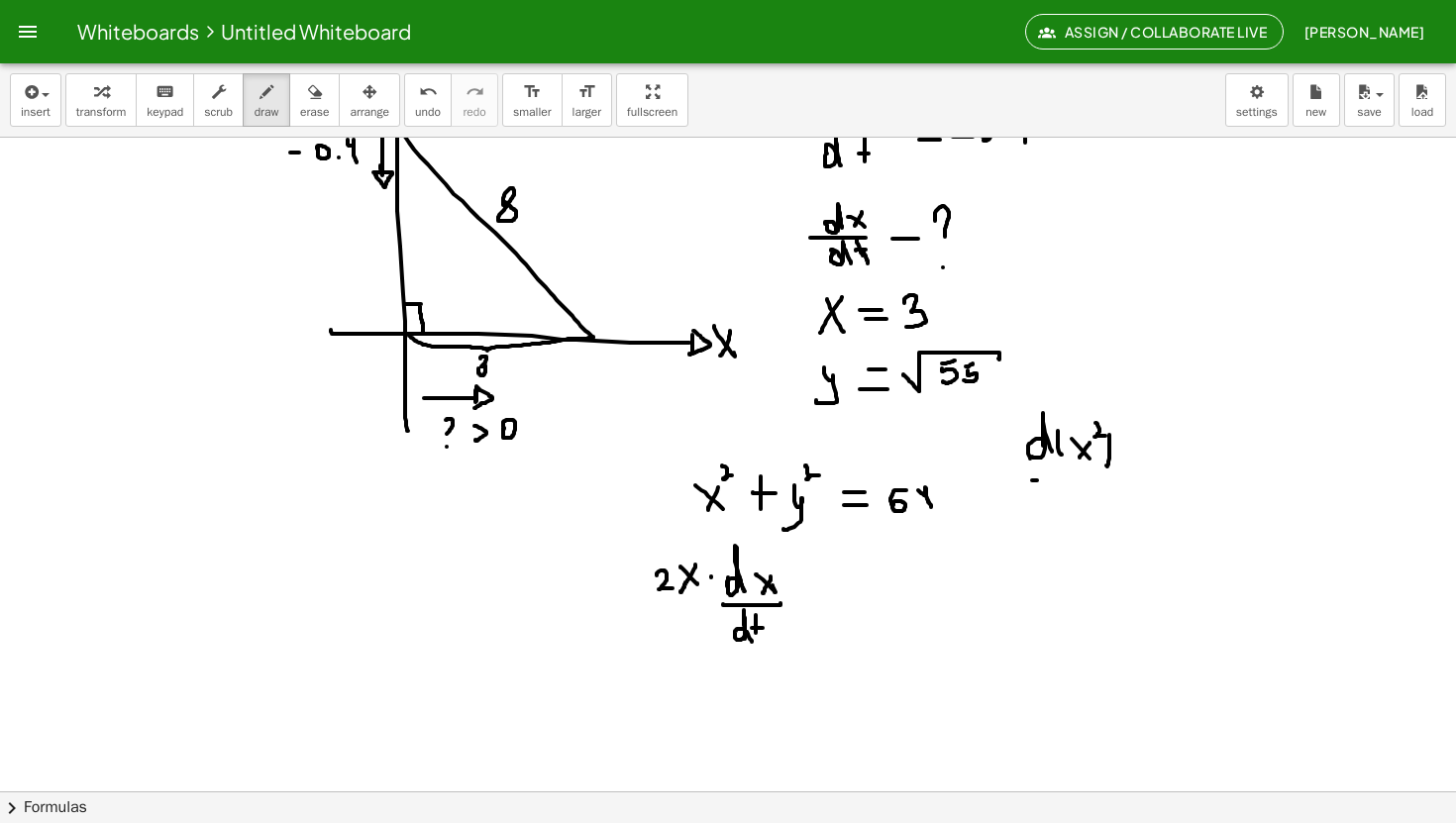 drag, startPoint x: 1032, startPoint y: 480, endPoint x: 1129, endPoint y: 480, distance: 97 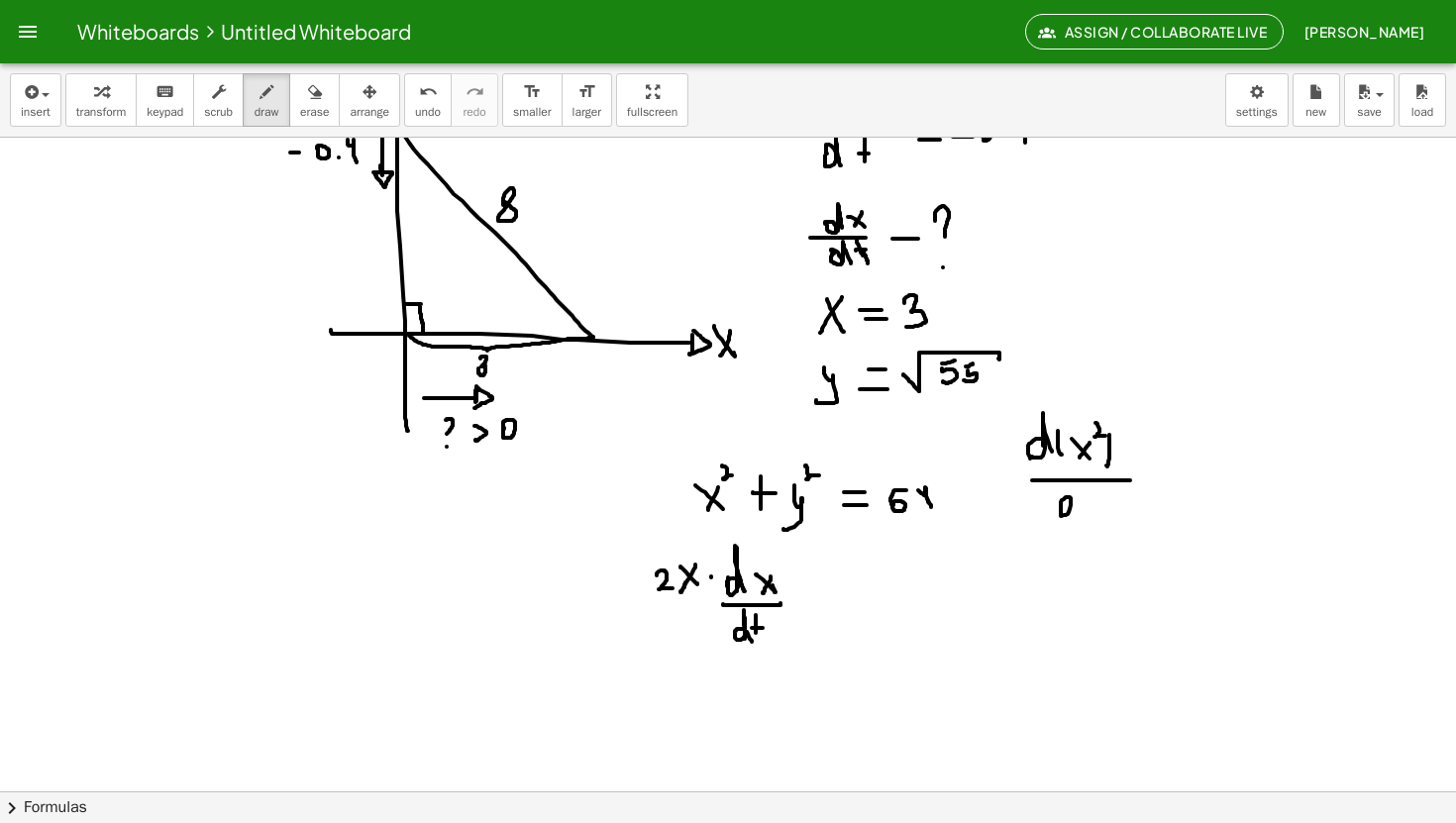 click at bounding box center [728, -121] 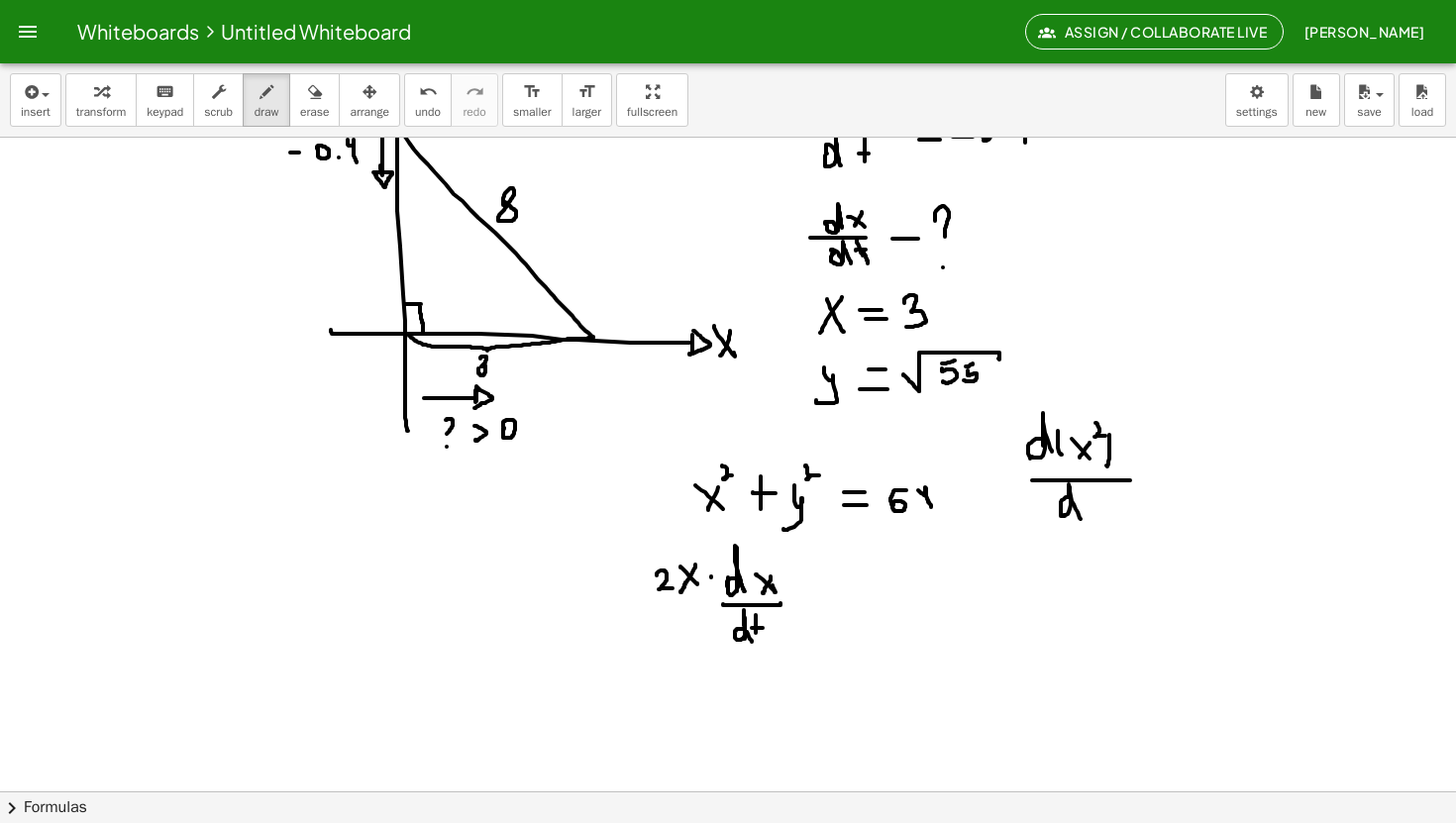 drag, startPoint x: 1069, startPoint y: 496, endPoint x: 1082, endPoint y: 521, distance: 28.178006 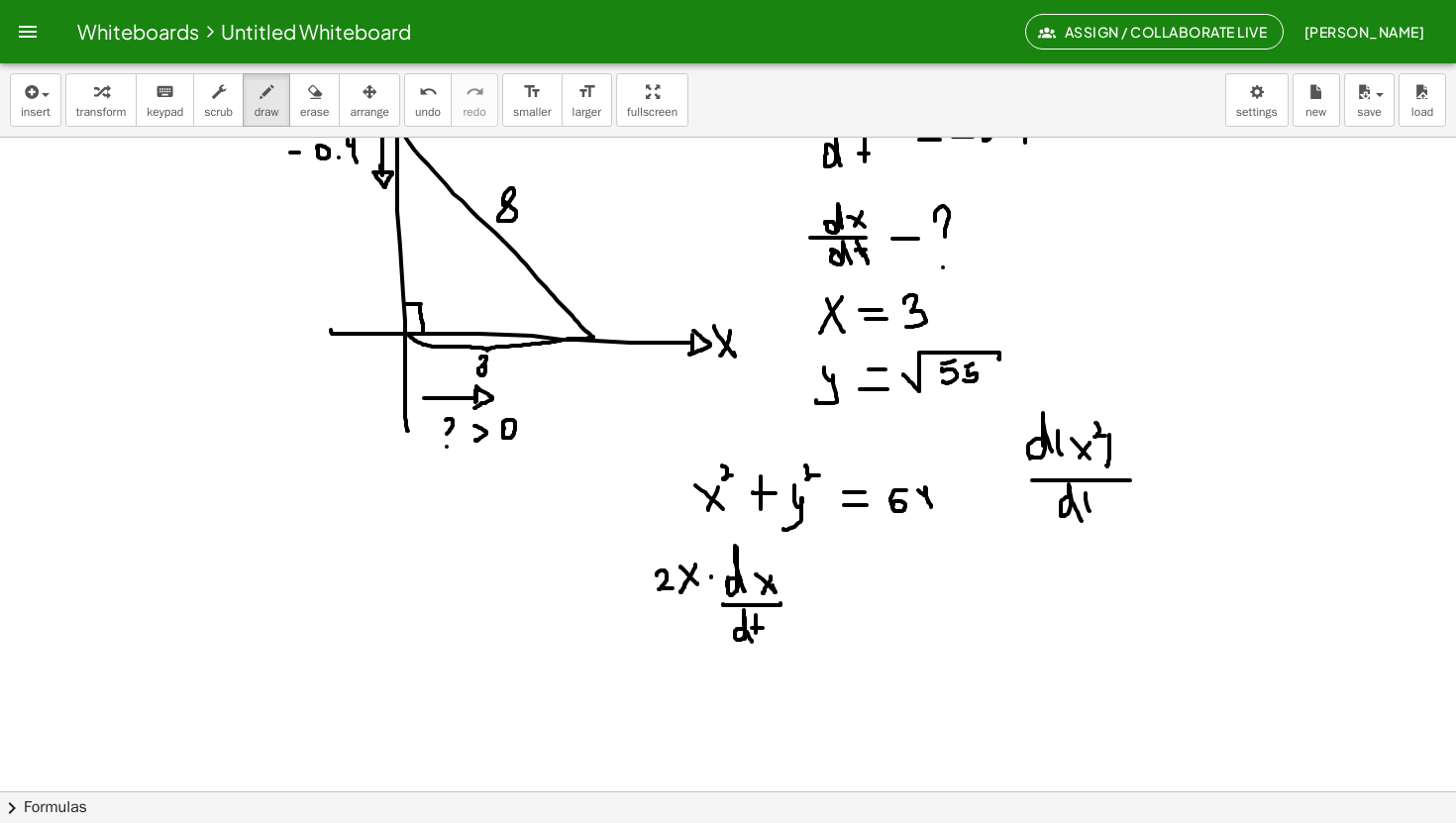 drag, startPoint x: 1086, startPoint y: 493, endPoint x: 1091, endPoint y: 513, distance: 20.615528 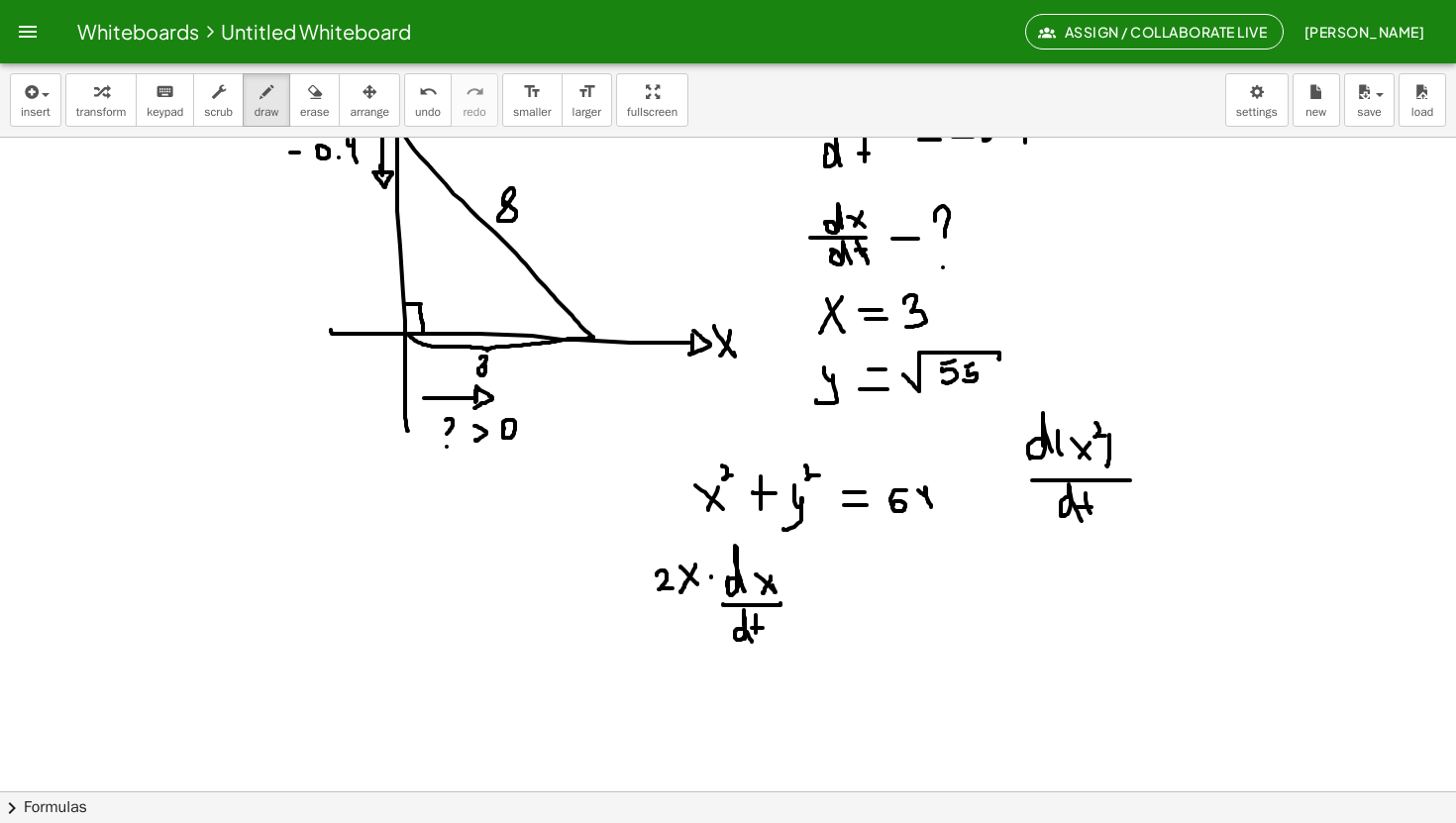 drag, startPoint x: 1077, startPoint y: 507, endPoint x: 1092, endPoint y: 507, distance: 15 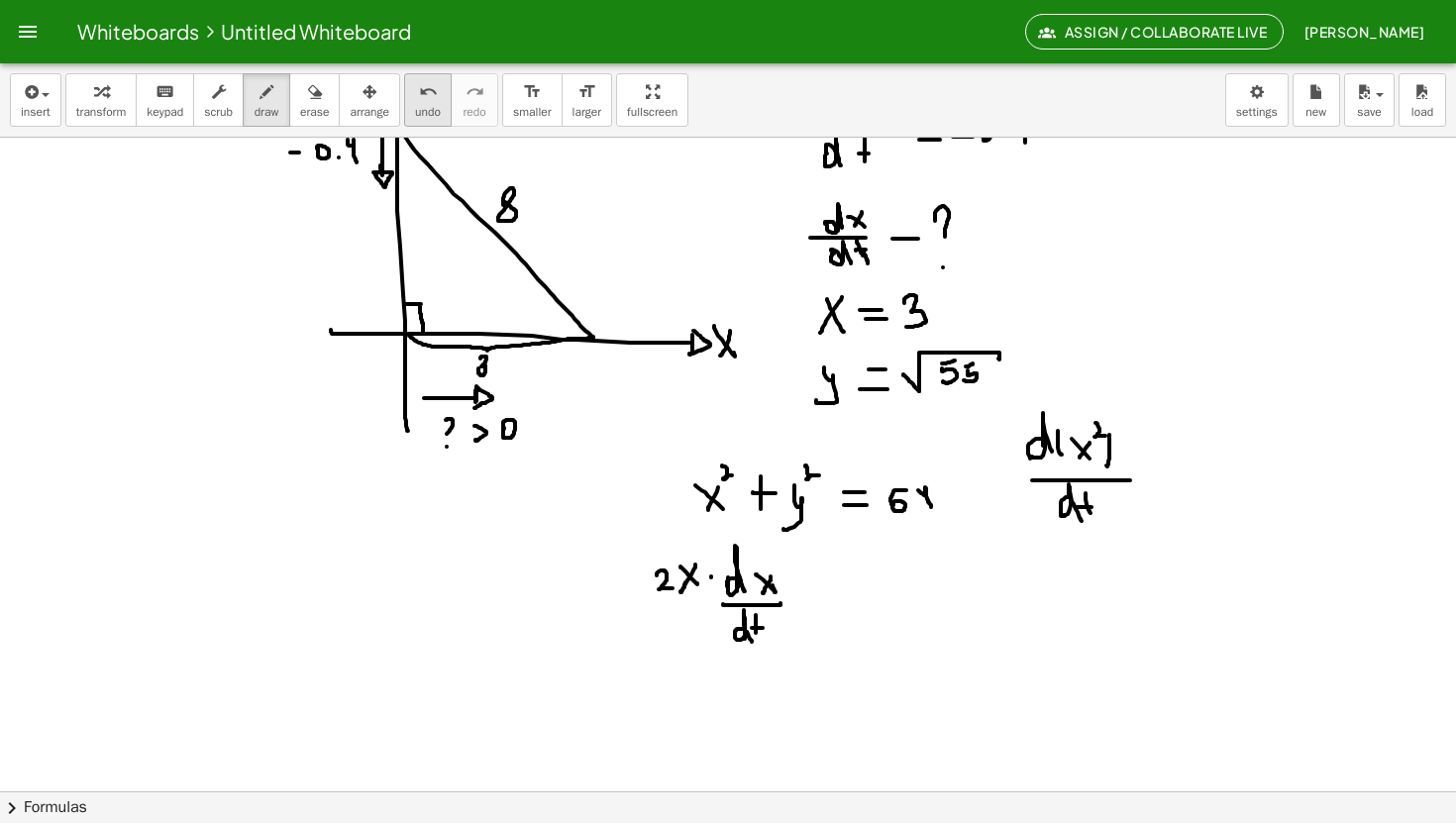 click on "undo undo" at bounding box center [428, 100] 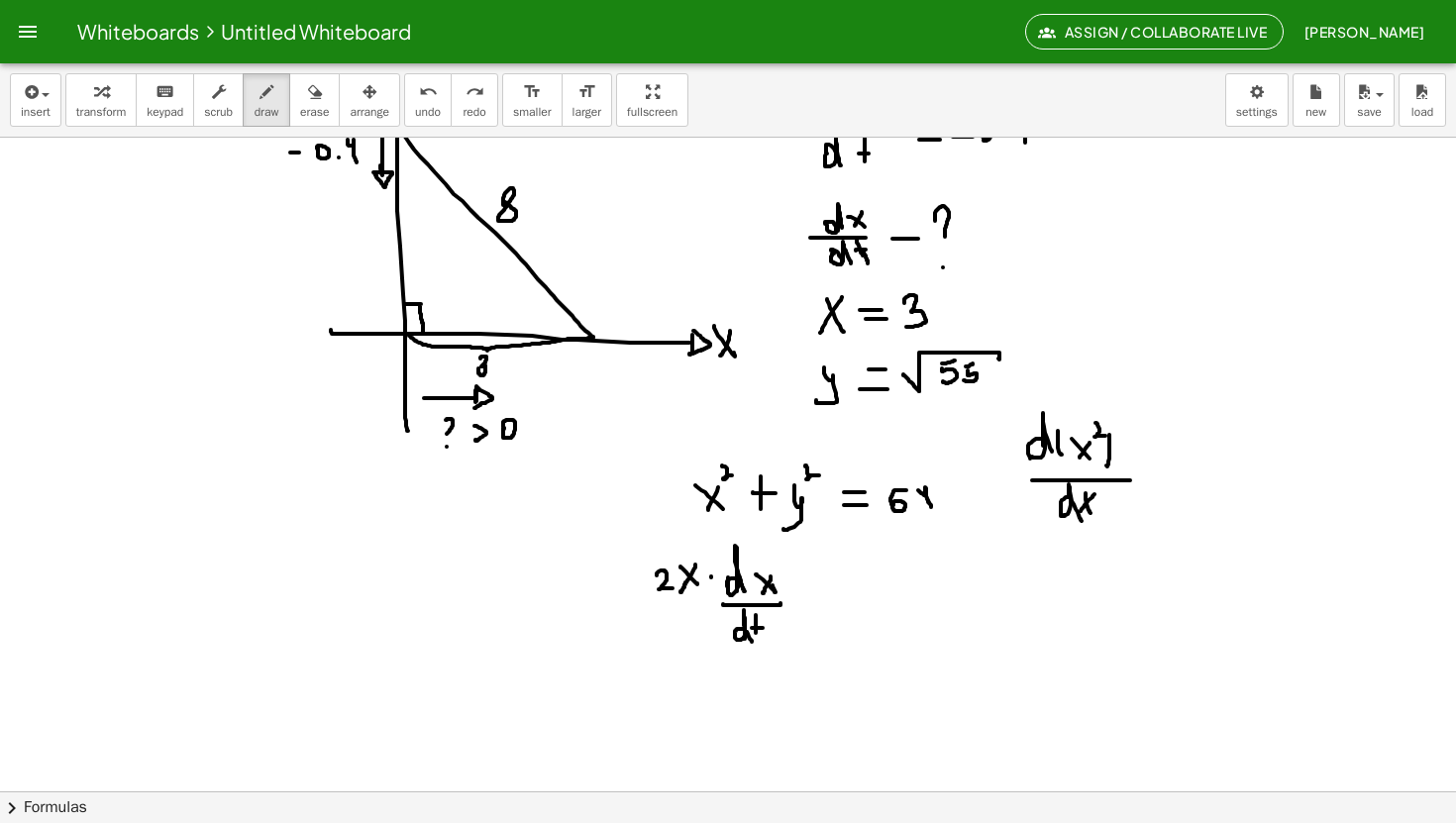 drag, startPoint x: 1094, startPoint y: 494, endPoint x: 1078, endPoint y: 517, distance: 28.017851 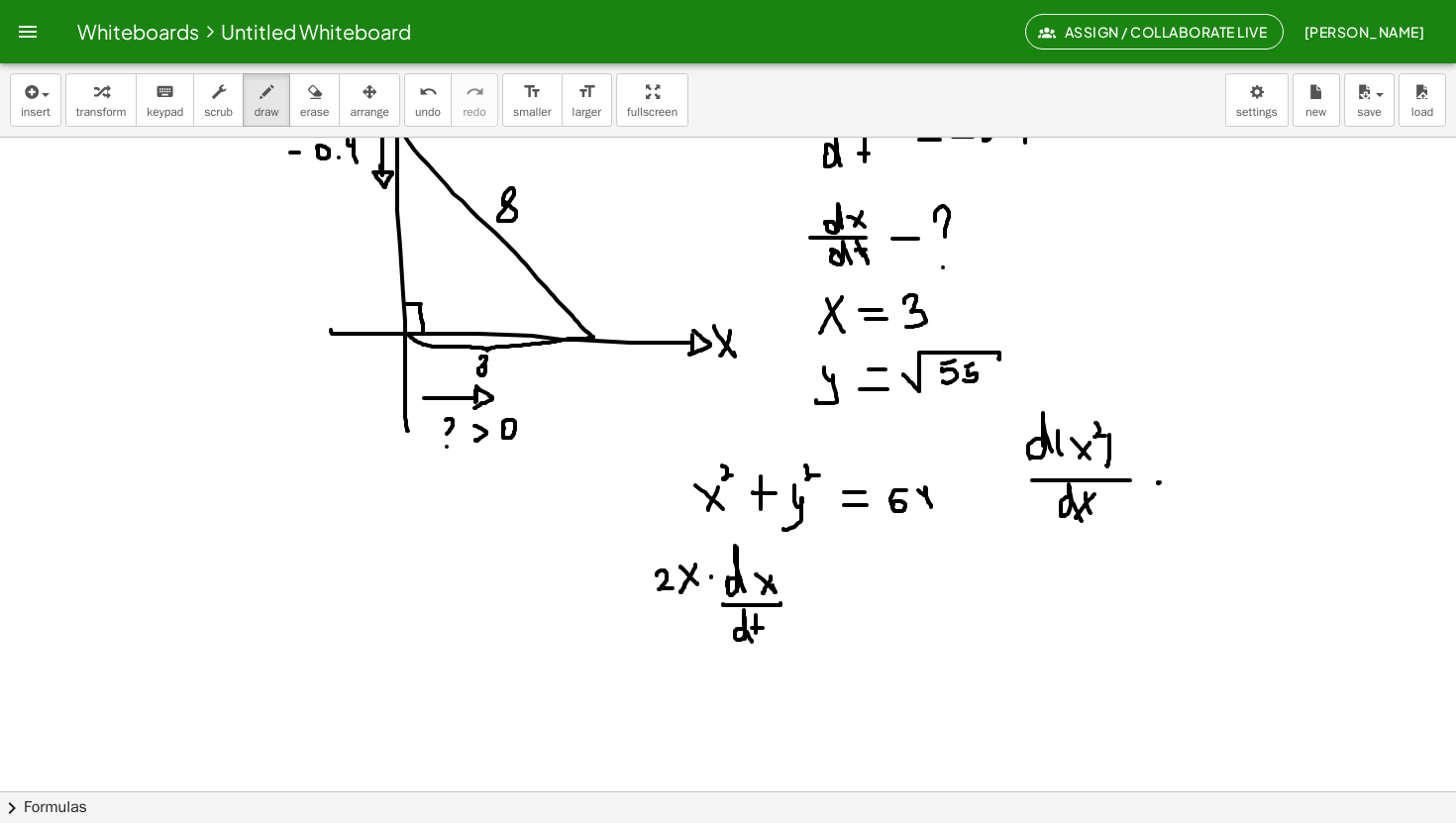 click at bounding box center [728, -121] 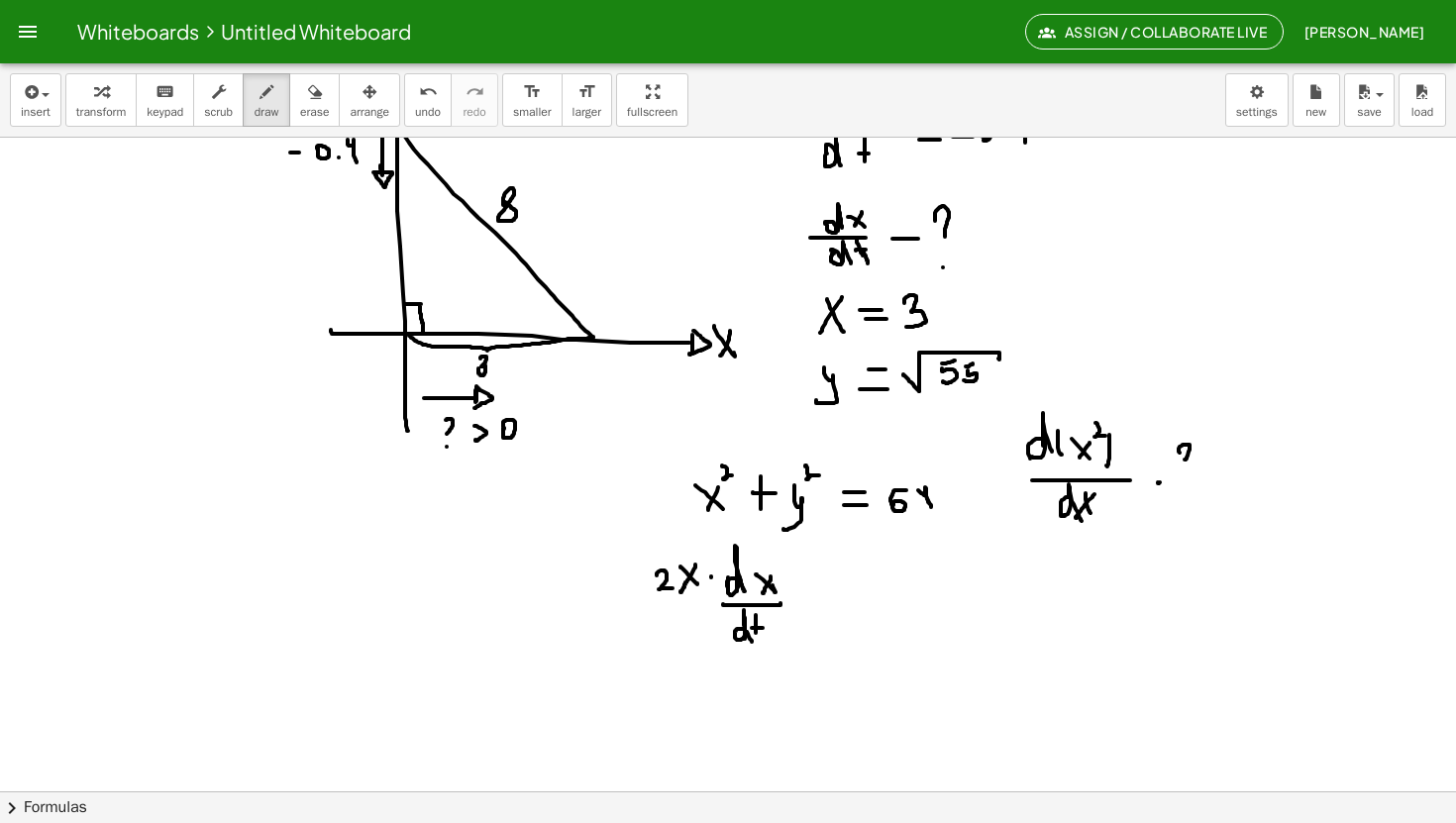 click at bounding box center [728, -121] 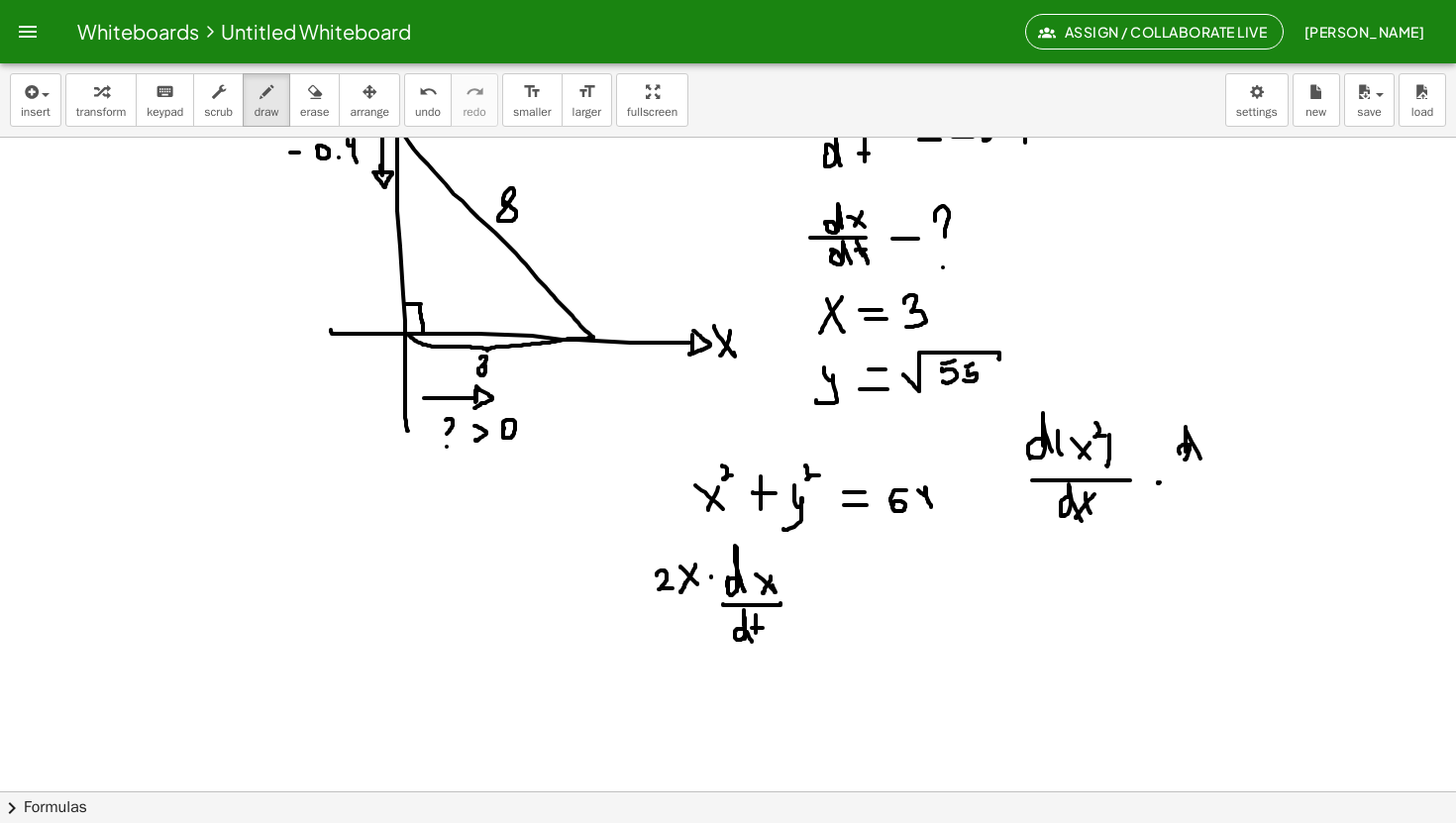 drag, startPoint x: 1186, startPoint y: 452, endPoint x: 1201, endPoint y: 461, distance: 17.49286 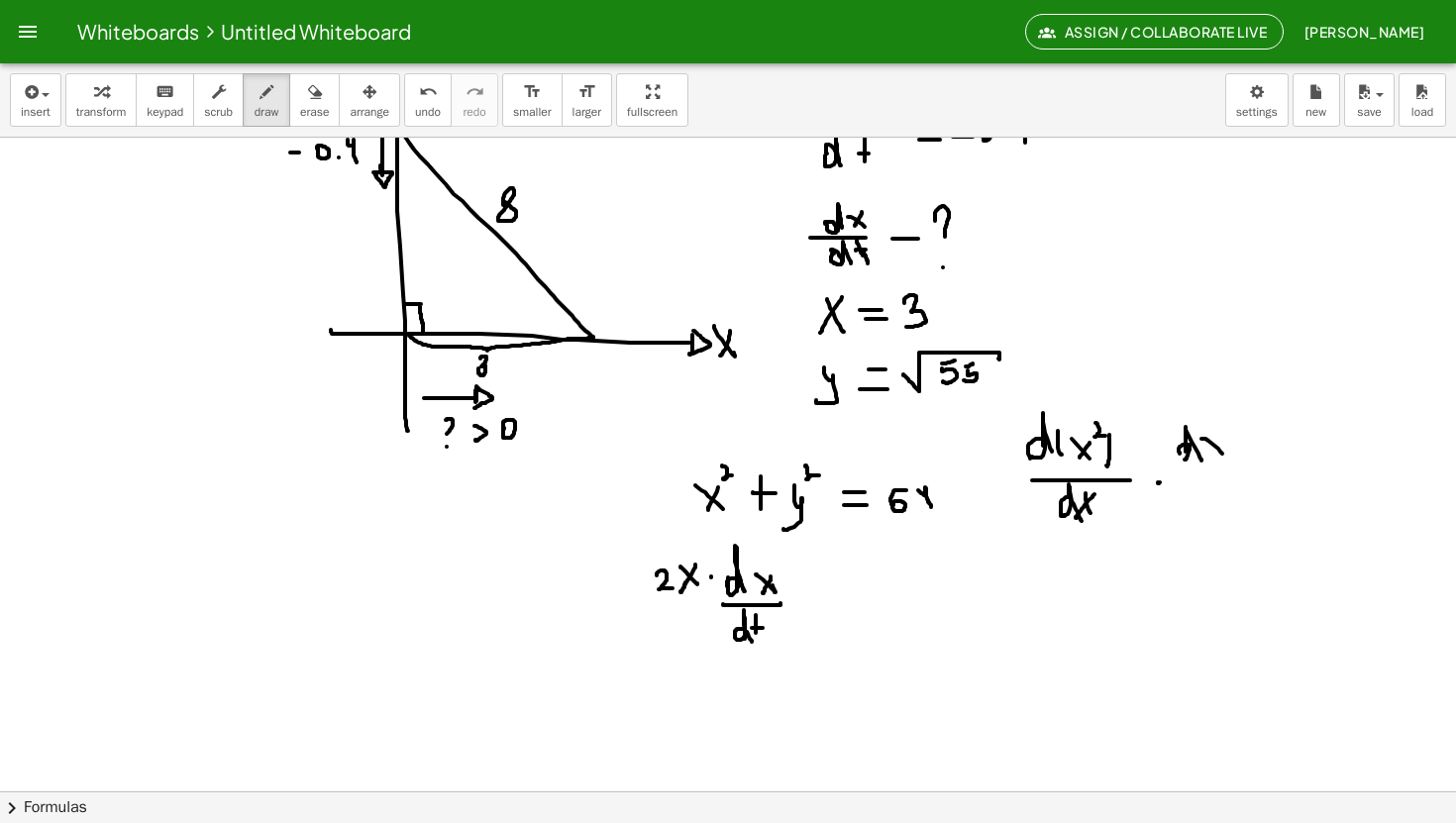 drag, startPoint x: 1201, startPoint y: 439, endPoint x: 1221, endPoint y: 452, distance: 23.853721 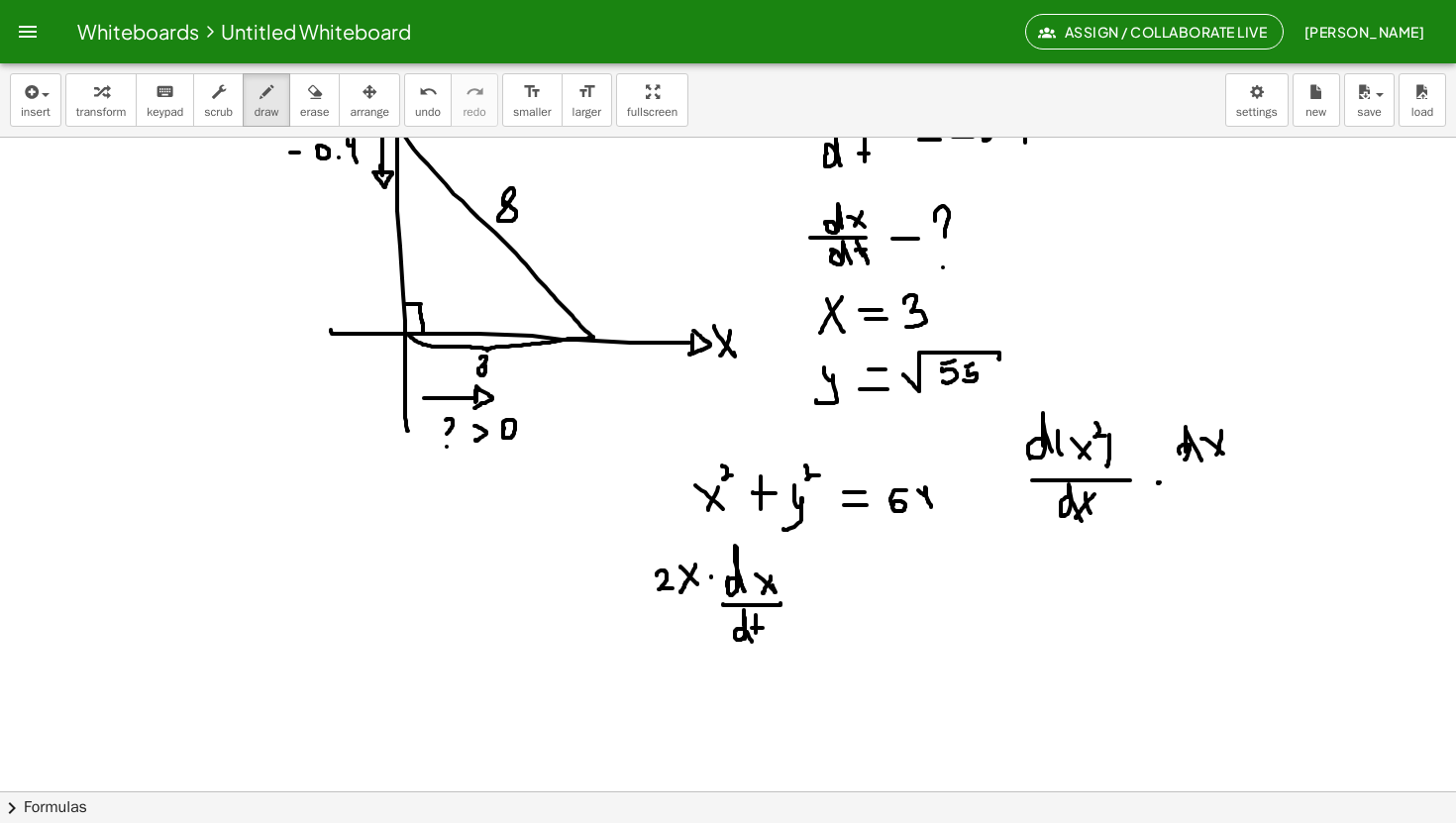 drag, startPoint x: 1221, startPoint y: 431, endPoint x: 1216, endPoint y: 456, distance: 25.495098 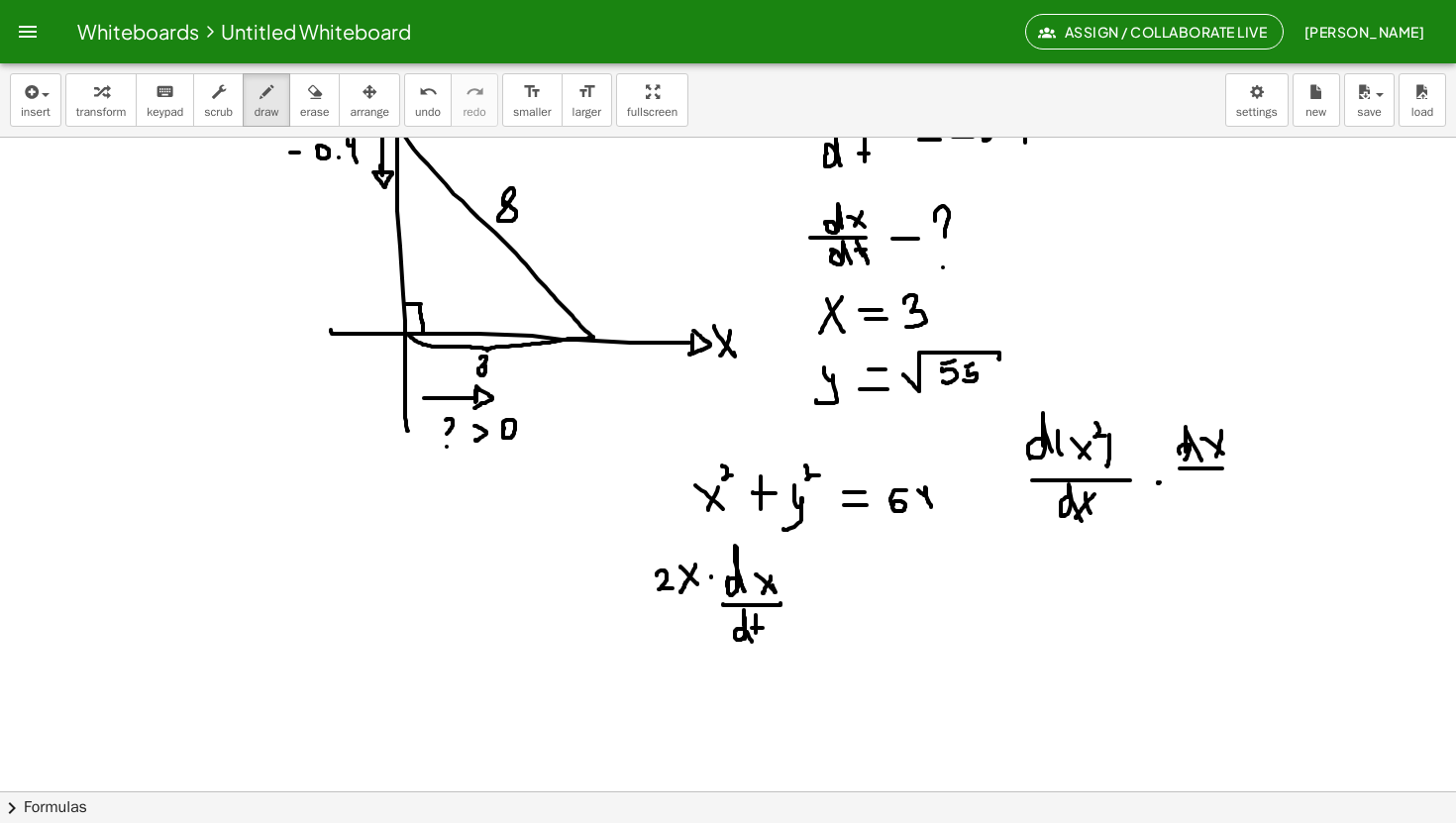 drag, startPoint x: 1180, startPoint y: 468, endPoint x: 1229, endPoint y: 468, distance: 49 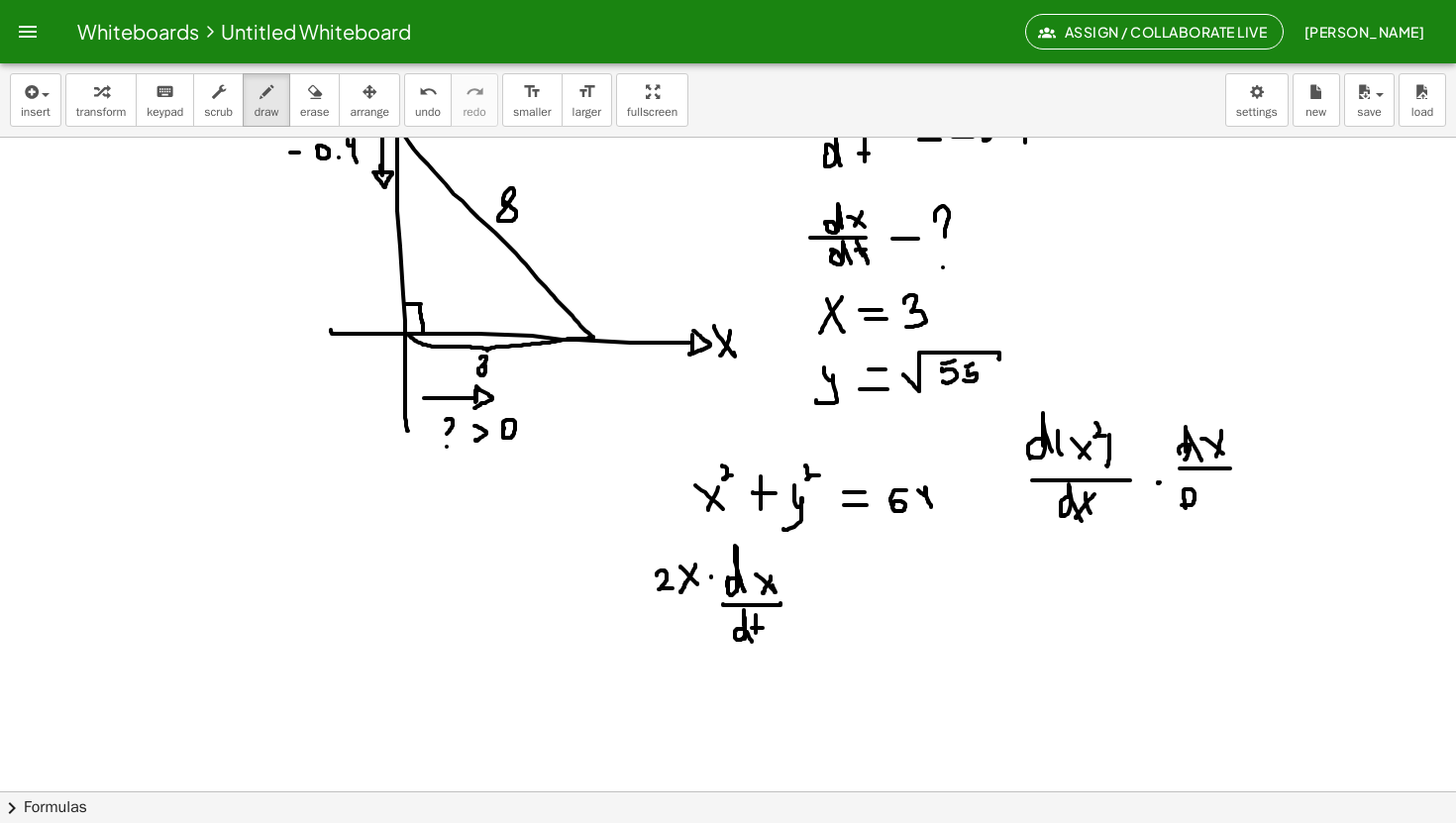 click at bounding box center [728, -121] 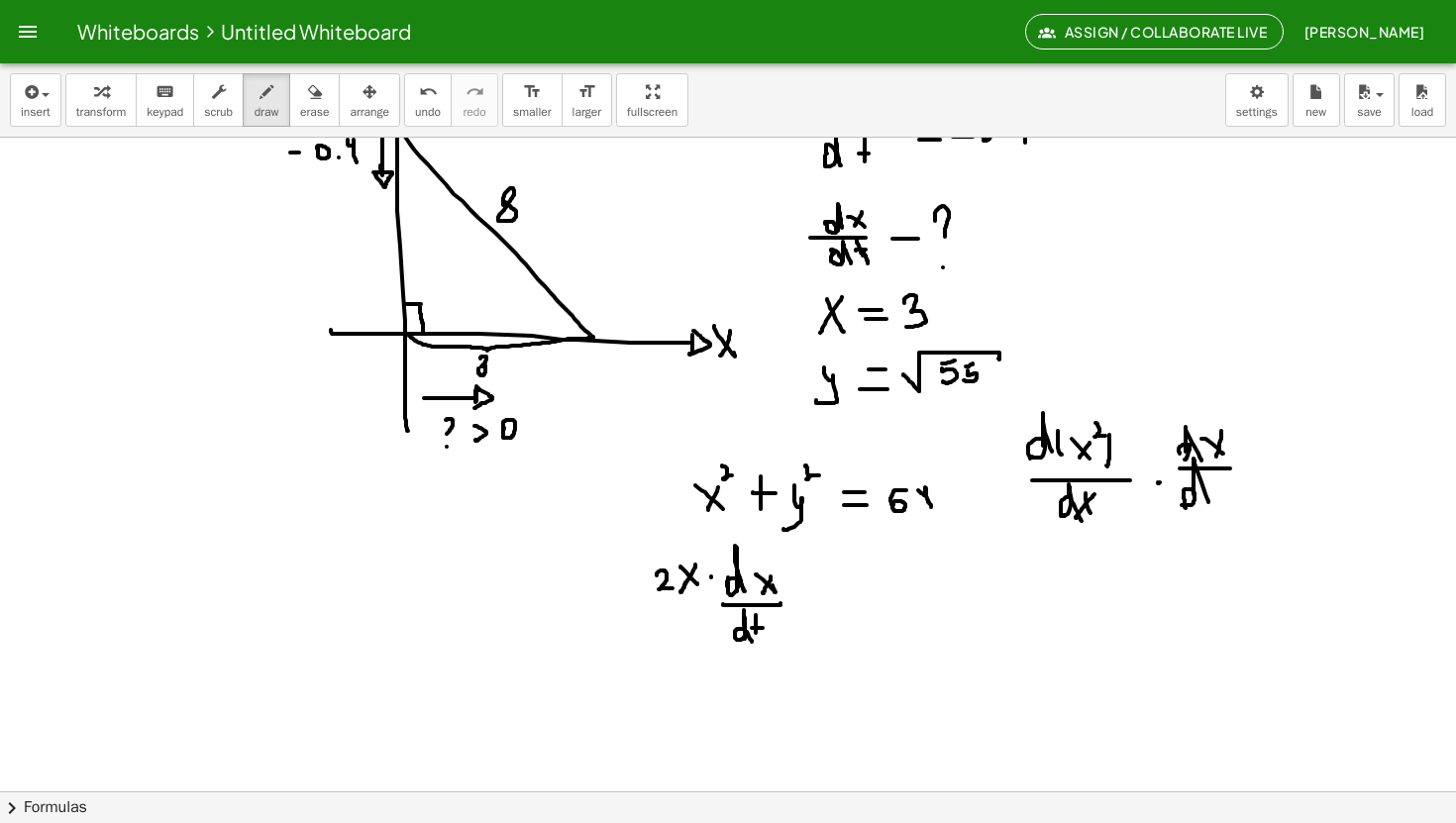 drag, startPoint x: 1194, startPoint y: 494, endPoint x: 1208, endPoint y: 502, distance: 16 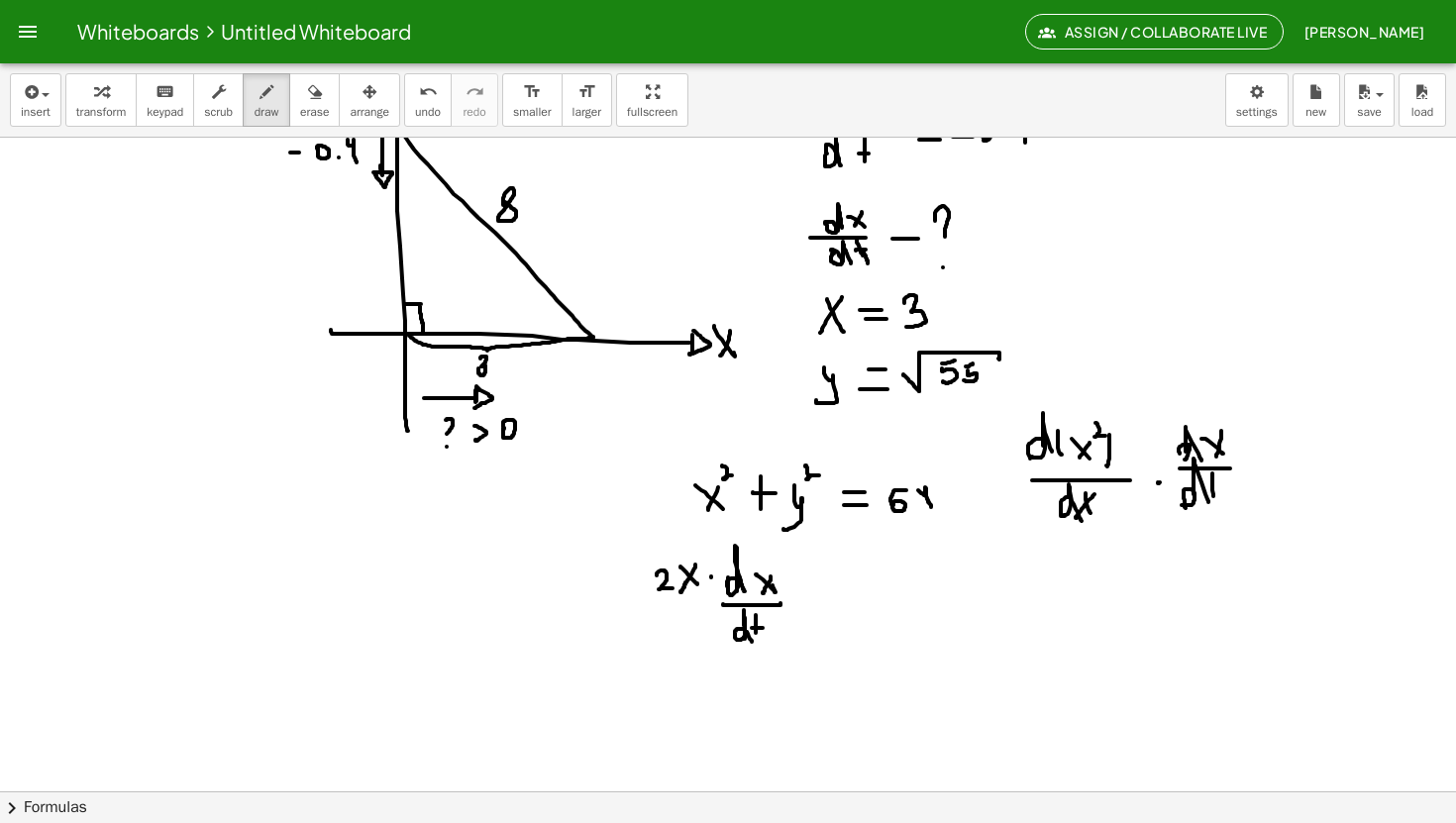 drag, startPoint x: 1212, startPoint y: 473, endPoint x: 1214, endPoint y: 497, distance: 24.083189 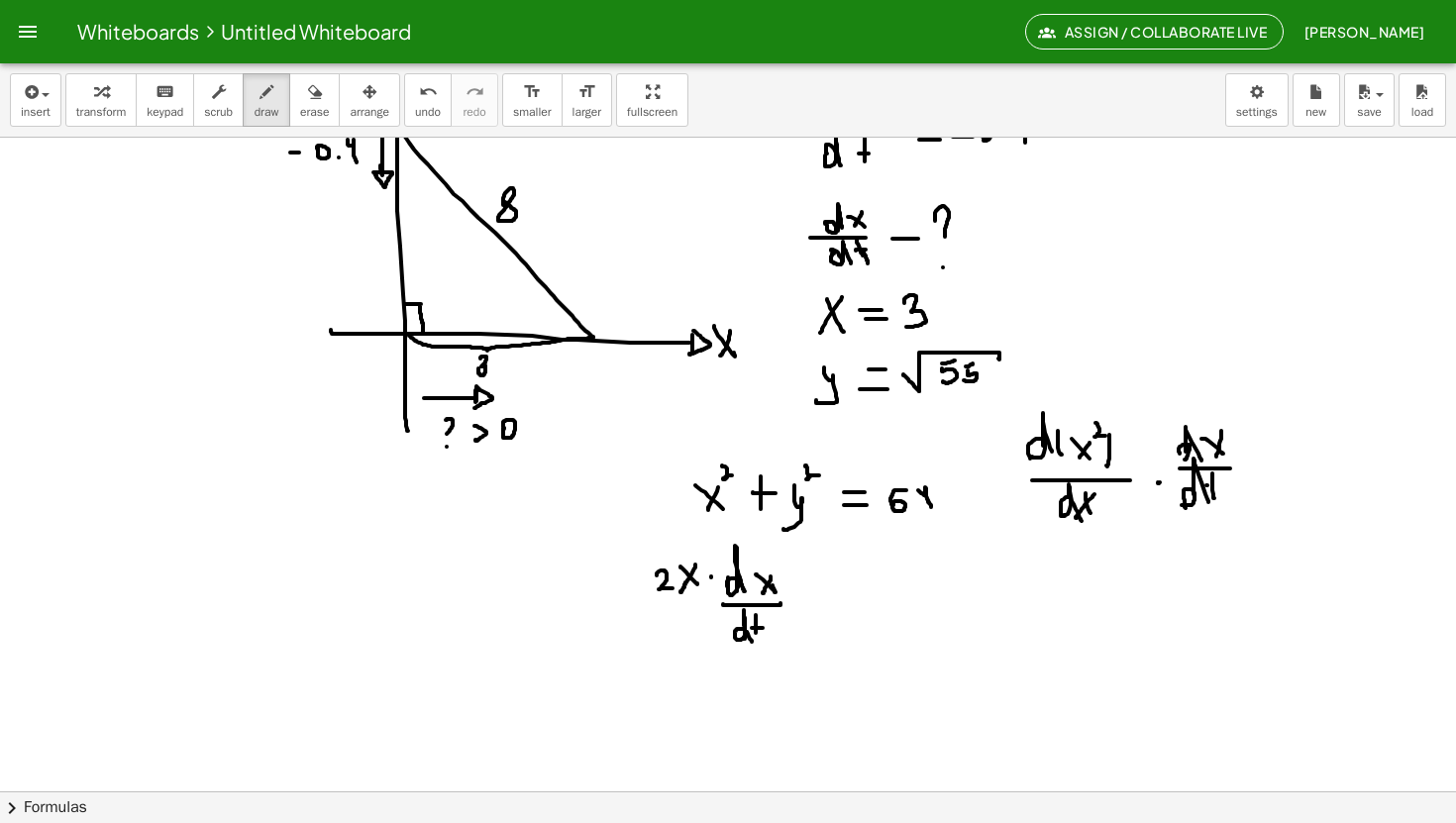 click at bounding box center [728, -121] 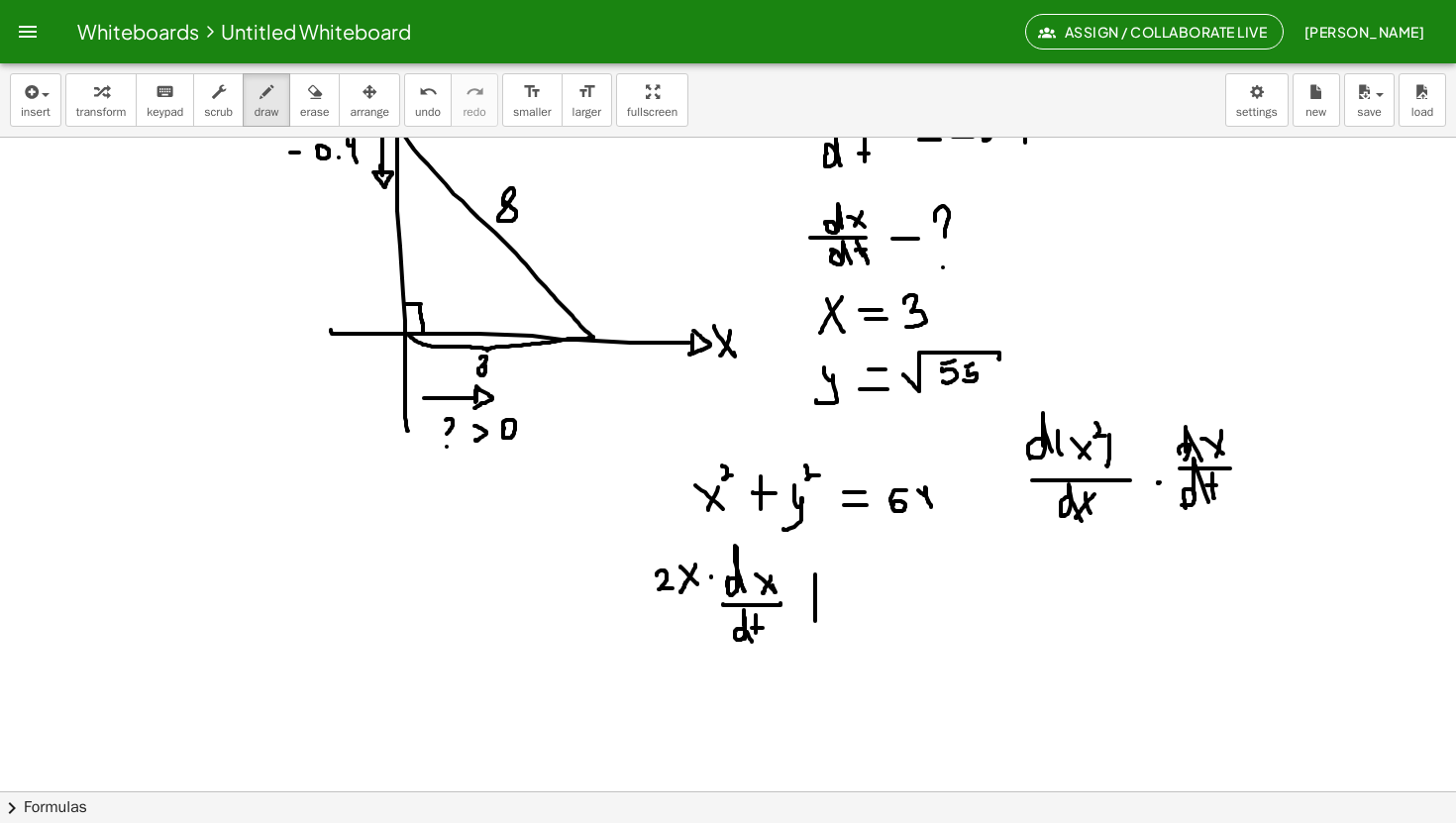 drag, startPoint x: 815, startPoint y: 574, endPoint x: 815, endPoint y: 620, distance: 46 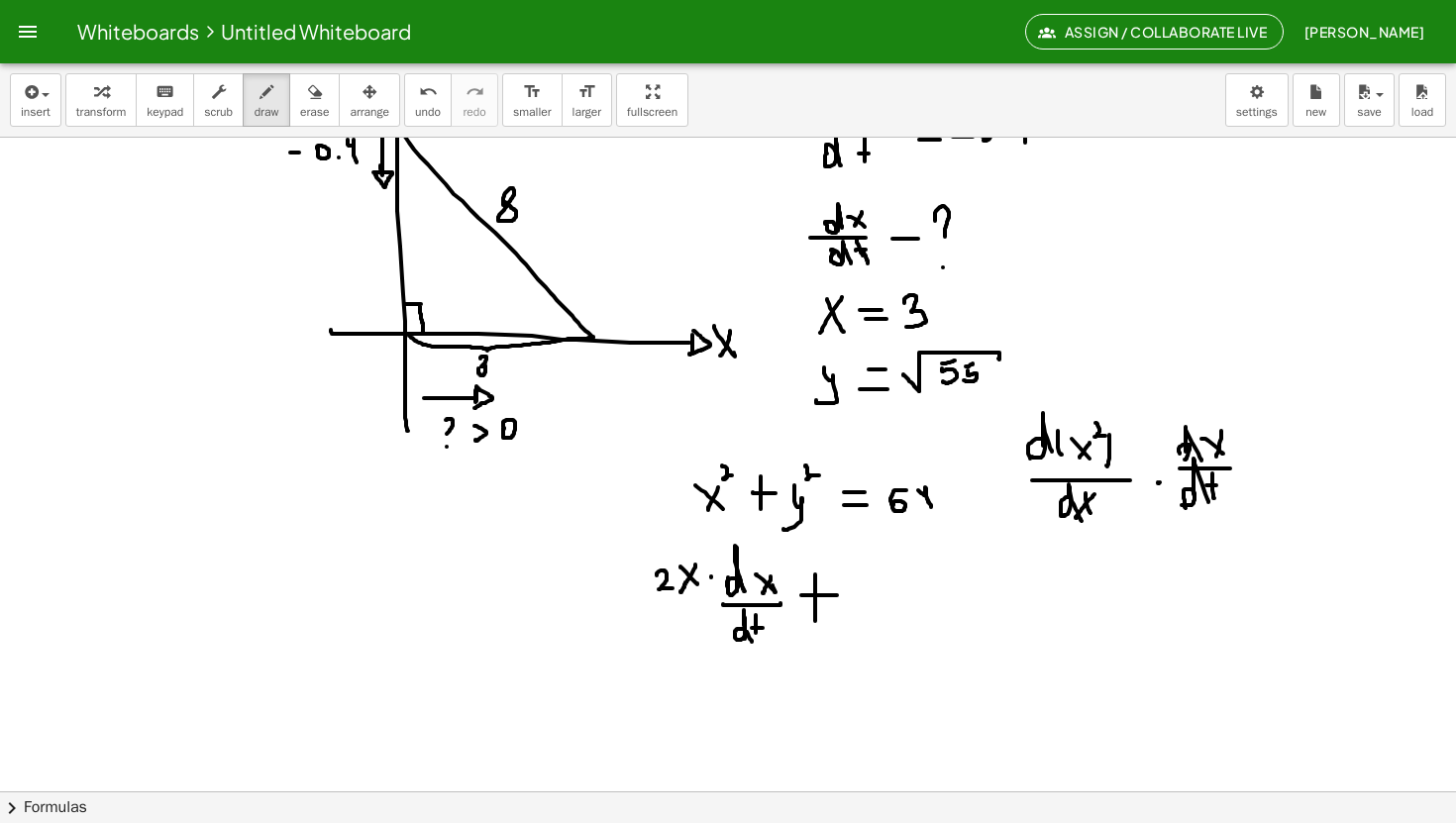 drag, startPoint x: 801, startPoint y: 595, endPoint x: 838, endPoint y: 595, distance: 37 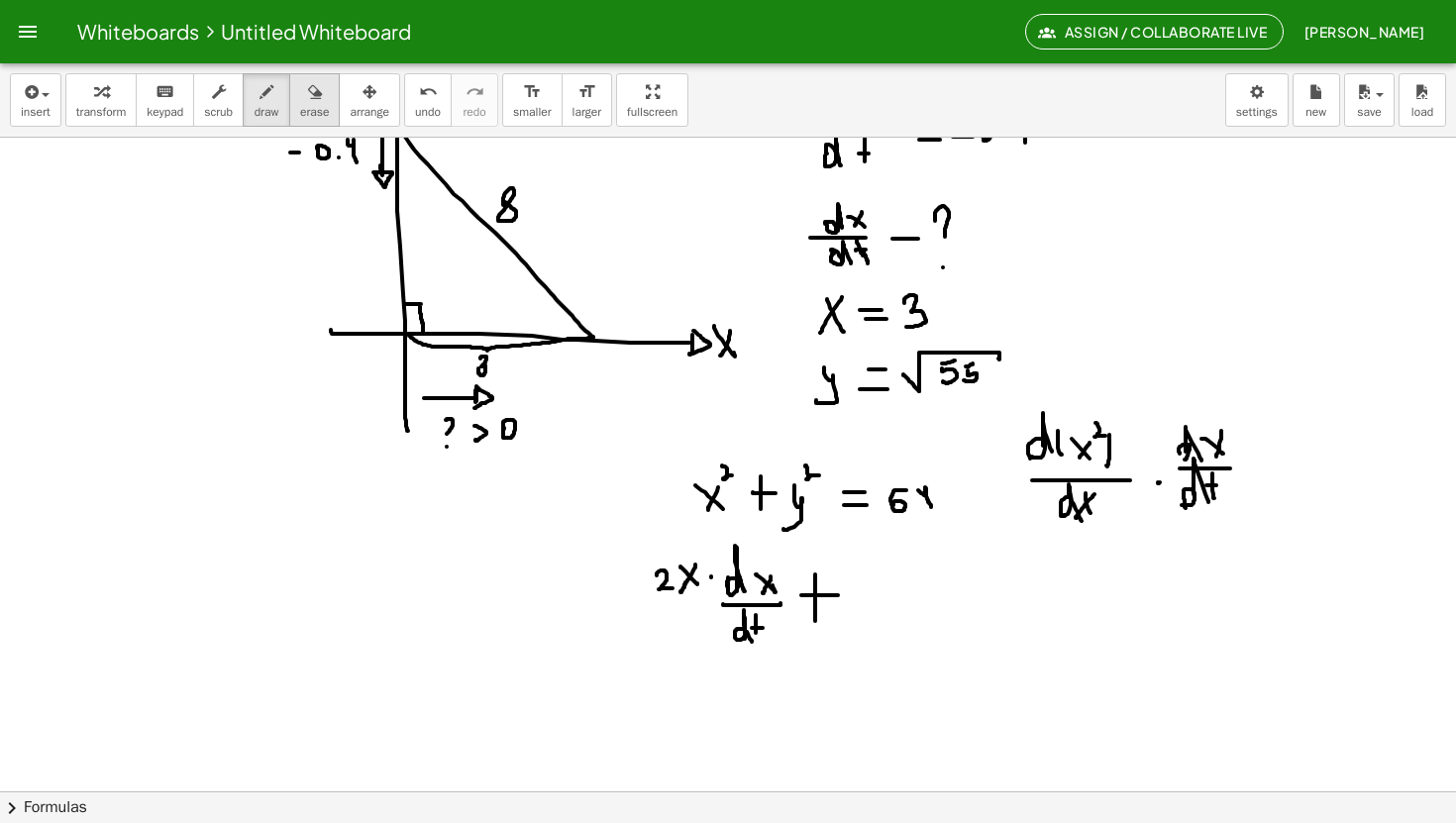 click at bounding box center (315, 92) 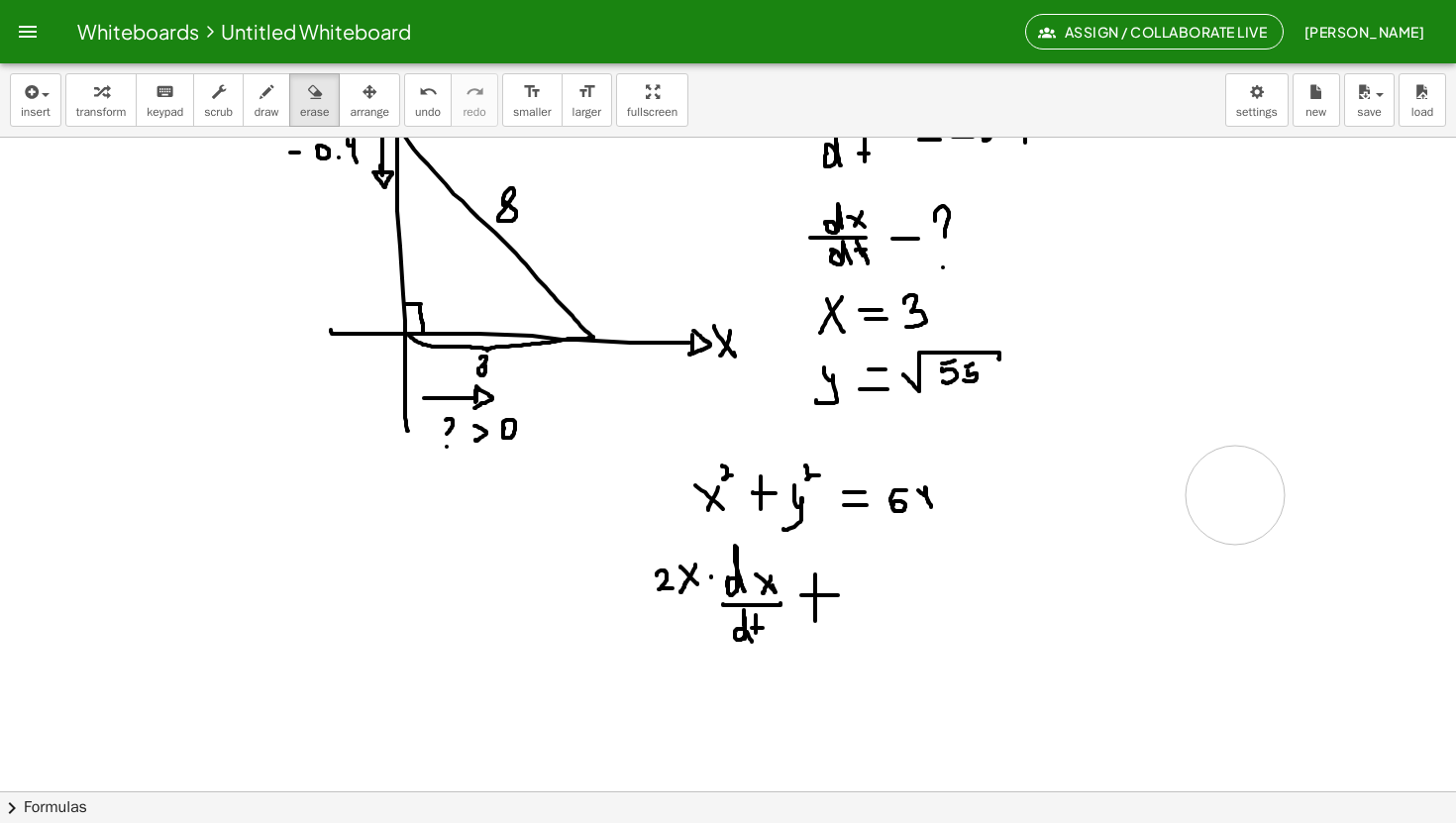 drag, startPoint x: 1064, startPoint y: 435, endPoint x: 847, endPoint y: 393, distance: 221.02715 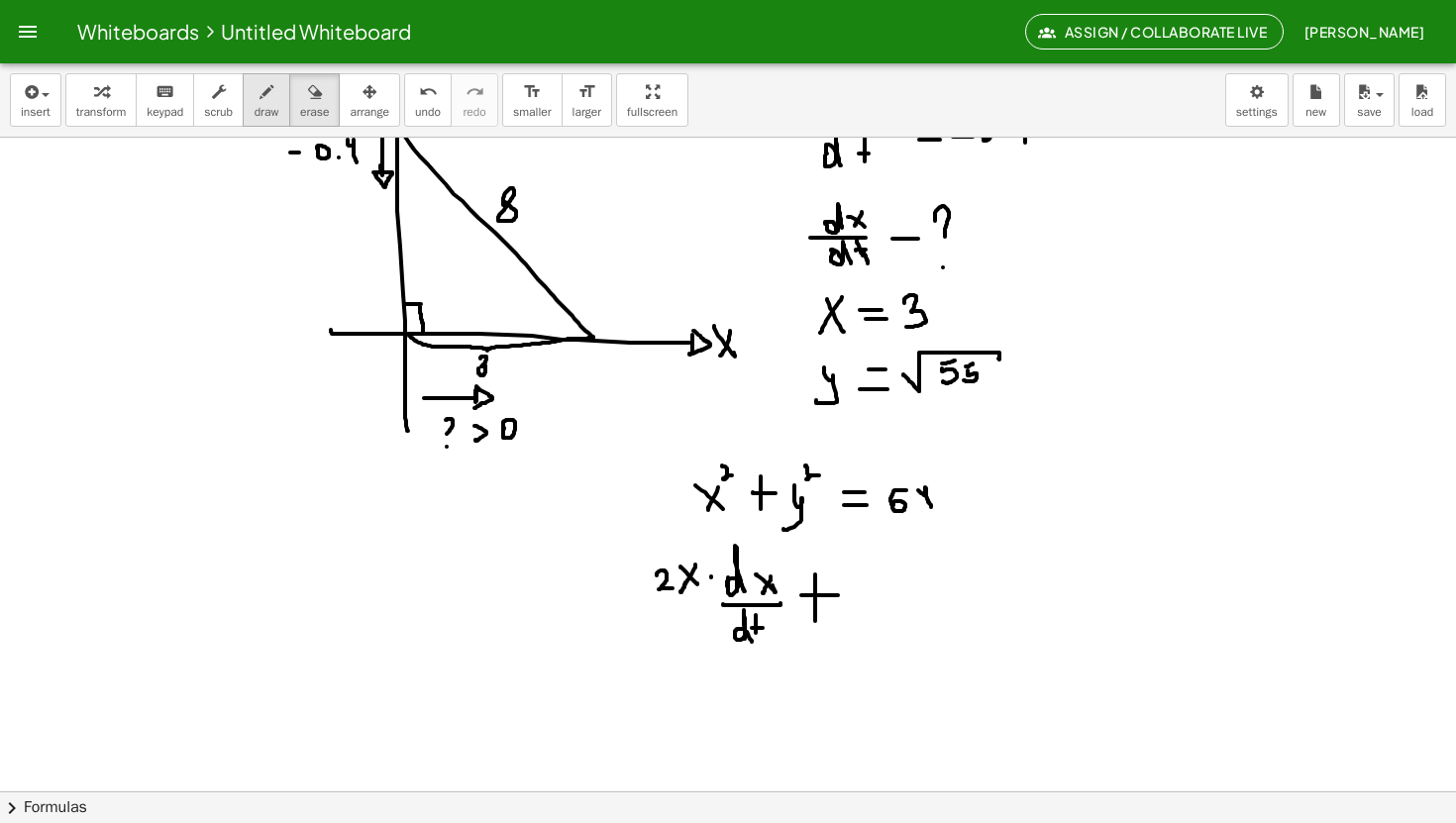 click on "draw" at bounding box center [266, 112] 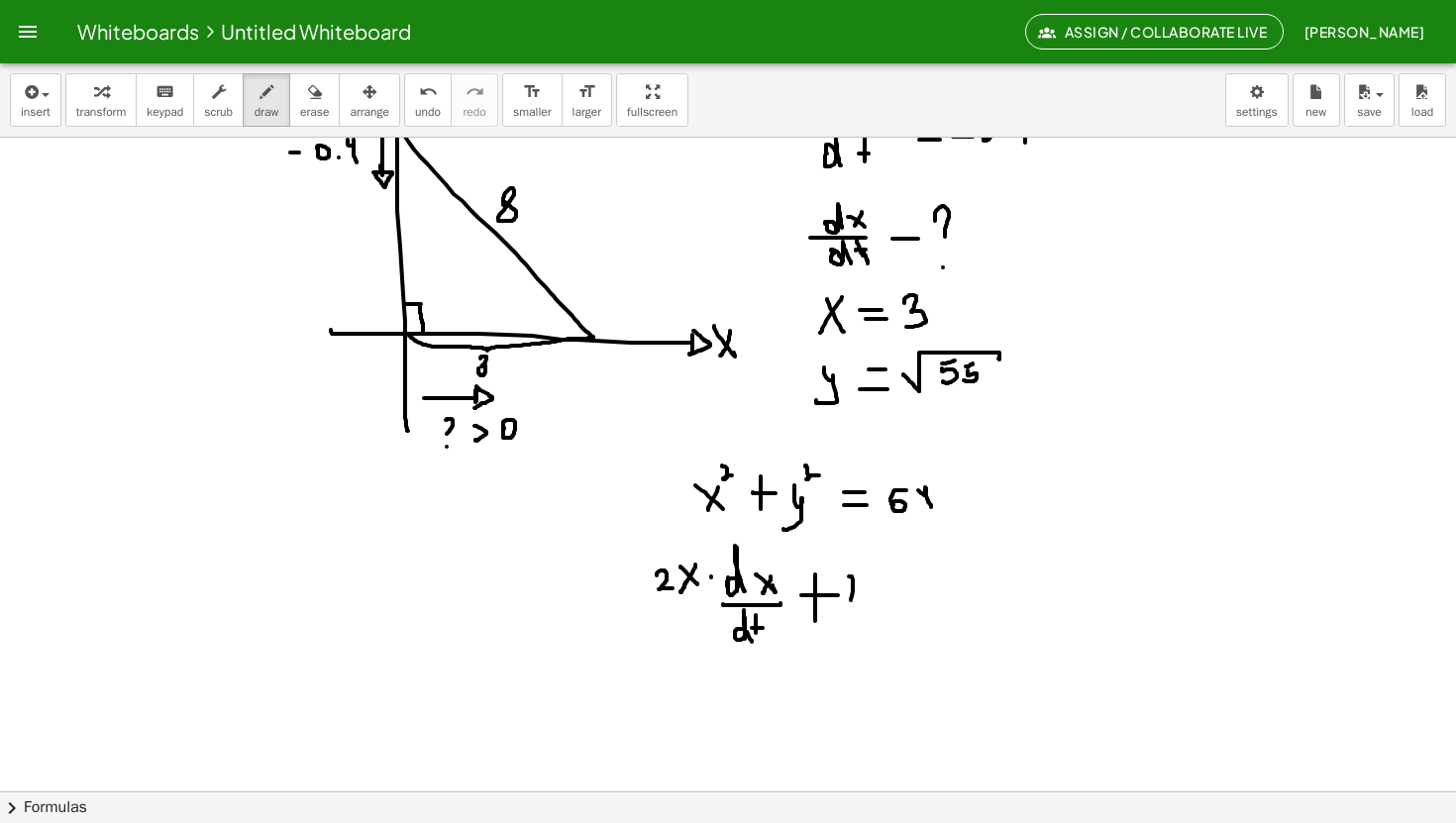 drag, startPoint x: 849, startPoint y: 576, endPoint x: 864, endPoint y: 599, distance: 27.45906 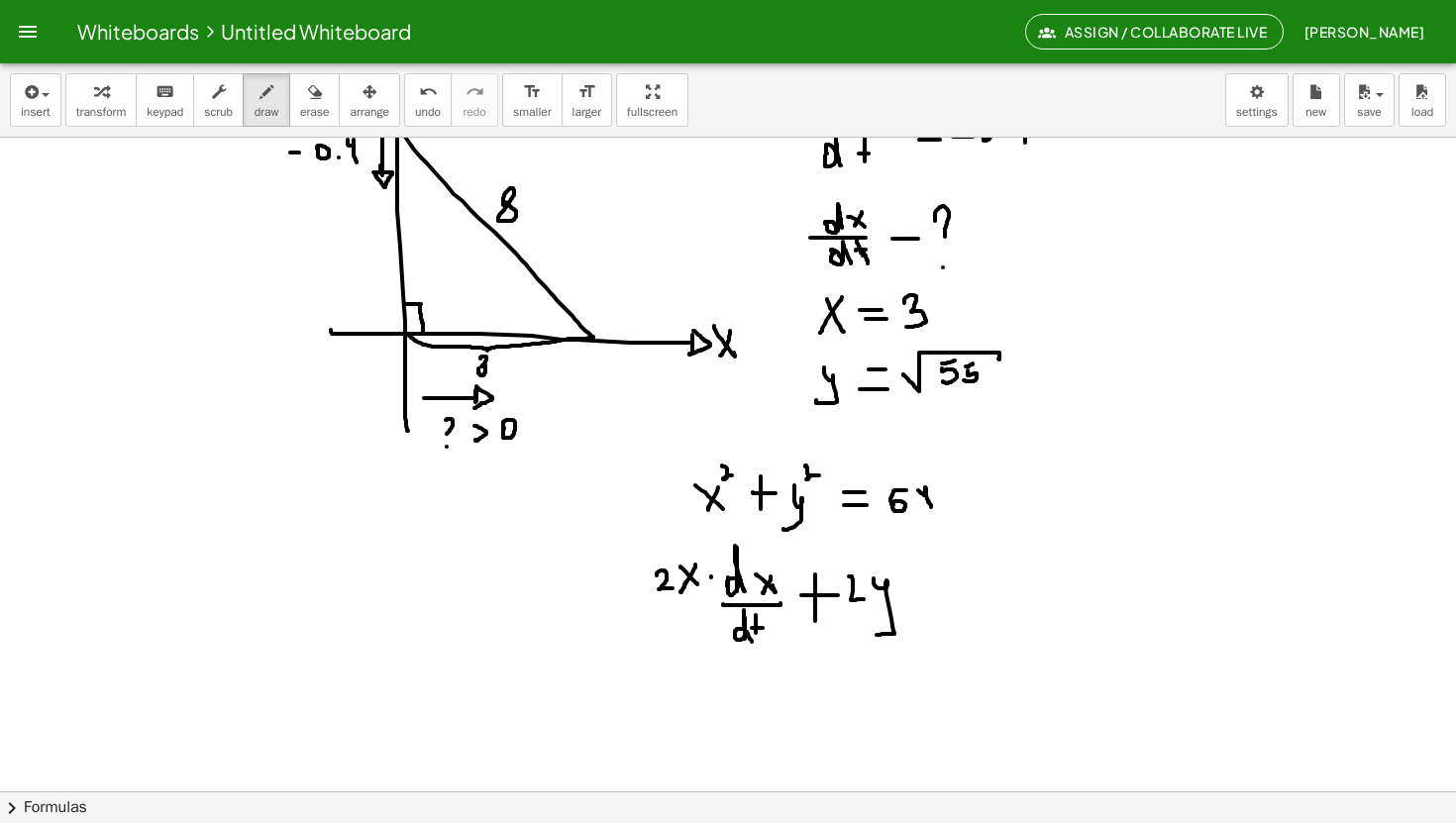 drag, startPoint x: 874, startPoint y: 579, endPoint x: 870, endPoint y: 635, distance: 56.142675 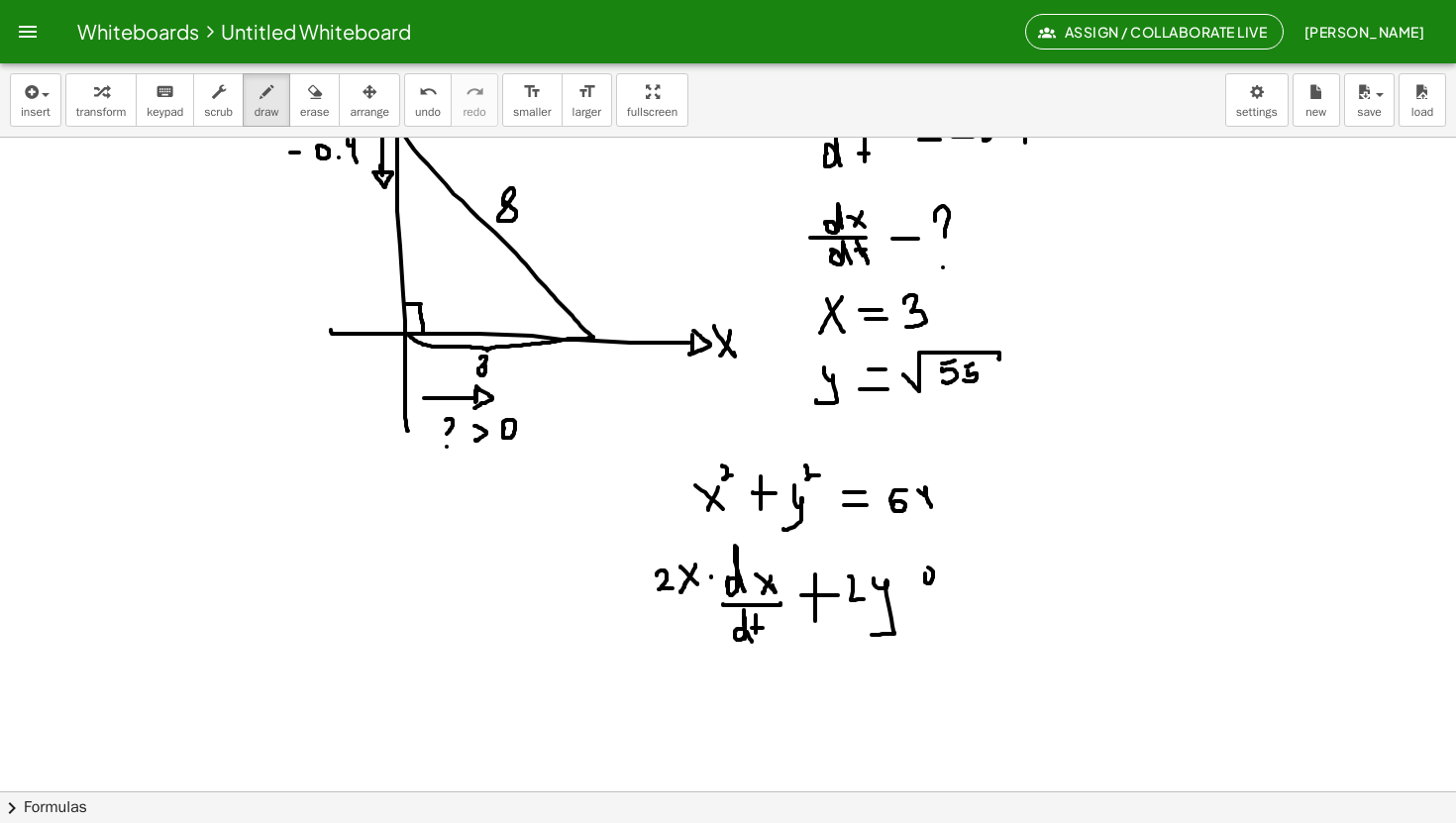 click at bounding box center (728, -121) 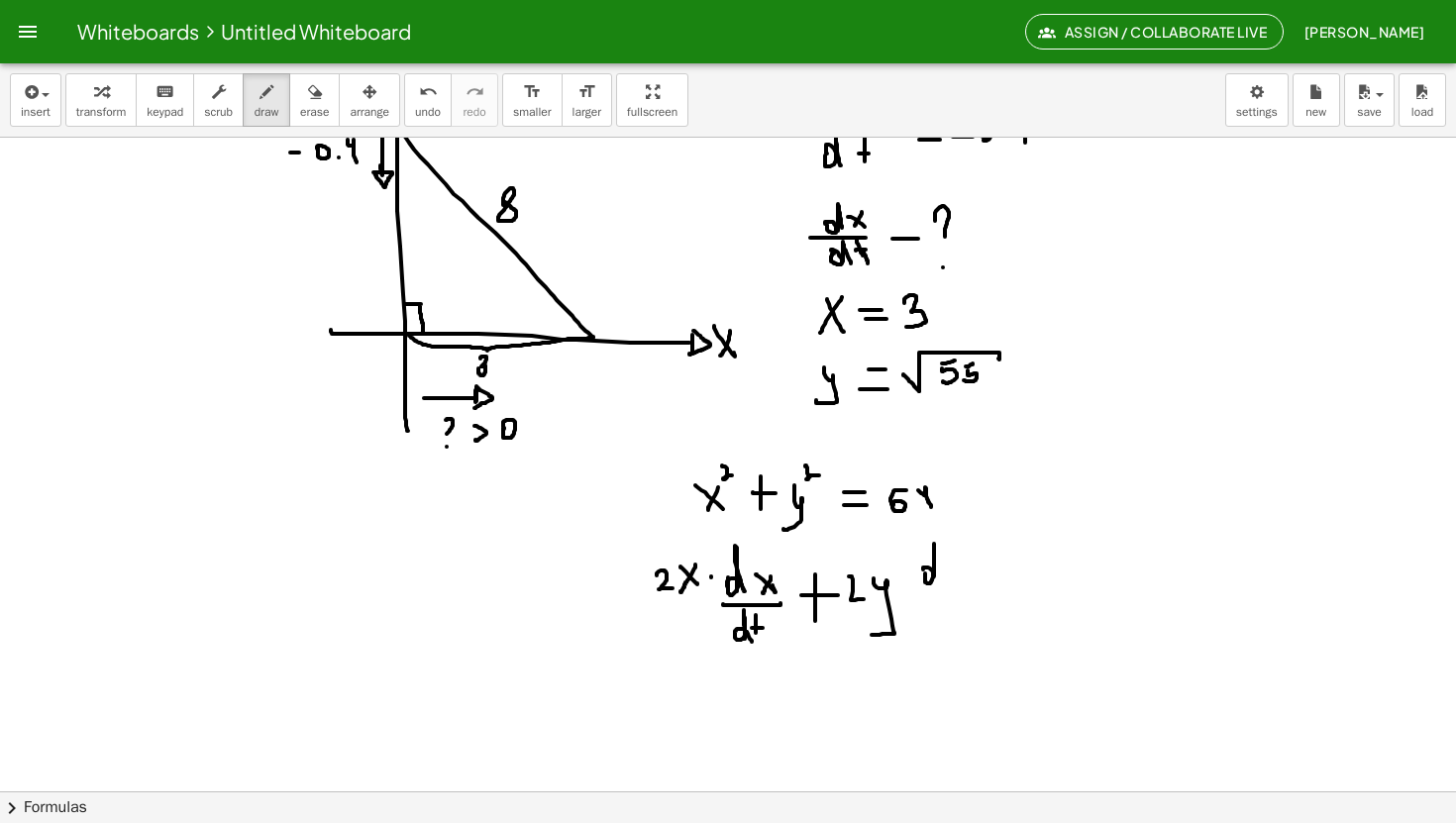 drag, startPoint x: 934, startPoint y: 576, endPoint x: 941, endPoint y: 584, distance: 10.630146 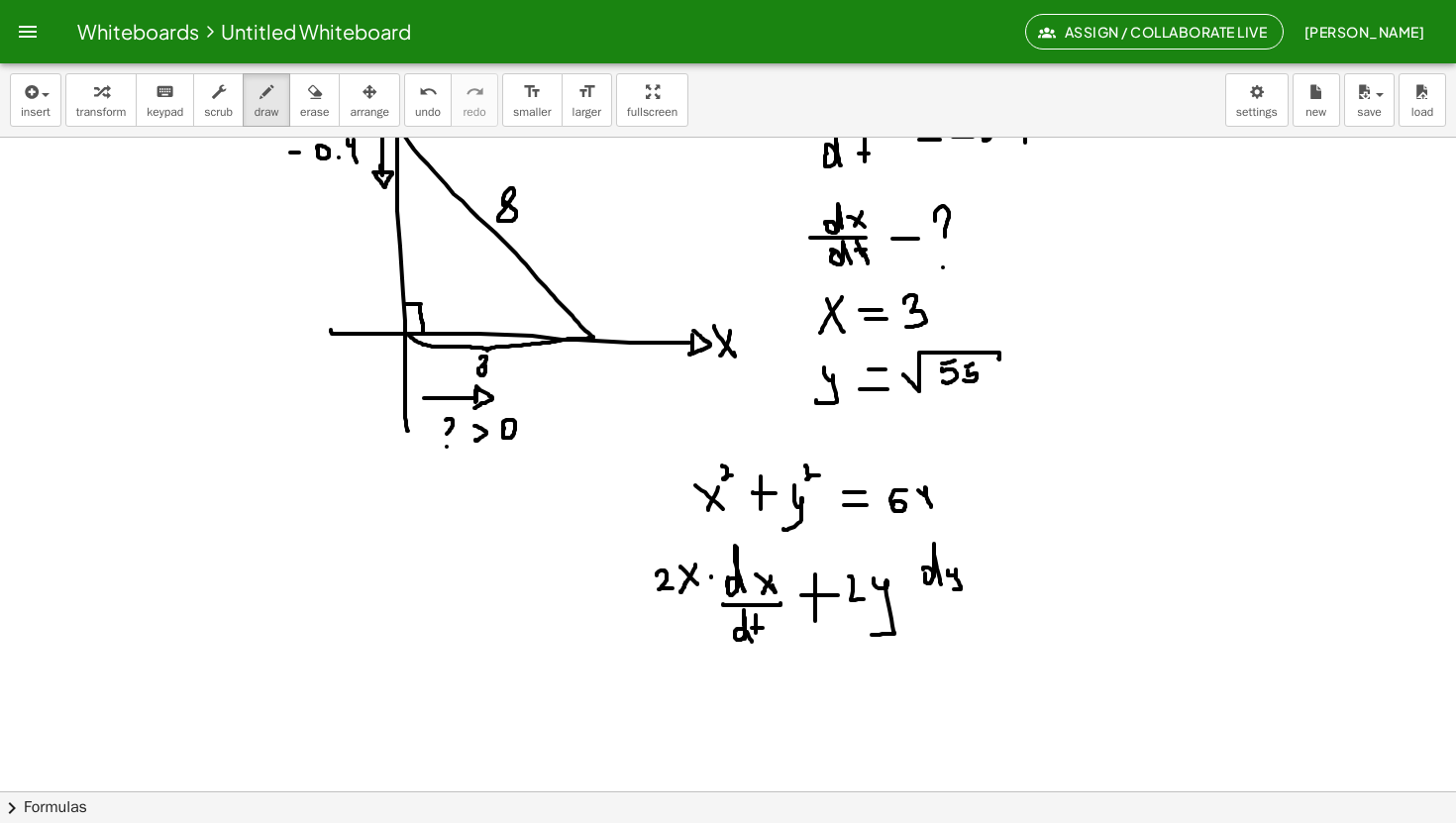 drag, startPoint x: 948, startPoint y: 570, endPoint x: 949, endPoint y: 588, distance: 18.027756 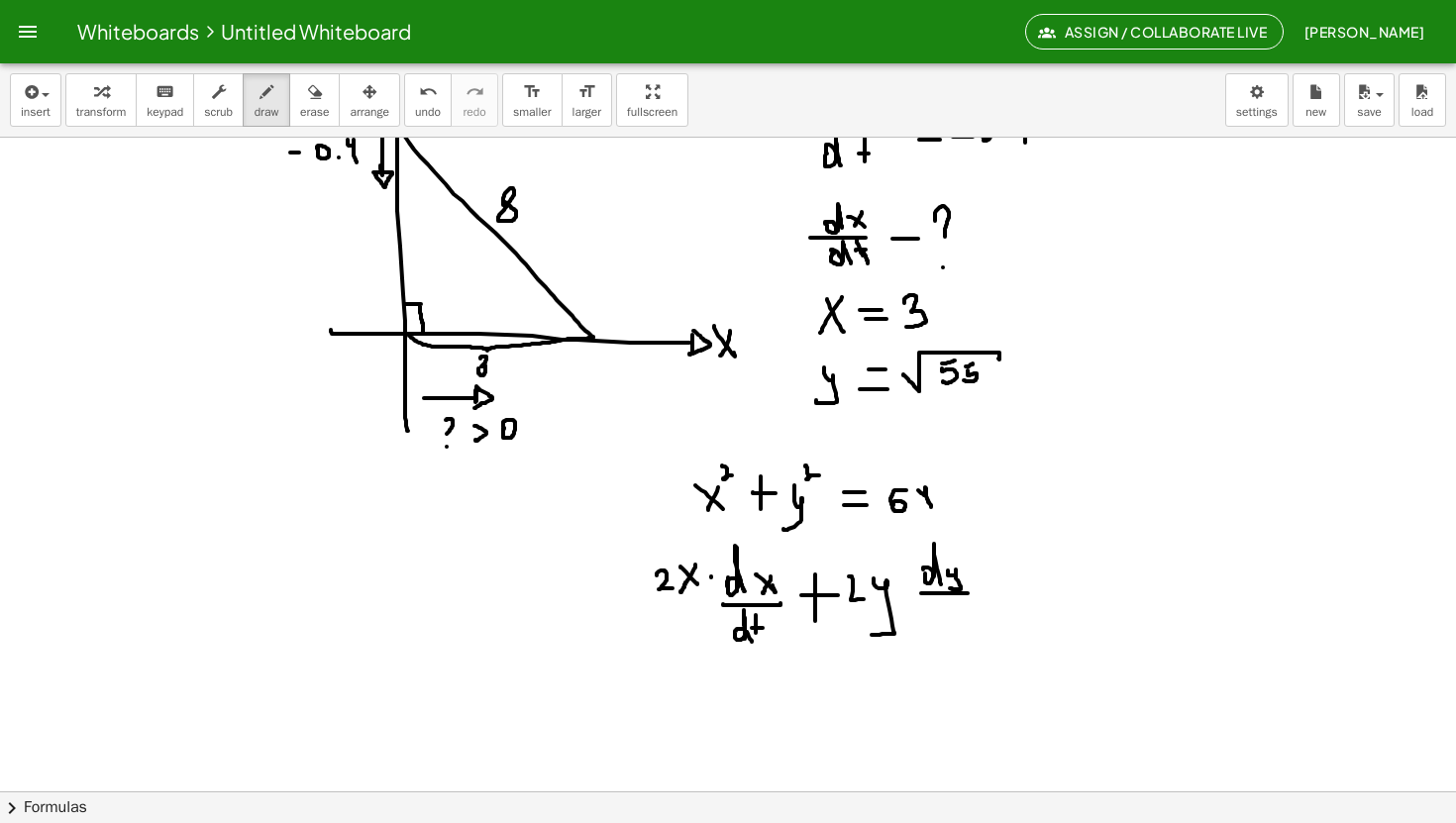 drag, startPoint x: 921, startPoint y: 593, endPoint x: 969, endPoint y: 593, distance: 48 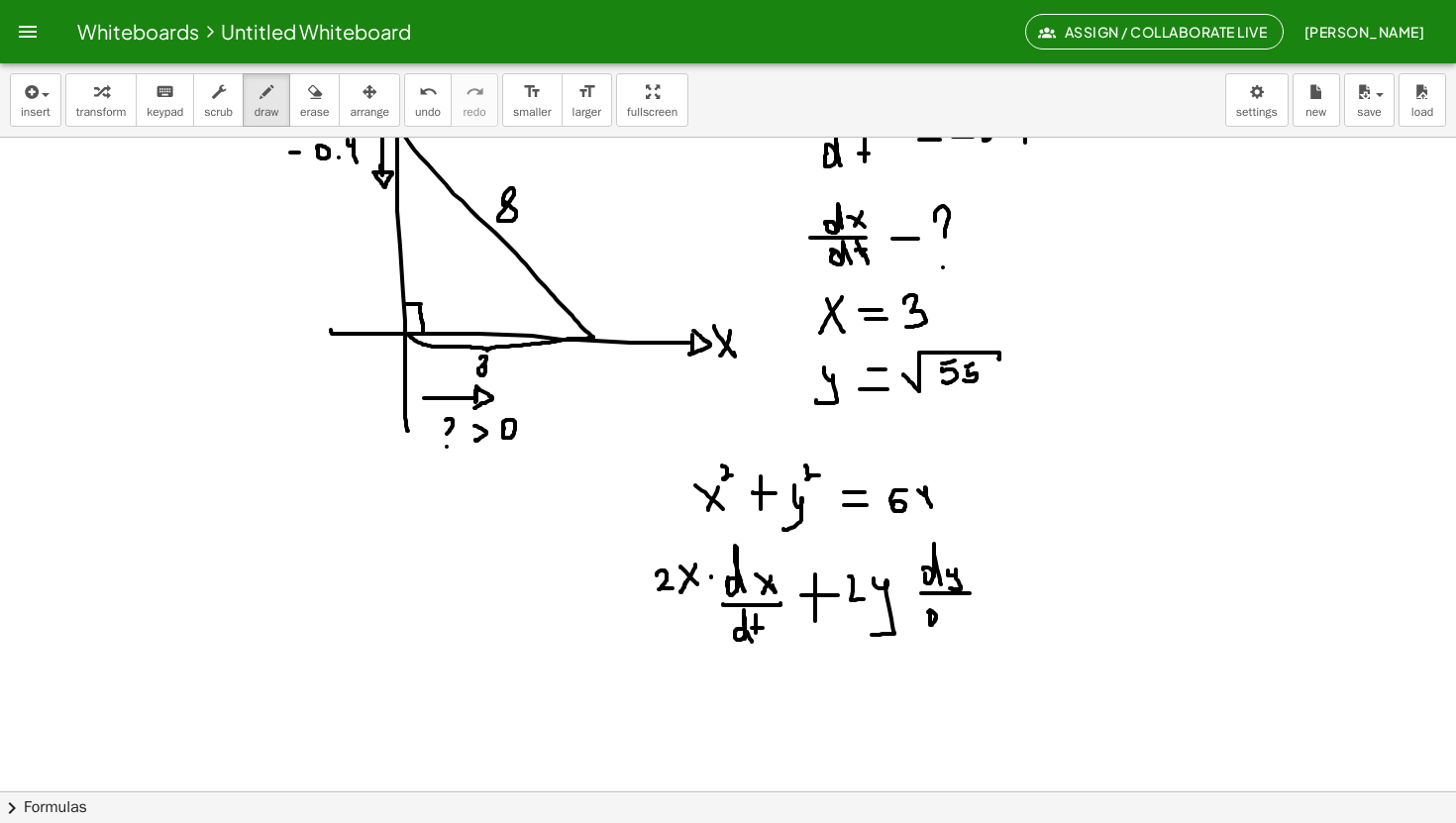 click at bounding box center (728, -121) 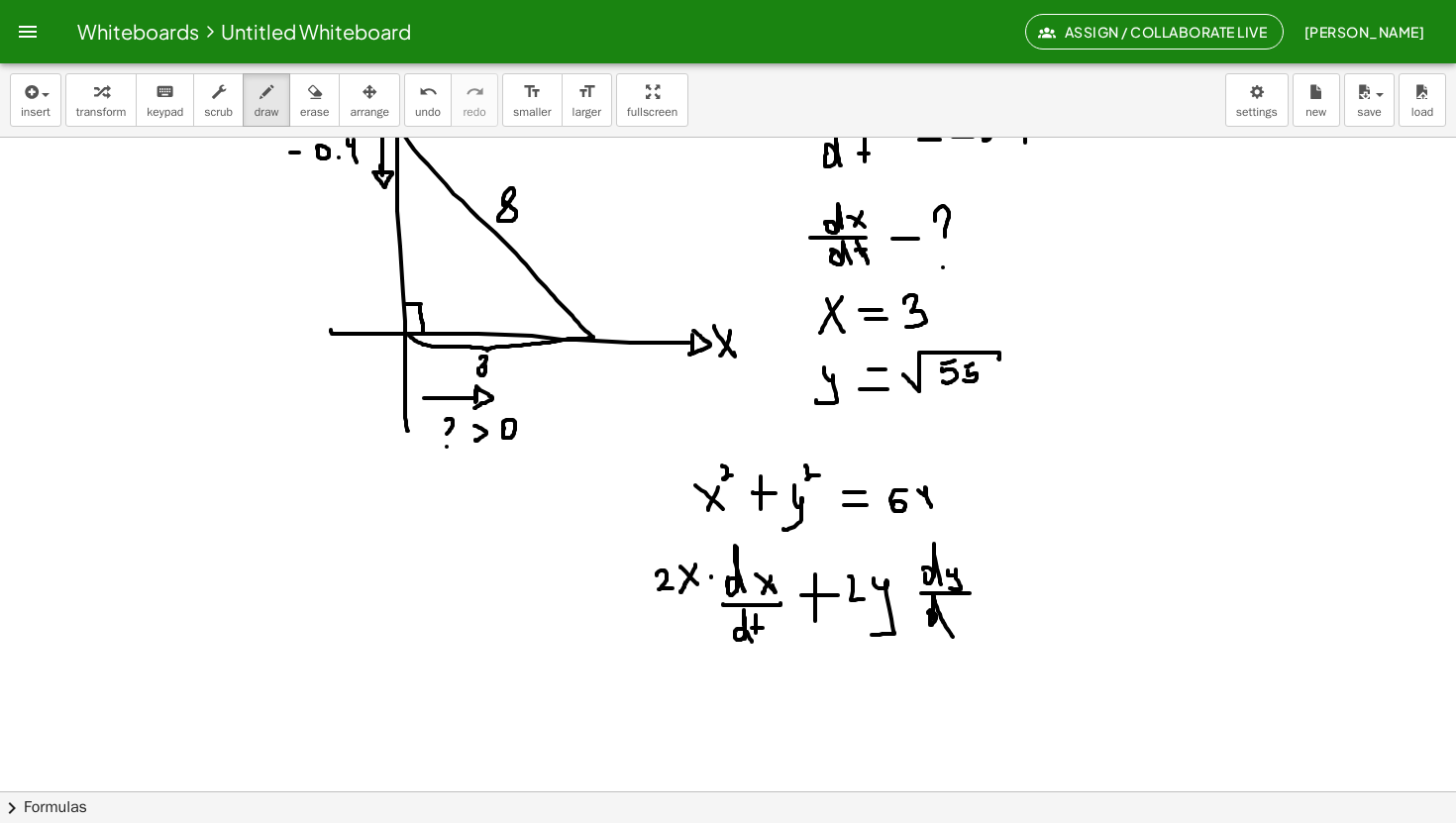 drag, startPoint x: 933, startPoint y: 619, endPoint x: 949, endPoint y: 631, distance: 20 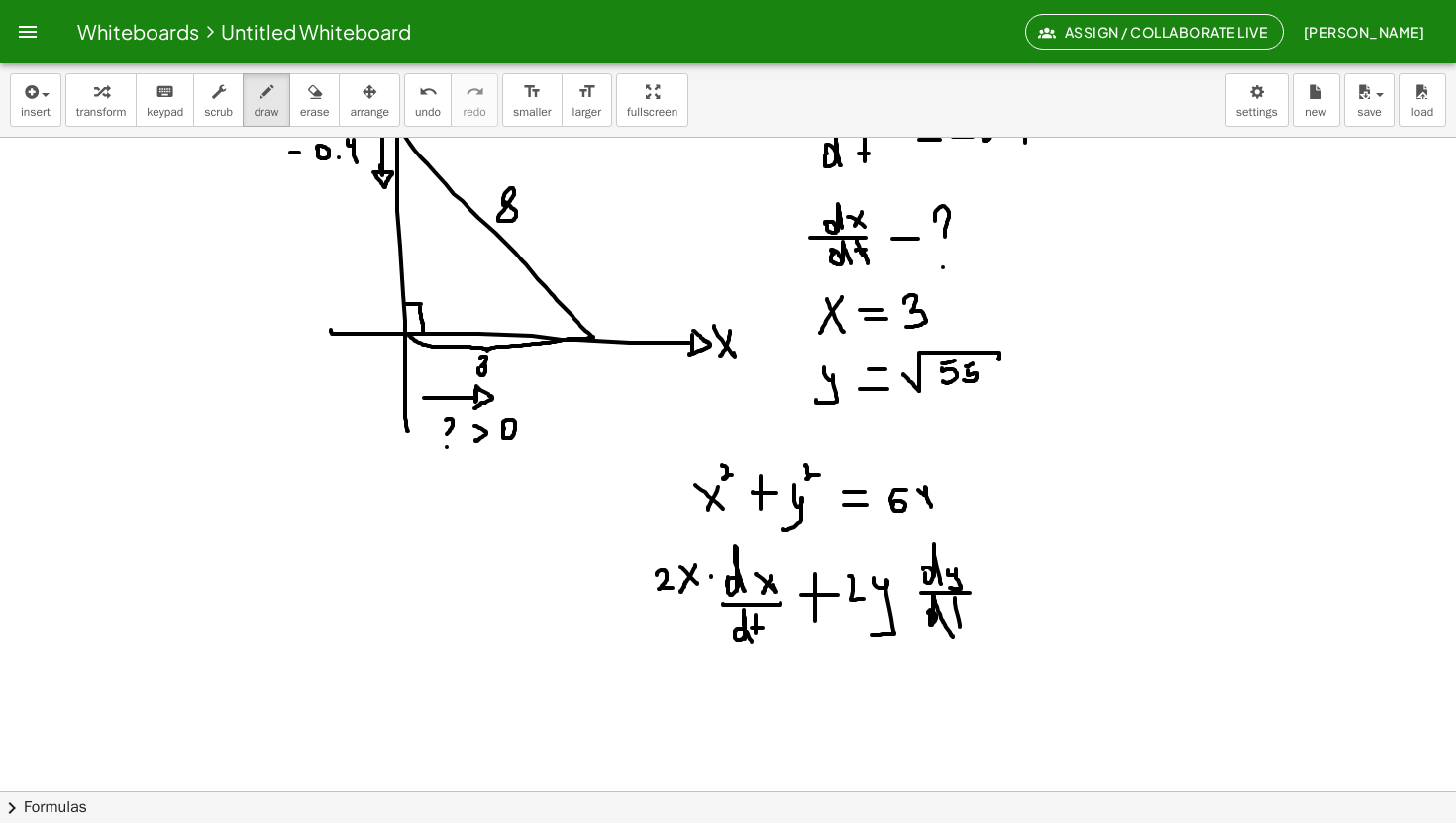 drag, startPoint x: 955, startPoint y: 598, endPoint x: 961, endPoint y: 628, distance: 30.594117 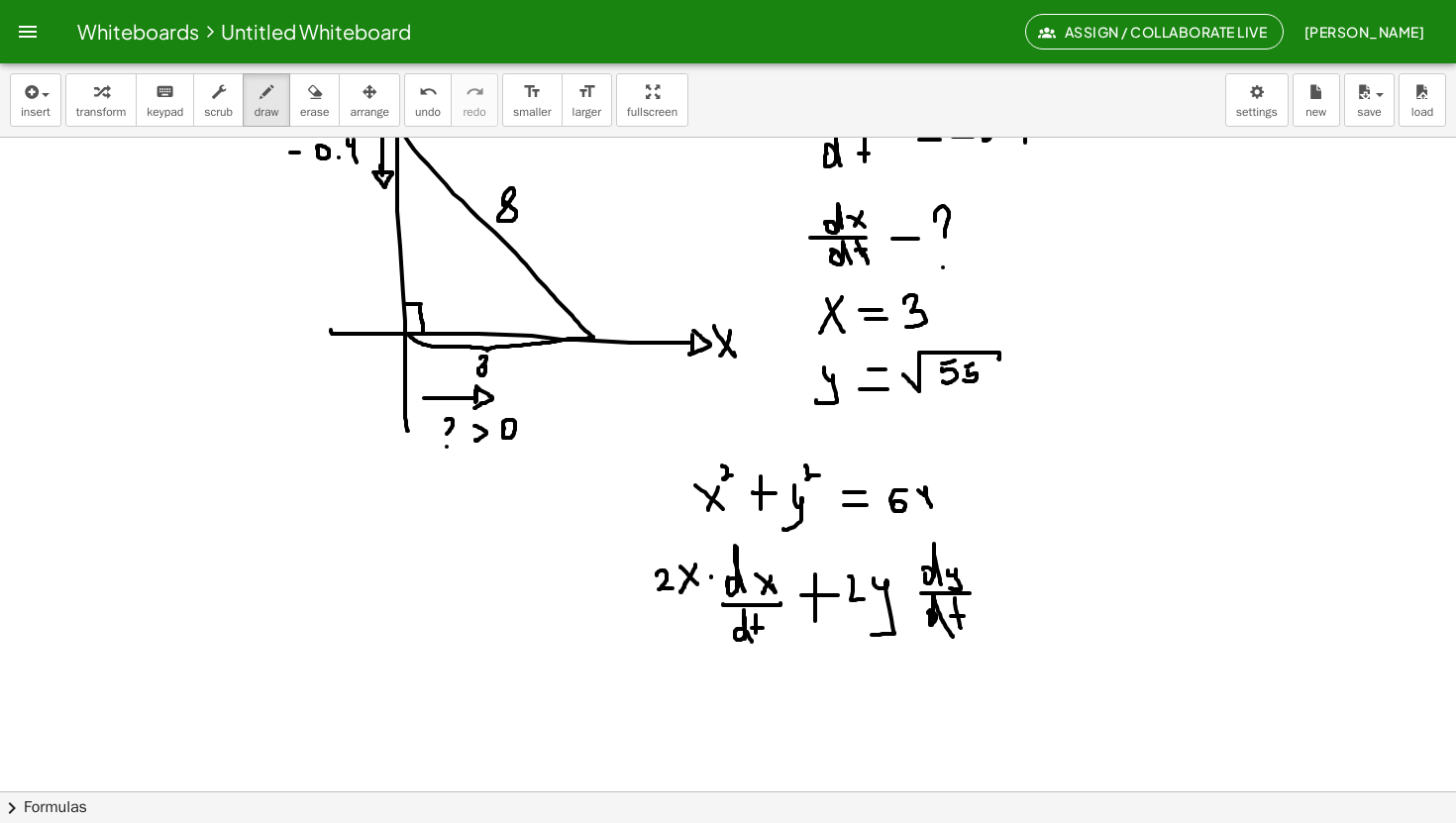 drag, startPoint x: 951, startPoint y: 616, endPoint x: 964, endPoint y: 616, distance: 13 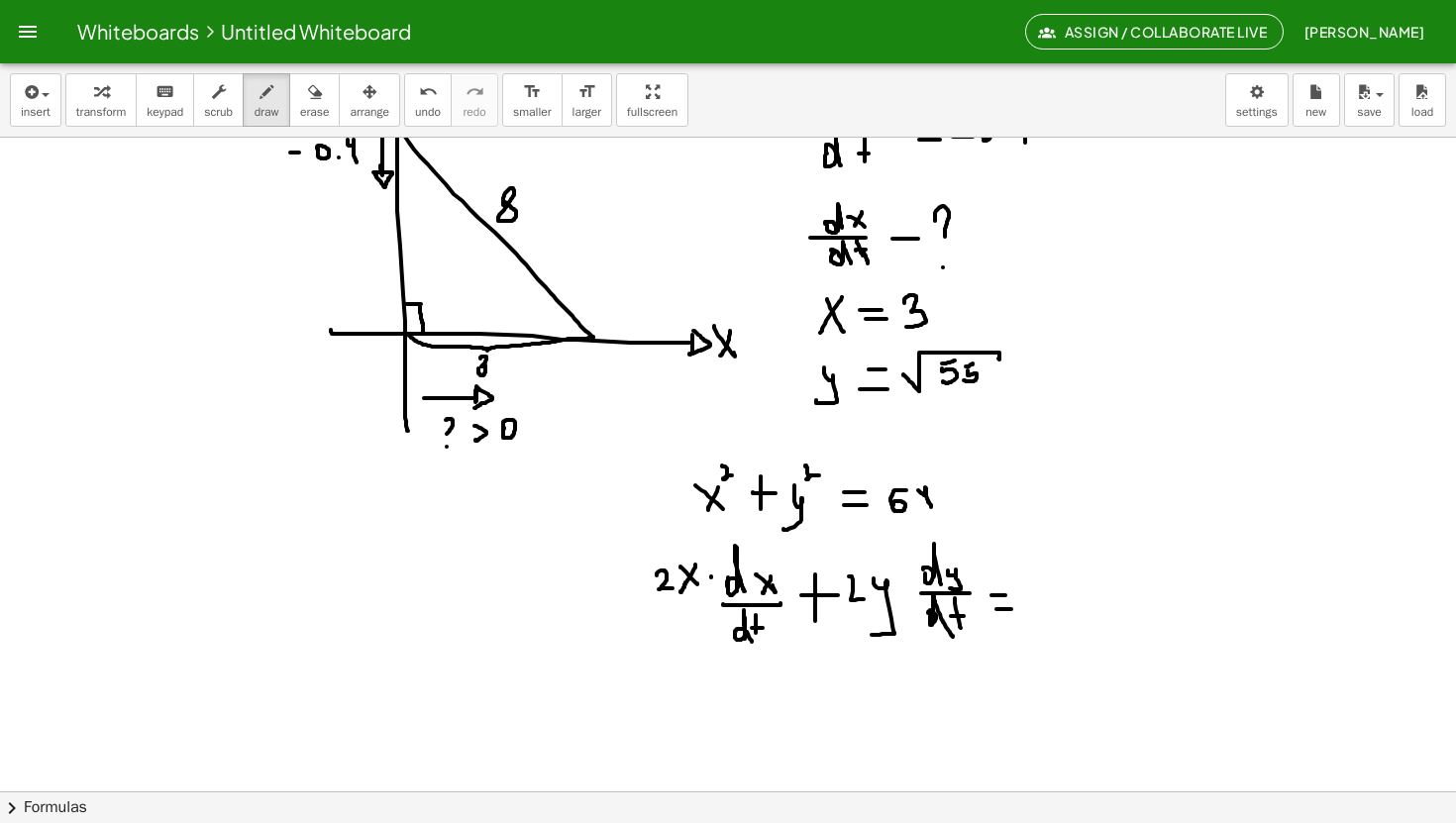 drag, startPoint x: 996, startPoint y: 609, endPoint x: 1011, endPoint y: 609, distance: 15 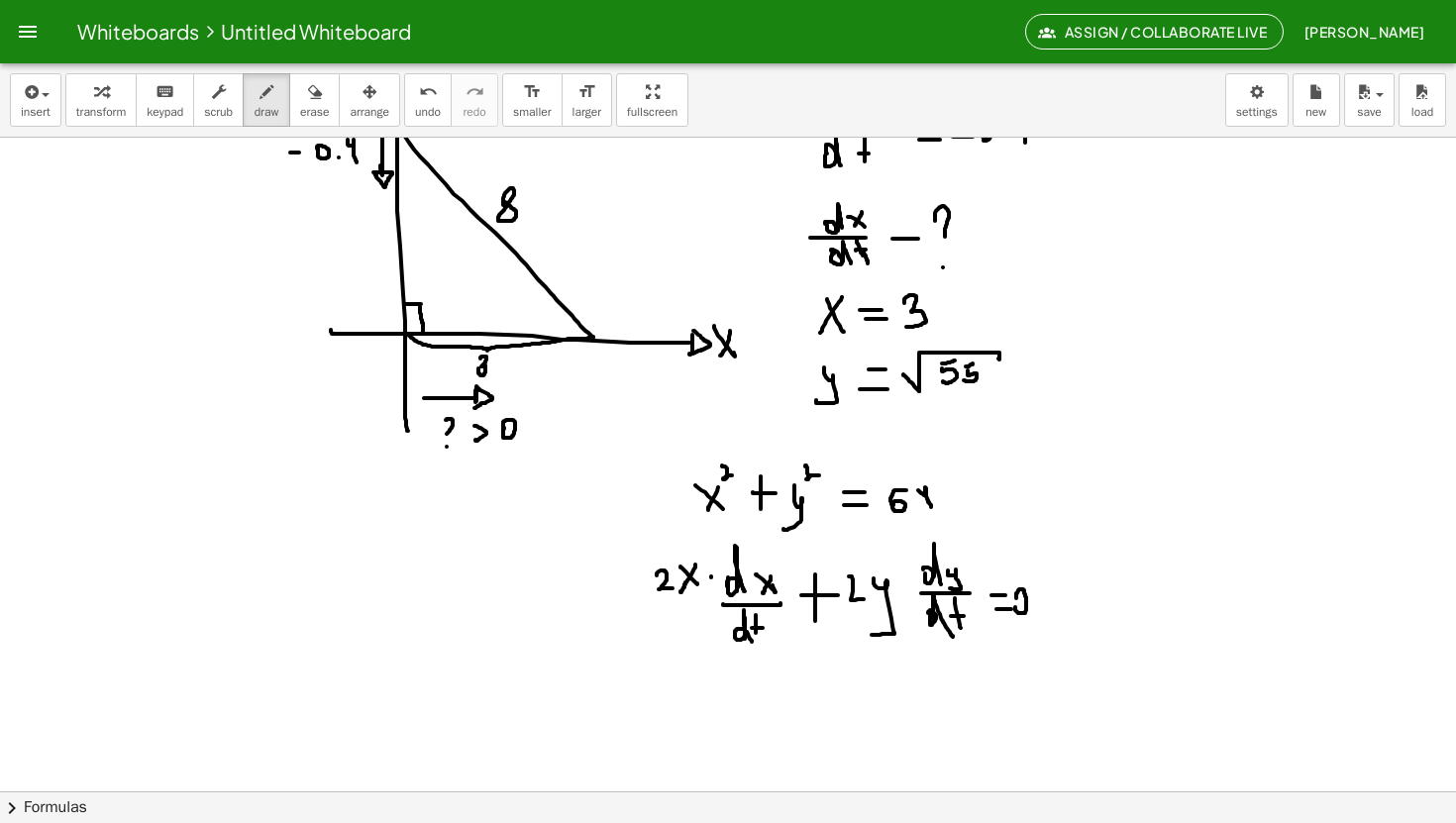 click at bounding box center [728, -121] 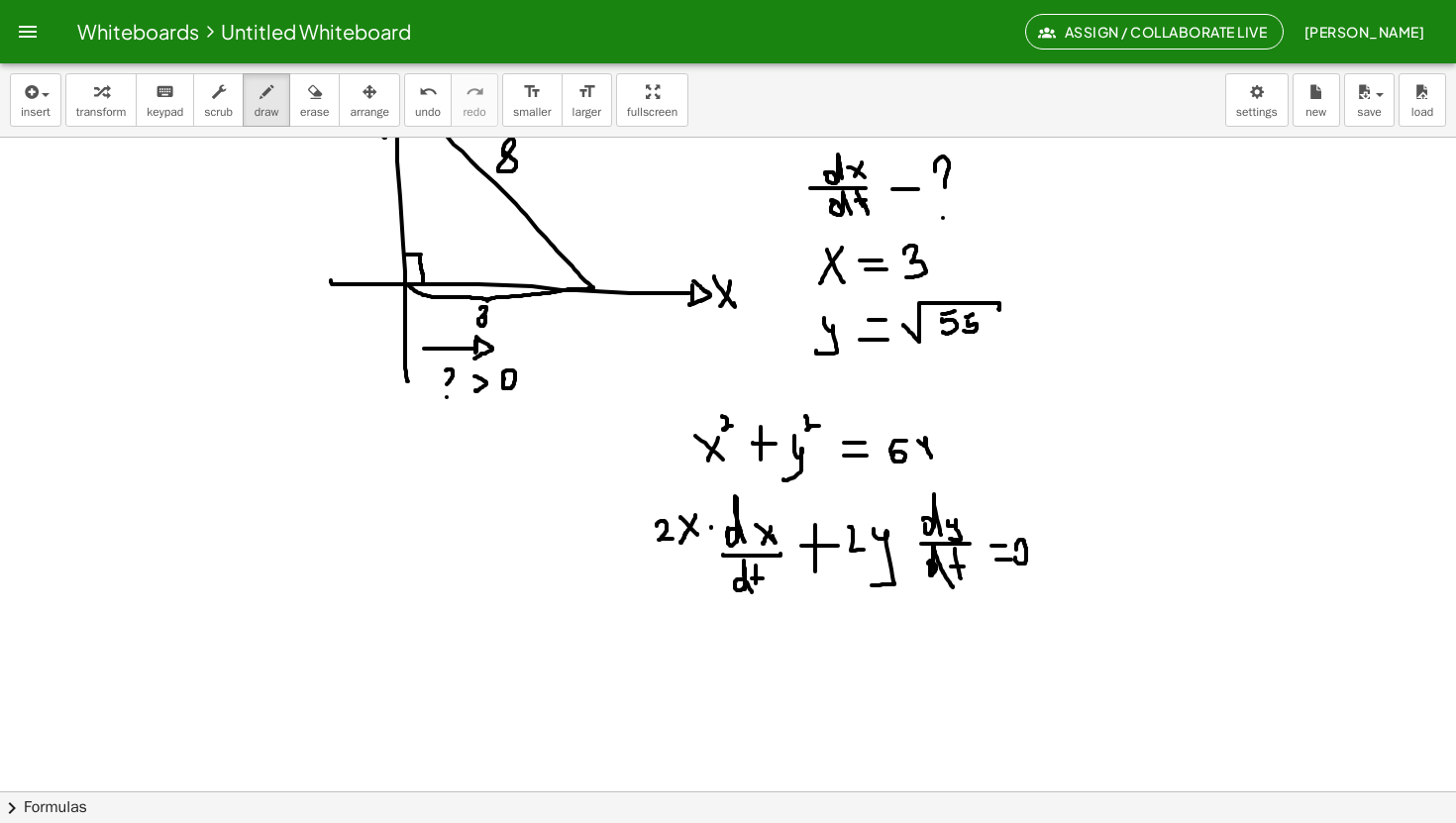 scroll, scrollTop: 1622, scrollLeft: 0, axis: vertical 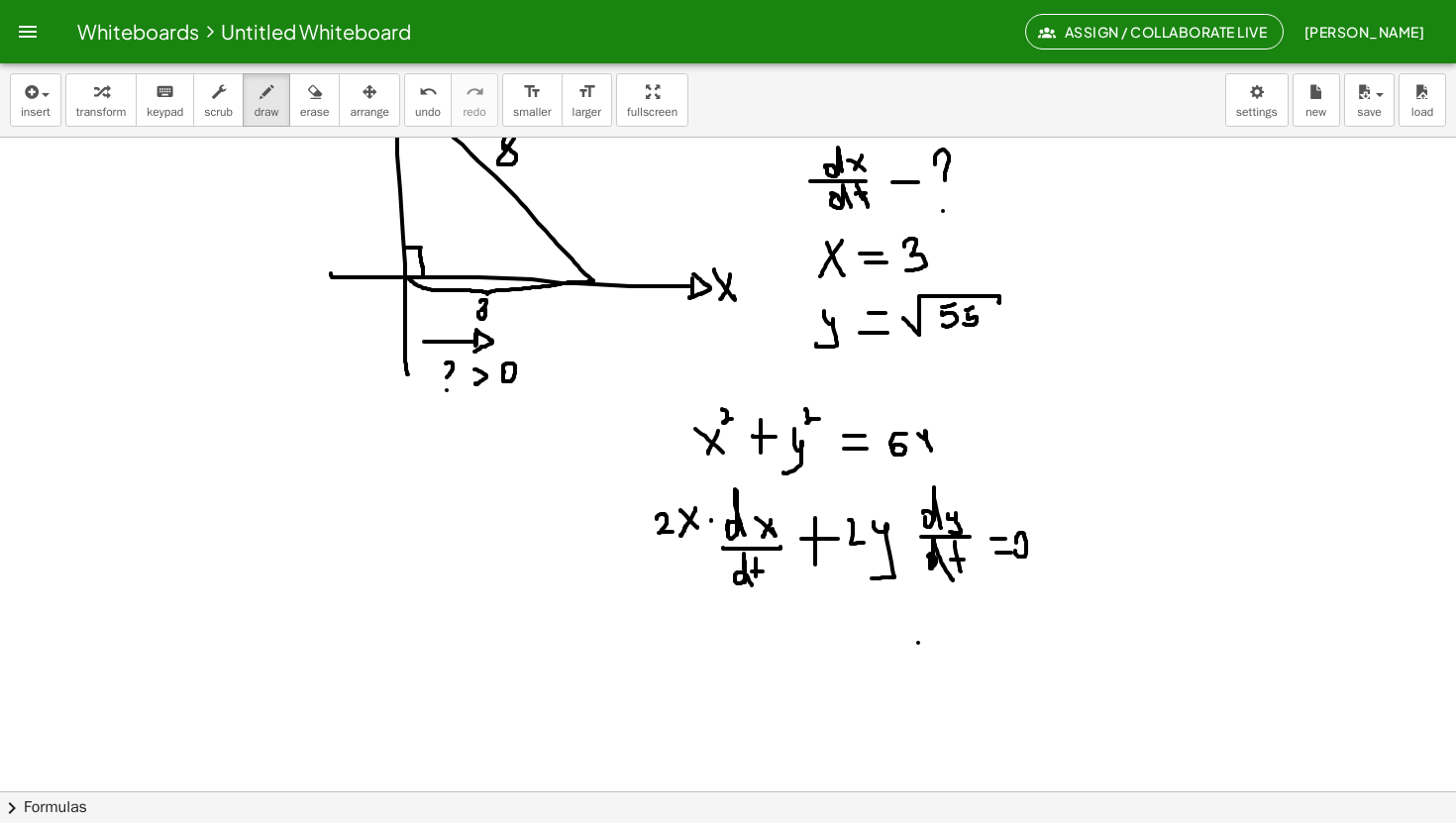 click at bounding box center (728, -177) 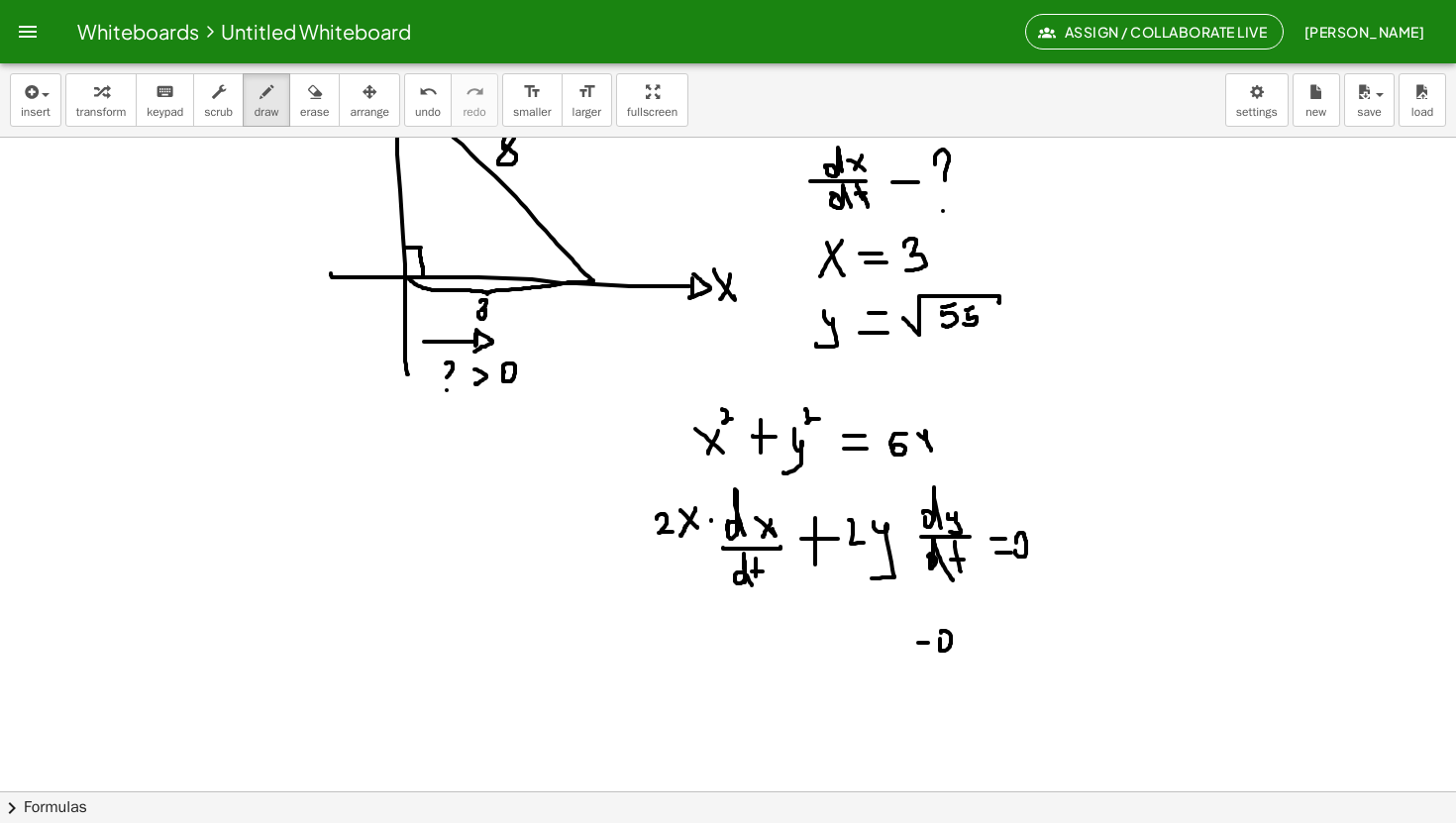 click at bounding box center [728, -177] 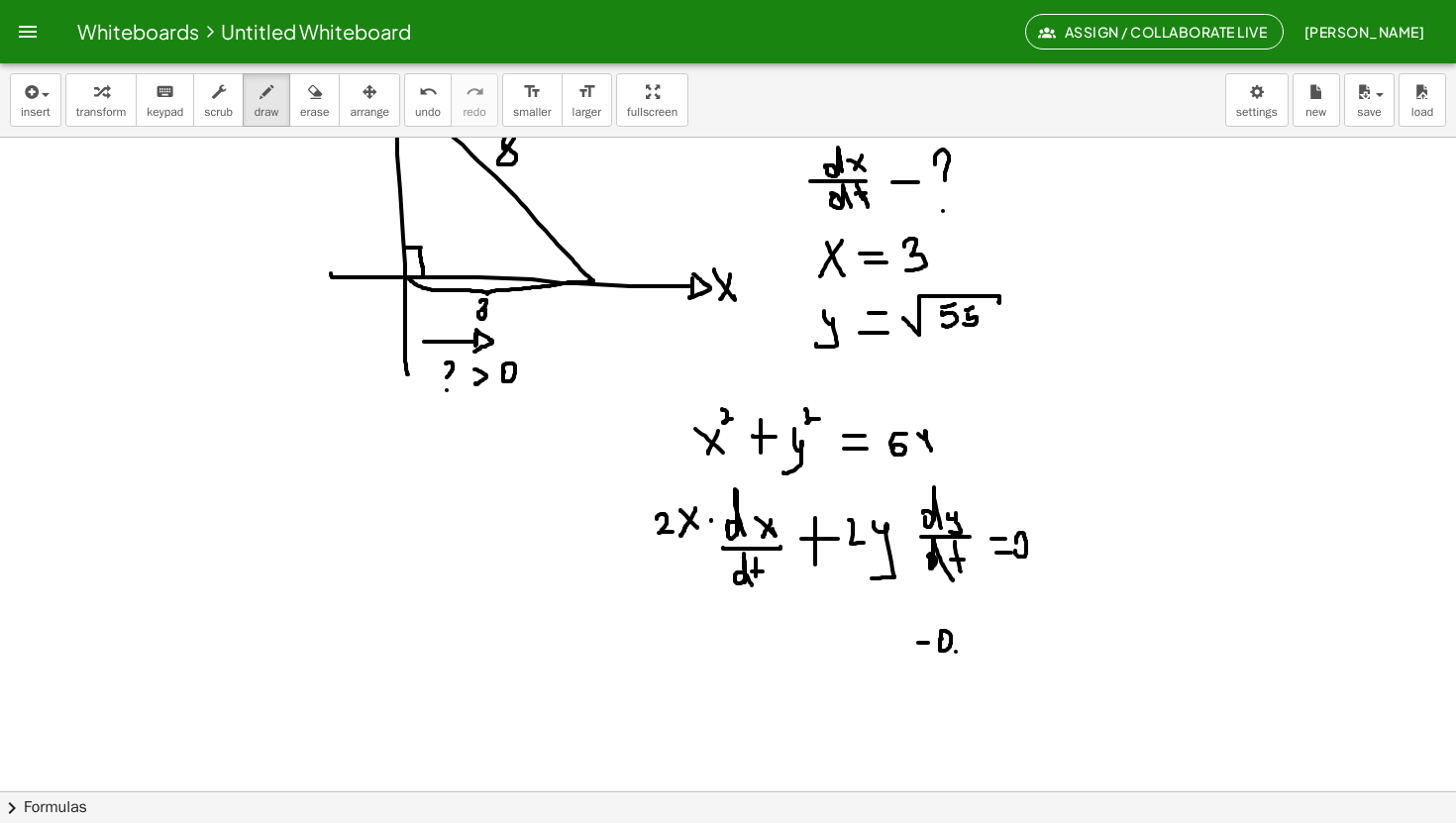 click at bounding box center [728, -177] 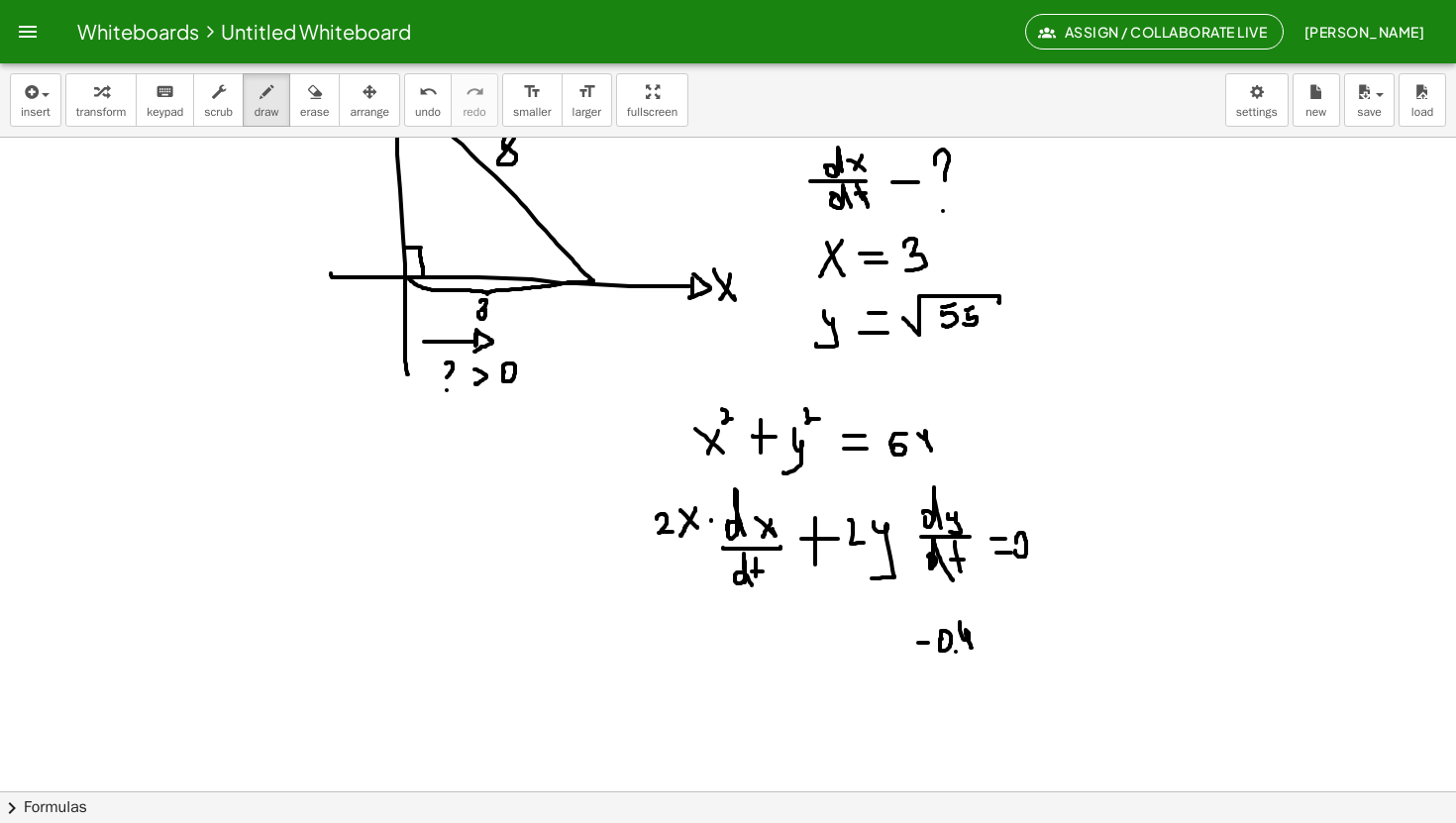 drag, startPoint x: 960, startPoint y: 623, endPoint x: 972, endPoint y: 648, distance: 27.730849 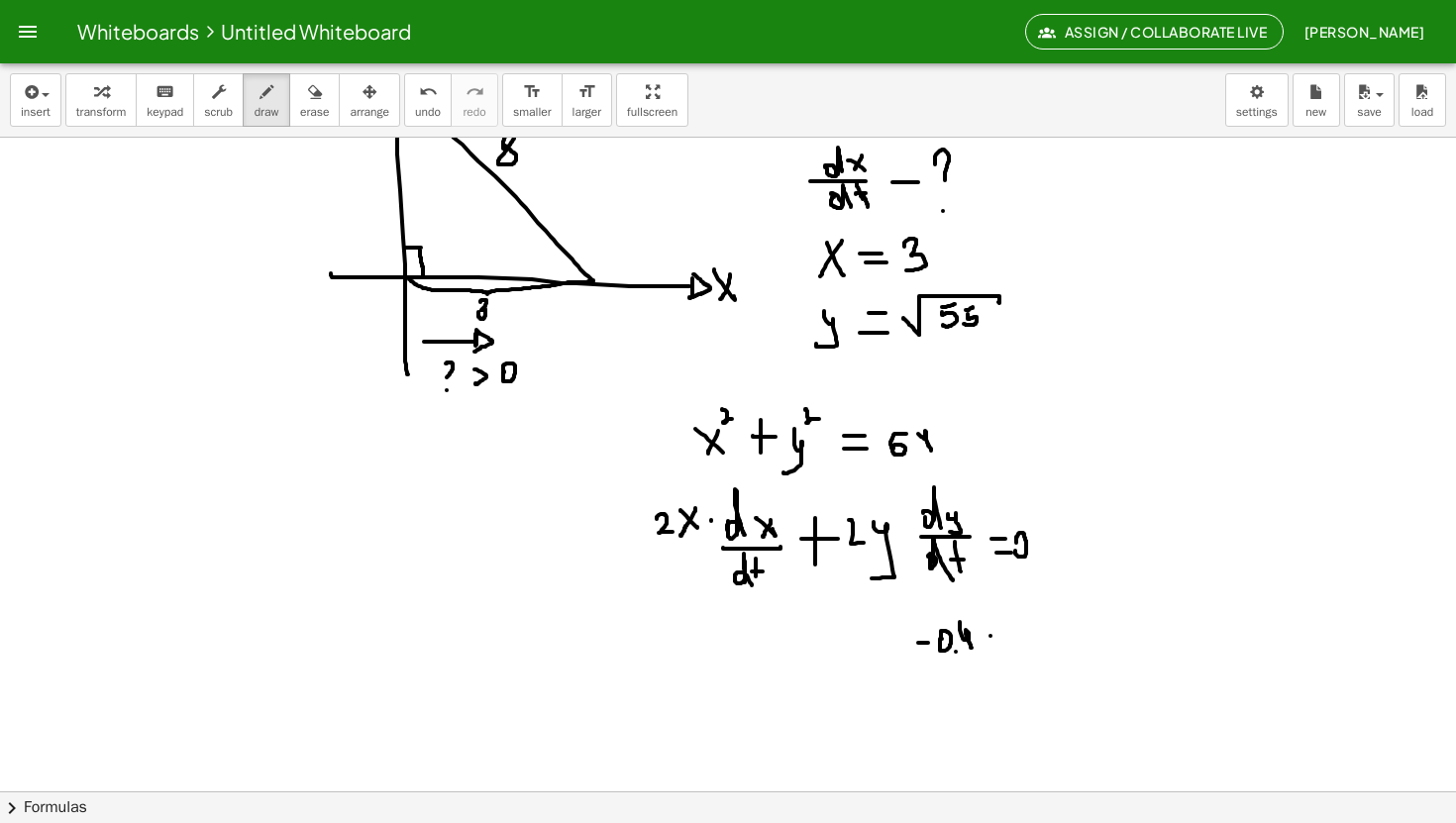 click at bounding box center [728, -177] 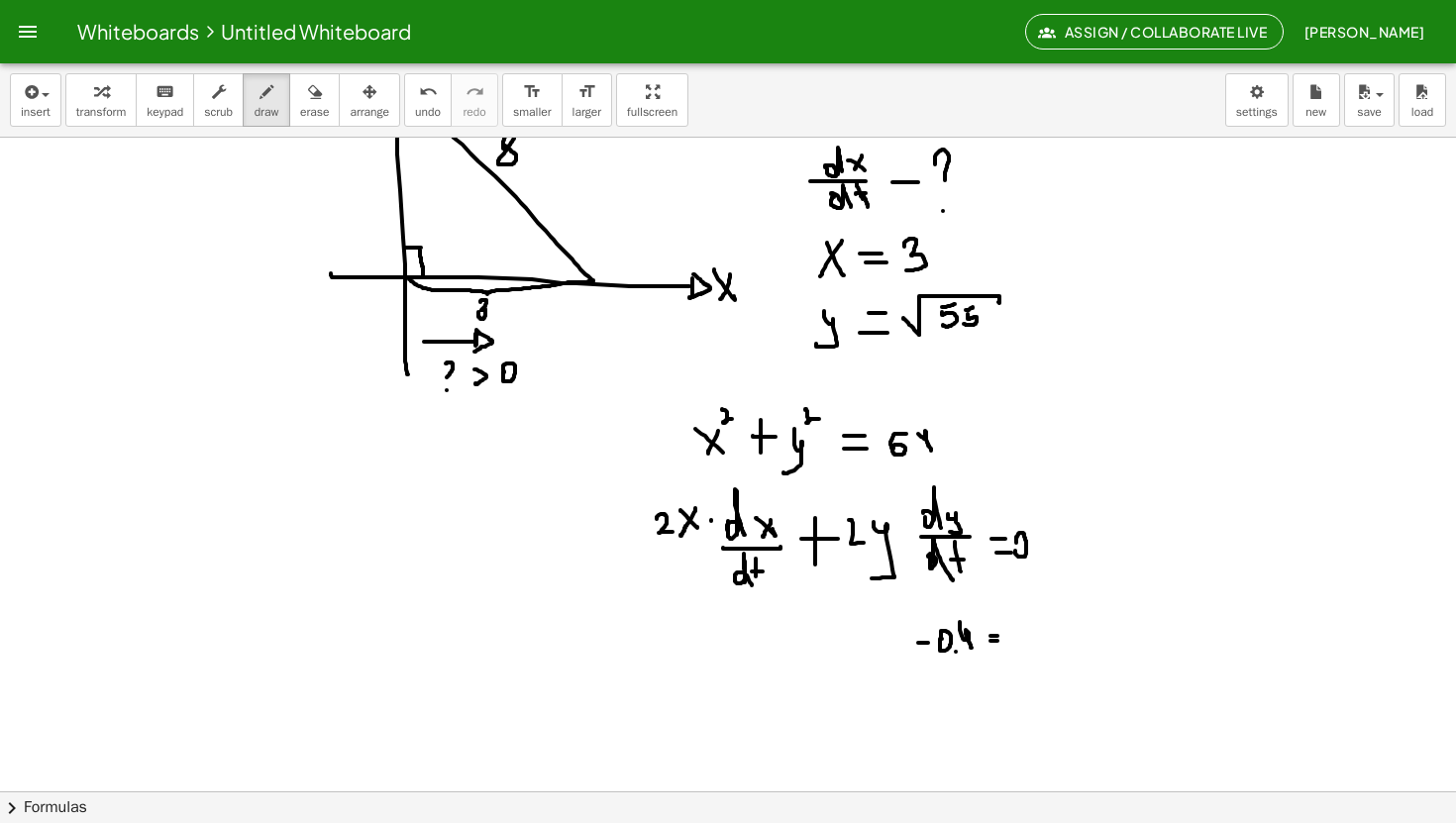 click at bounding box center [728, -177] 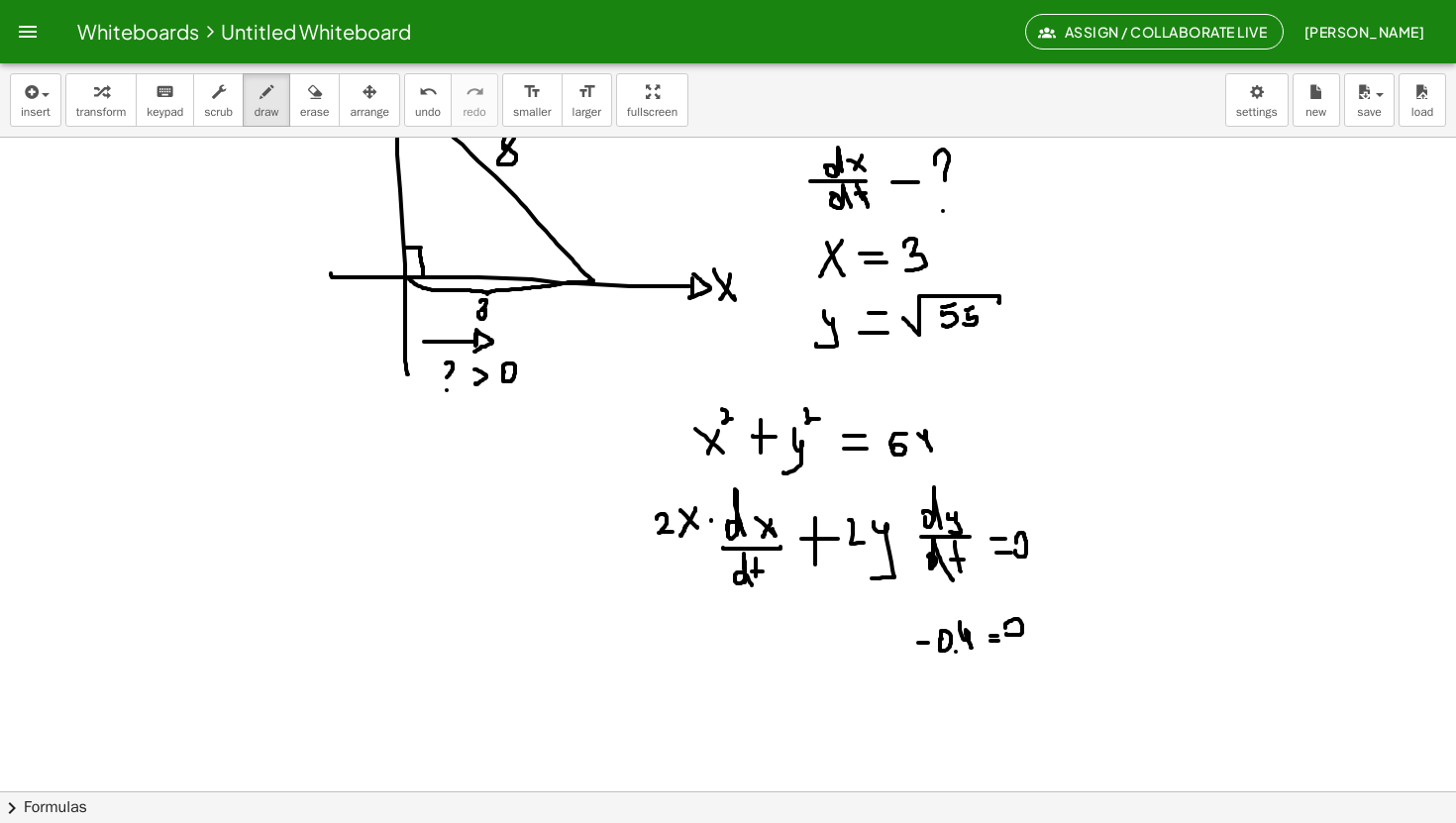 click at bounding box center [728, -177] 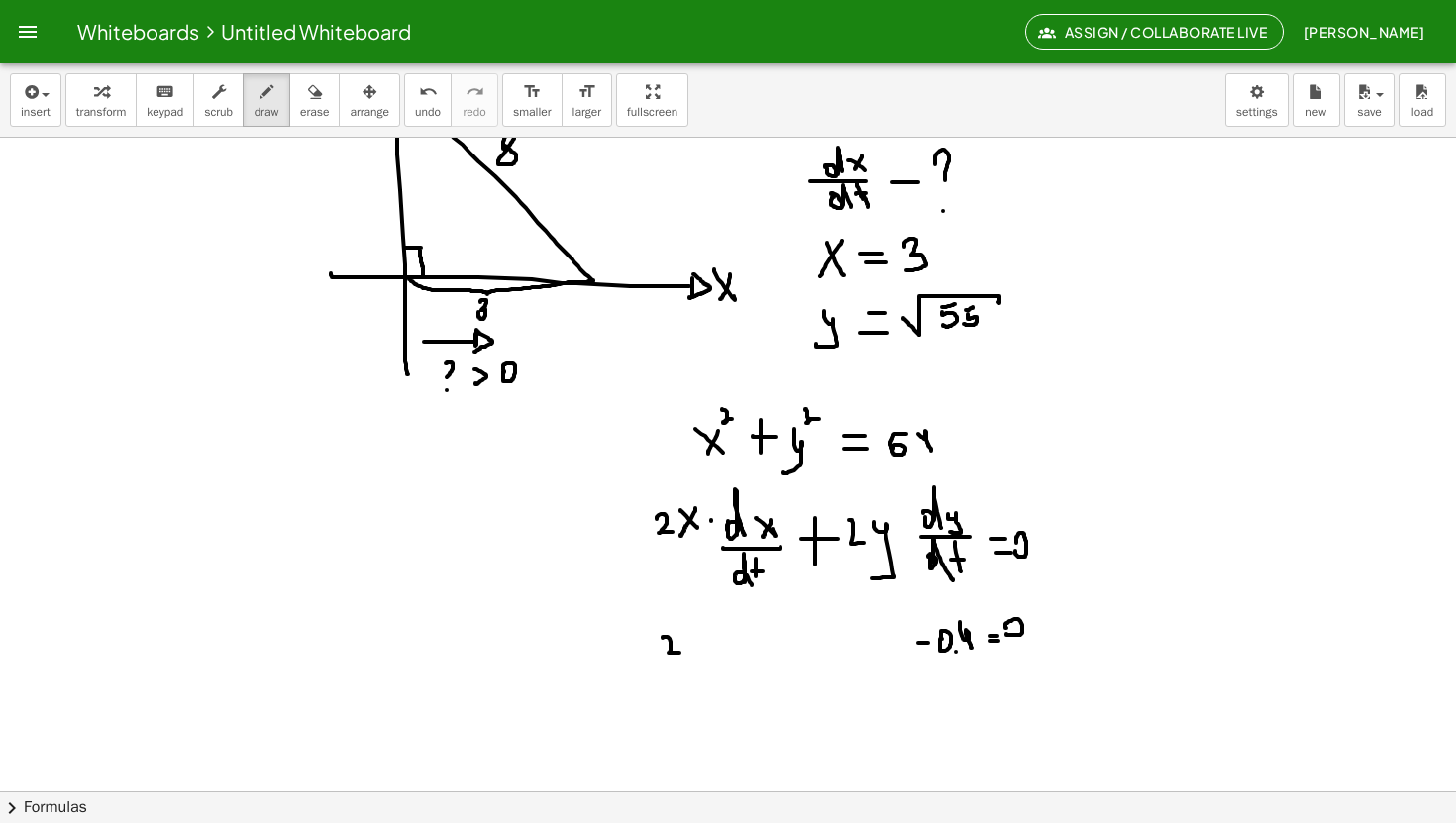 drag, startPoint x: 663, startPoint y: 638, endPoint x: 679, endPoint y: 653, distance: 21.931712 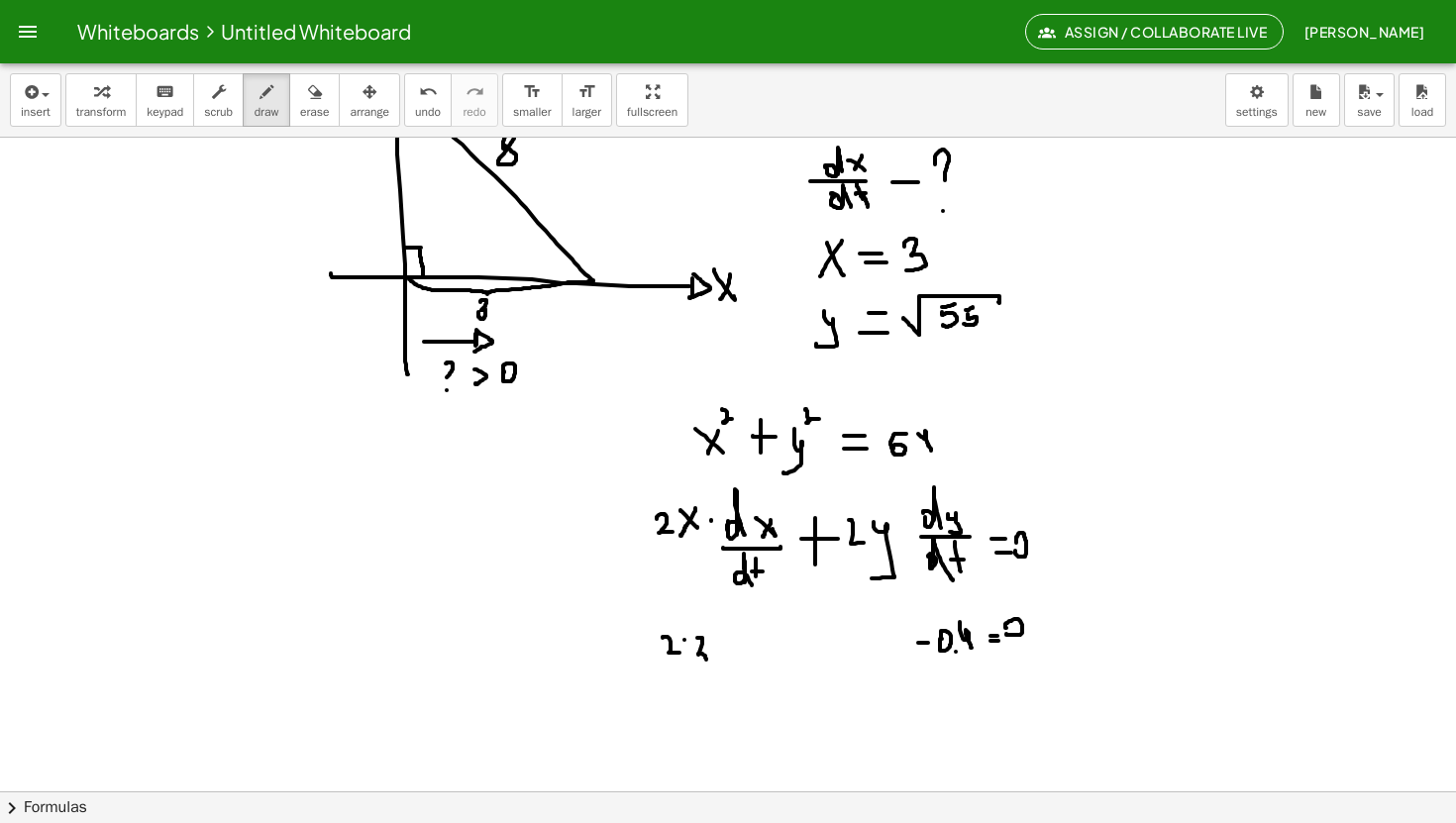drag, startPoint x: 697, startPoint y: 638, endPoint x: 695, endPoint y: 664, distance: 26.07681 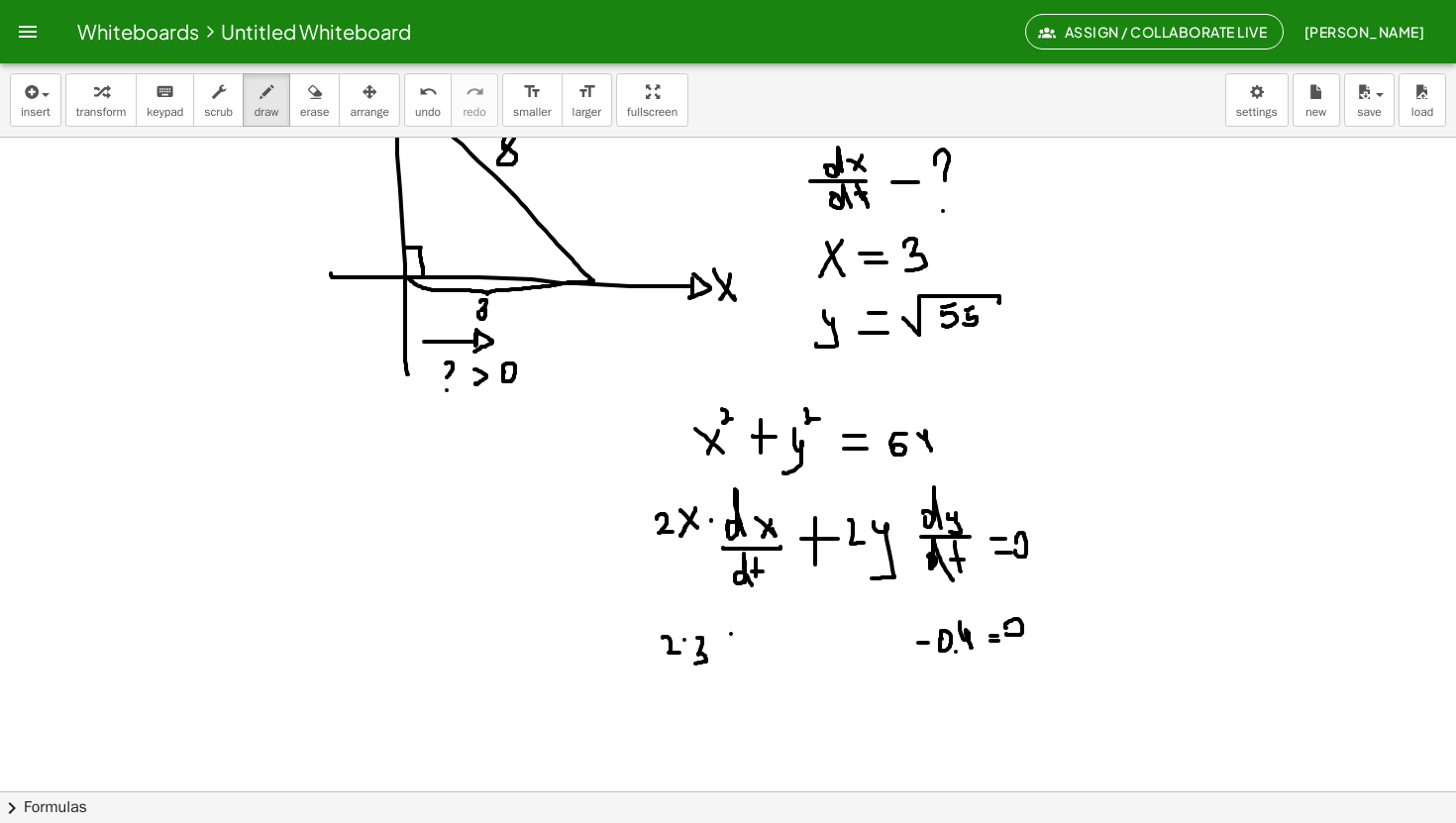 click at bounding box center (728, -177) 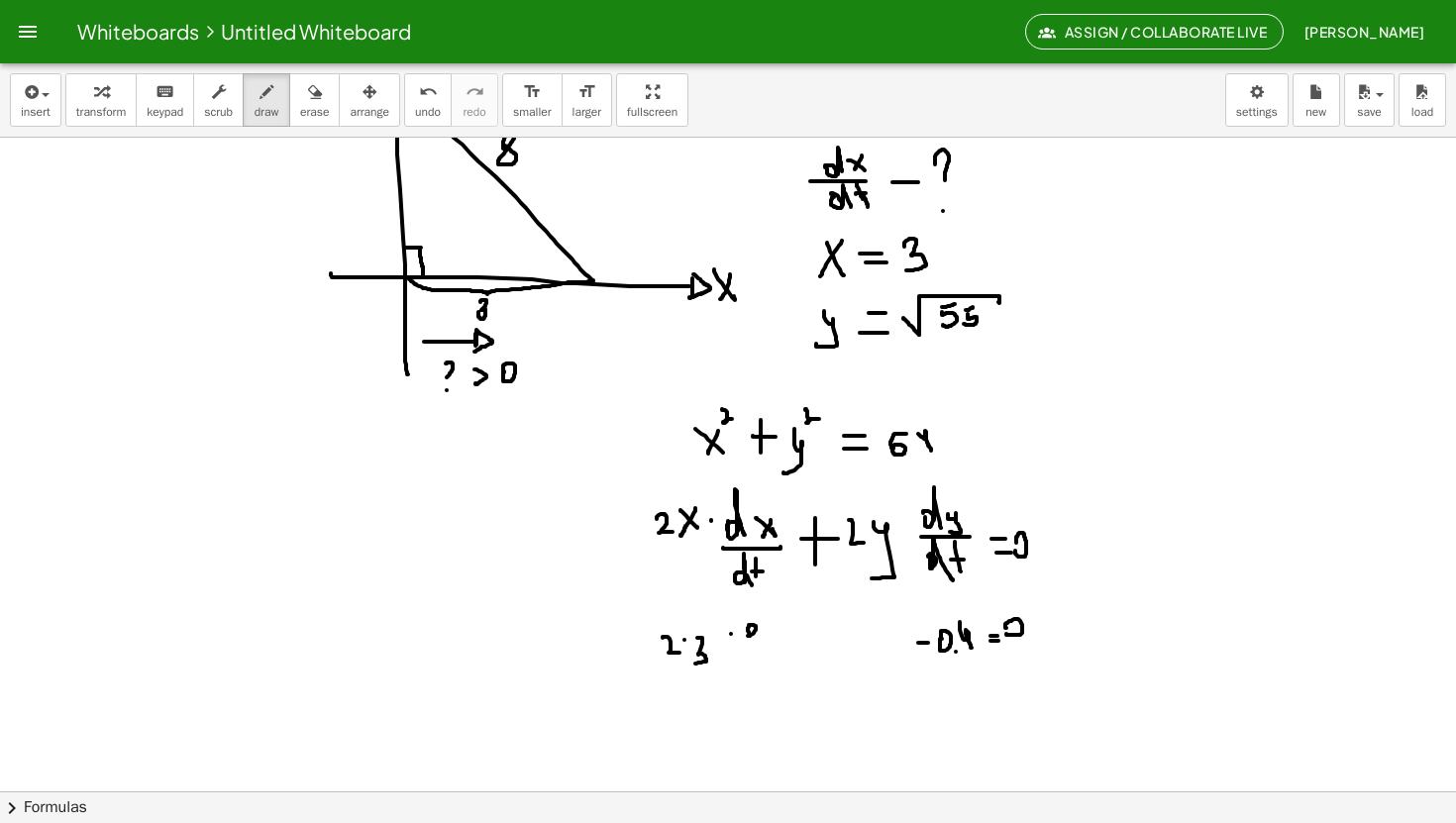 click at bounding box center (728, -177) 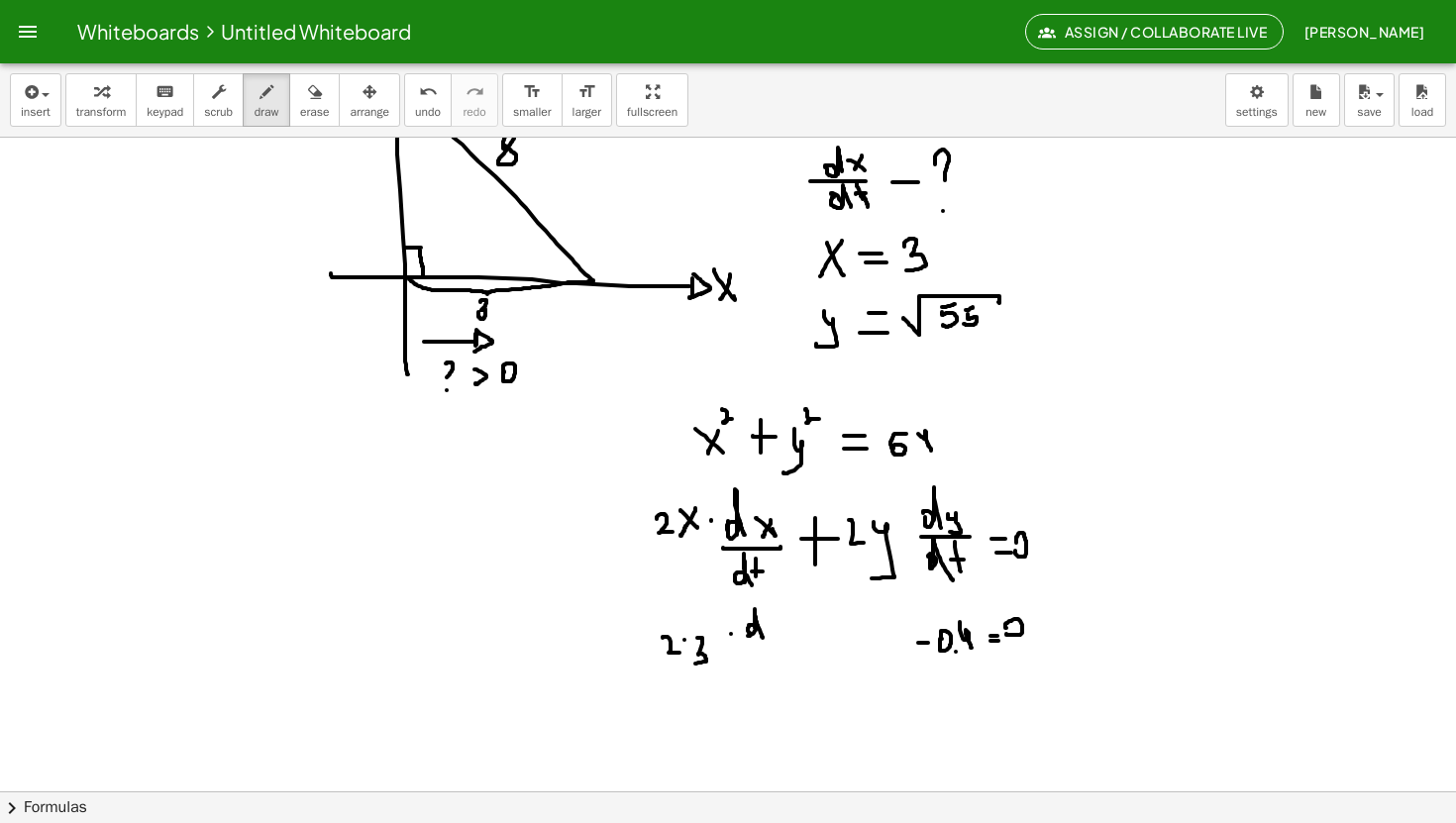 drag, startPoint x: 755, startPoint y: 628, endPoint x: 763, endPoint y: 638, distance: 12.806248 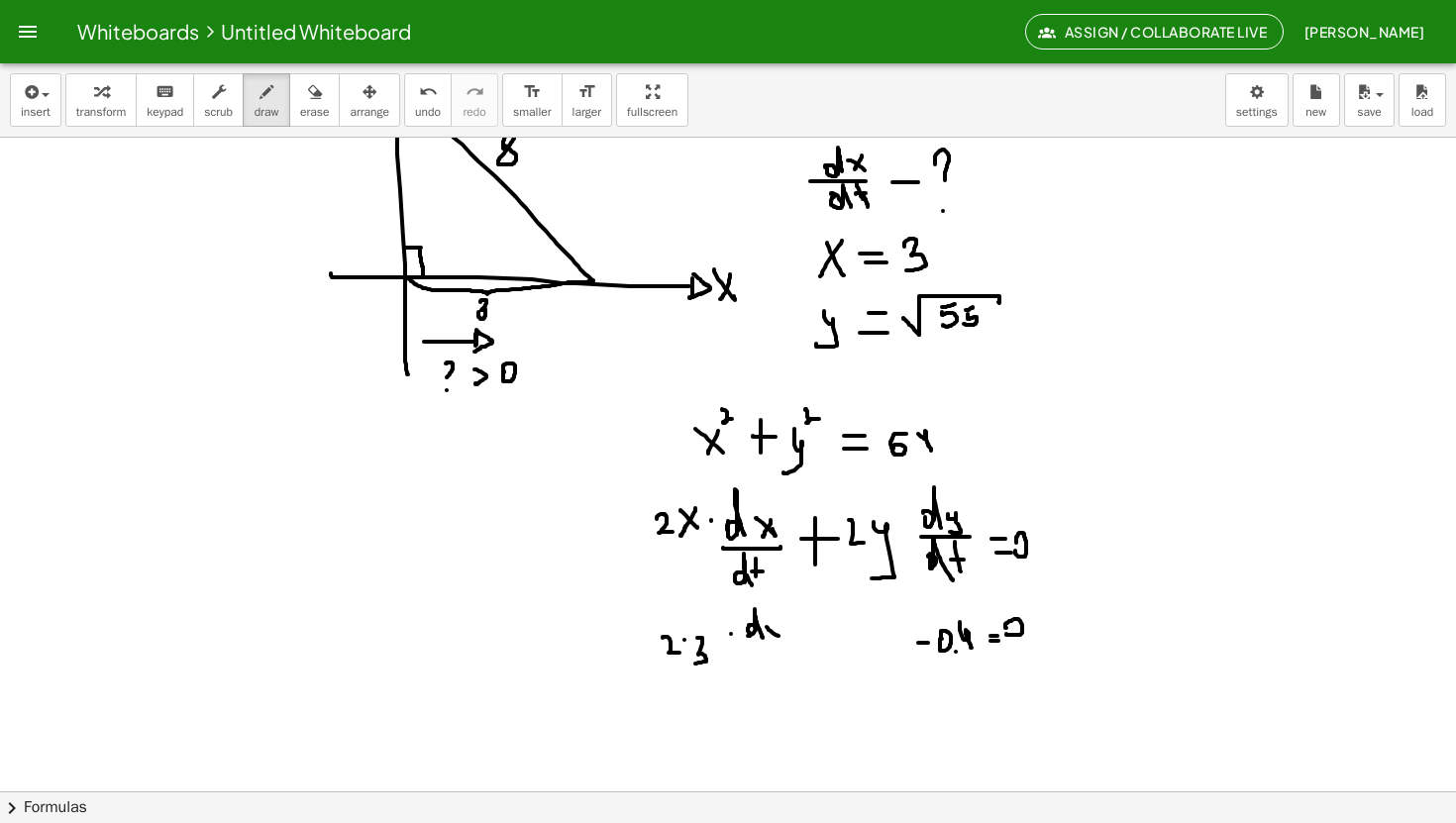 drag, startPoint x: 767, startPoint y: 627, endPoint x: 786, endPoint y: 640, distance: 23.021729 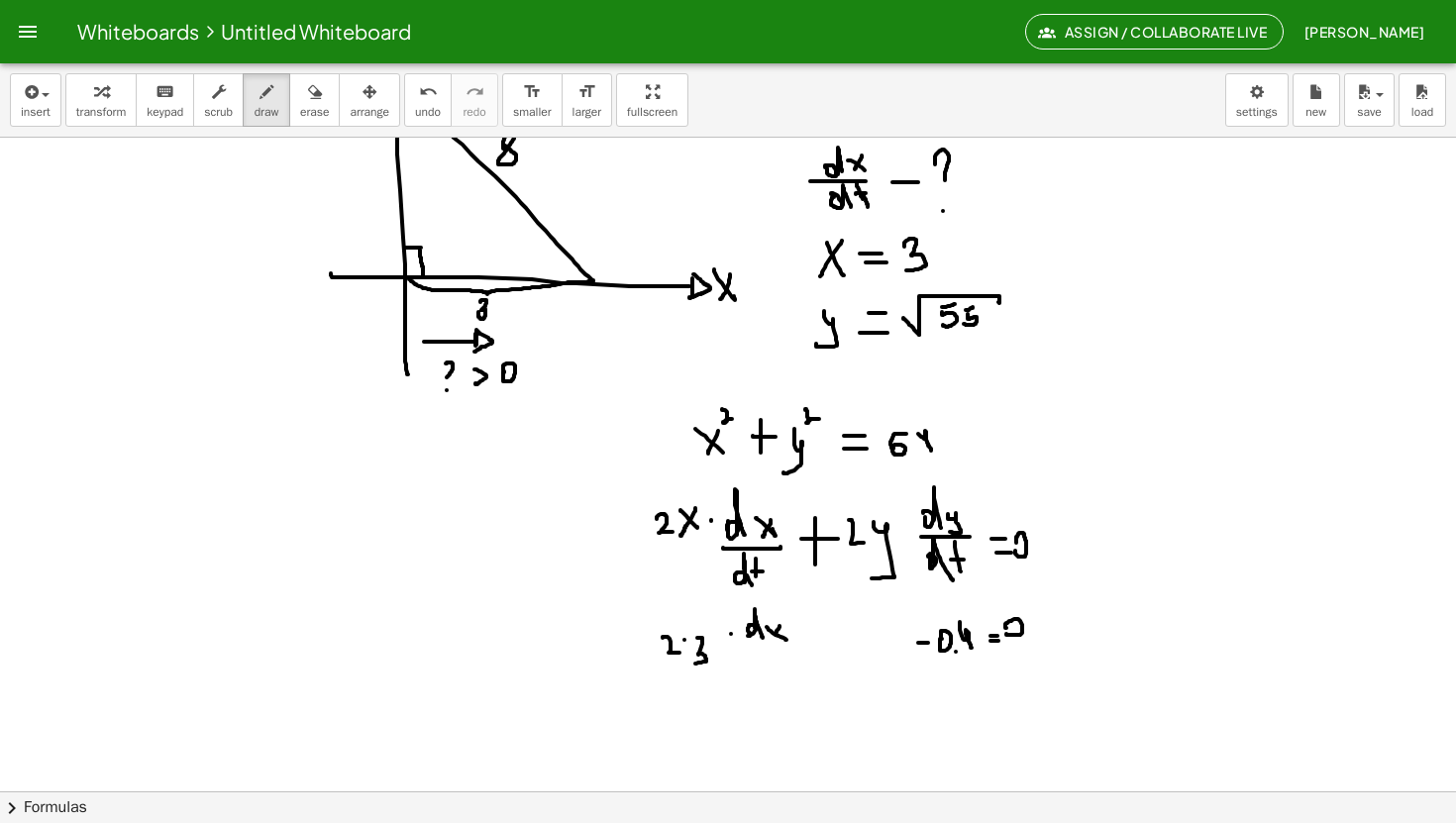 drag, startPoint x: 780, startPoint y: 626, endPoint x: 772, endPoint y: 639, distance: 15.264338 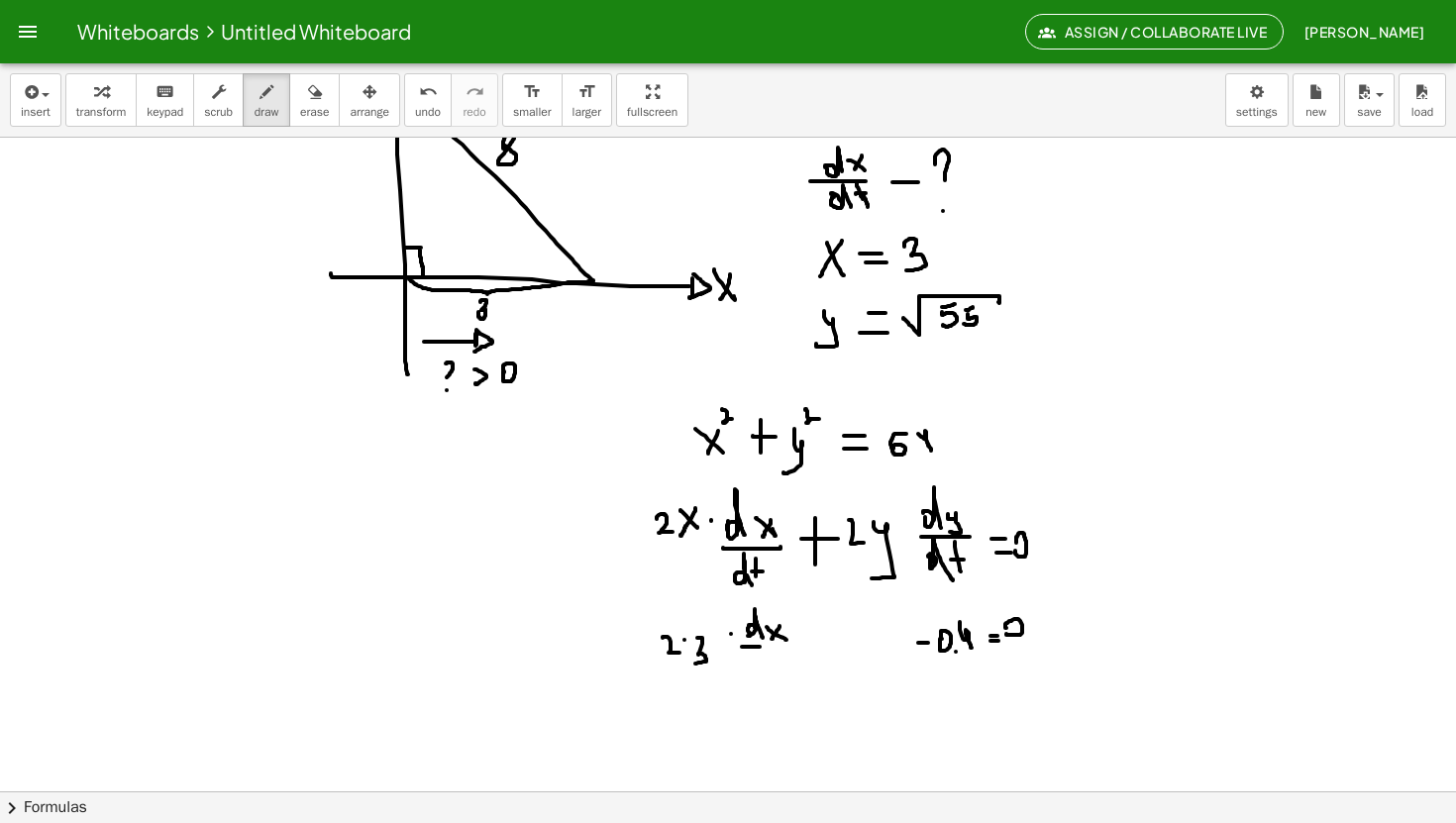 drag, startPoint x: 742, startPoint y: 647, endPoint x: 792, endPoint y: 646, distance: 50.009999 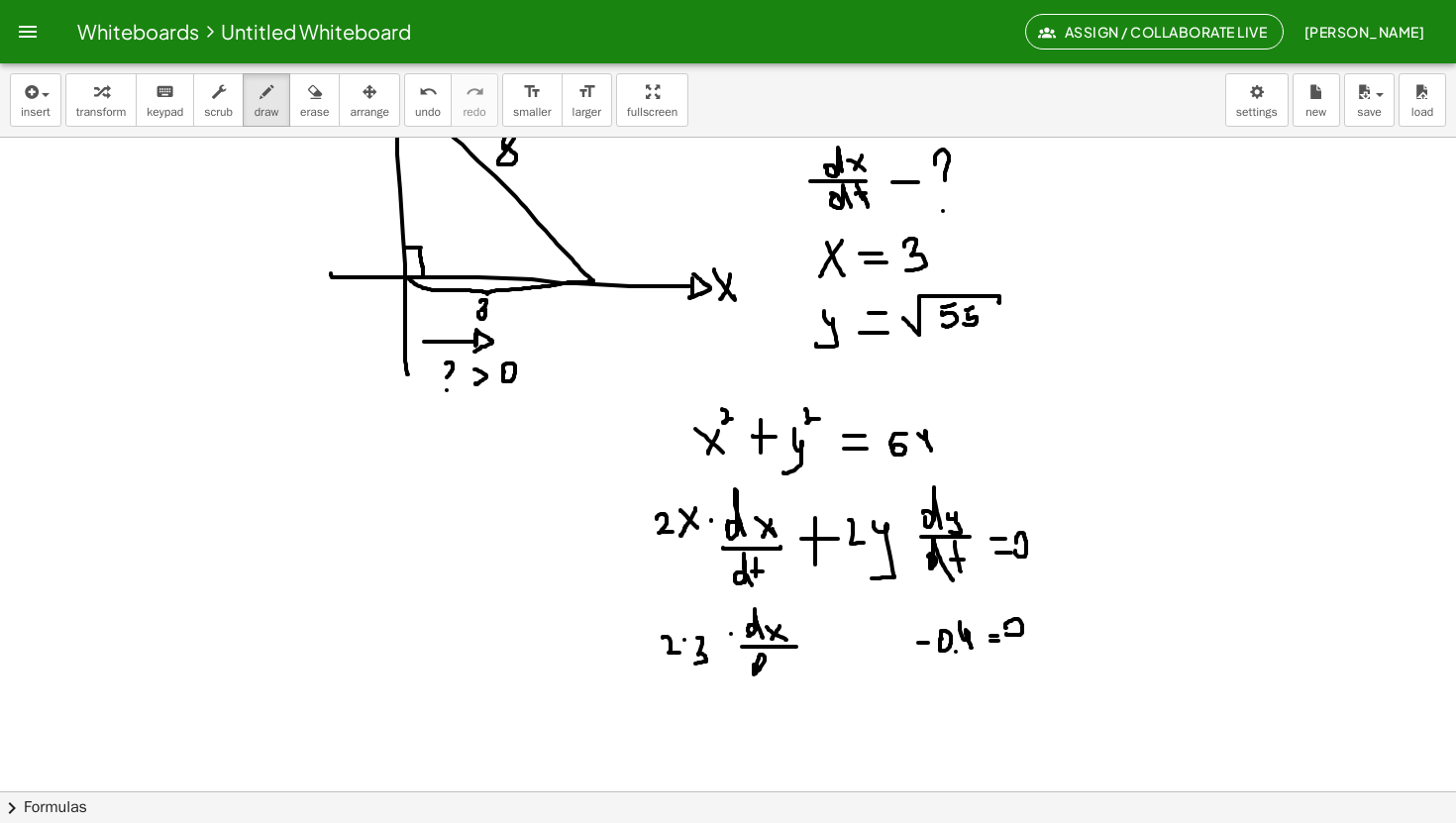 click at bounding box center (728, -177) 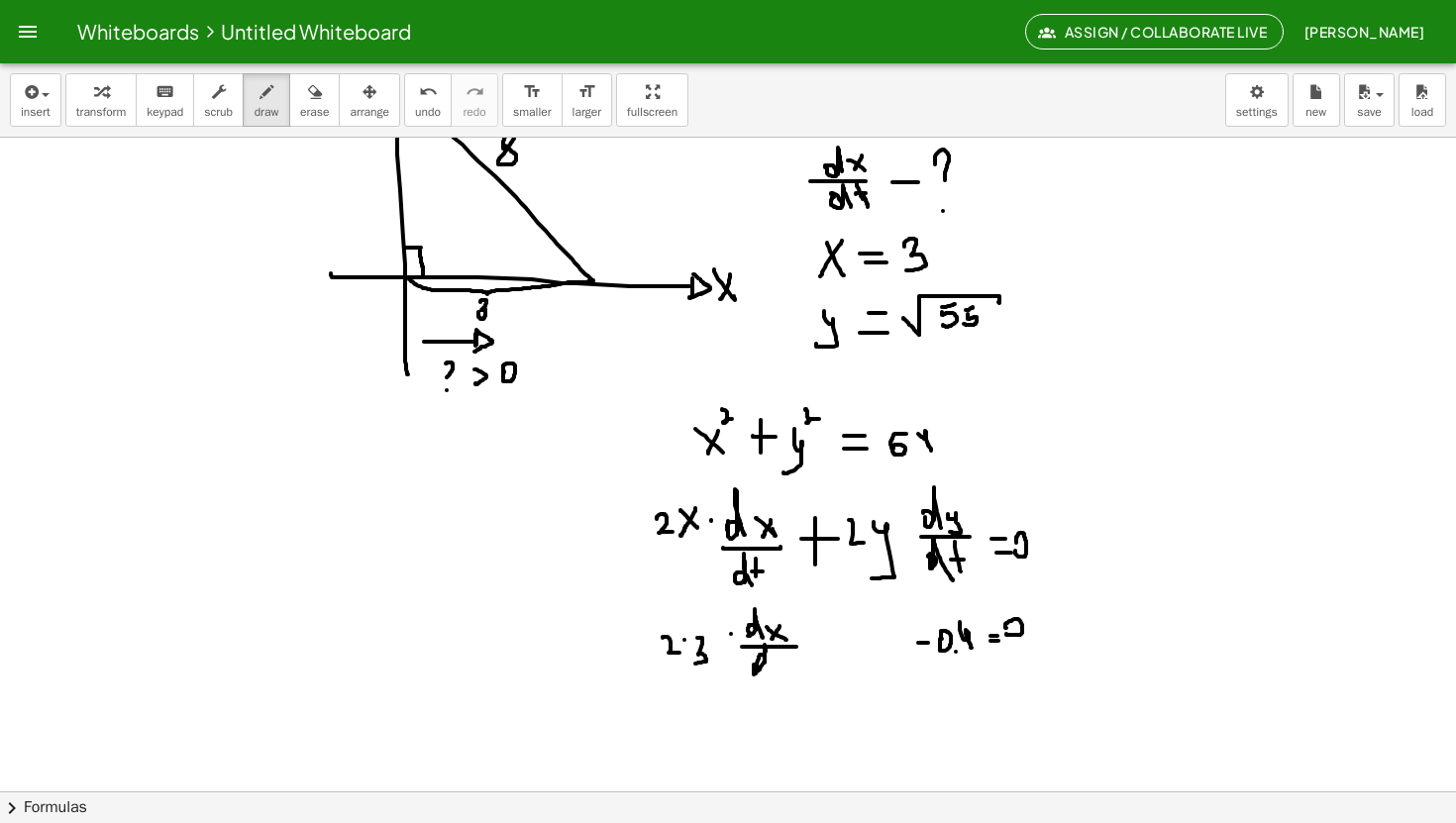 click at bounding box center [728, -177] 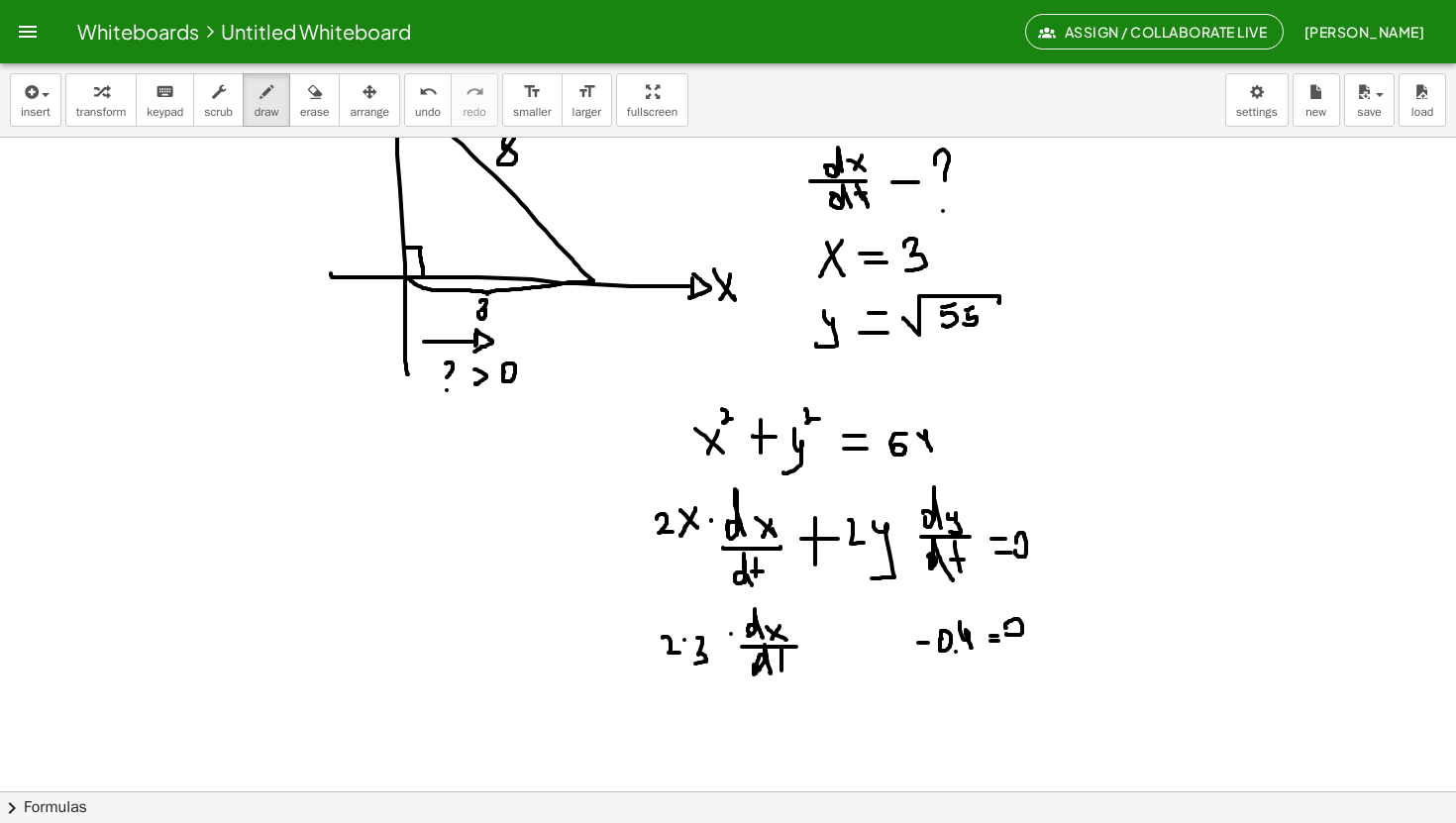drag, startPoint x: 781, startPoint y: 649, endPoint x: 781, endPoint y: 670, distance: 21 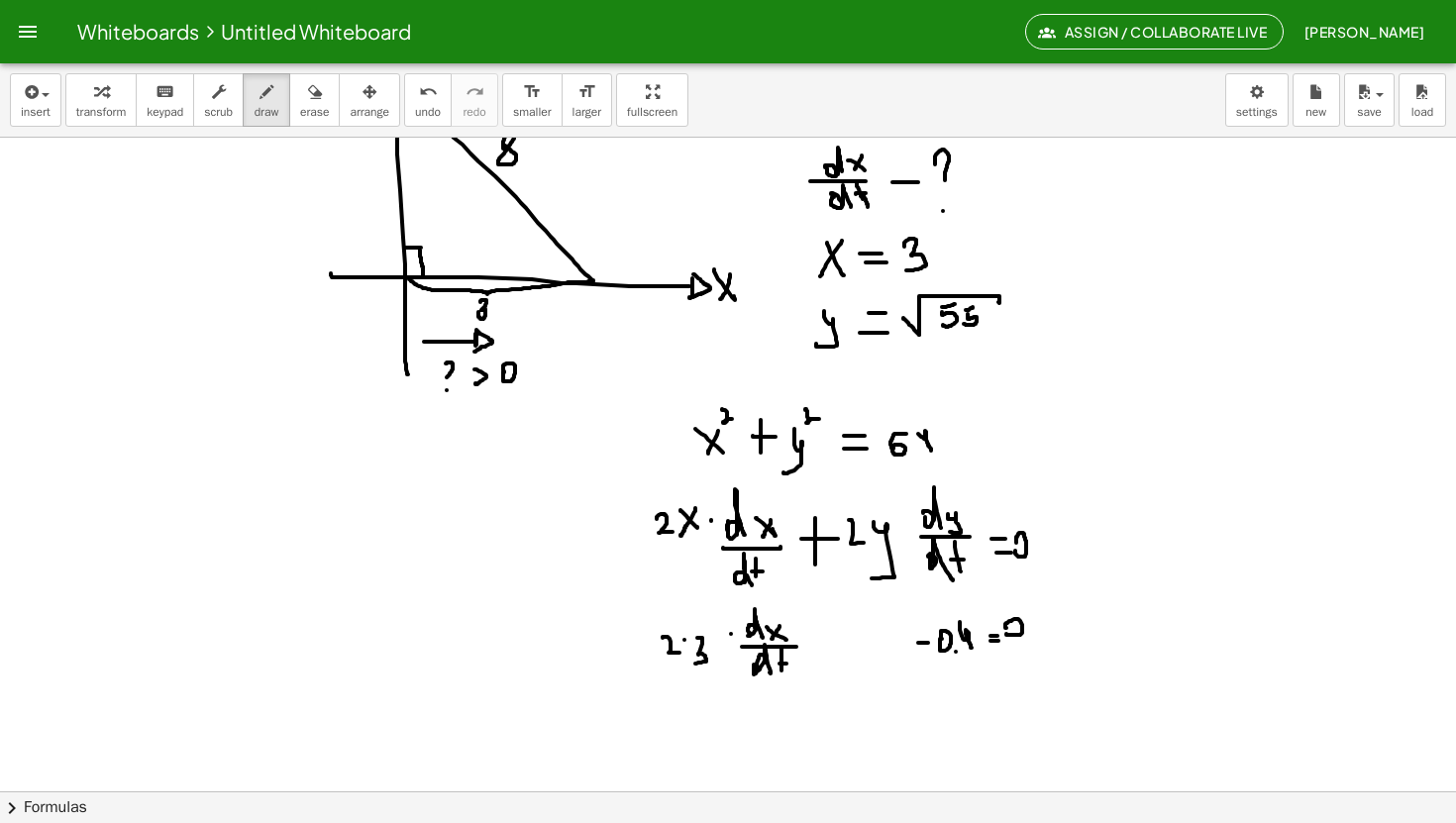 drag, startPoint x: 780, startPoint y: 664, endPoint x: 790, endPoint y: 664, distance: 10 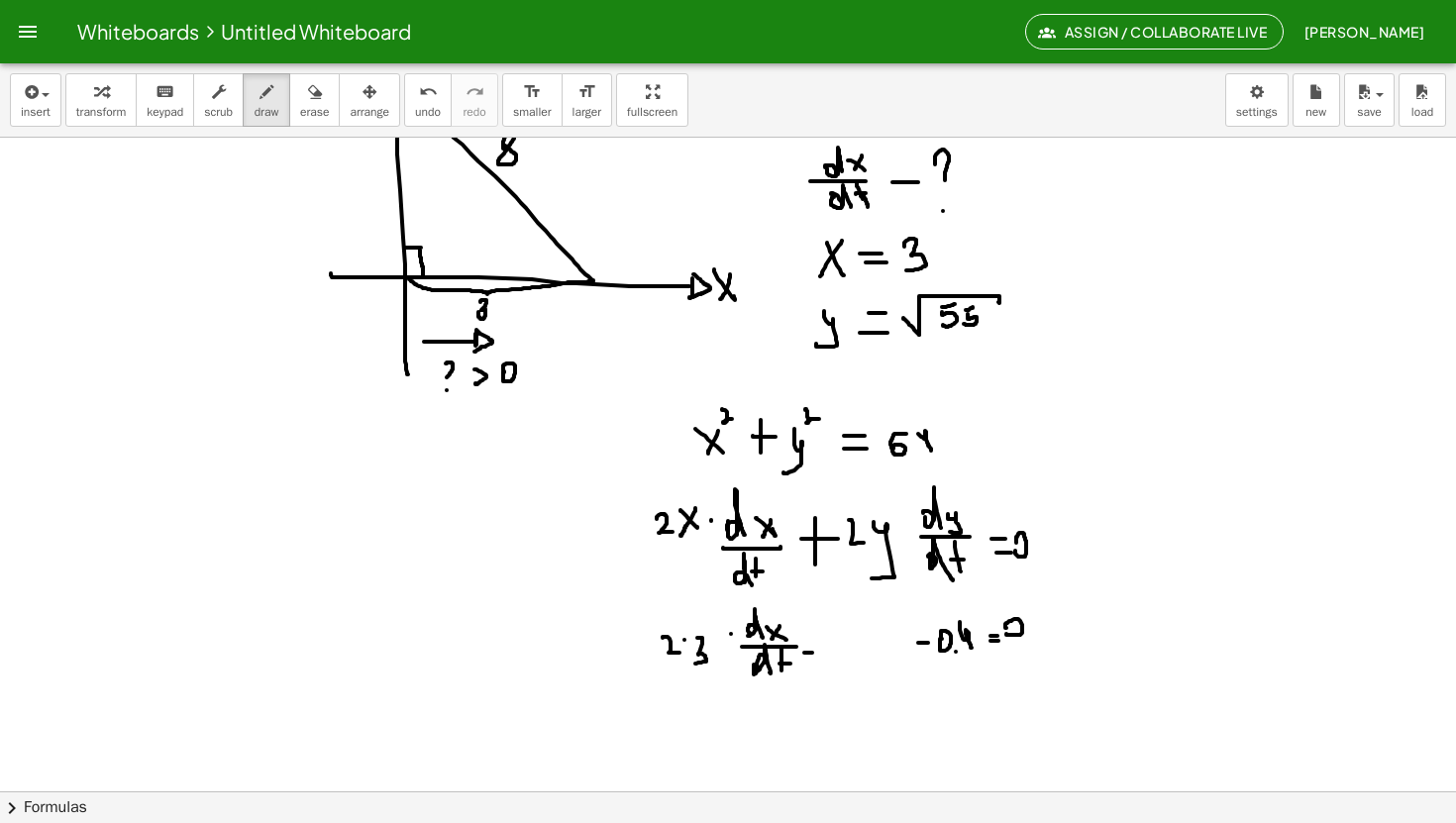 drag, startPoint x: 804, startPoint y: 653, endPoint x: 818, endPoint y: 653, distance: 14 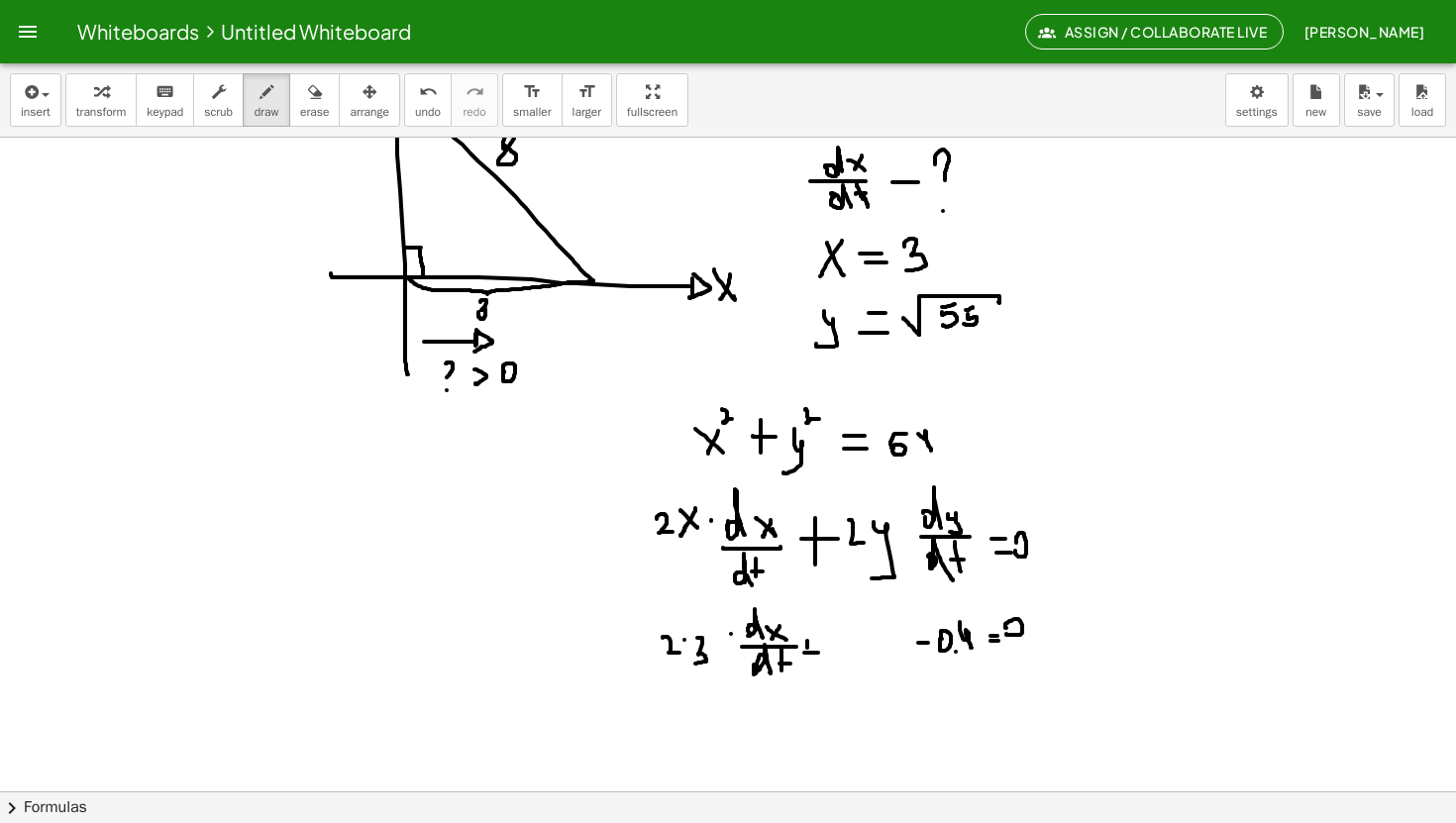 drag, startPoint x: 807, startPoint y: 641, endPoint x: 807, endPoint y: 659, distance: 18 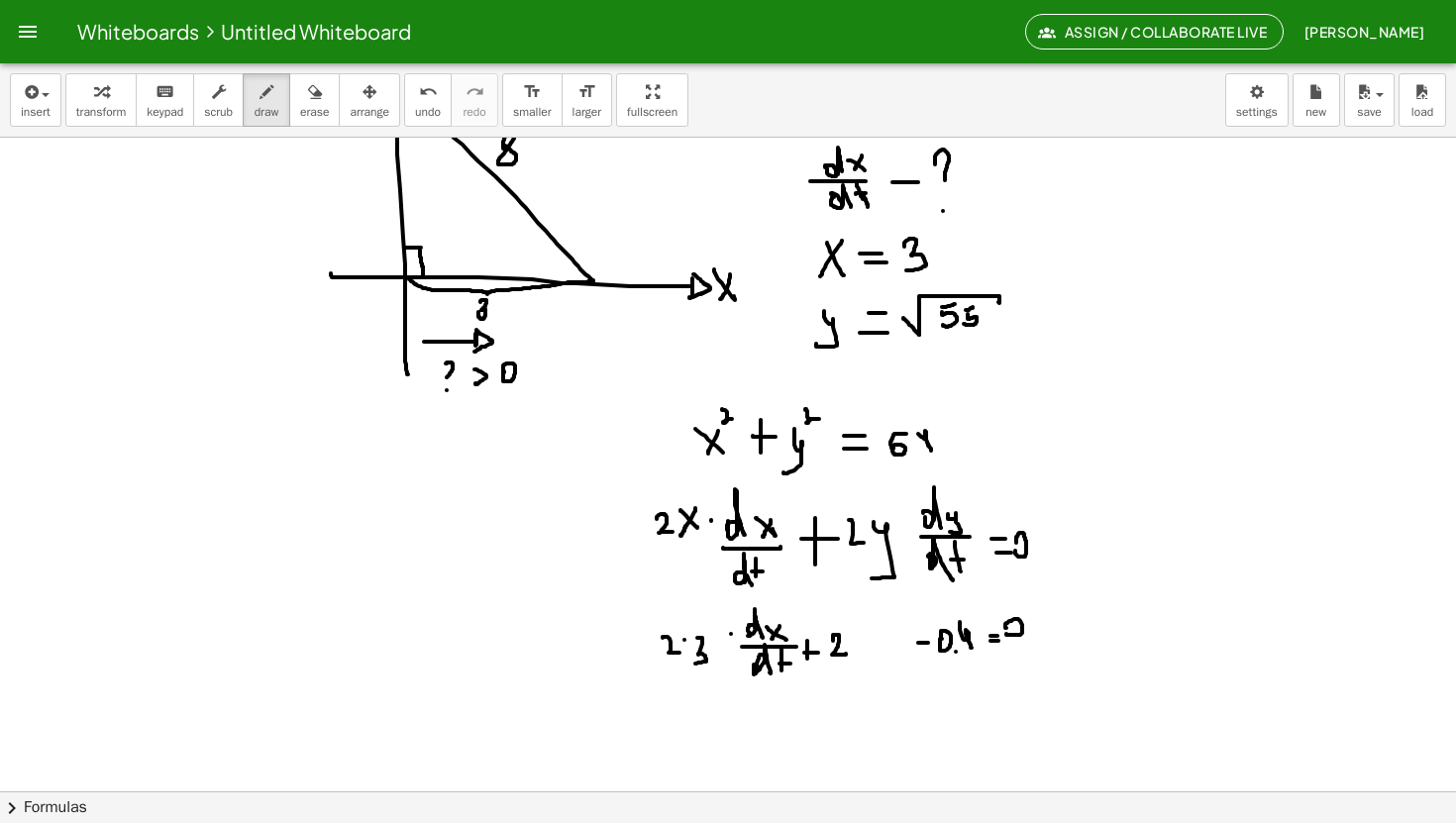 drag, startPoint x: 833, startPoint y: 641, endPoint x: 846, endPoint y: 654, distance: 18.384776 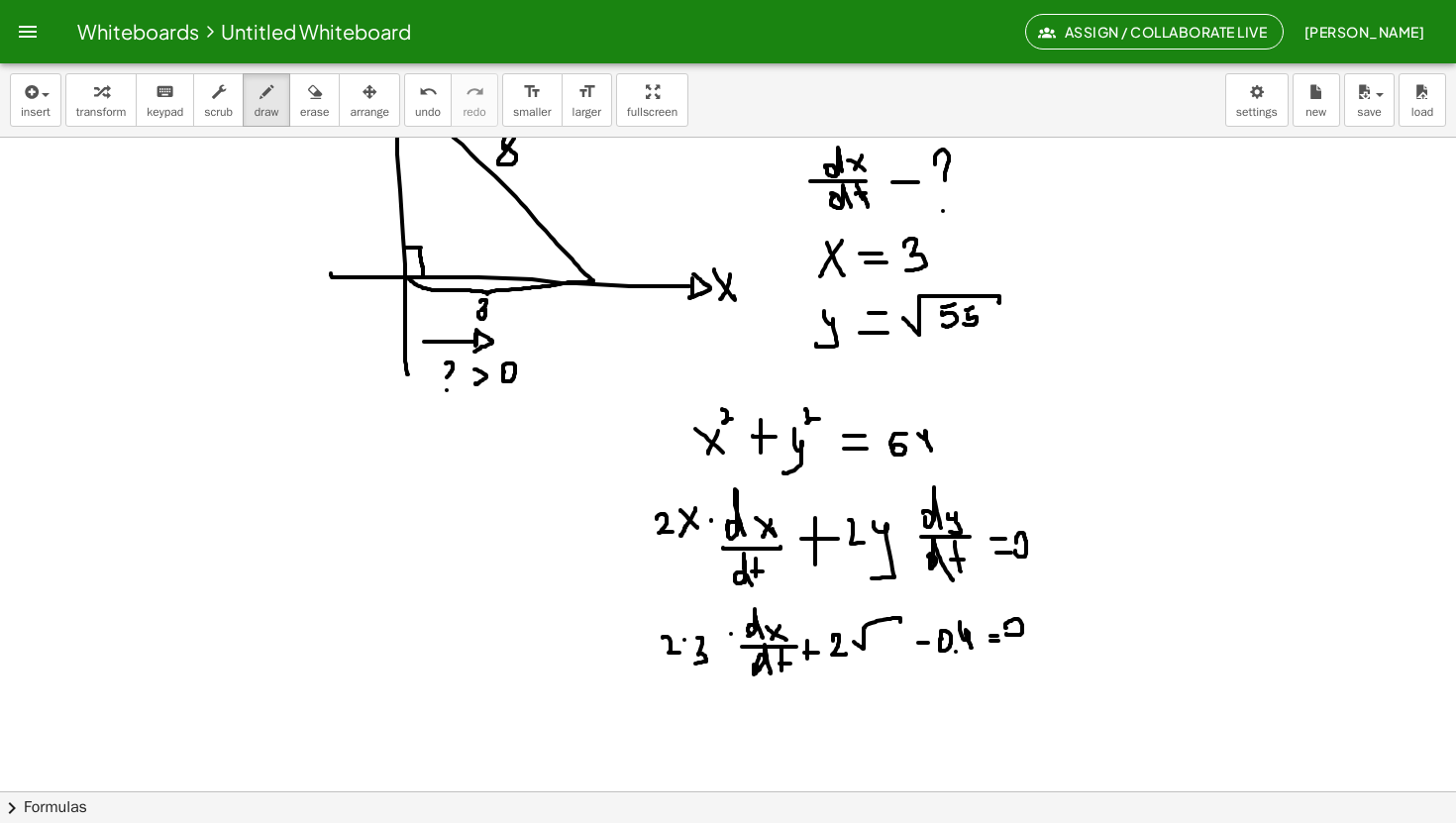 drag, startPoint x: 854, startPoint y: 642, endPoint x: 900, endPoint y: 622, distance: 50.159745 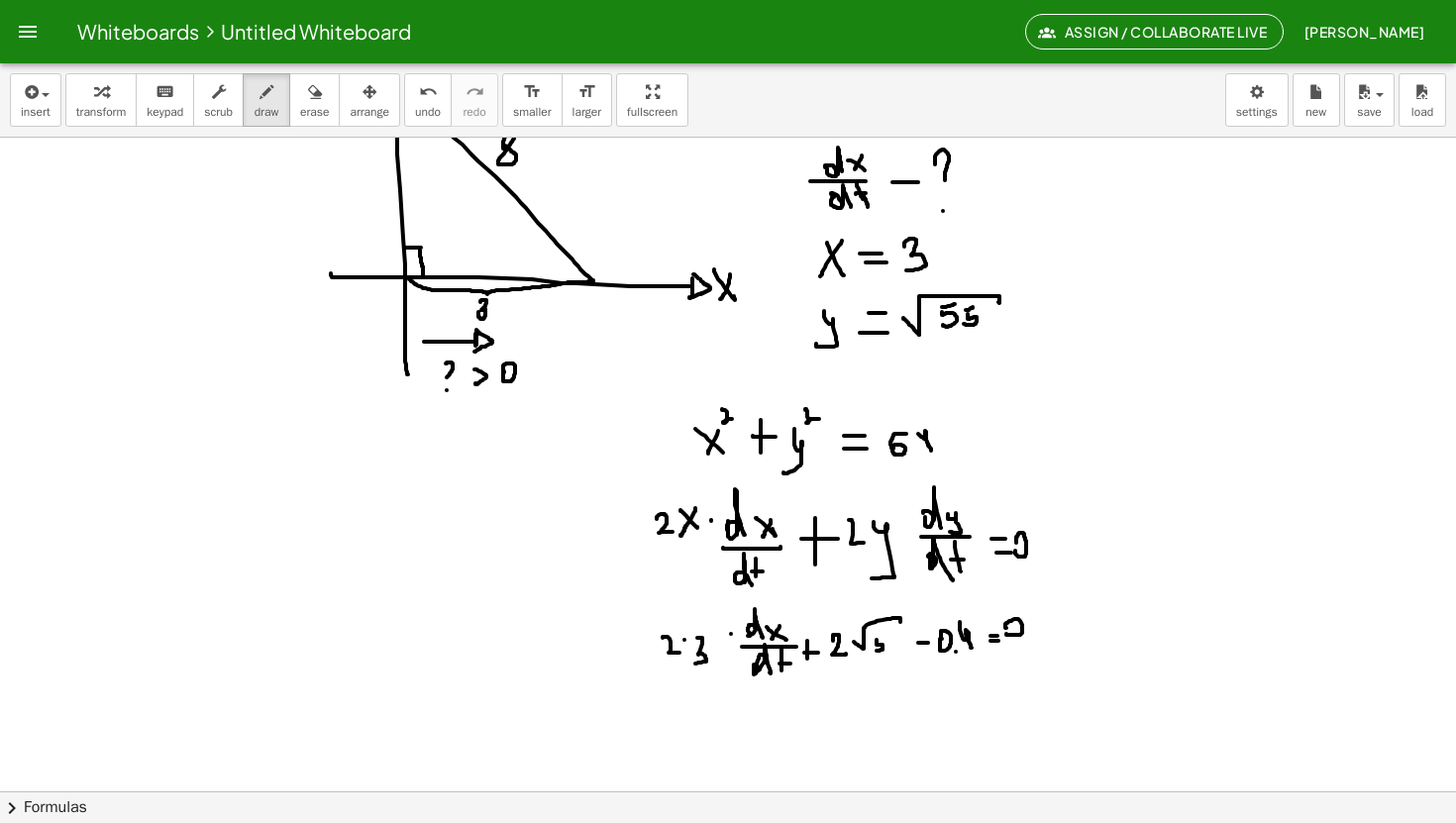 drag, startPoint x: 877, startPoint y: 640, endPoint x: 875, endPoint y: 650, distance: 10.198039 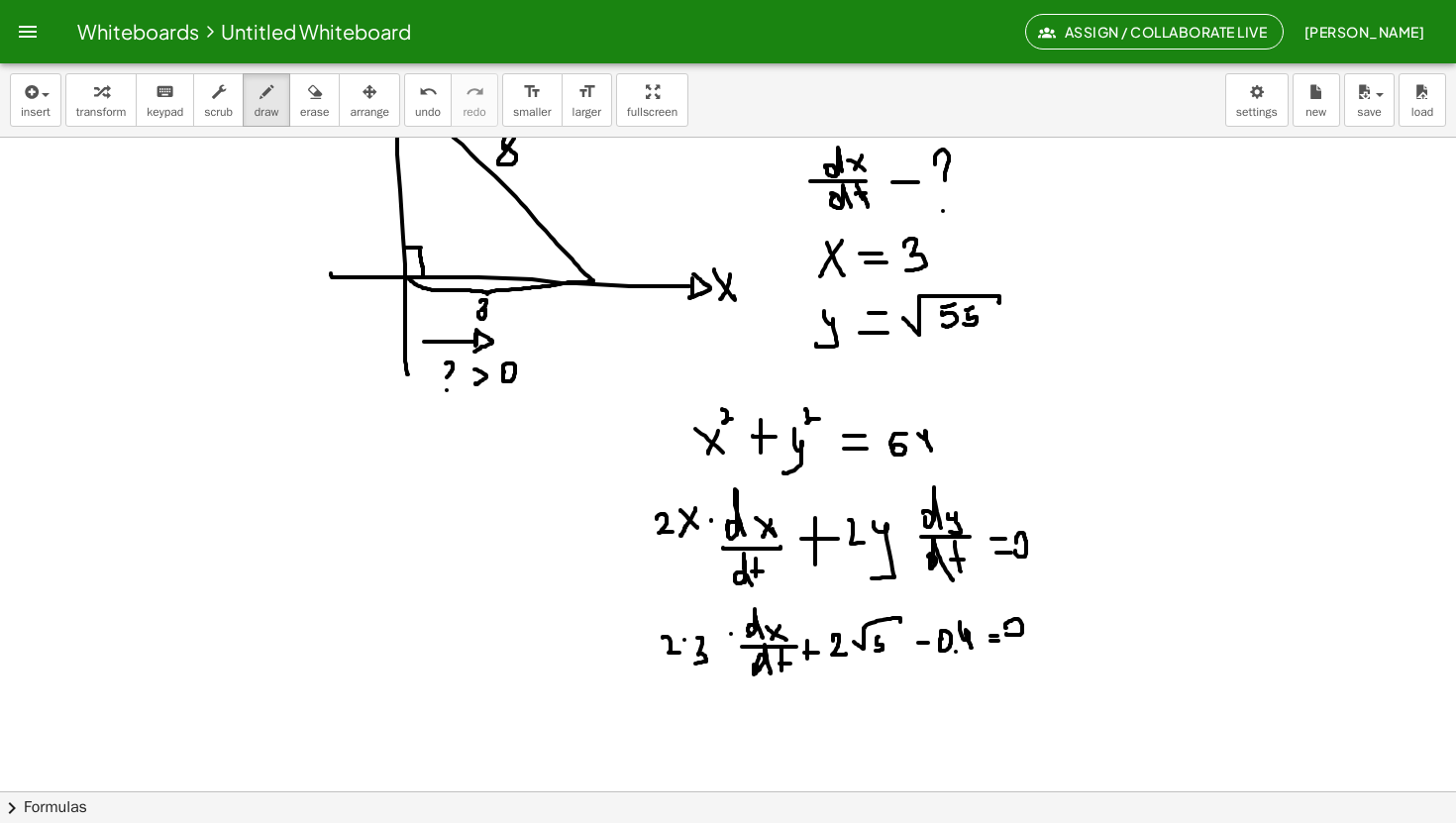 click at bounding box center [728, -177] 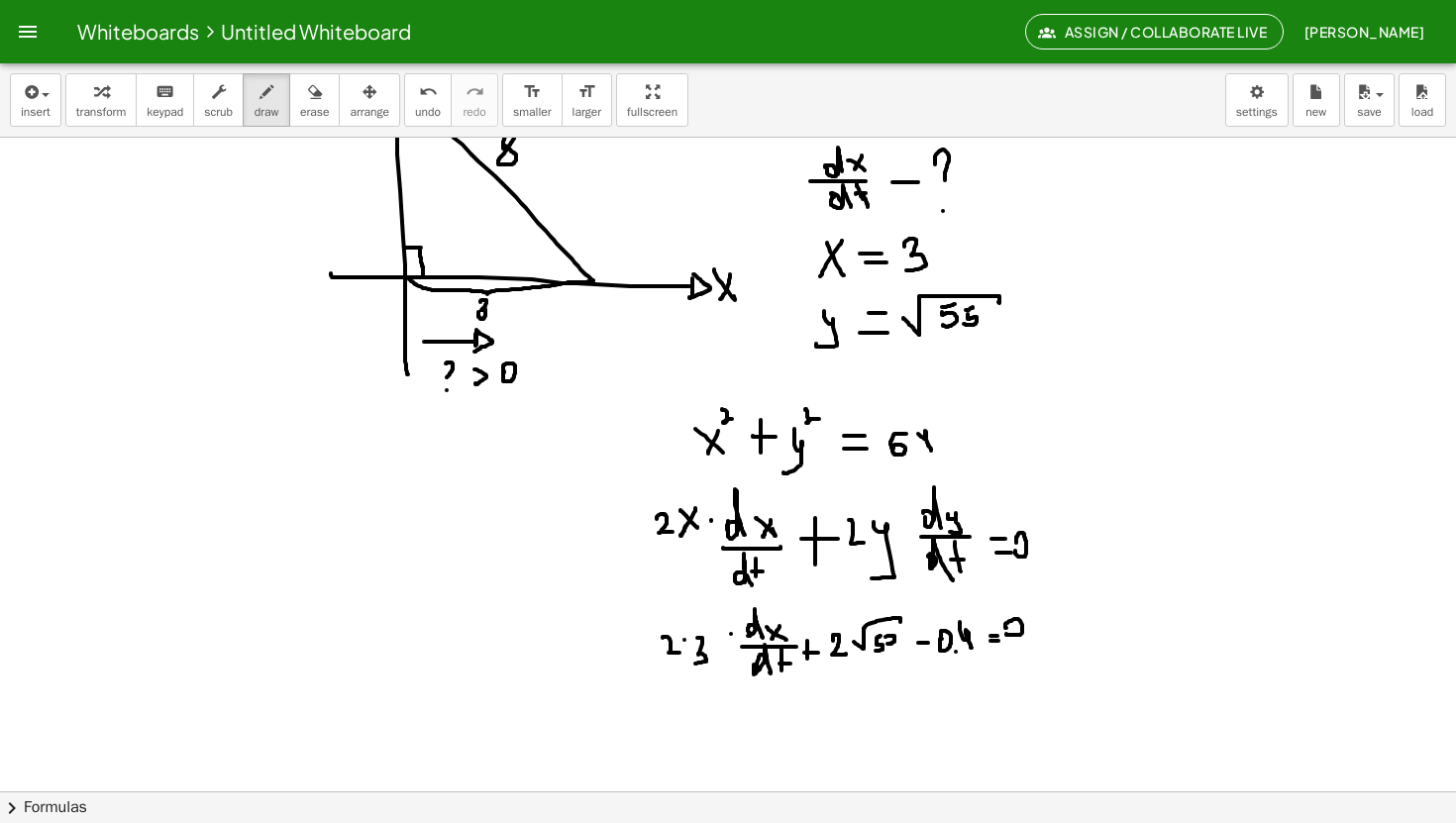 click at bounding box center (728, -177) 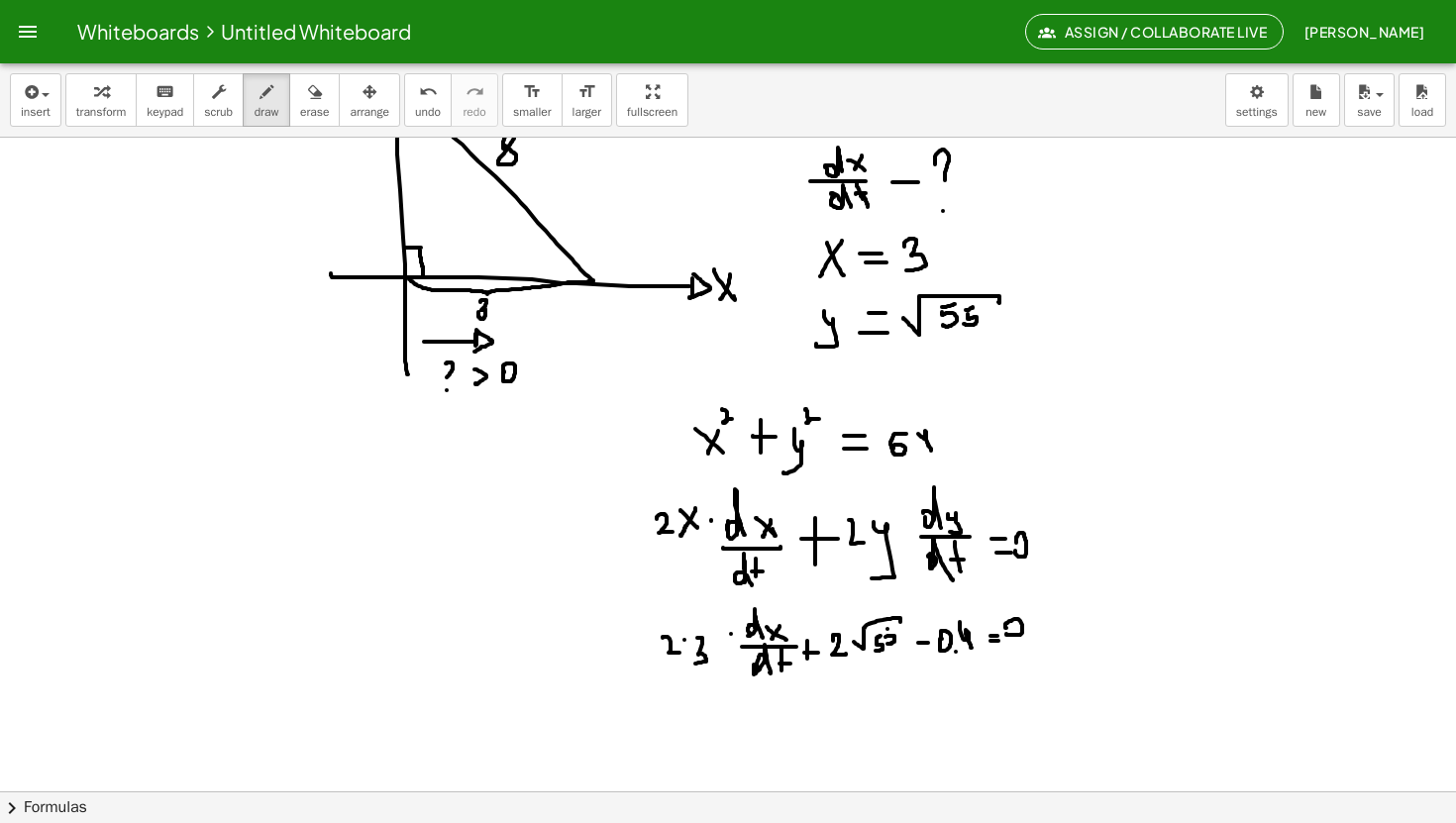 click at bounding box center [728, -177] 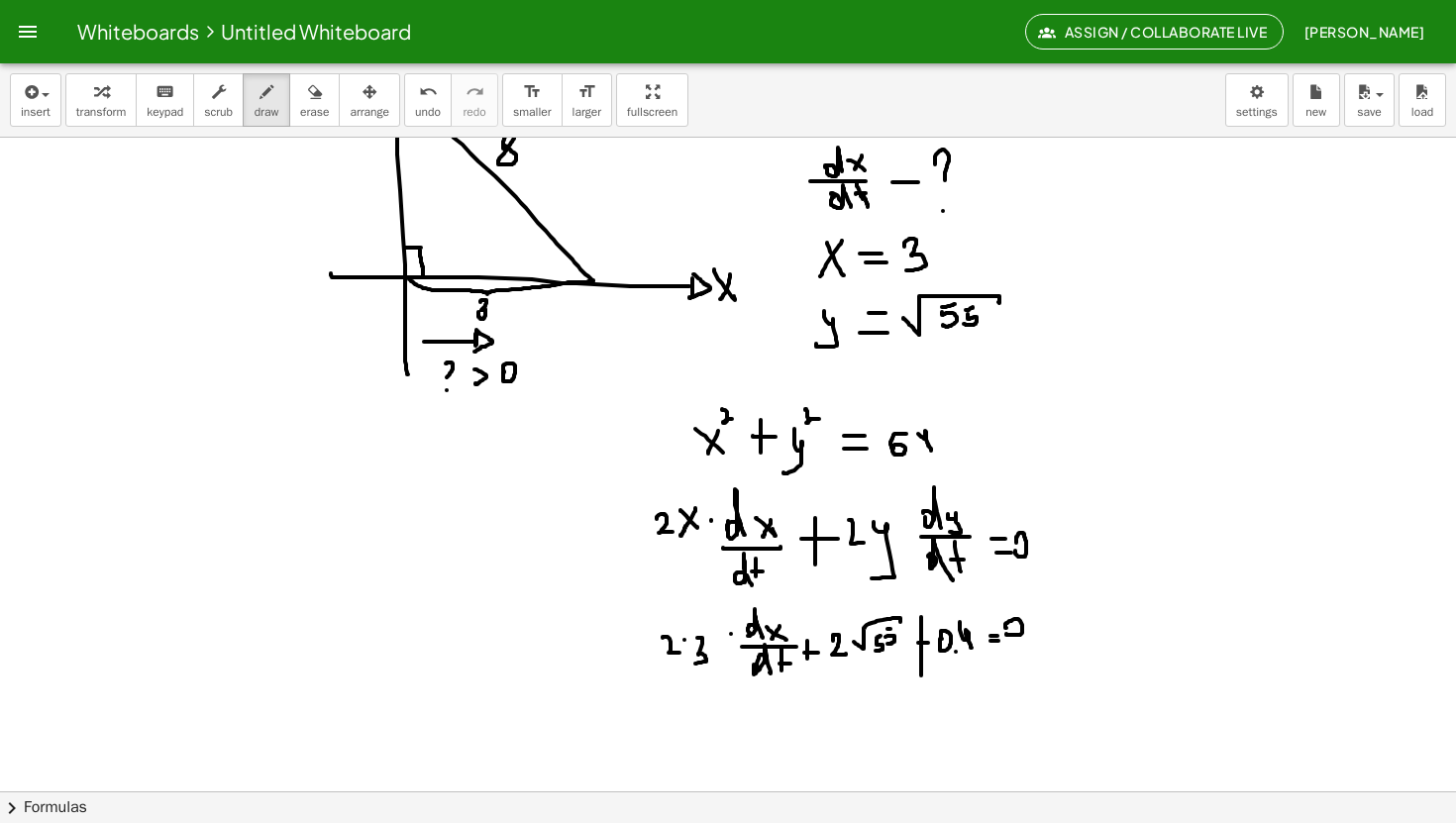 drag, startPoint x: 921, startPoint y: 617, endPoint x: 922, endPoint y: 676, distance: 59.00847 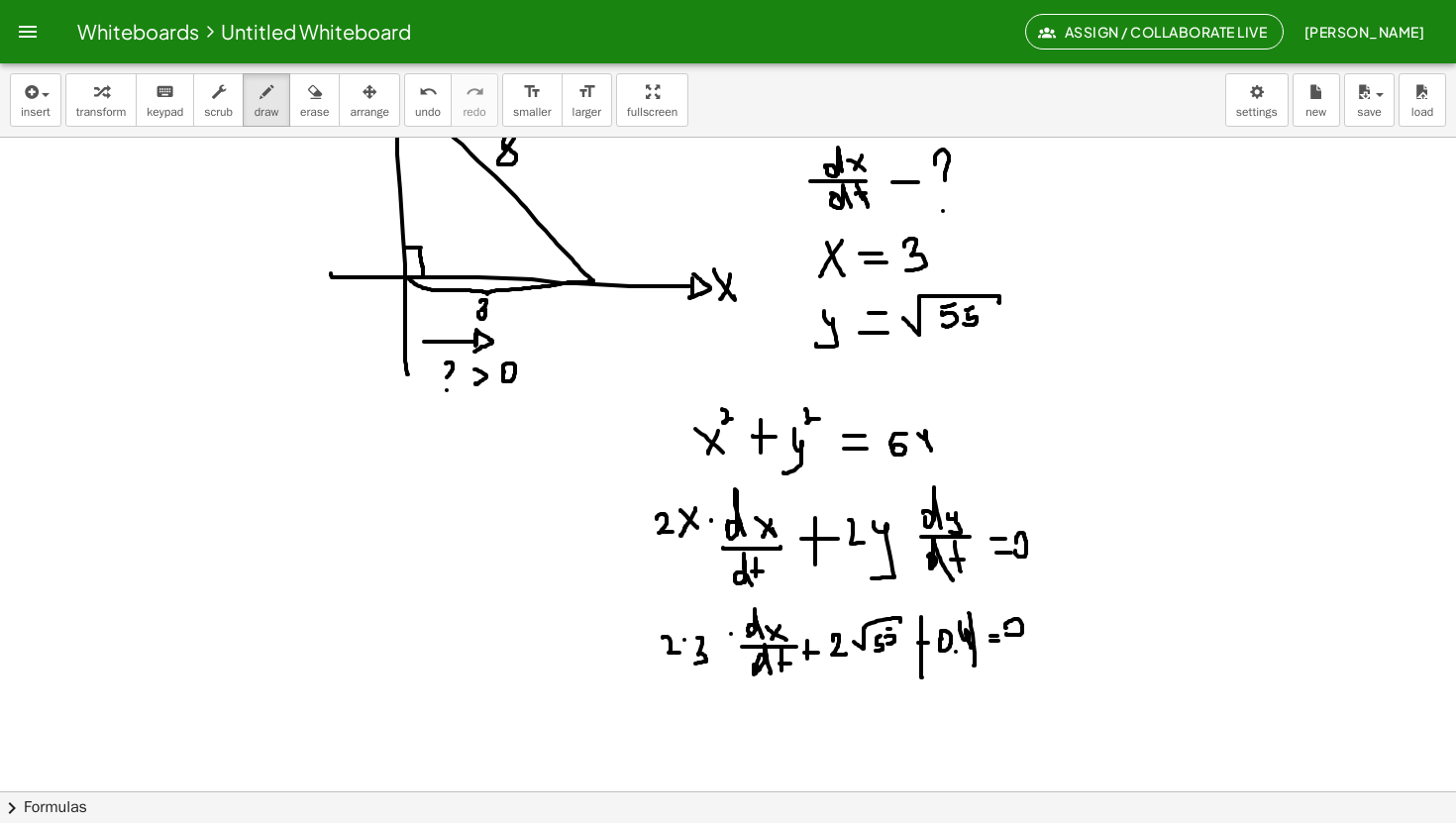 drag, startPoint x: 970, startPoint y: 614, endPoint x: 968, endPoint y: 666, distance: 52.03845 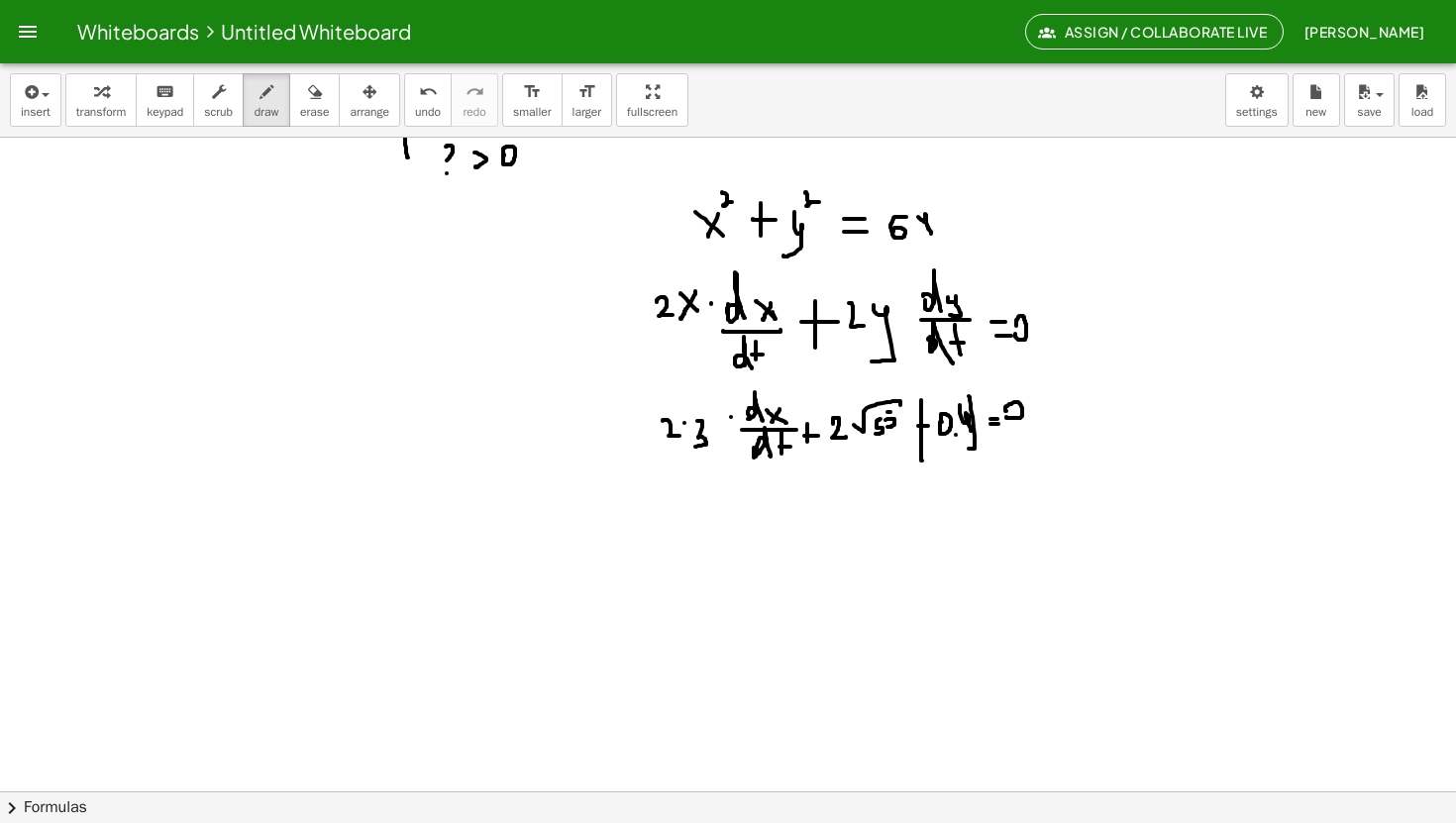 scroll, scrollTop: 1838, scrollLeft: 0, axis: vertical 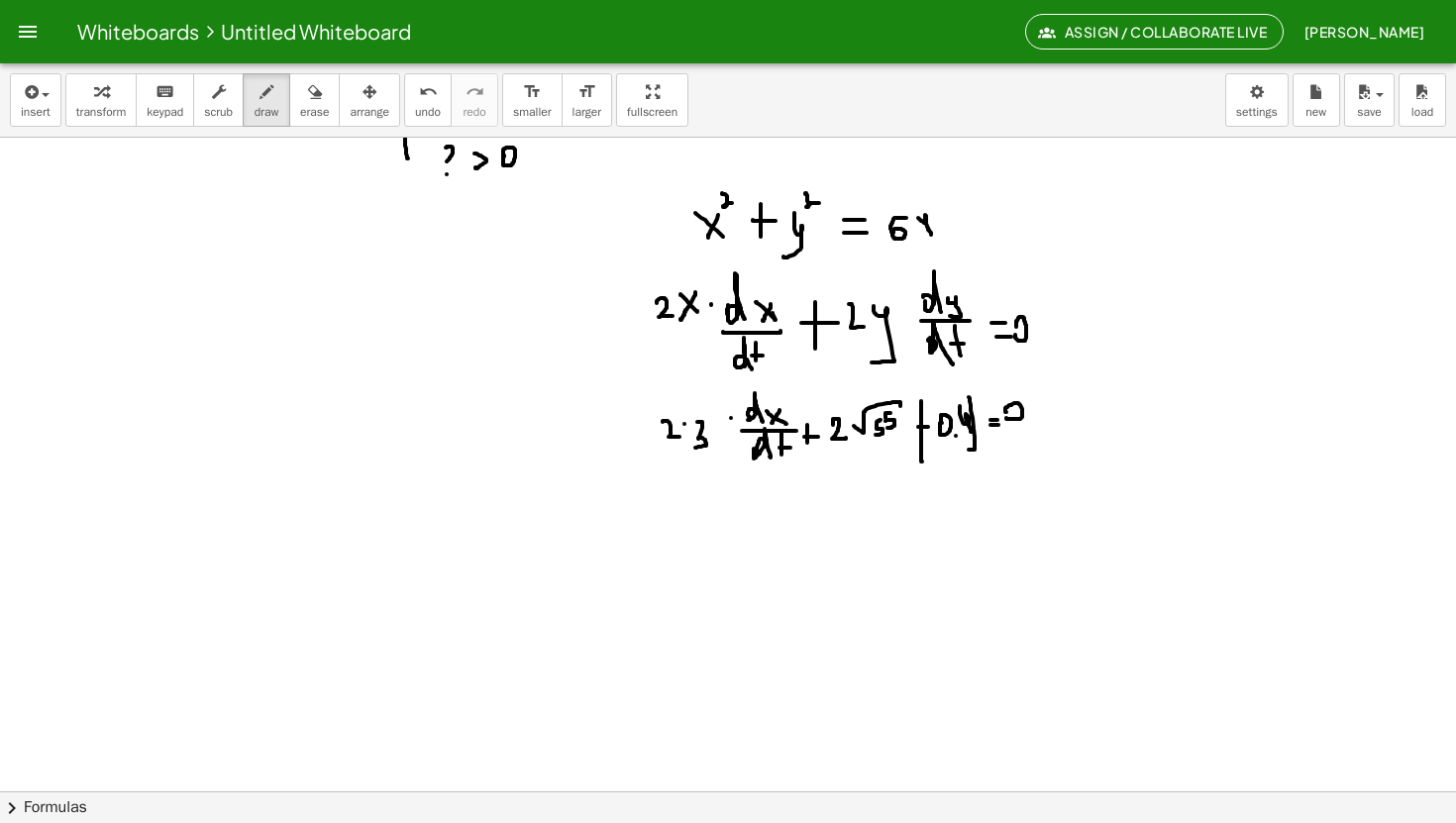 click at bounding box center [728, -393] 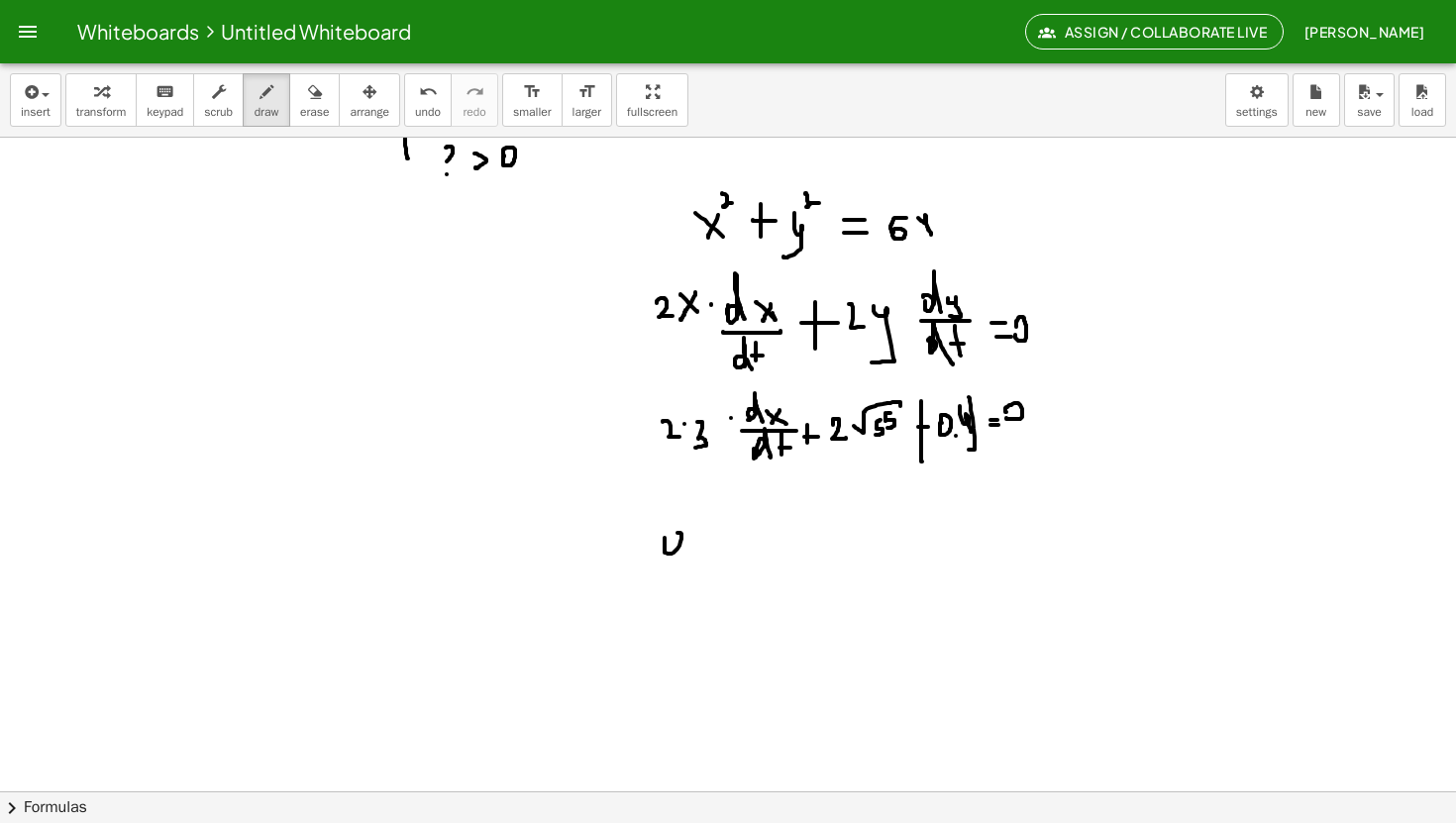 click at bounding box center (728, -393) 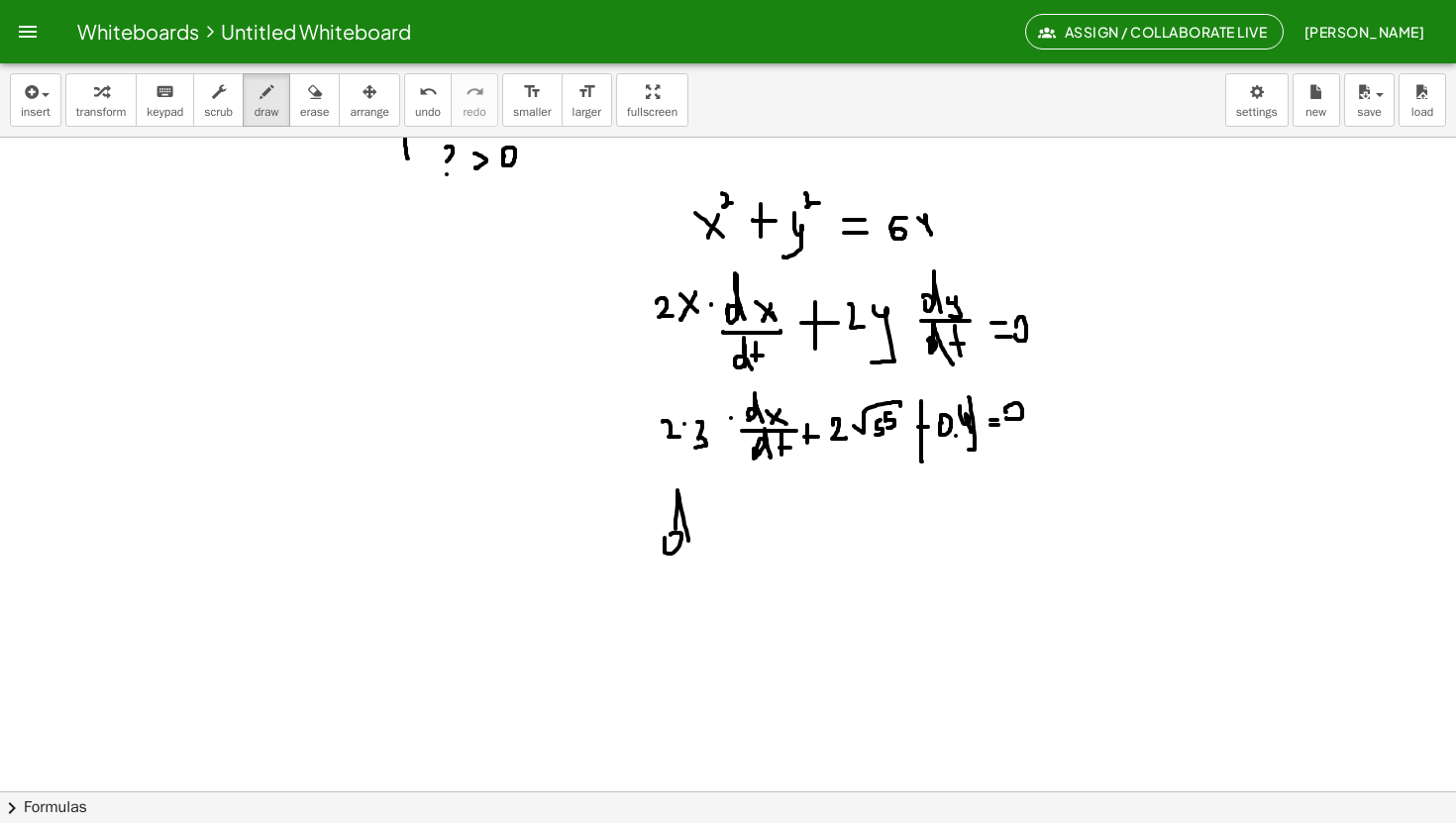 drag, startPoint x: 676, startPoint y: 529, endPoint x: 689, endPoint y: 542, distance: 18.384776 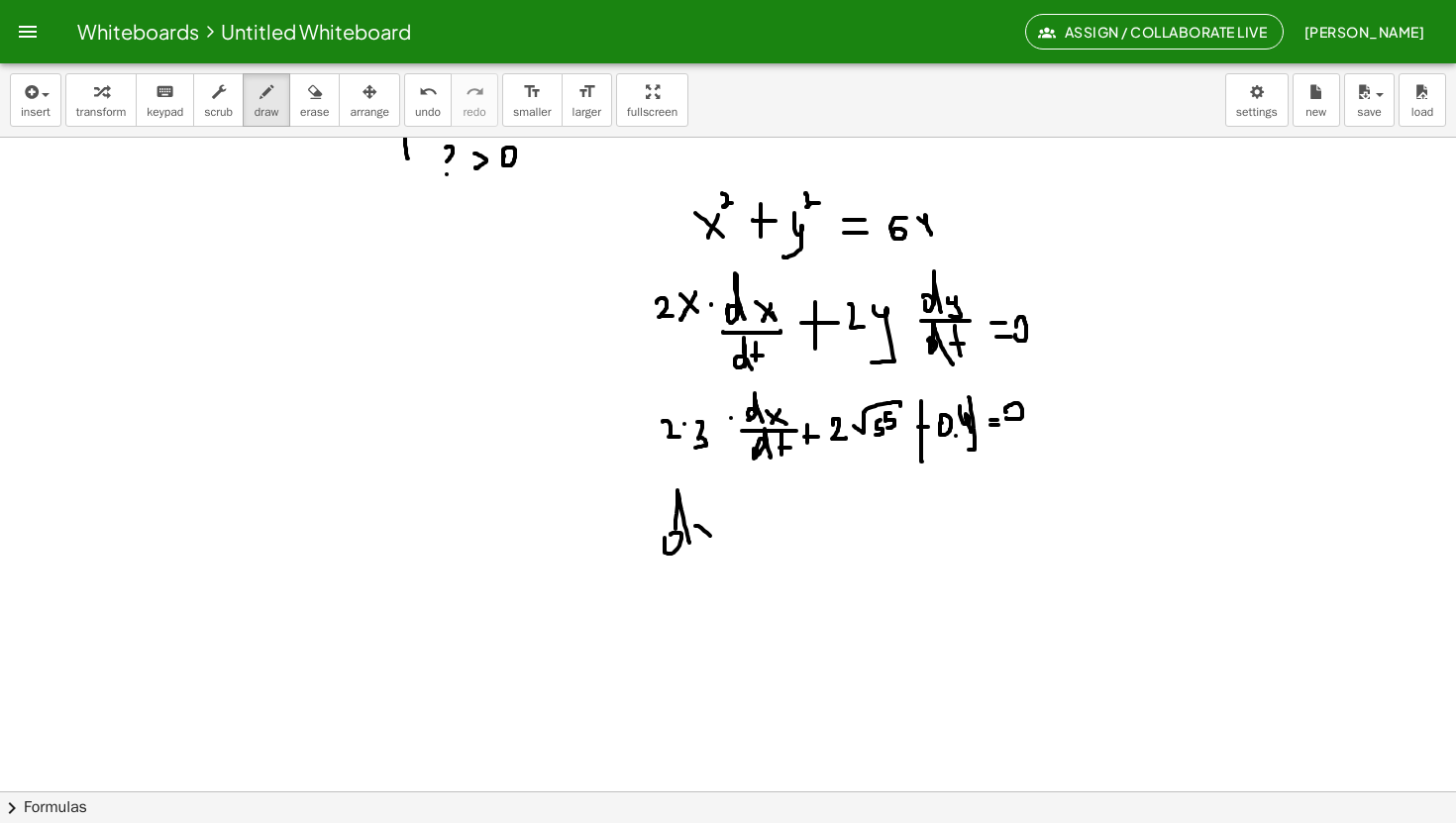 drag, startPoint x: 695, startPoint y: 526, endPoint x: 719, endPoint y: 543, distance: 29.410882 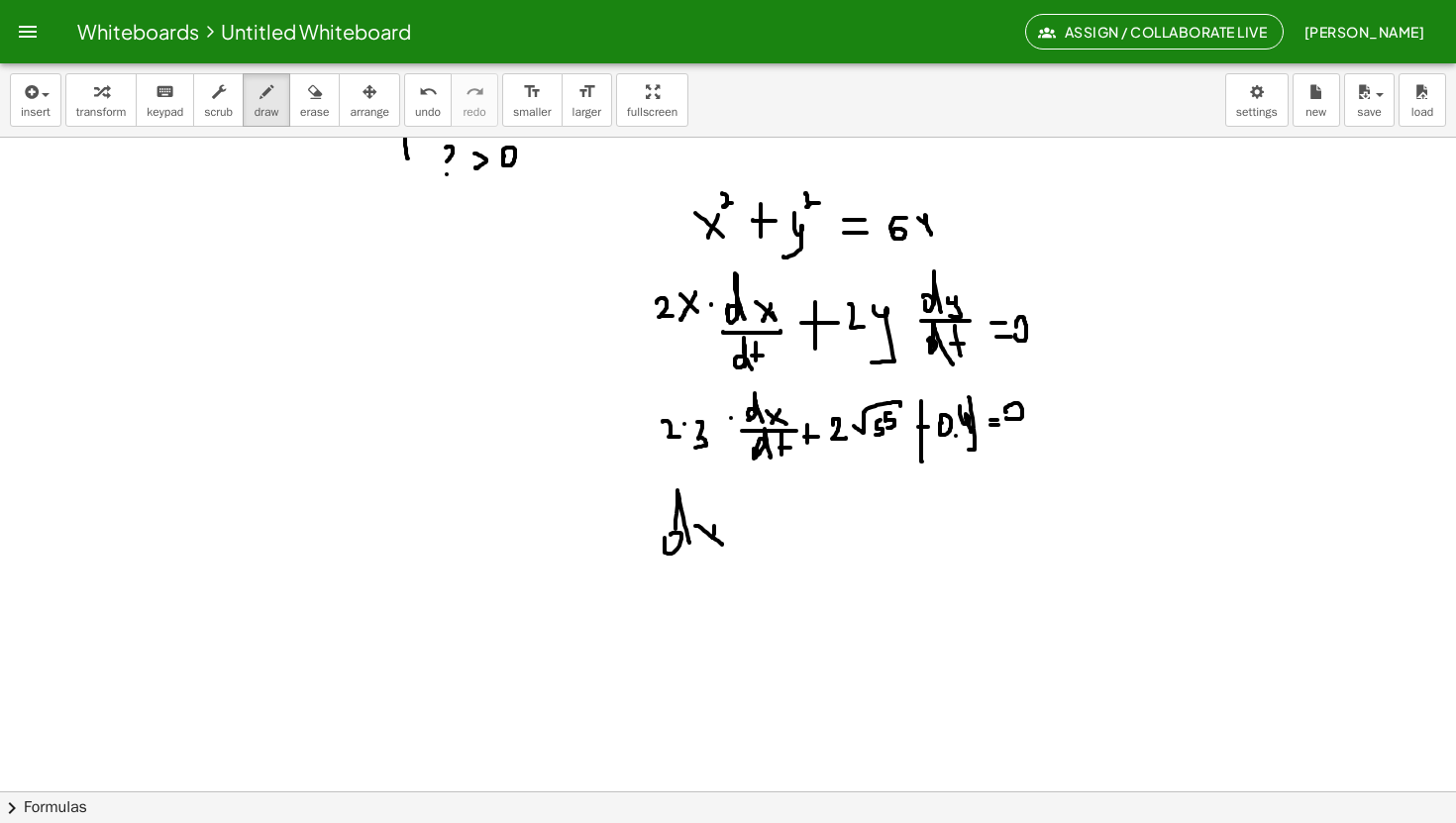 drag, startPoint x: 714, startPoint y: 526, endPoint x: 705, endPoint y: 546, distance: 21.931712 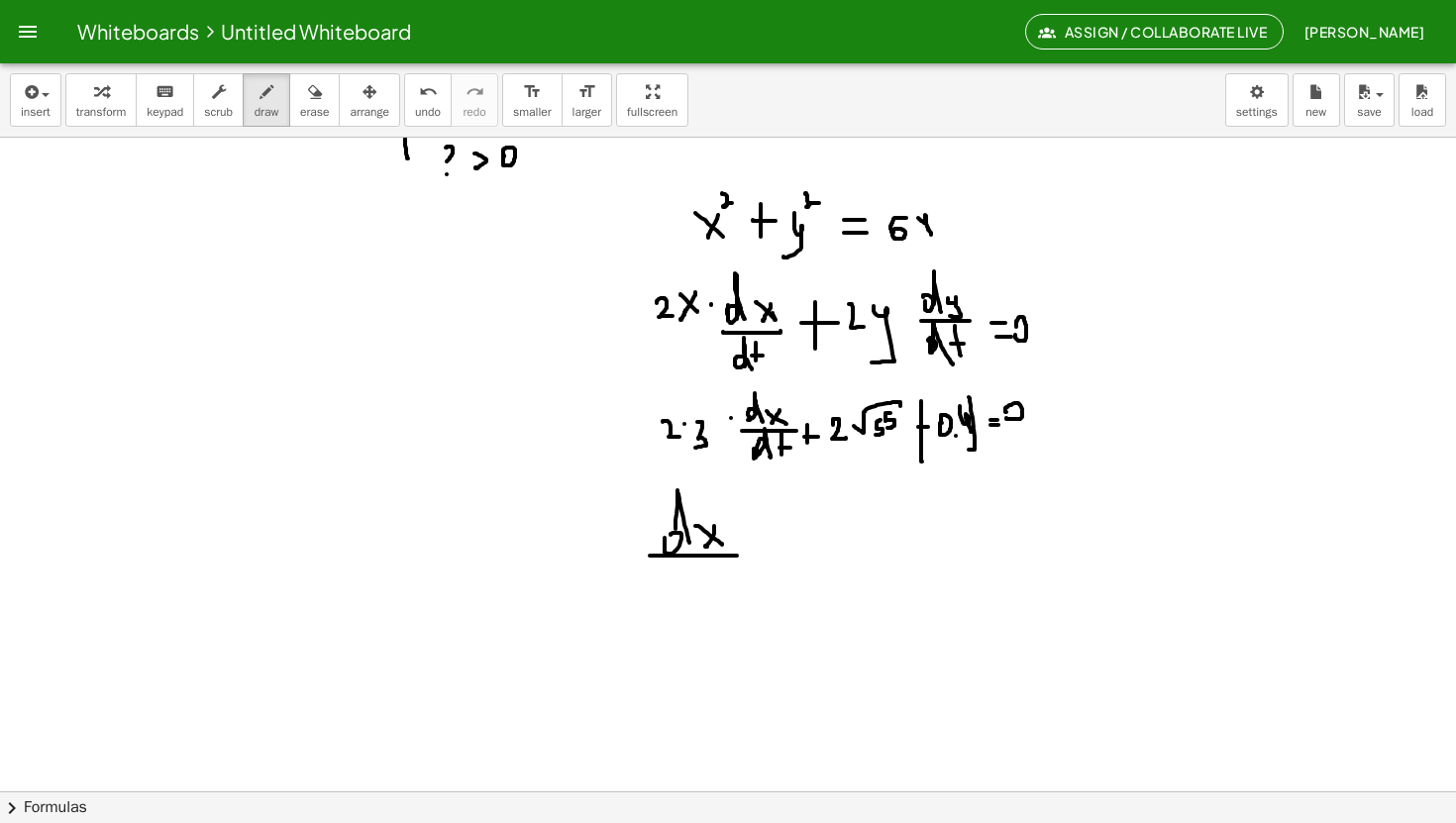 drag, startPoint x: 650, startPoint y: 556, endPoint x: 749, endPoint y: 553, distance: 99.04544 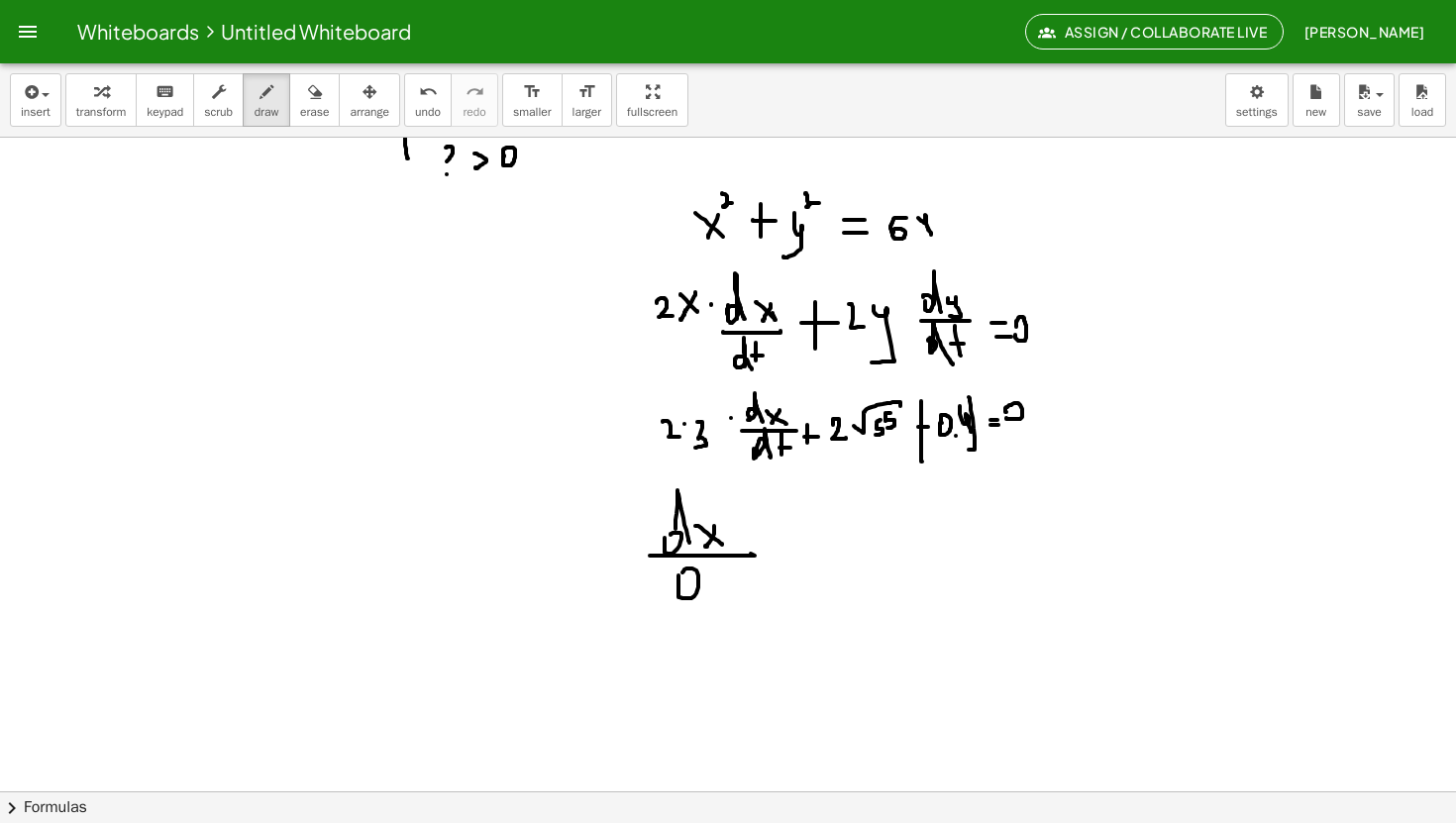 click at bounding box center [728, -393] 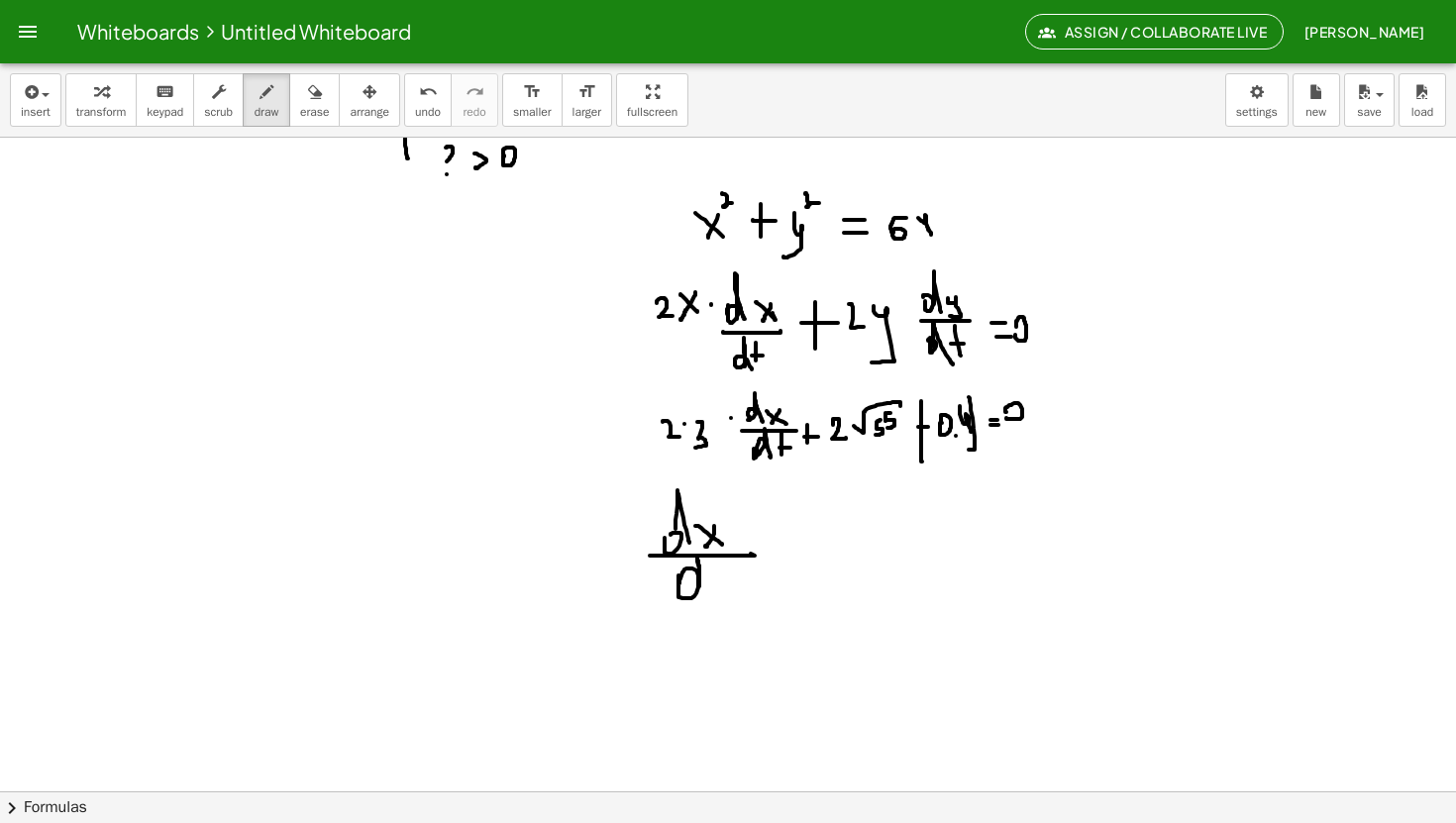 drag, startPoint x: 699, startPoint y: 586, endPoint x: 716, endPoint y: 600, distance: 22.022716 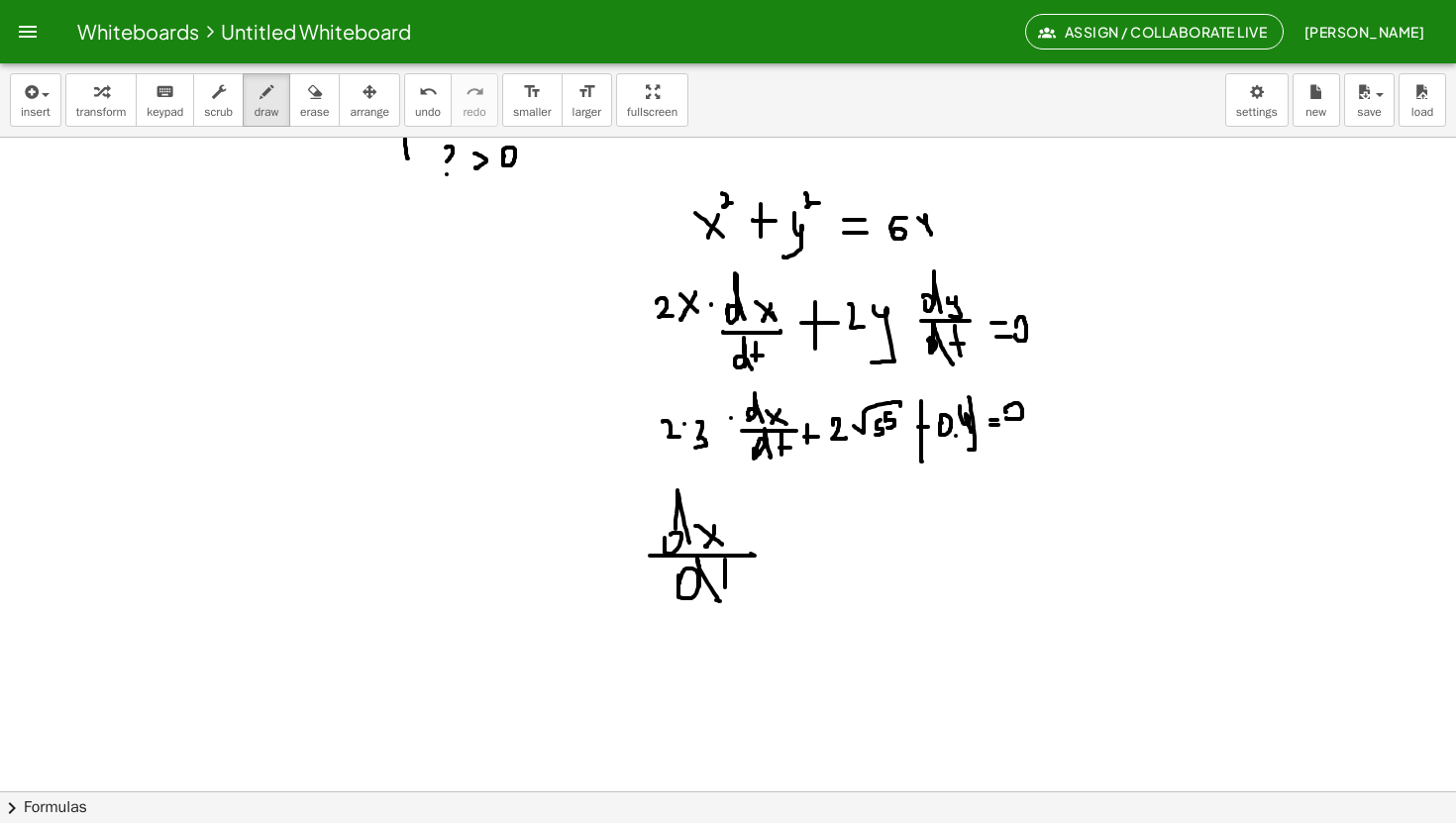 drag, startPoint x: 725, startPoint y: 560, endPoint x: 723, endPoint y: 585, distance: 25.079872 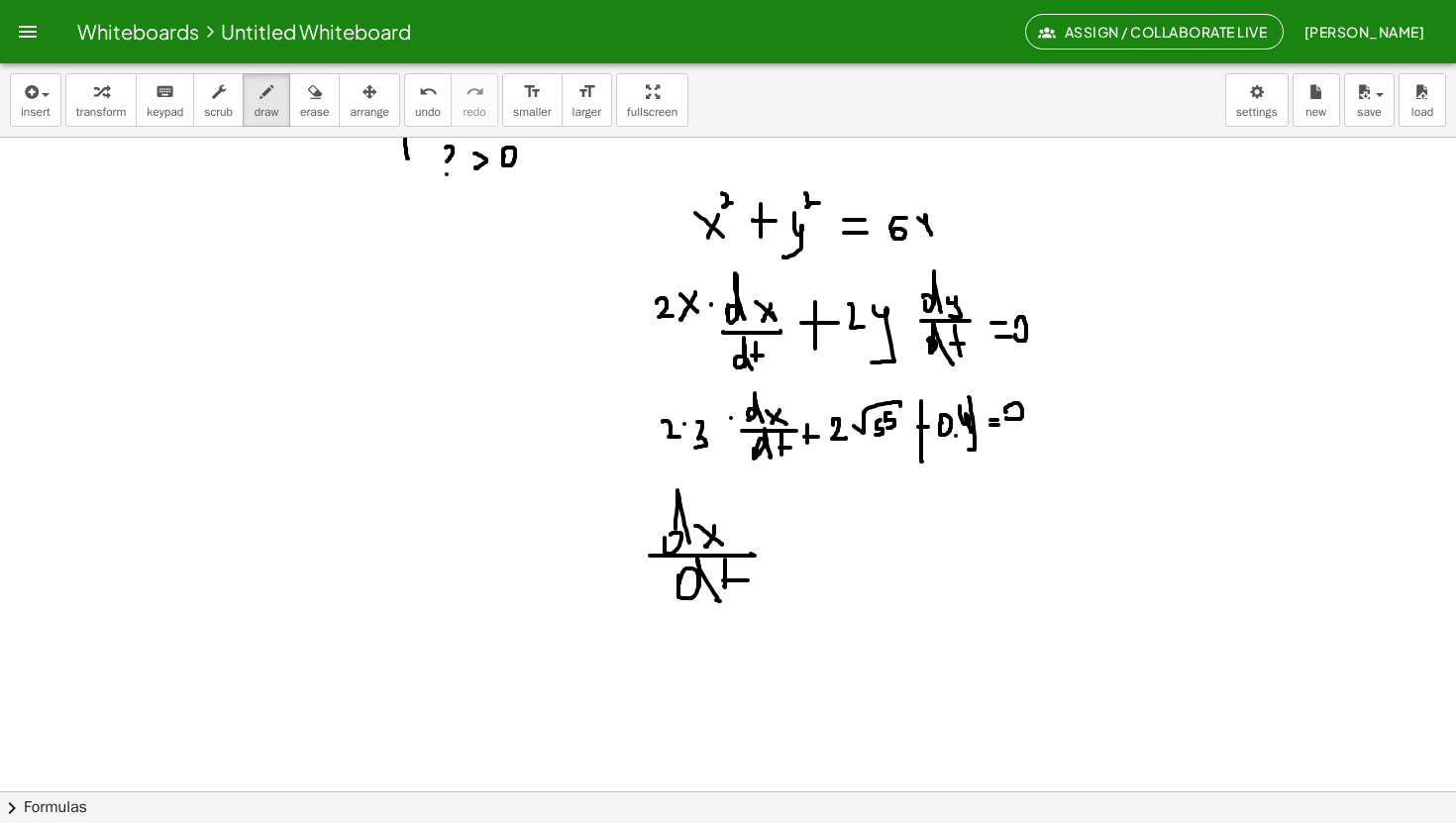 drag, startPoint x: 723, startPoint y: 580, endPoint x: 748, endPoint y: 580, distance: 25 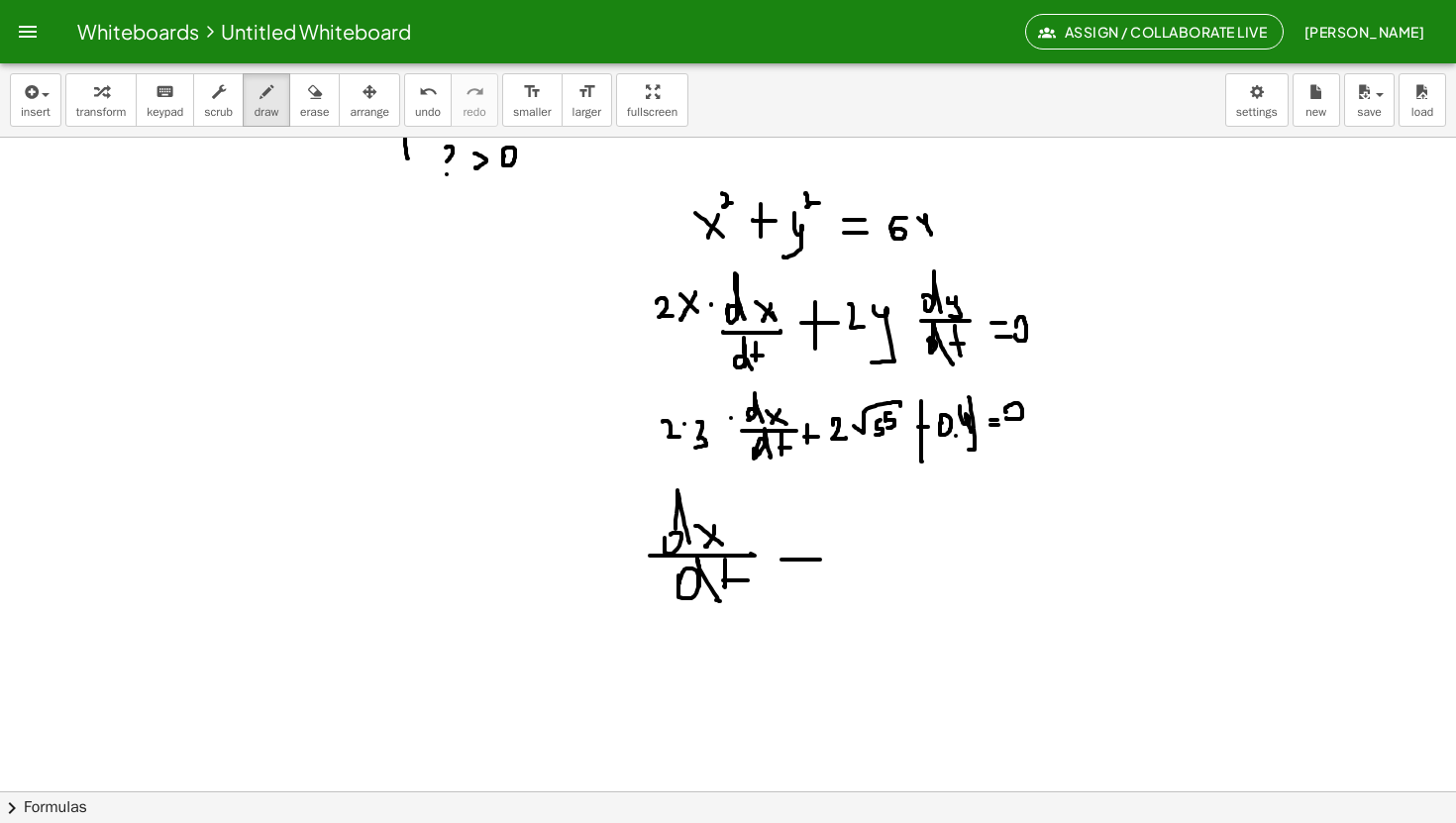 drag, startPoint x: 782, startPoint y: 560, endPoint x: 816, endPoint y: 560, distance: 34 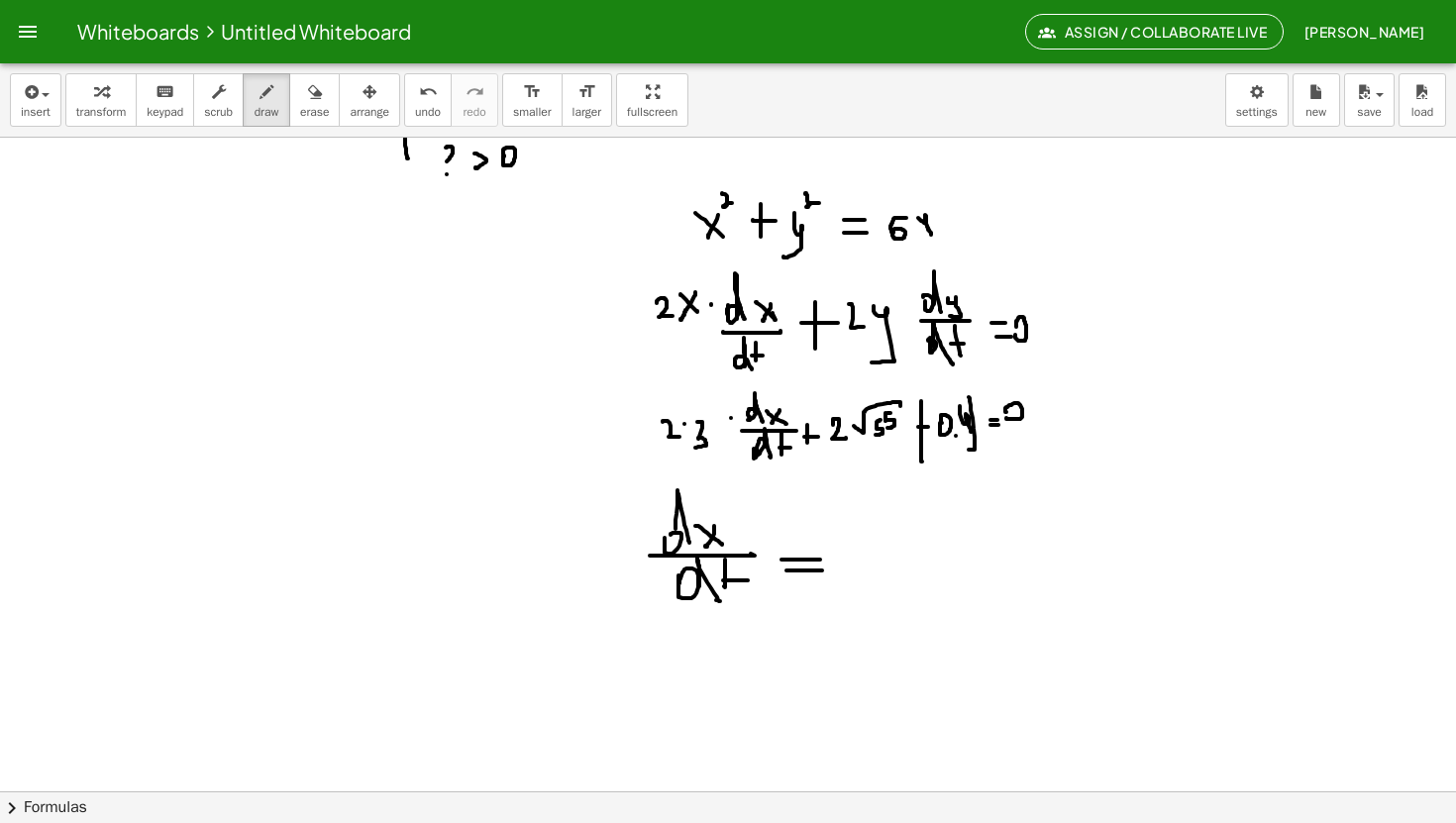 drag, startPoint x: 786, startPoint y: 570, endPoint x: 822, endPoint y: 570, distance: 36 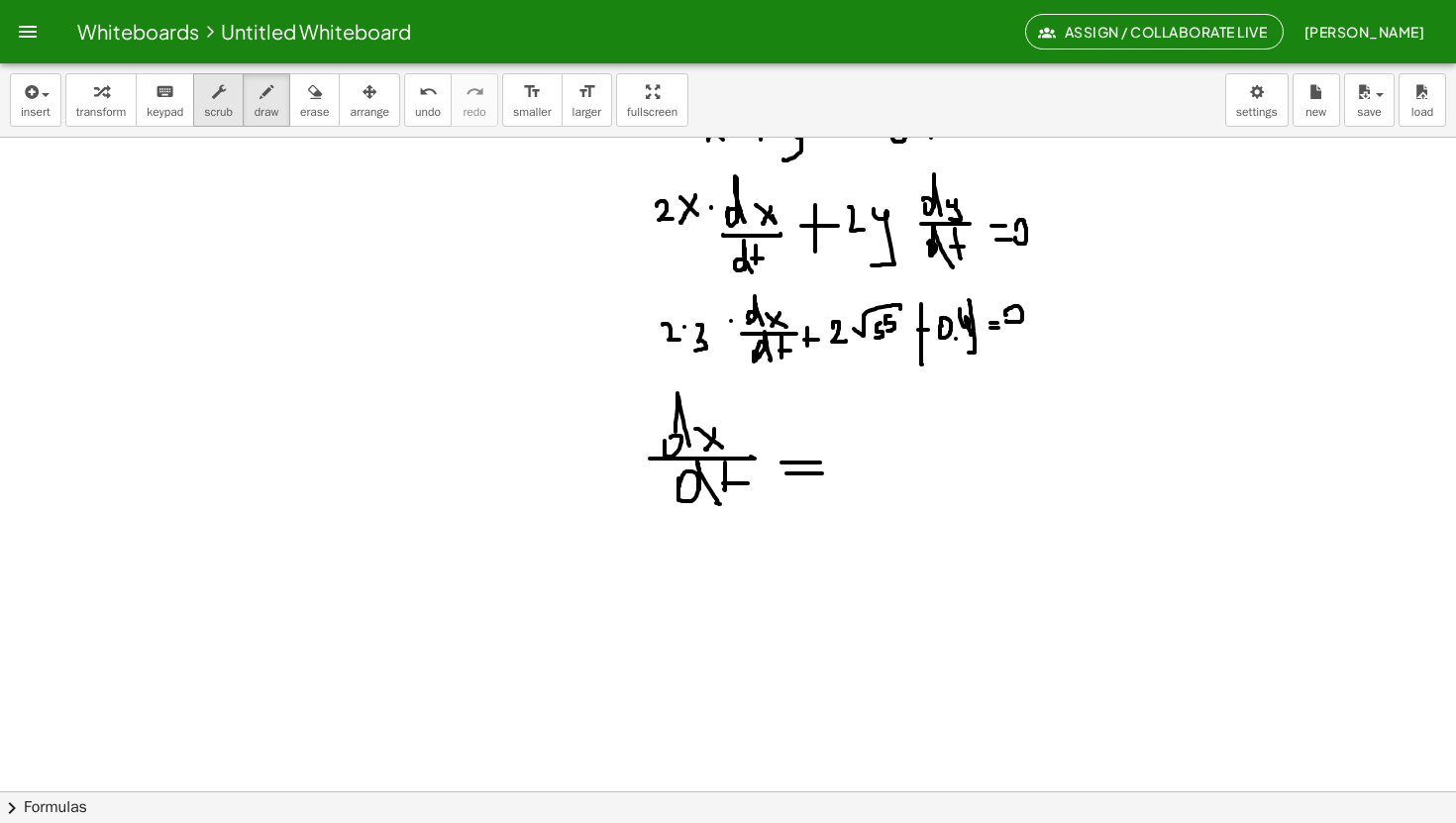 scroll, scrollTop: 1960, scrollLeft: 0, axis: vertical 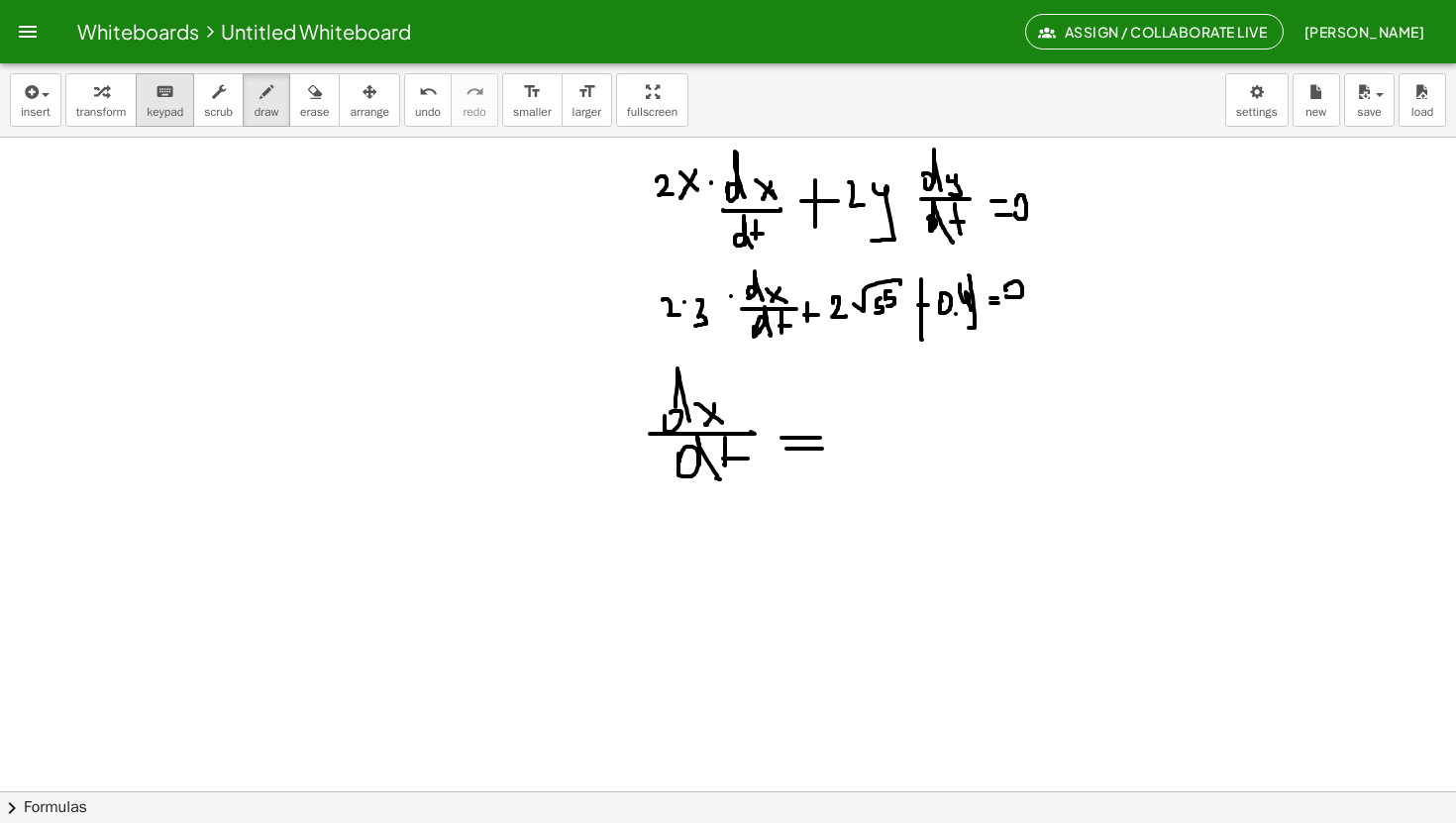 click on "keyboard" at bounding box center (164, 91) 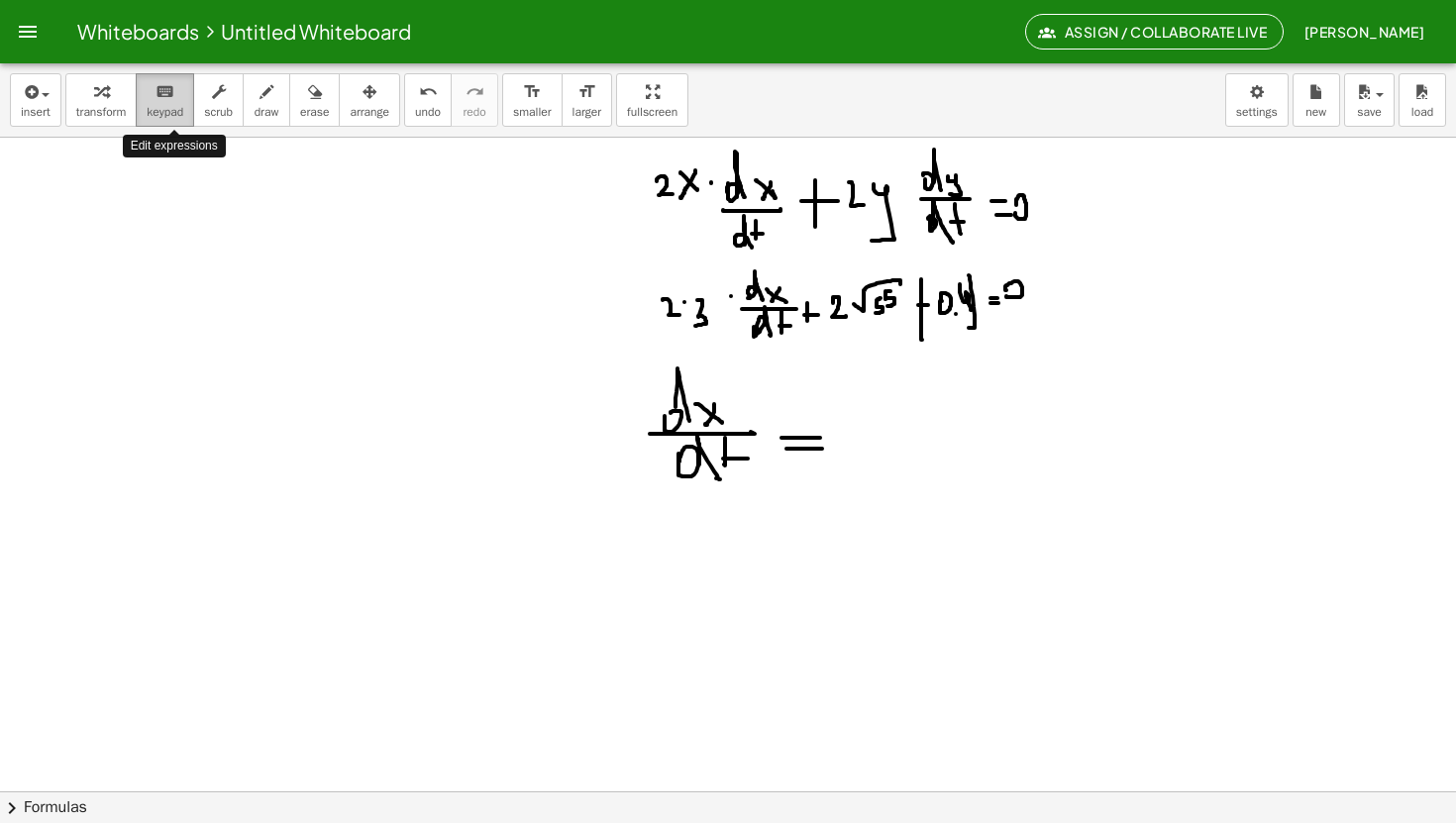 click on "keyboard" at bounding box center [164, 91] 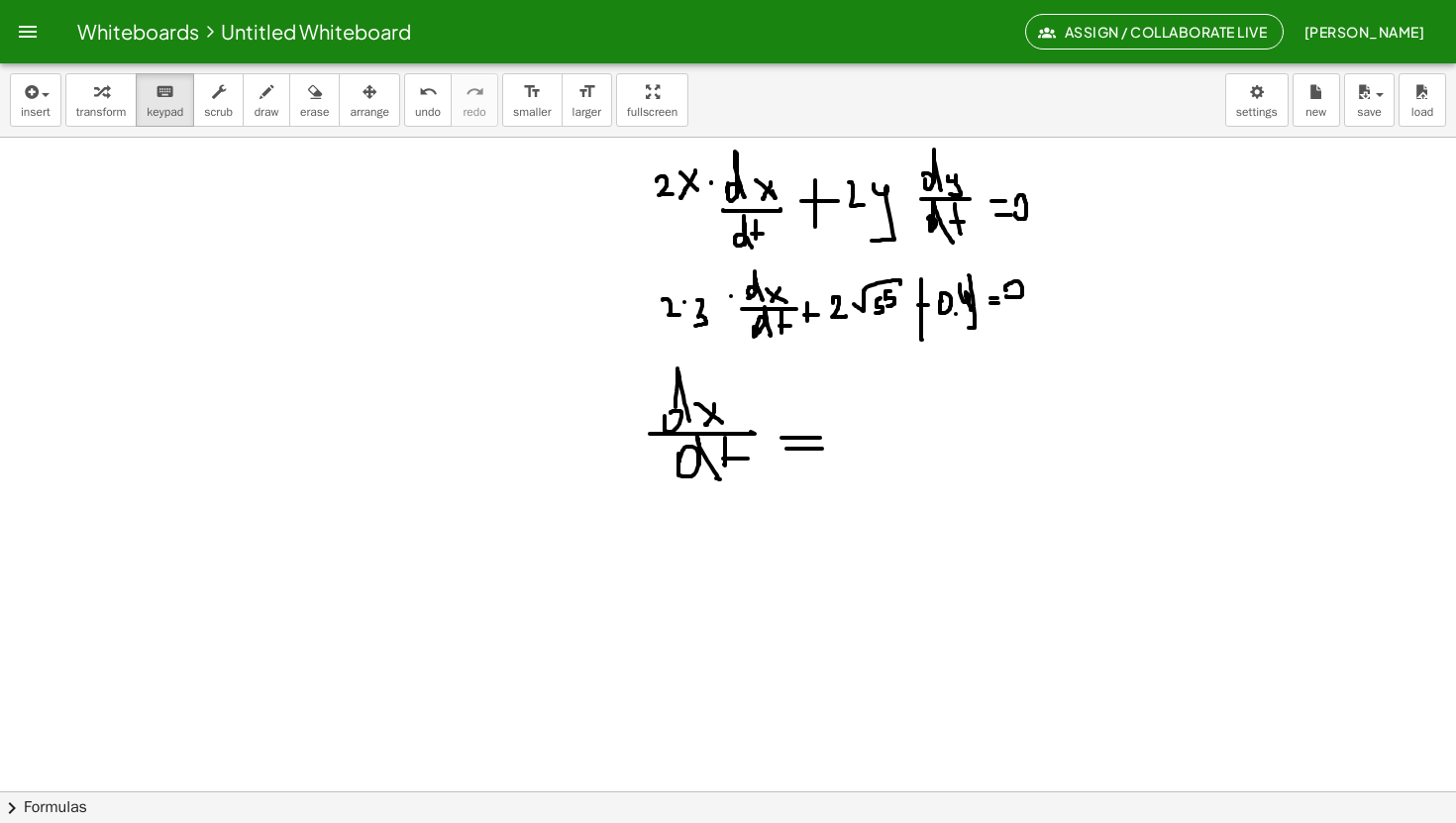 click at bounding box center [728, -188] 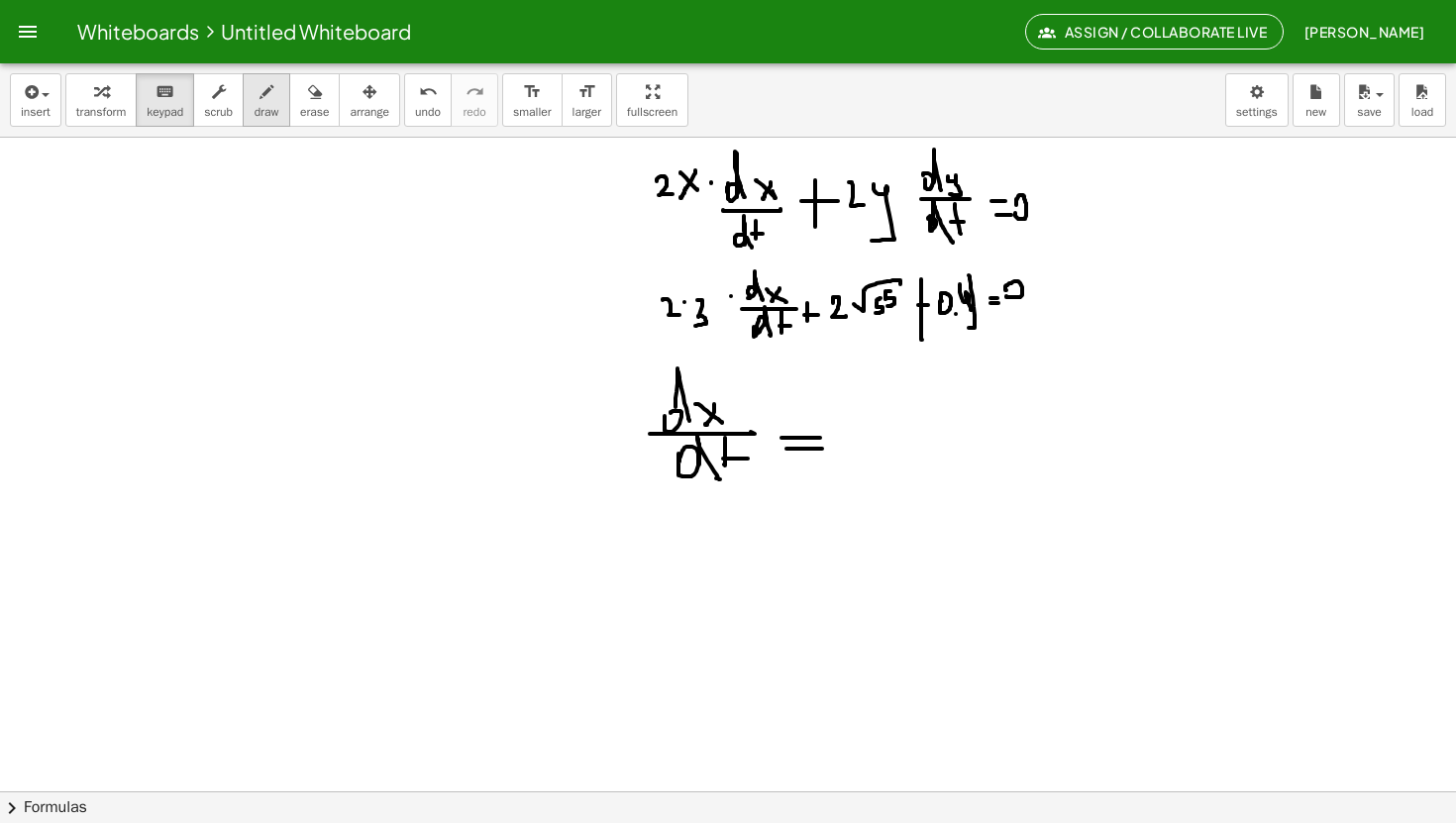 click on "draw" at bounding box center [266, 100] 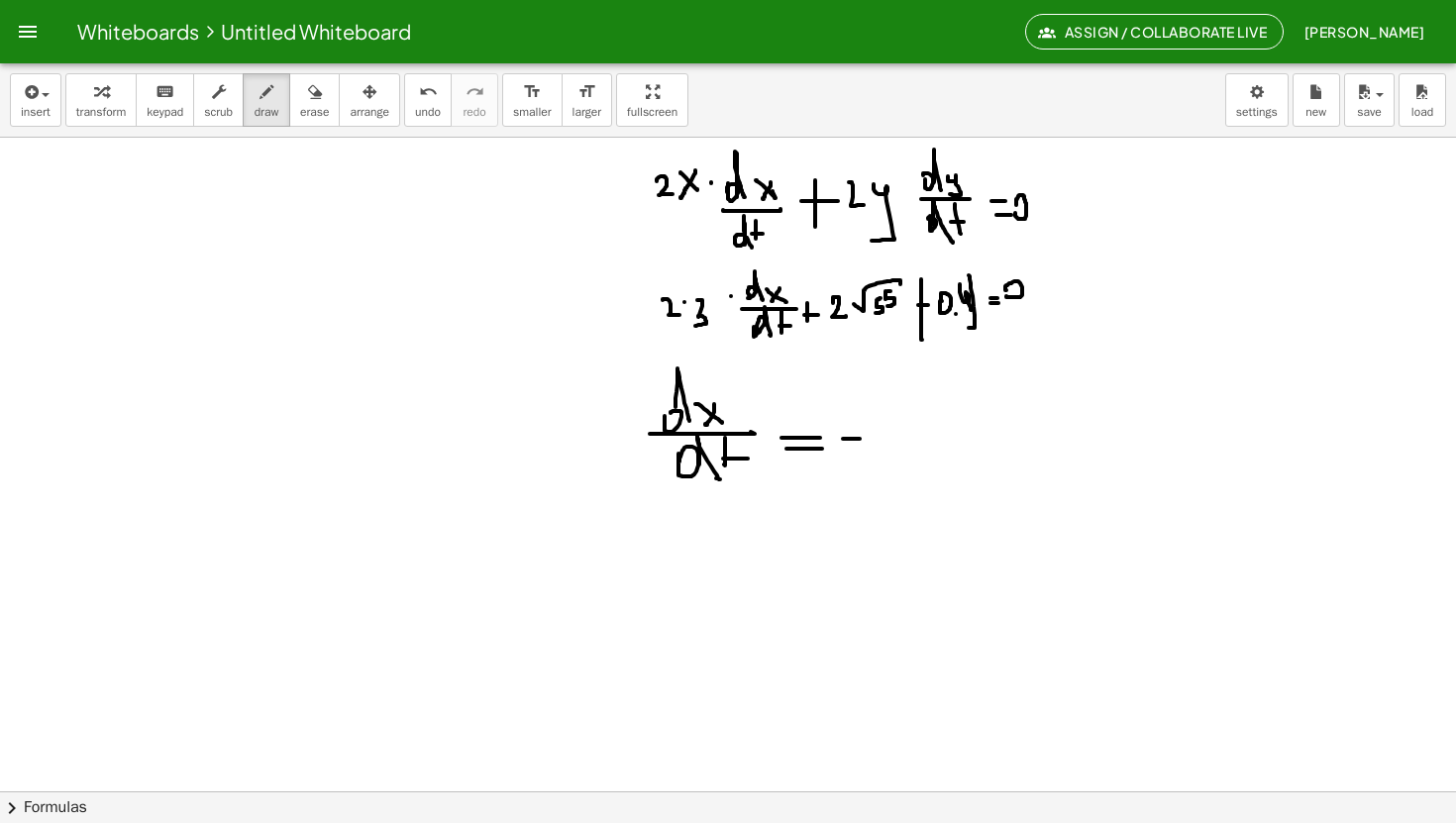 drag, startPoint x: 843, startPoint y: 439, endPoint x: 859, endPoint y: 437, distance: 16.124515 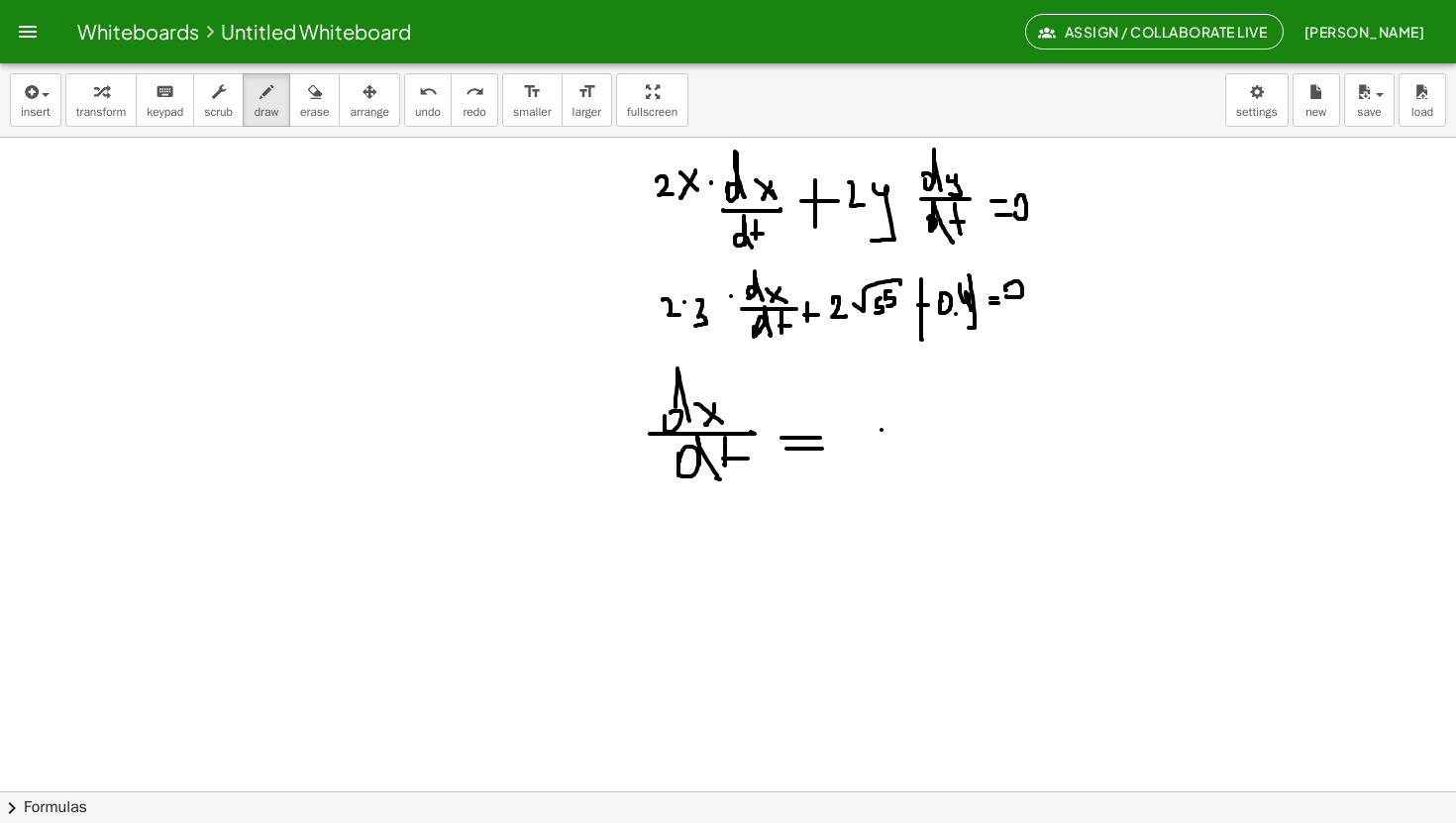 drag, startPoint x: 882, startPoint y: 430, endPoint x: 897, endPoint y: 430, distance: 15 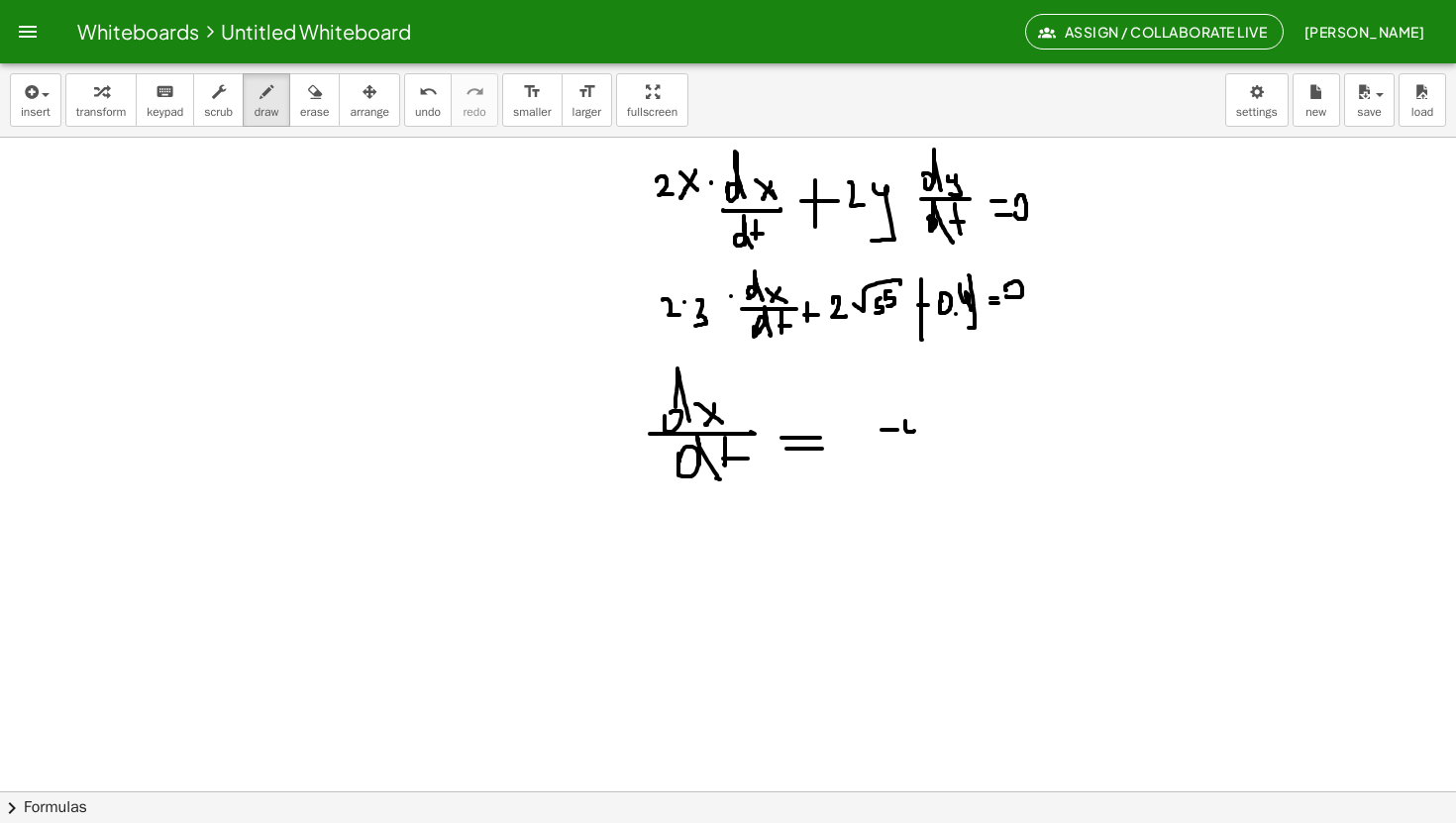 drag, startPoint x: 905, startPoint y: 421, endPoint x: 914, endPoint y: 431, distance: 13.453624 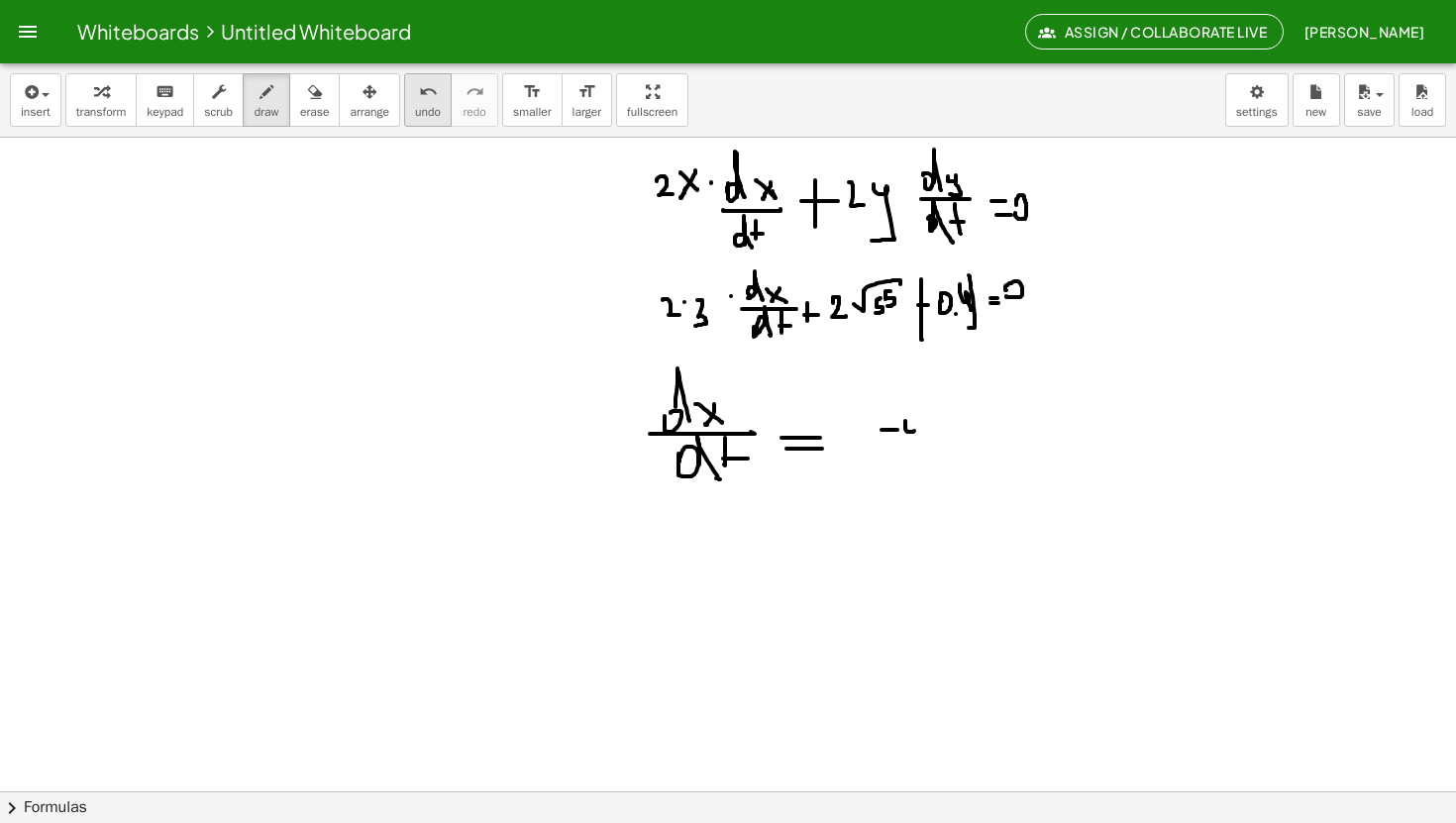 click on "undo undo" at bounding box center (428, 100) 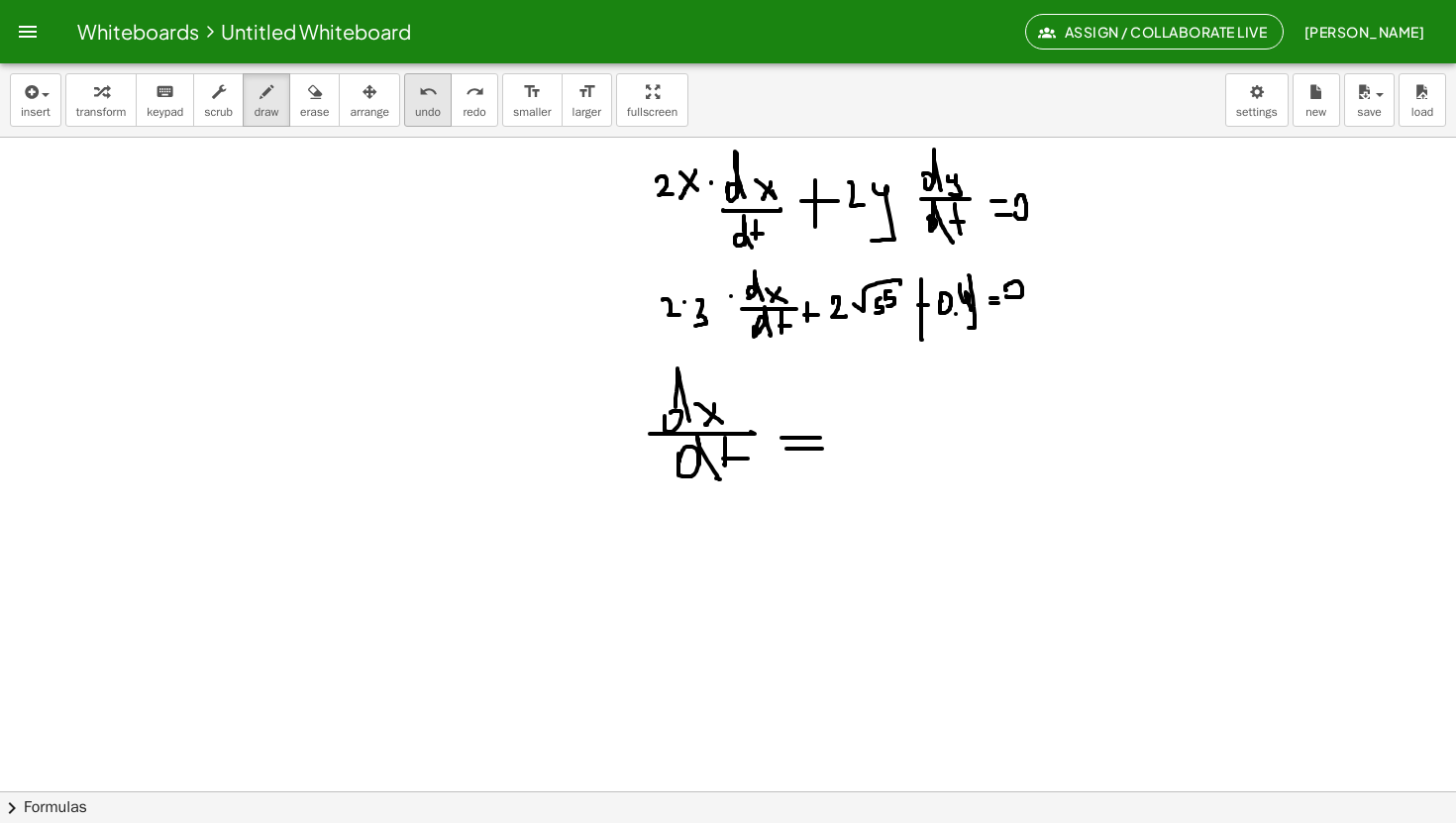 click on "undo undo" at bounding box center [428, 100] 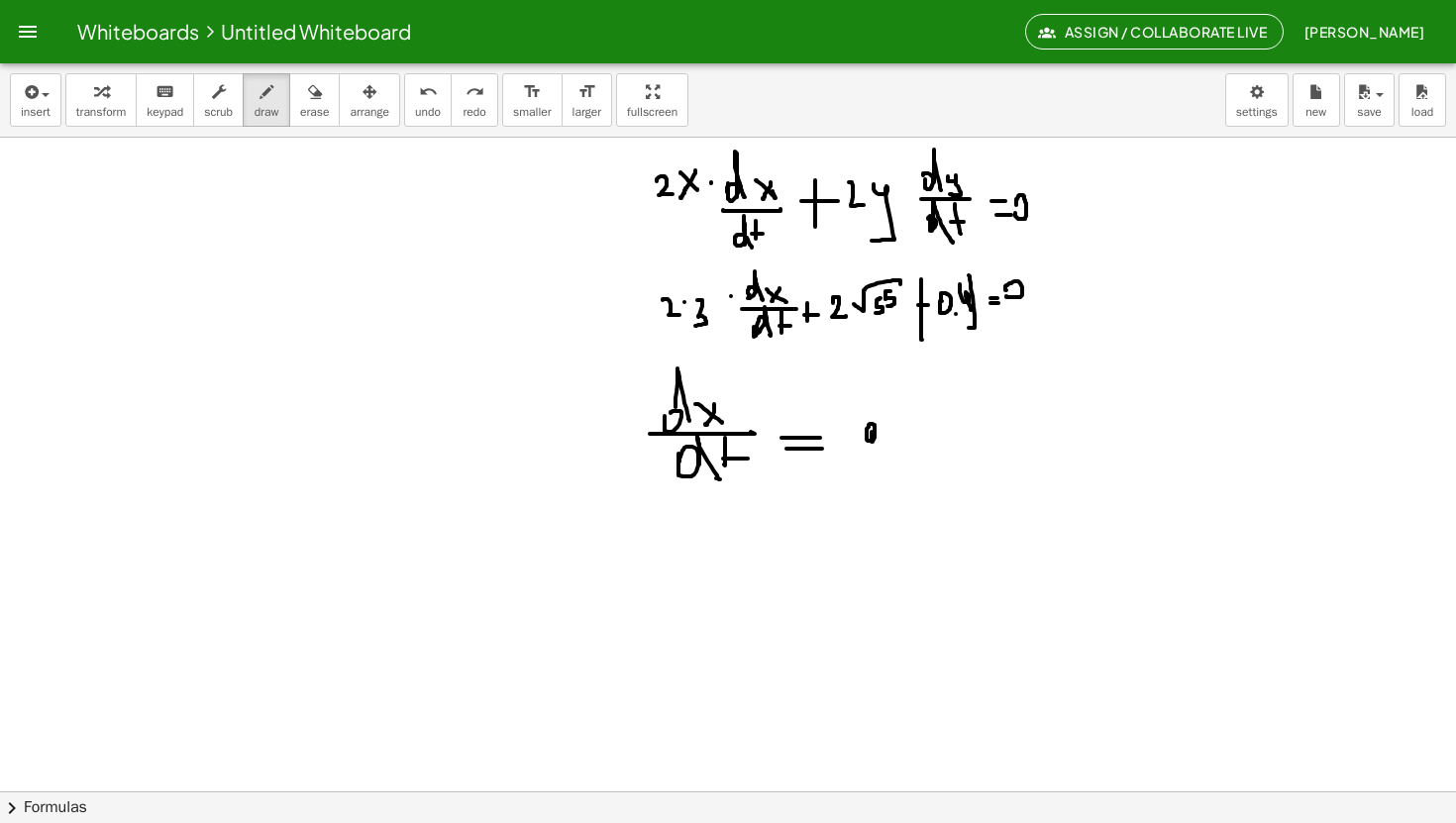 click at bounding box center [728, -188] 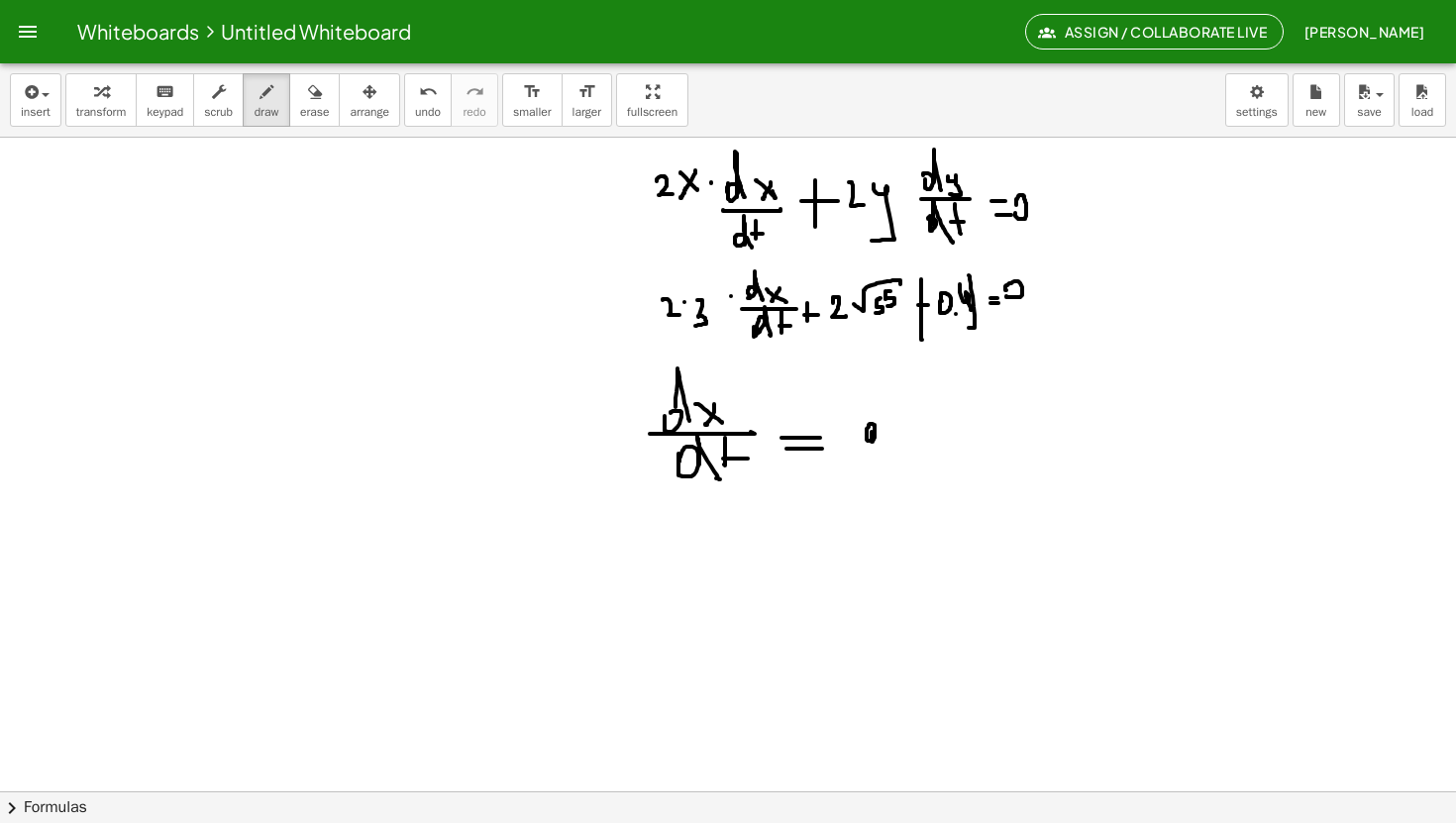 click at bounding box center (728, -188) 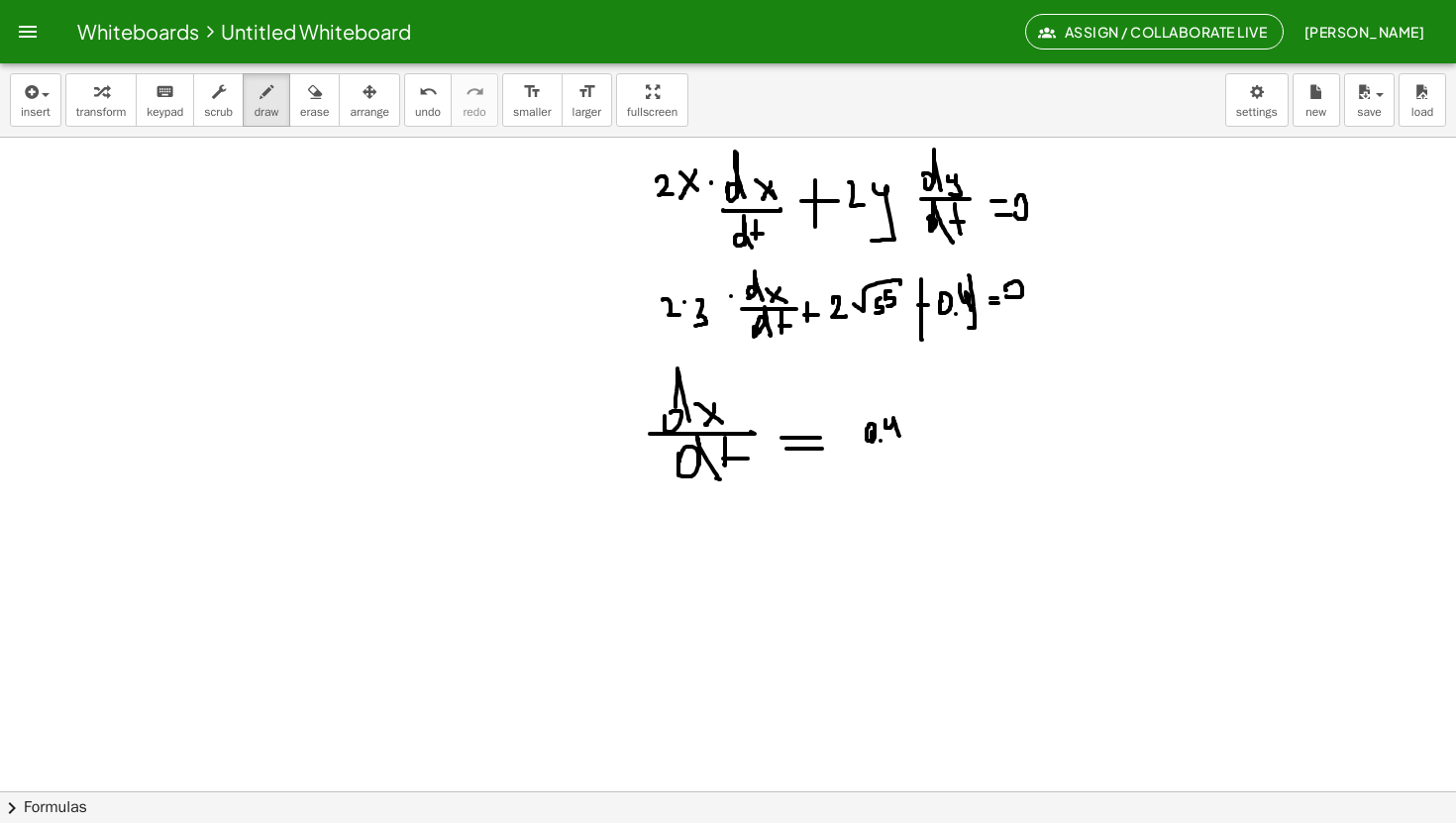 drag, startPoint x: 885, startPoint y: 420, endPoint x: 899, endPoint y: 437, distance: 22.022716 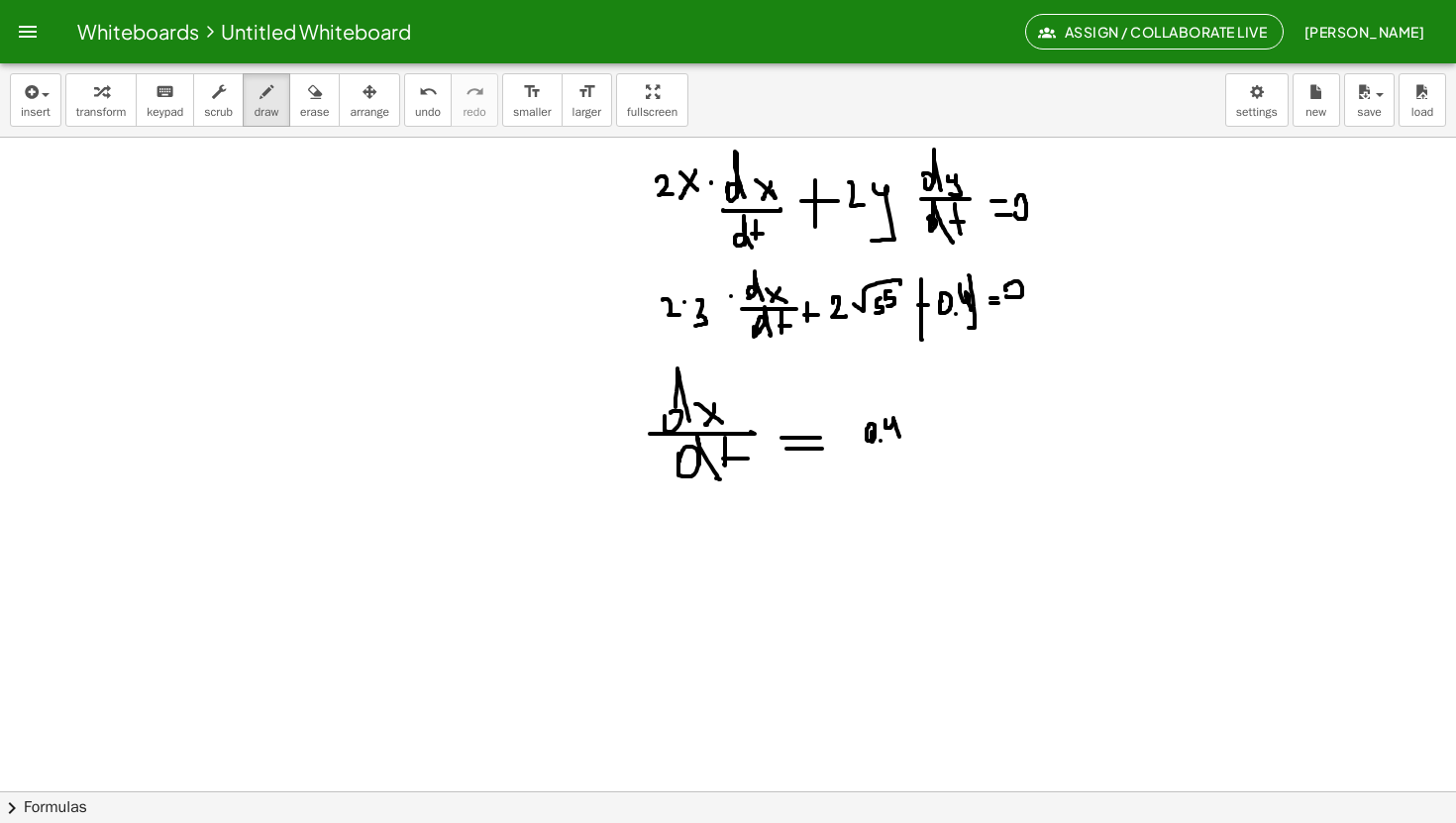 click at bounding box center [728, -188] 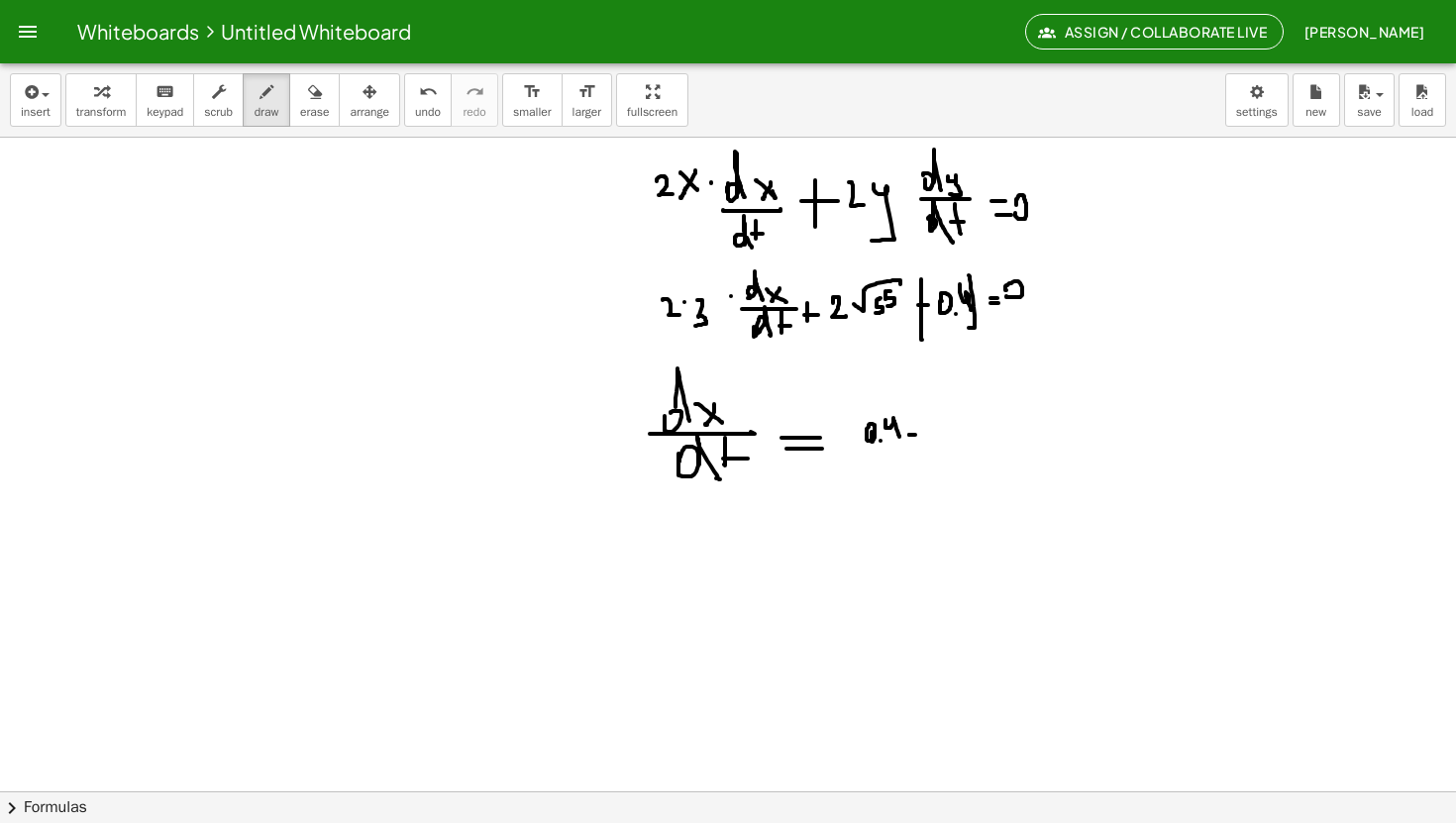 click at bounding box center [728, -188] 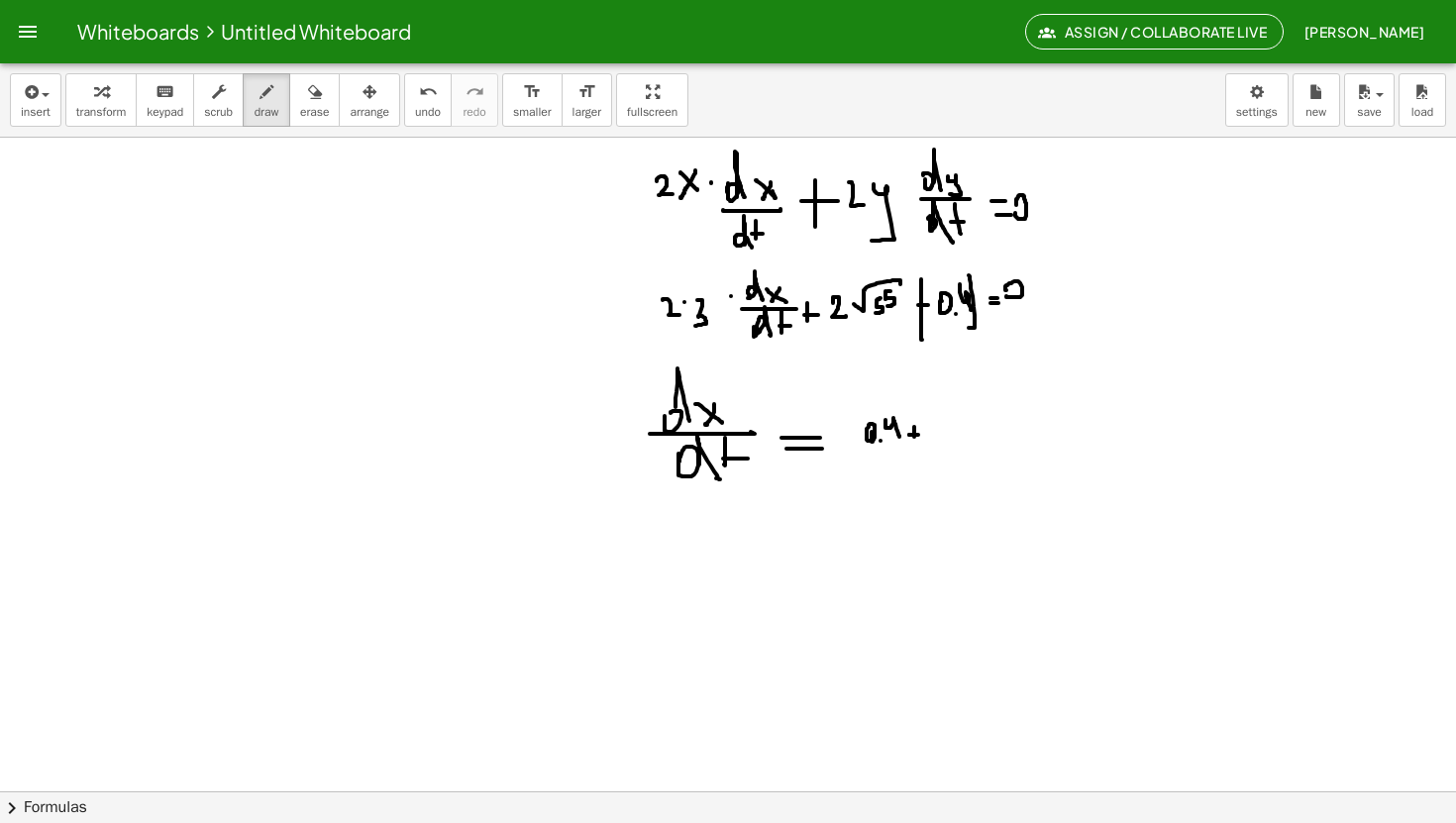 drag, startPoint x: 914, startPoint y: 427, endPoint x: 914, endPoint y: 441, distance: 14 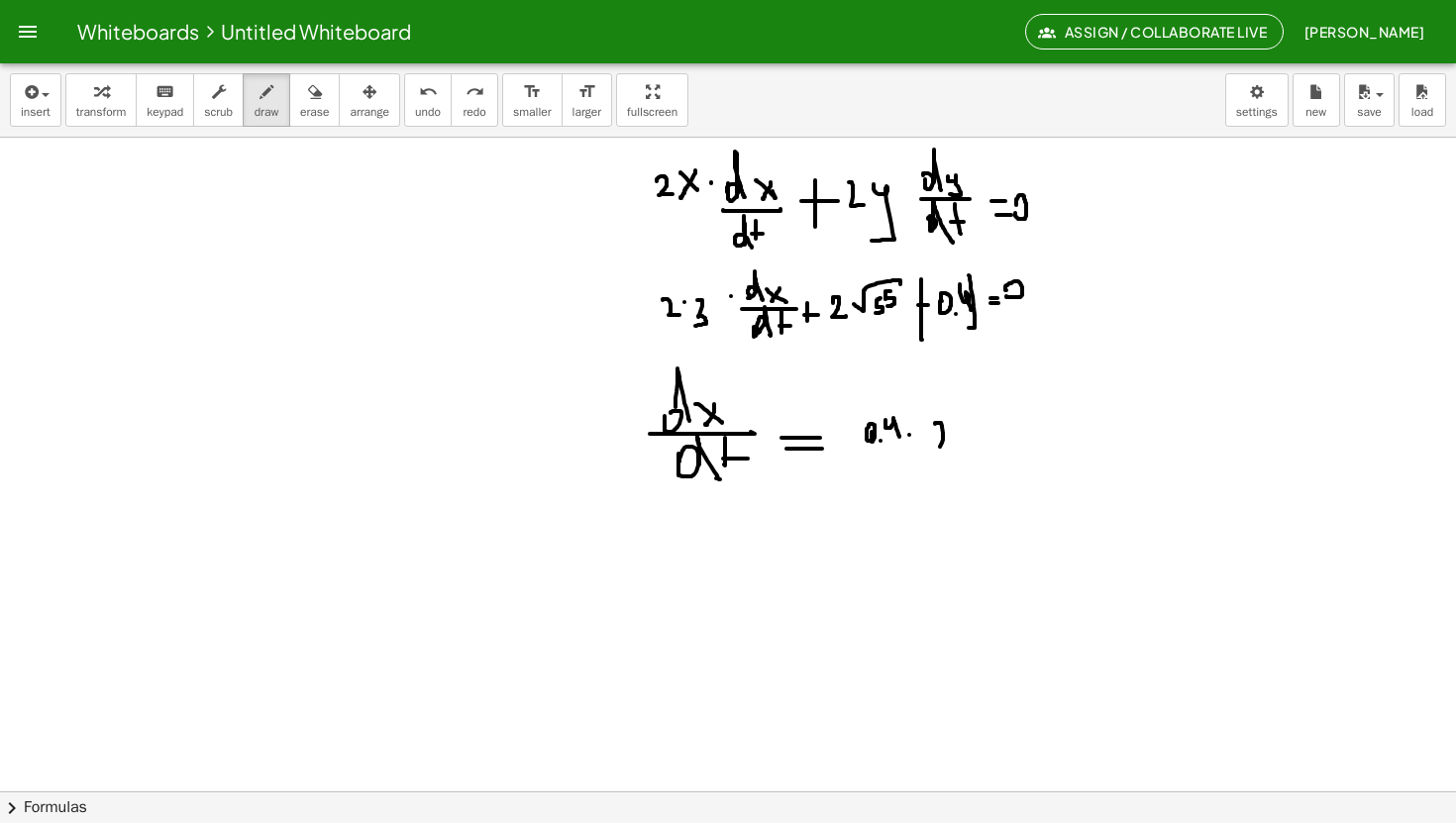 drag, startPoint x: 935, startPoint y: 424, endPoint x: 958, endPoint y: 446, distance: 31.827661 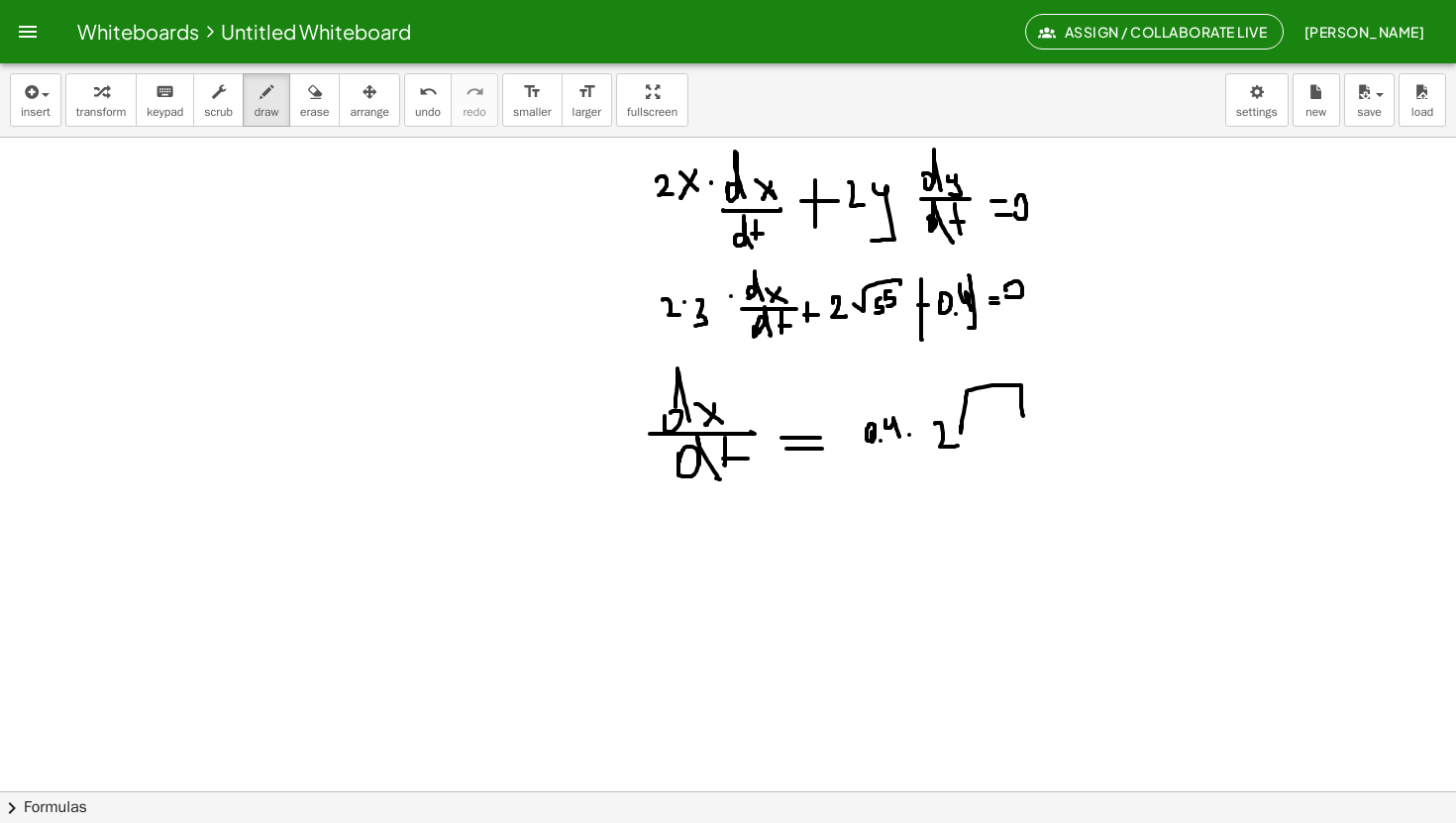 drag, startPoint x: 961, startPoint y: 426, endPoint x: 1021, endPoint y: 413, distance: 61.392182 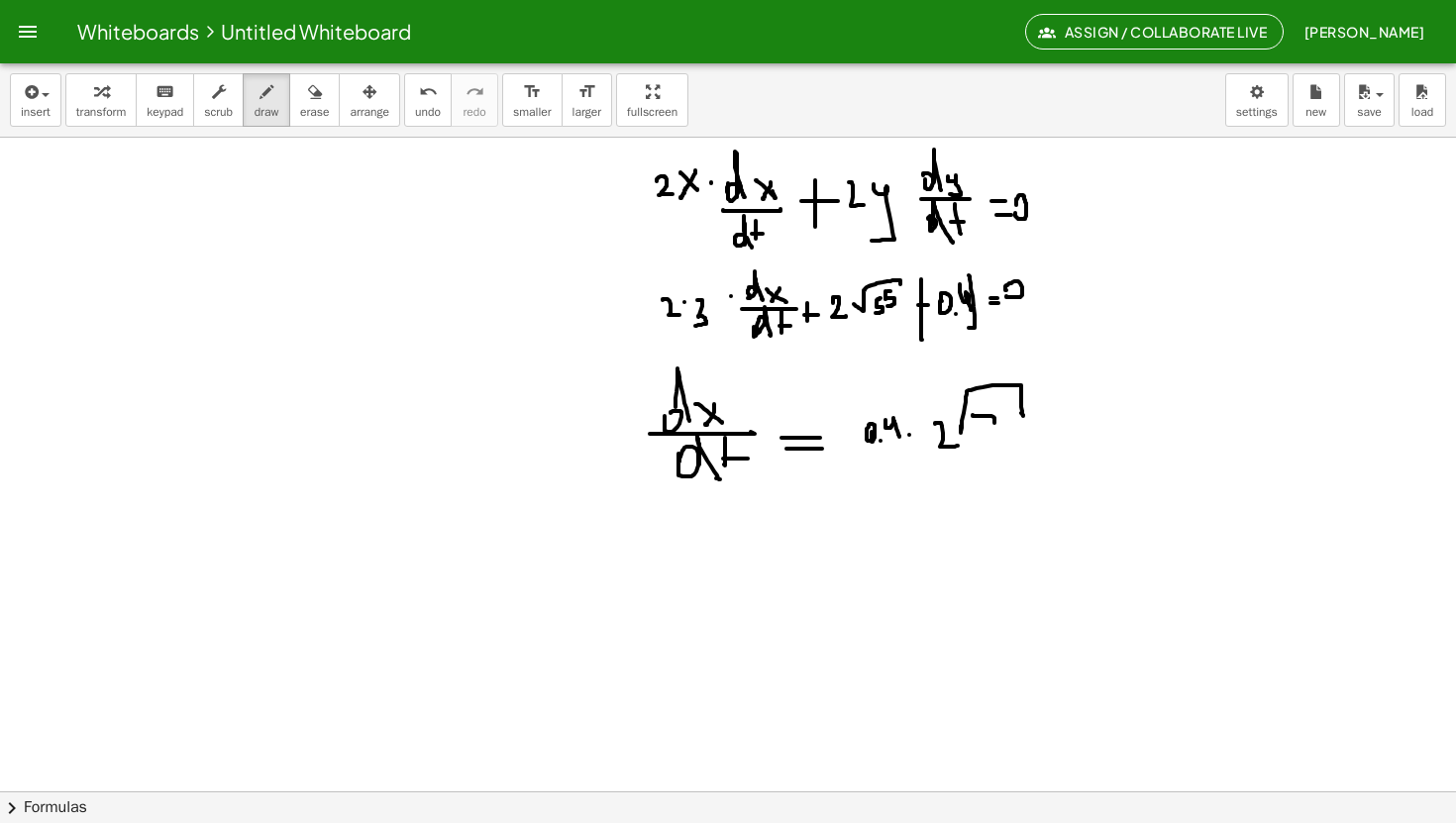 drag, startPoint x: 973, startPoint y: 415, endPoint x: 981, endPoint y: 428, distance: 15.264338 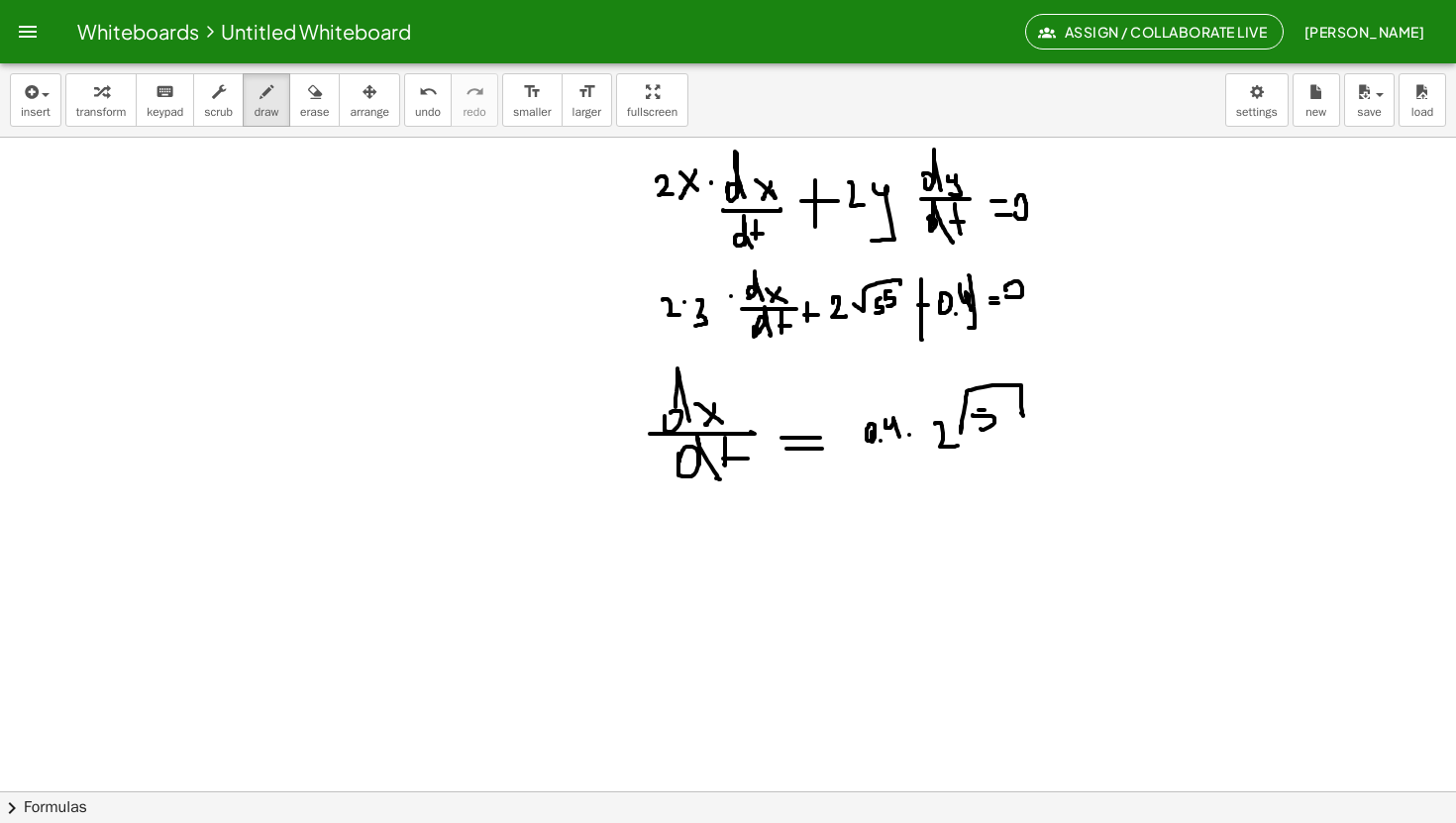 click at bounding box center (728, -188) 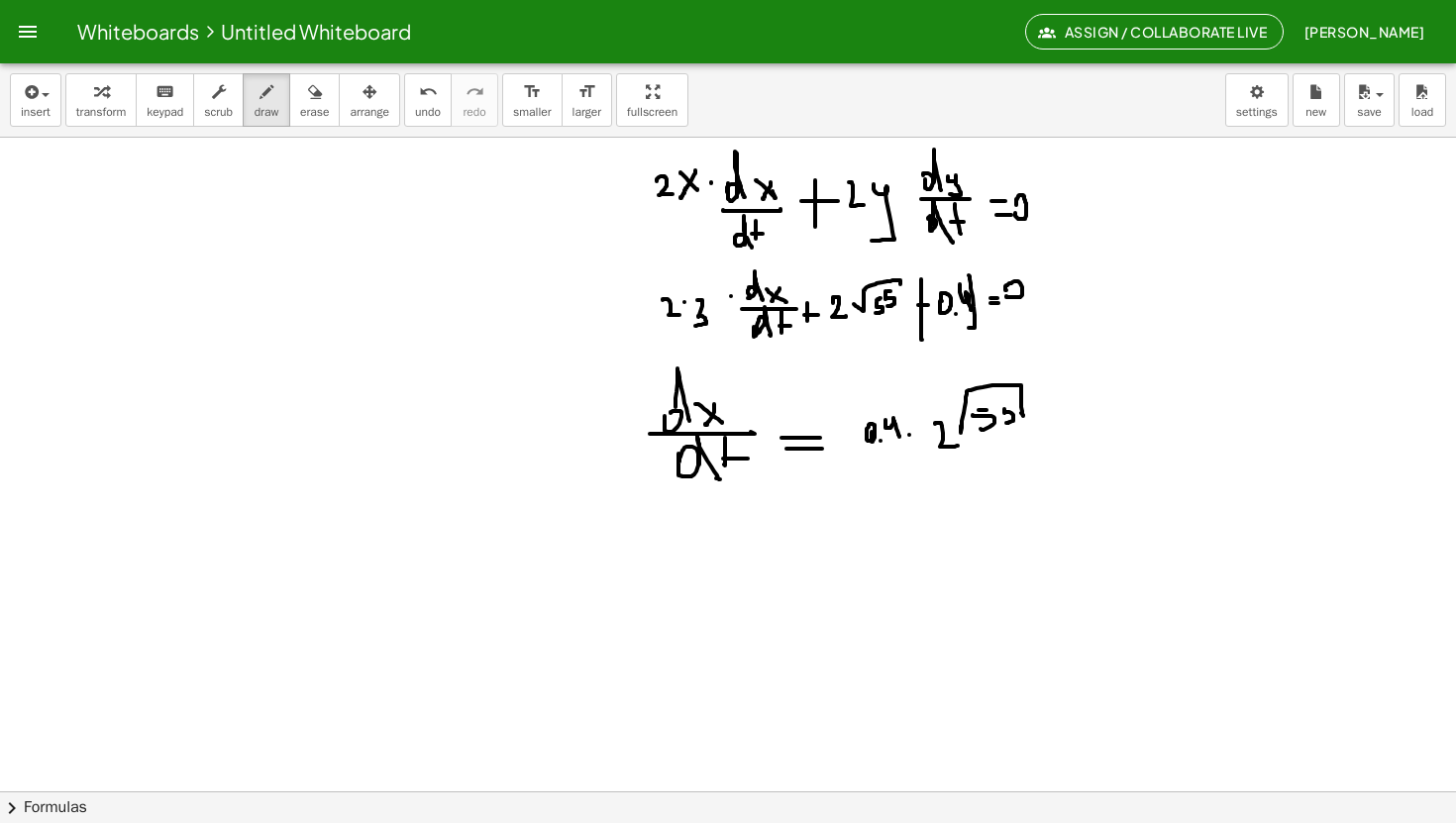 drag, startPoint x: 1004, startPoint y: 409, endPoint x: 1003, endPoint y: 421, distance: 12.0415946 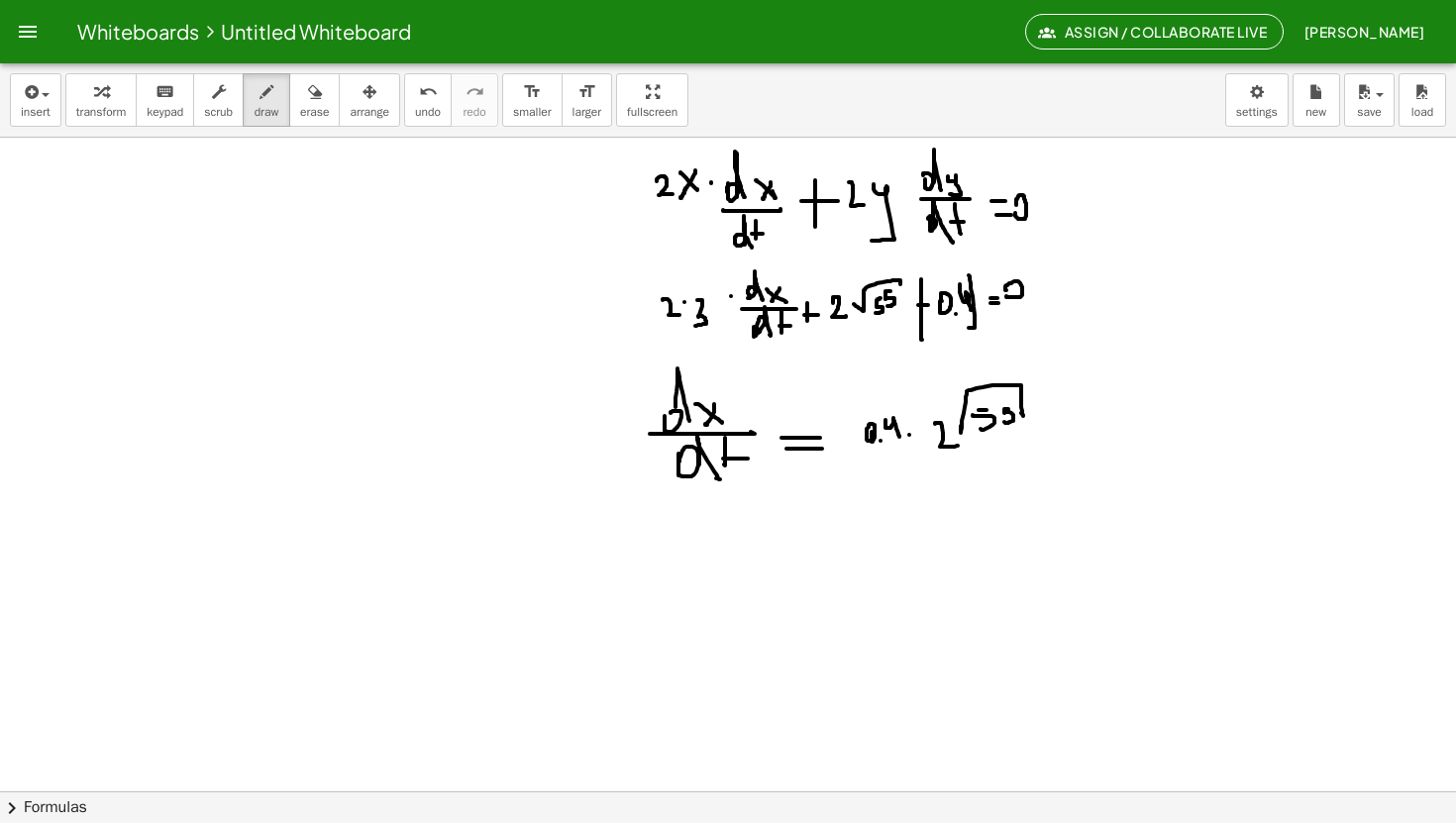 click at bounding box center [728, -188] 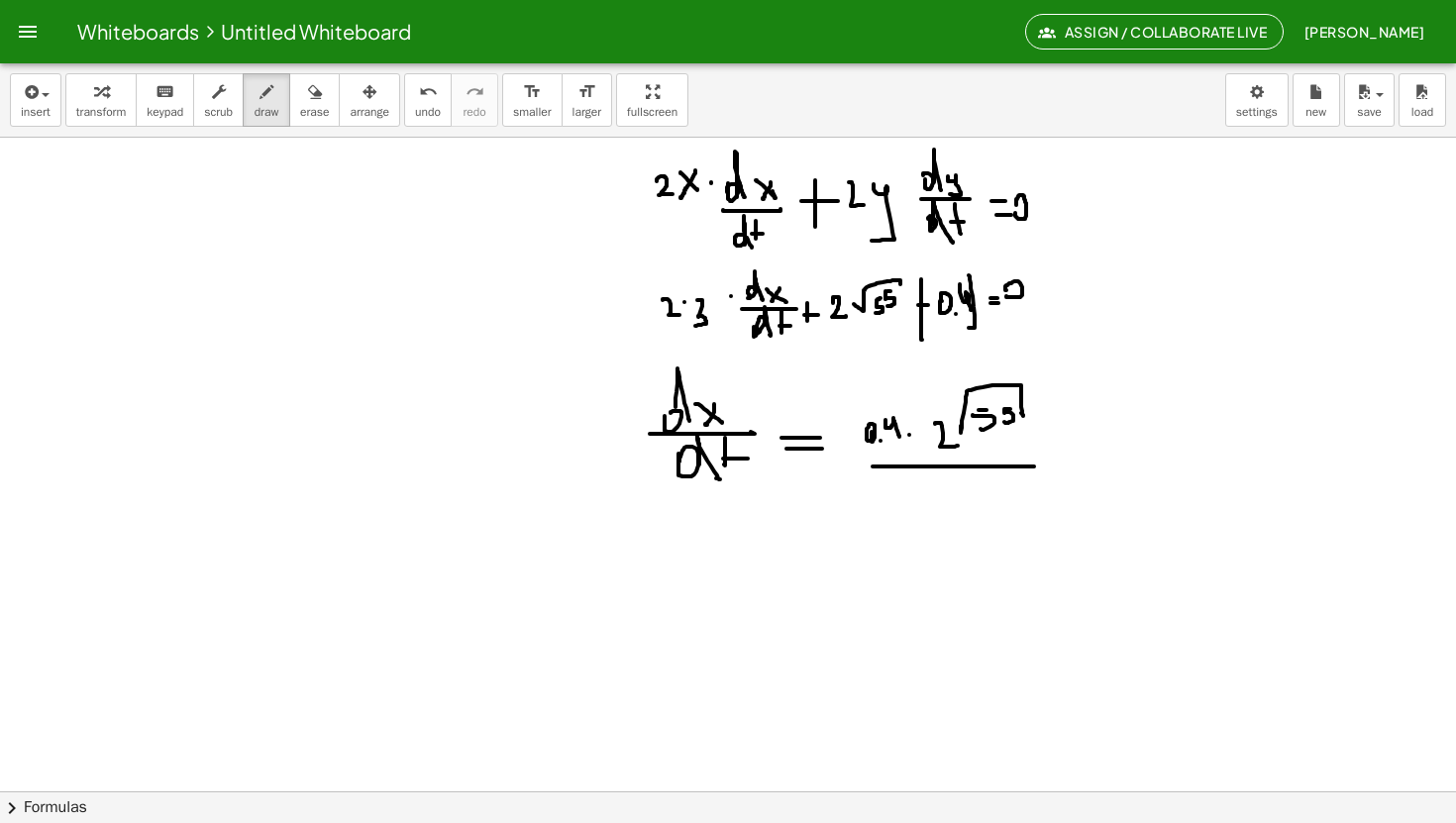 drag, startPoint x: 913, startPoint y: 466, endPoint x: 1046, endPoint y: 466, distance: 133 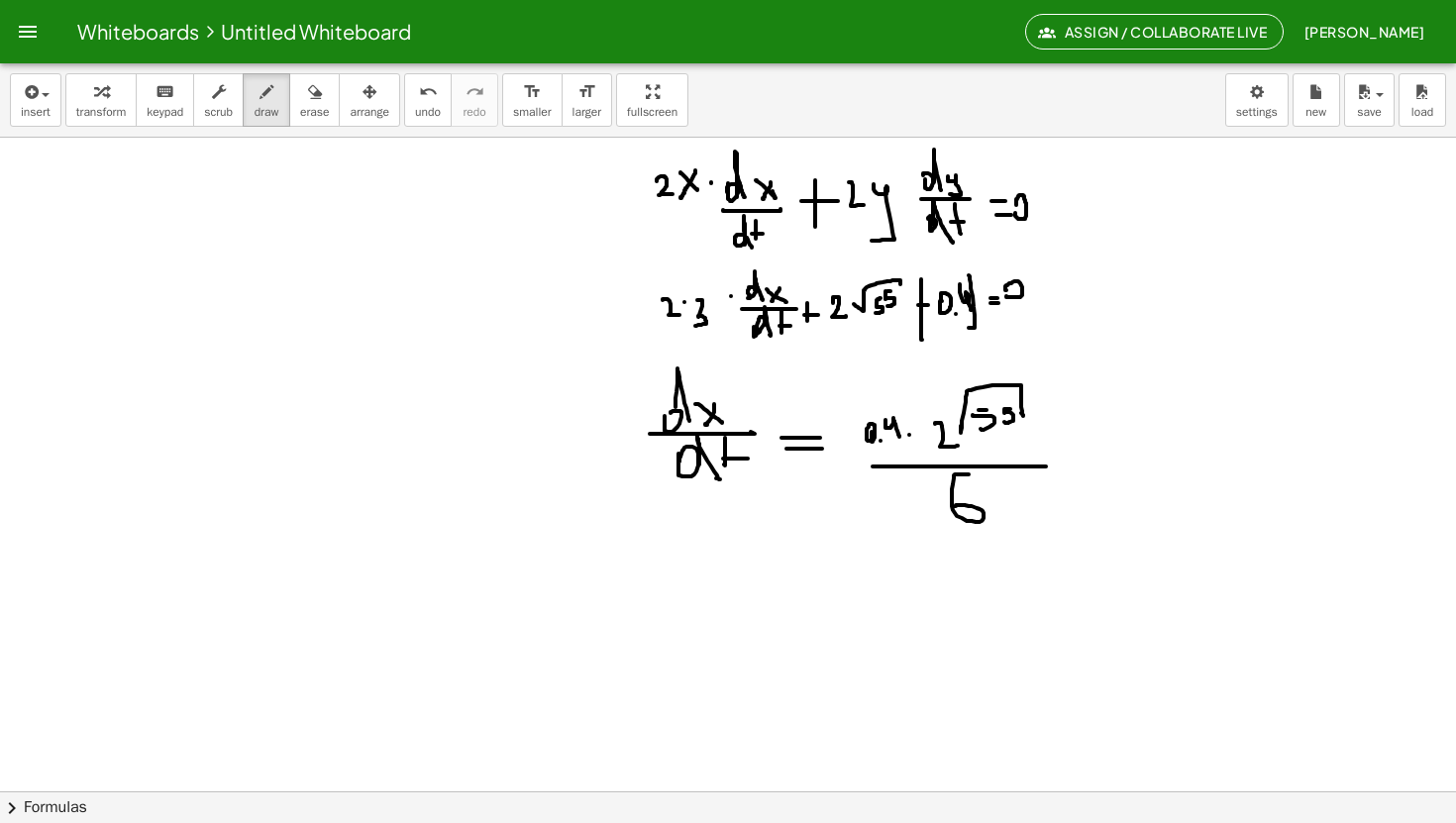 drag, startPoint x: 969, startPoint y: 474, endPoint x: 956, endPoint y: 506, distance: 34.539832 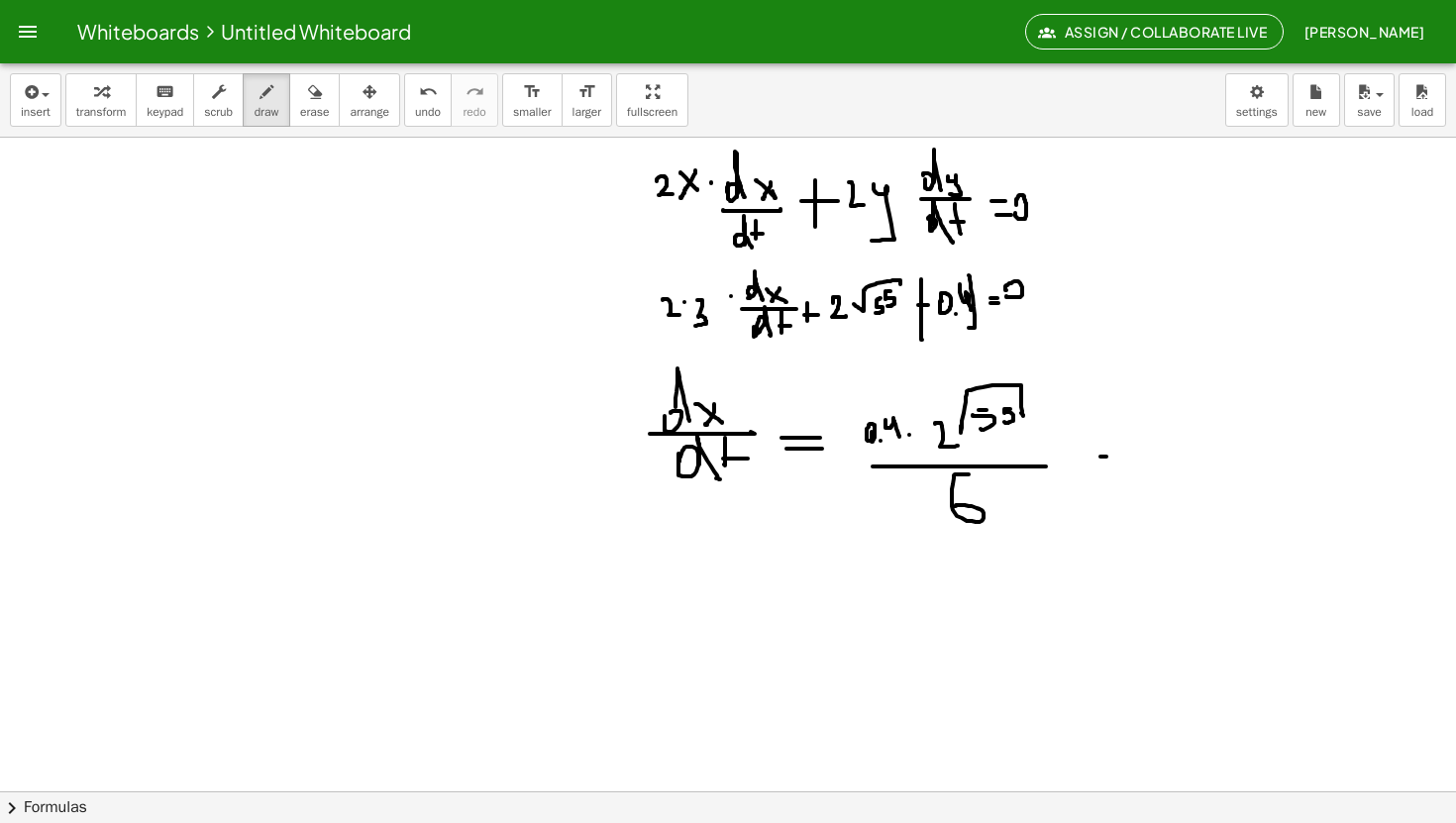 drag, startPoint x: 1100, startPoint y: 457, endPoint x: 1123, endPoint y: 457, distance: 23 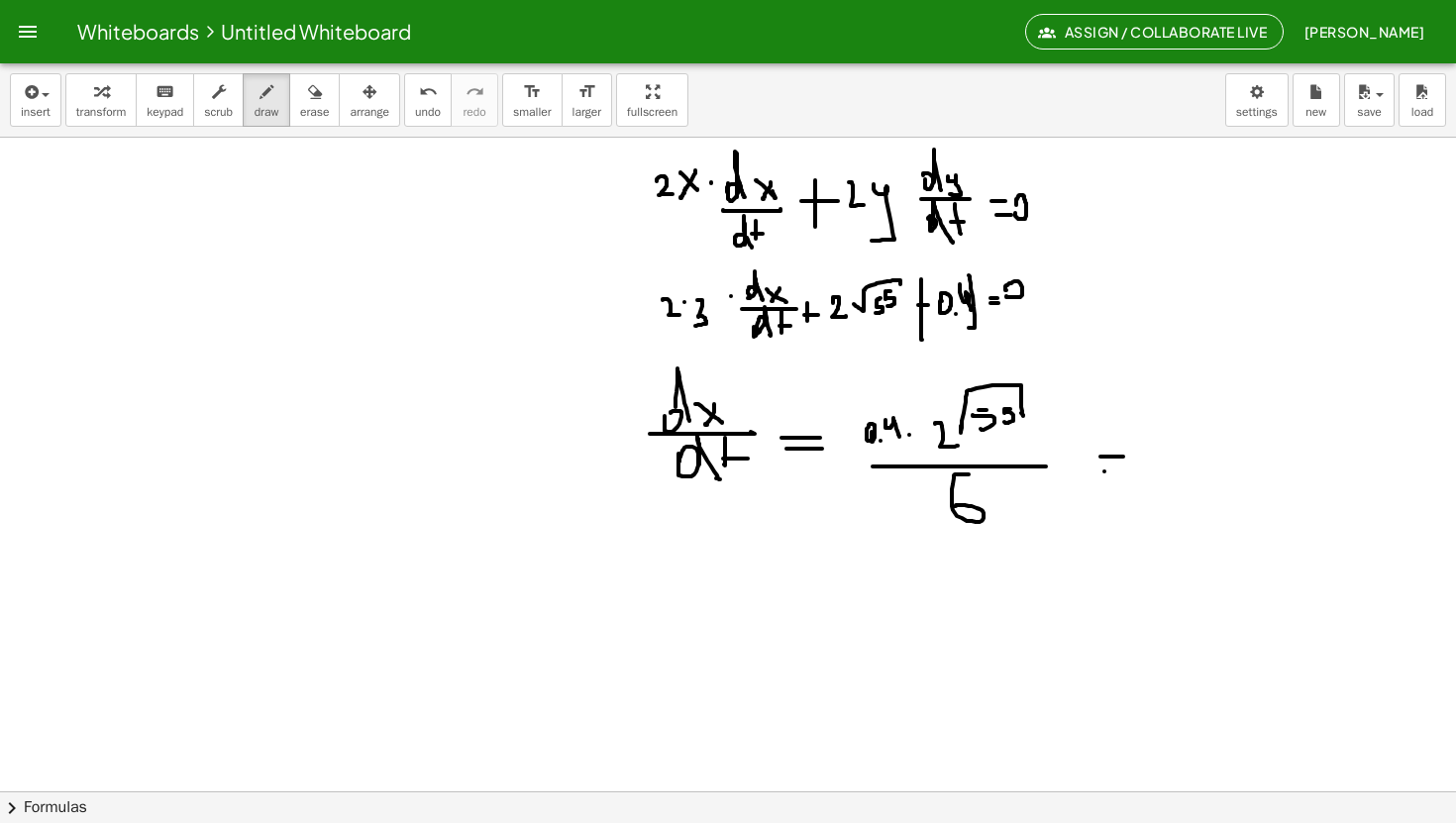 drag, startPoint x: 1104, startPoint y: 471, endPoint x: 1133, endPoint y: 471, distance: 29 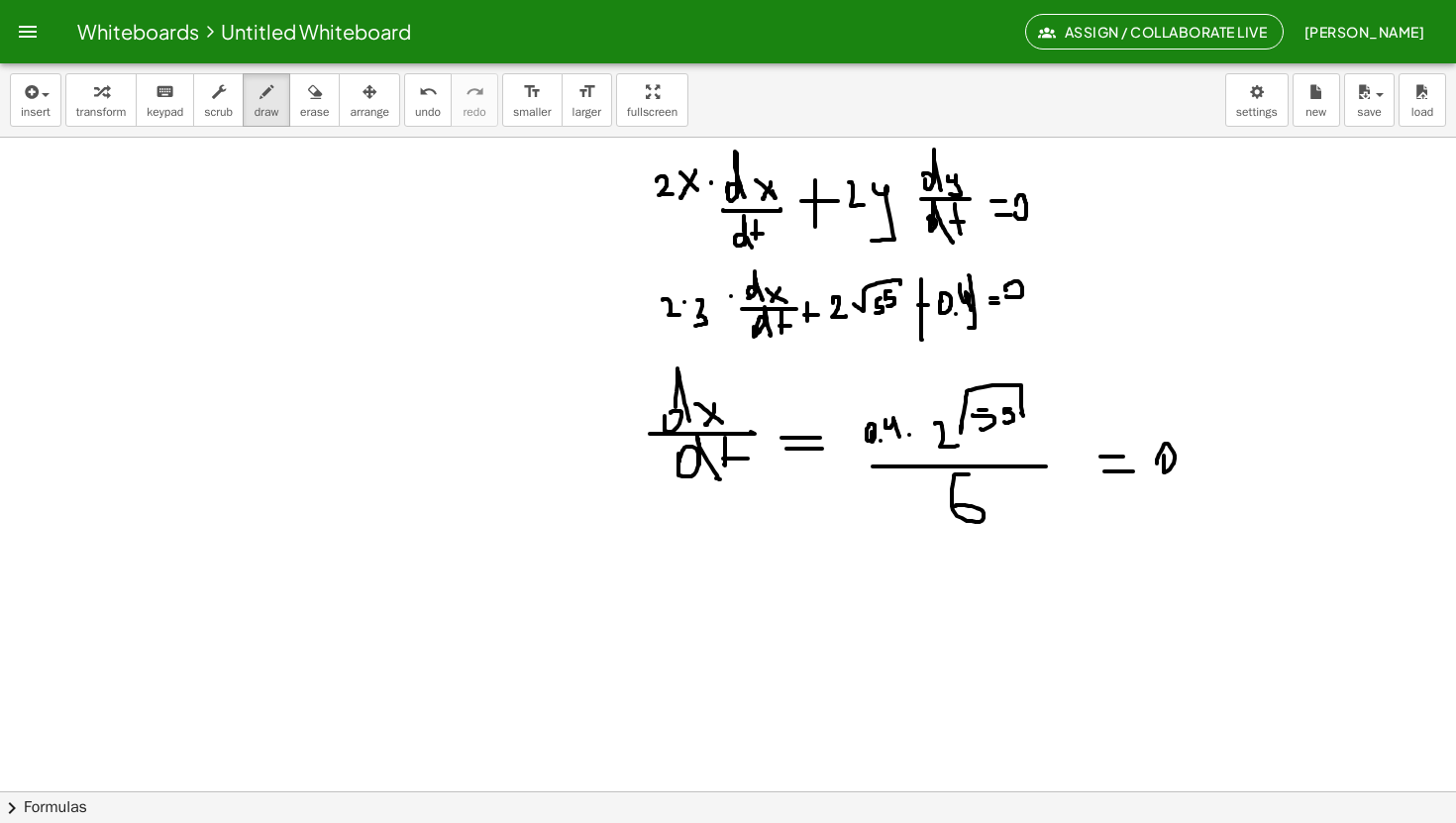 click at bounding box center [728, -188] 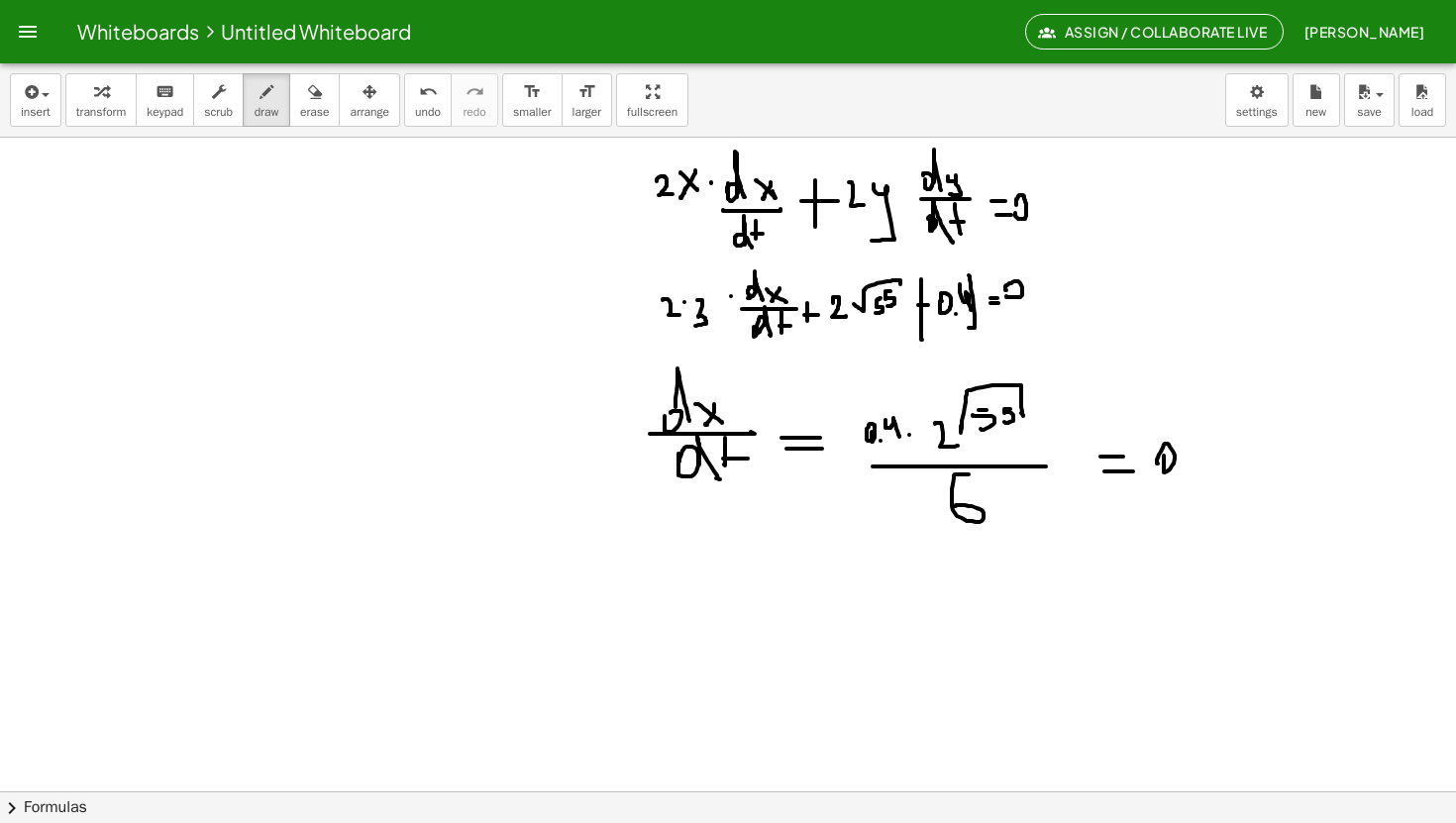 click at bounding box center (728, -188) 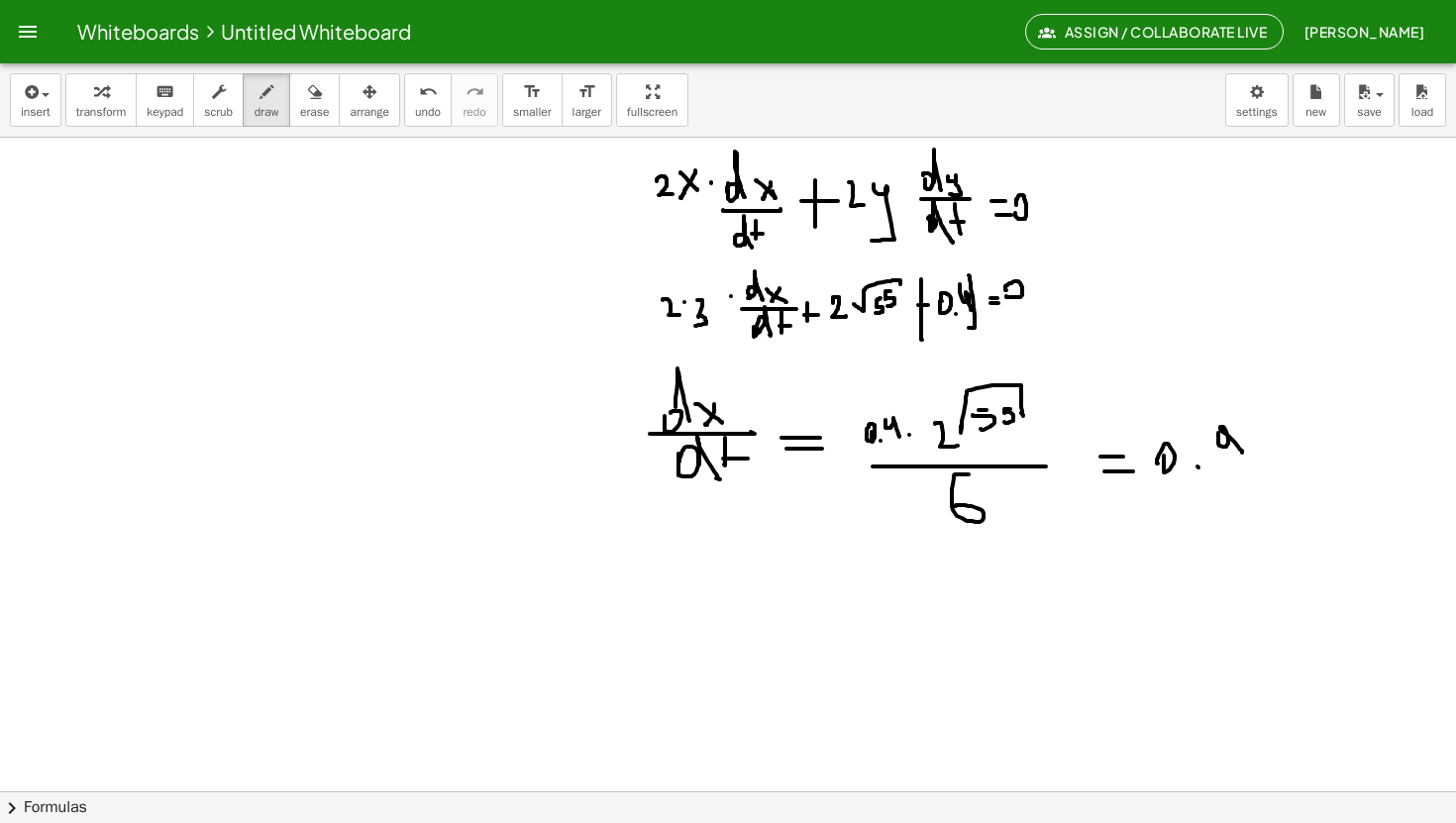 drag, startPoint x: 1218, startPoint y: 433, endPoint x: 1220, endPoint y: 465, distance: 32.06244 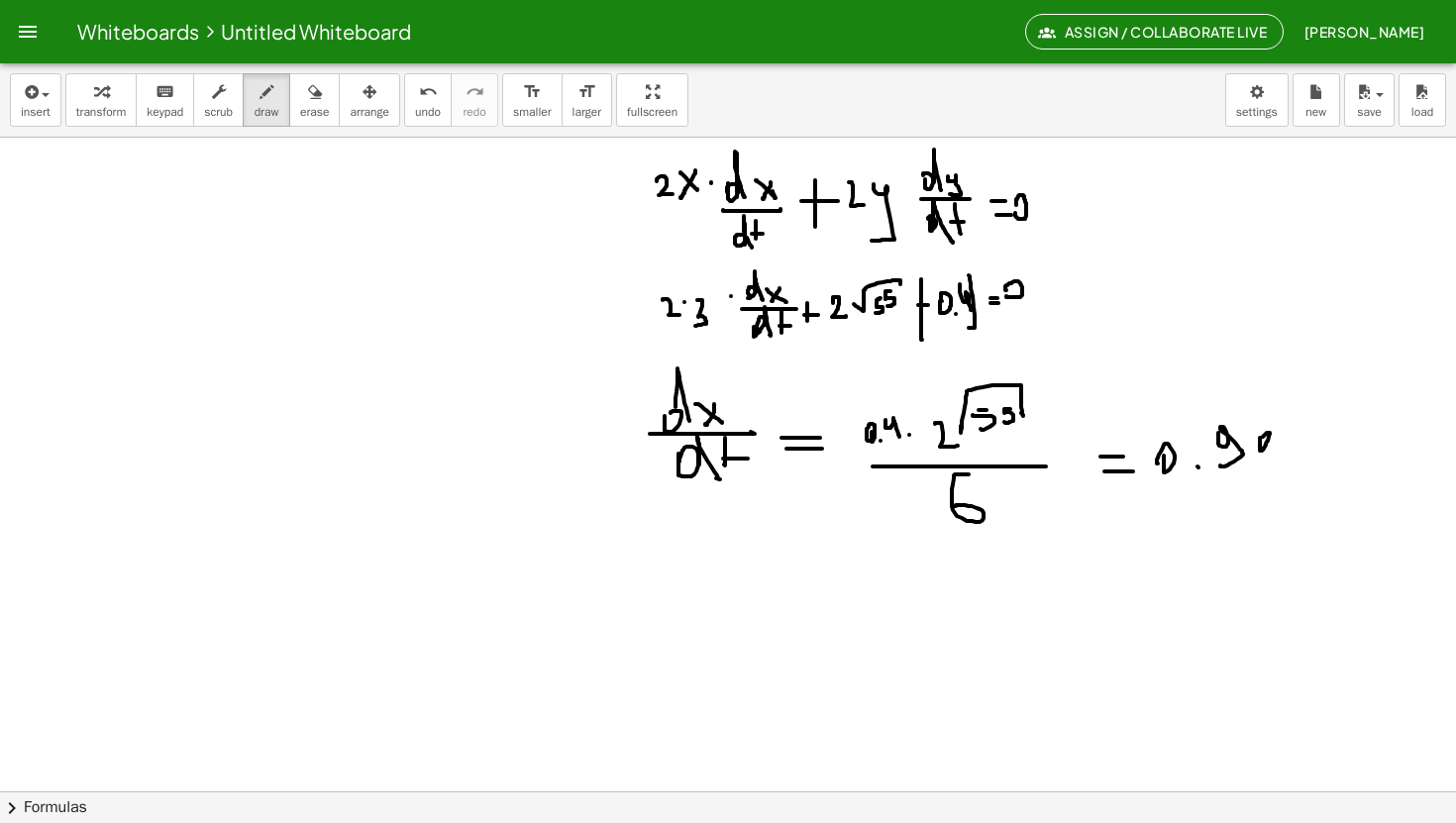click at bounding box center (728, -188) 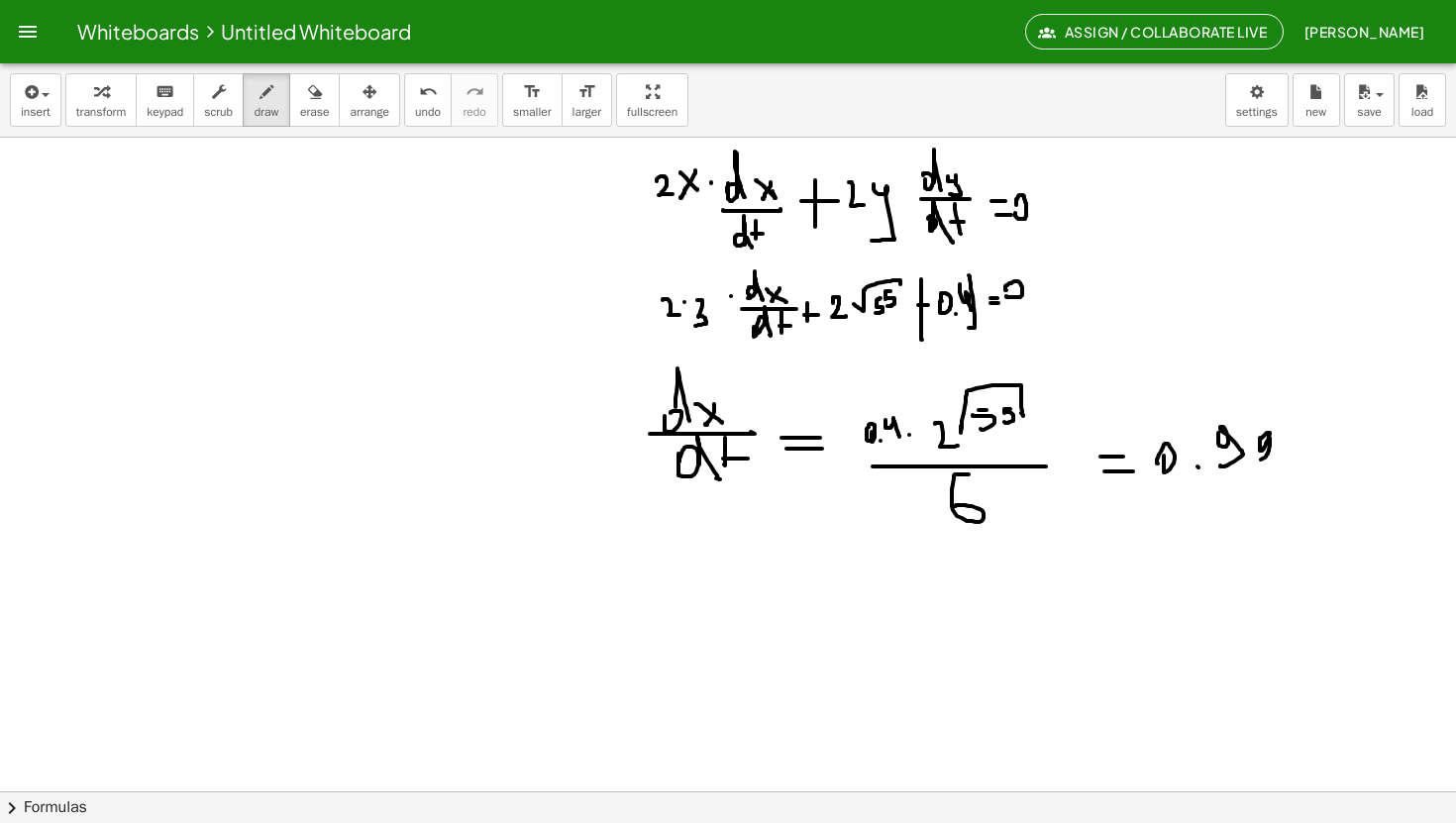 drag, startPoint x: 1270, startPoint y: 438, endPoint x: 1250, endPoint y: 463, distance: 32.01562 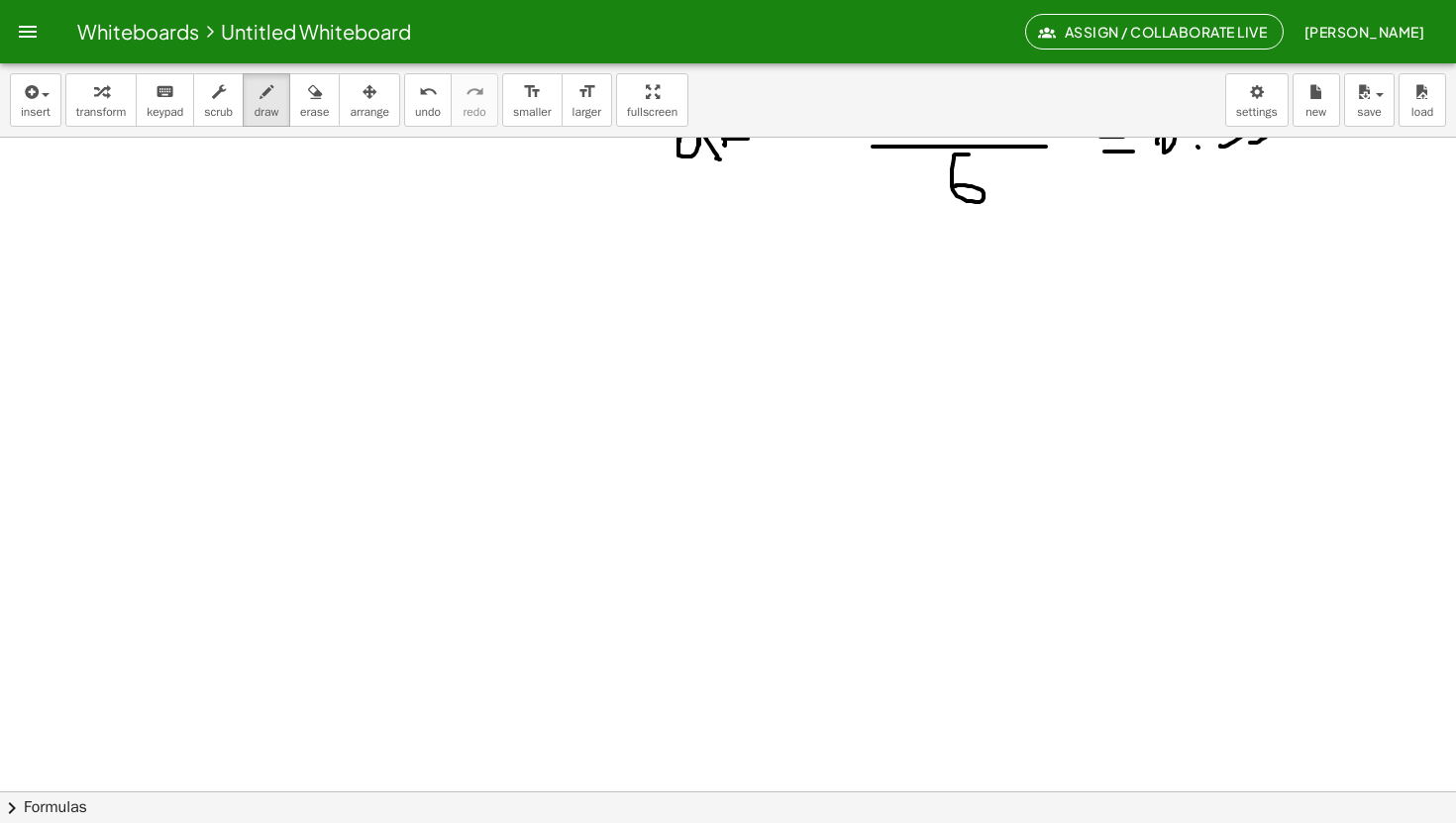 scroll, scrollTop: 2282, scrollLeft: 0, axis: vertical 